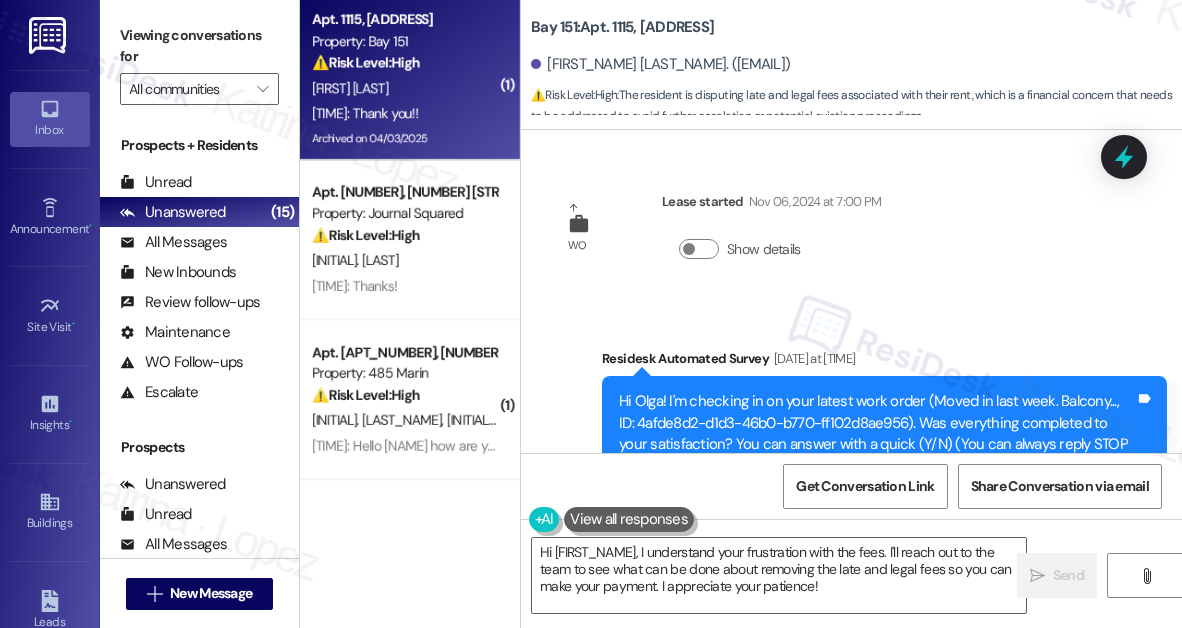 scroll, scrollTop: 0, scrollLeft: 0, axis: both 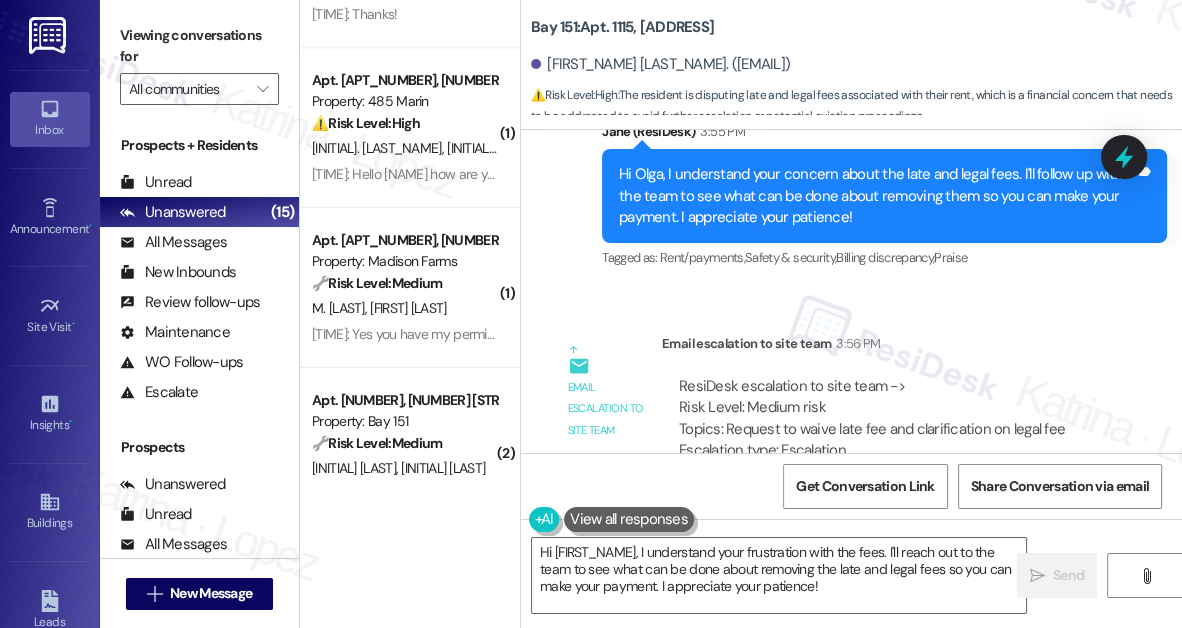 click on "Thank you!!" at bounding box center (603, 654) 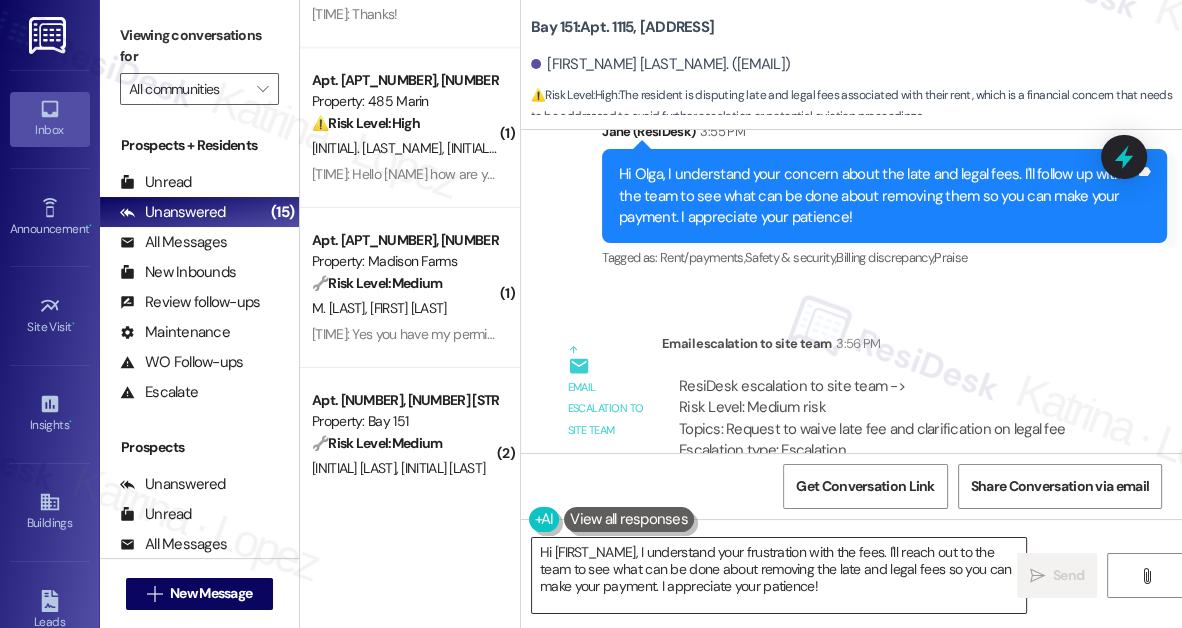 click on "Hi {{first_name}}, I understand your frustration with the fees. I'll reach out to the team to see what can be done about removing the late and legal fees so you can make your payment. I appreciate your patience!" at bounding box center [779, 575] 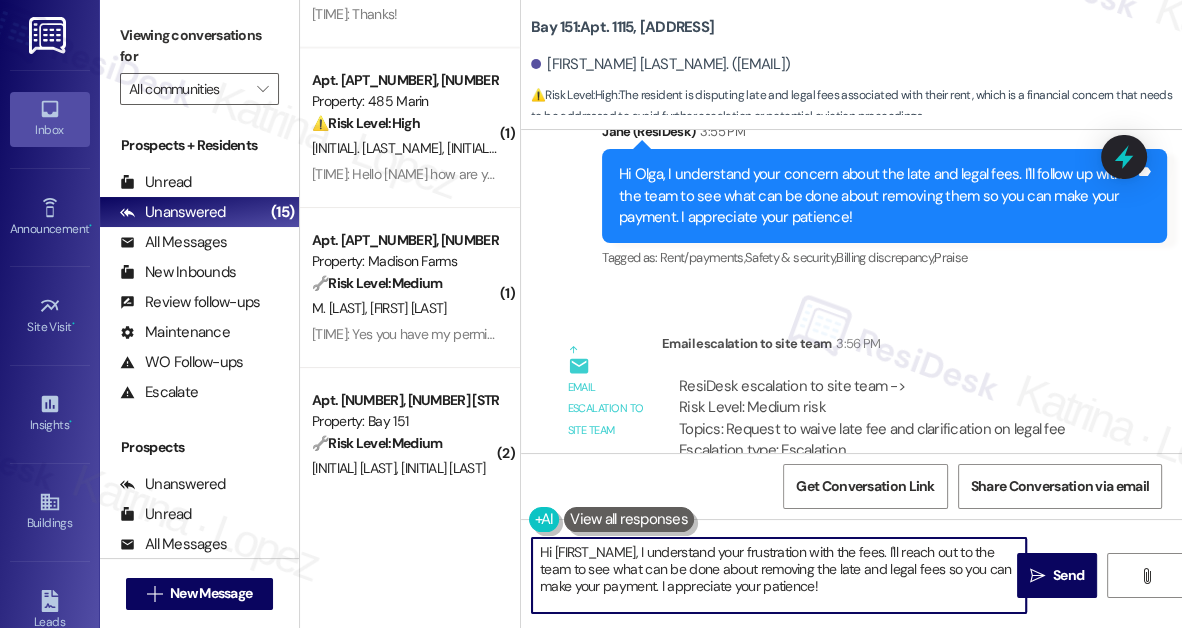 click on "Hi {{first_name}}, I understand your frustration with the fees. I'll reach out to the team to see what can be done about removing the late and legal fees so you can make your payment. I appreciate your patience!" at bounding box center [779, 575] 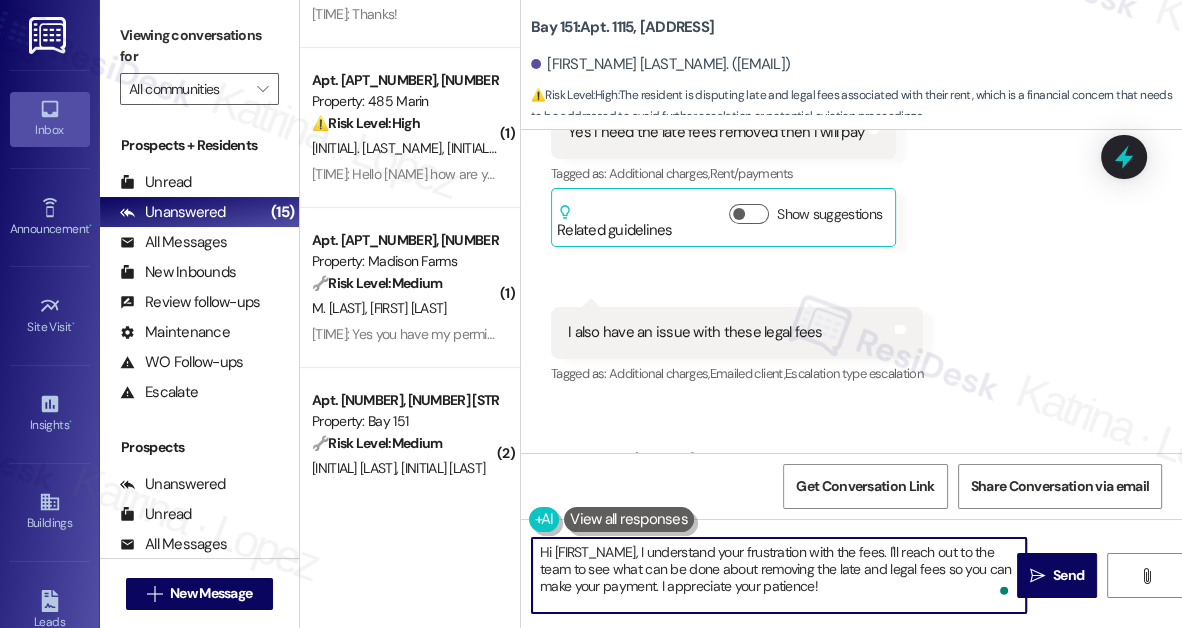 scroll, scrollTop: 46417, scrollLeft: 0, axis: vertical 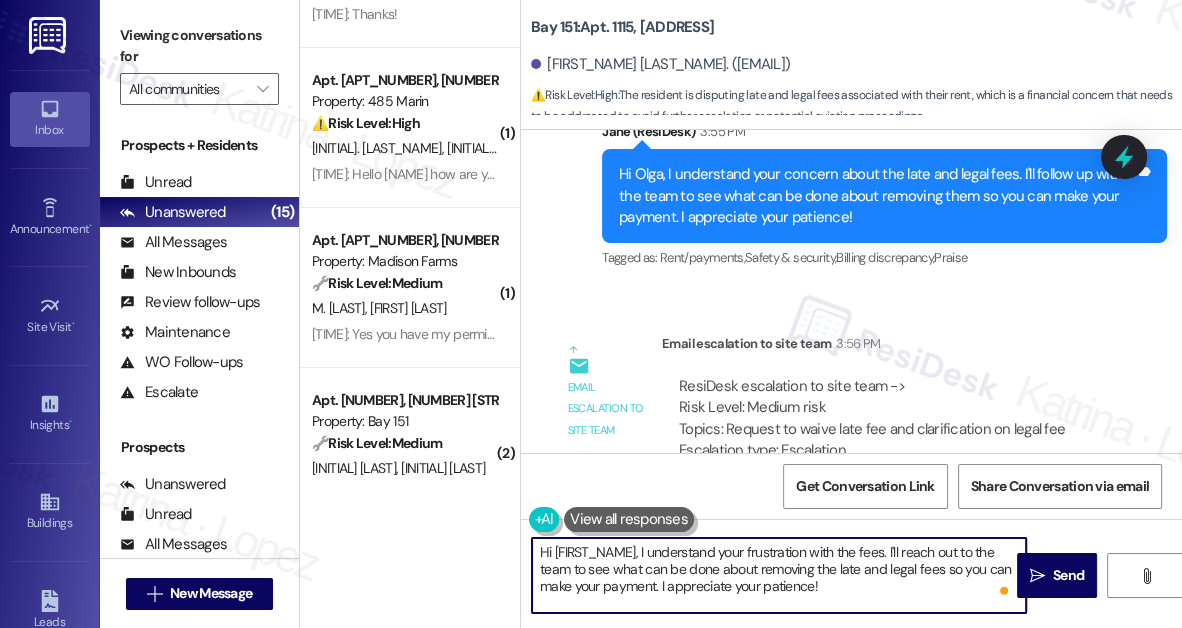 click on "Hi {{first_name}}, I understand your frustration with the fees. I'll reach out to the team to see what can be done about removing the late and legal fees so you can make your payment. I appreciate your patience!" at bounding box center (779, 575) 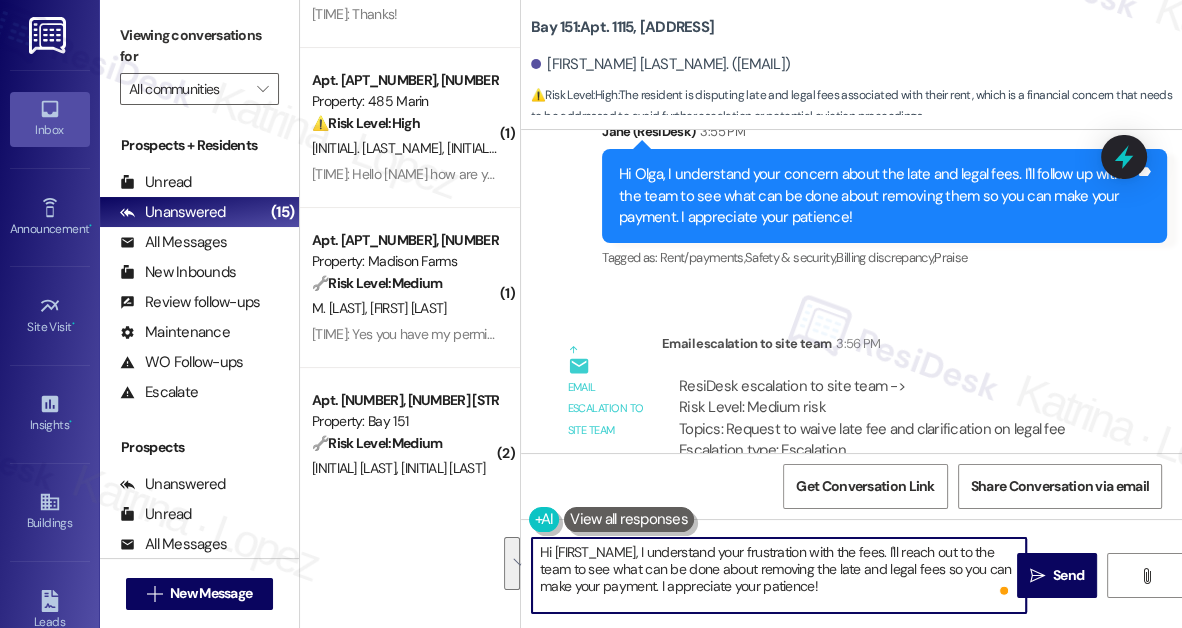 click on "Hi {{first_name}}, I understand your frustration with the fees. I'll reach out to the team to see what can be done about removing the late and legal fees so you can make your payment. I appreciate your patience!" at bounding box center (779, 575) 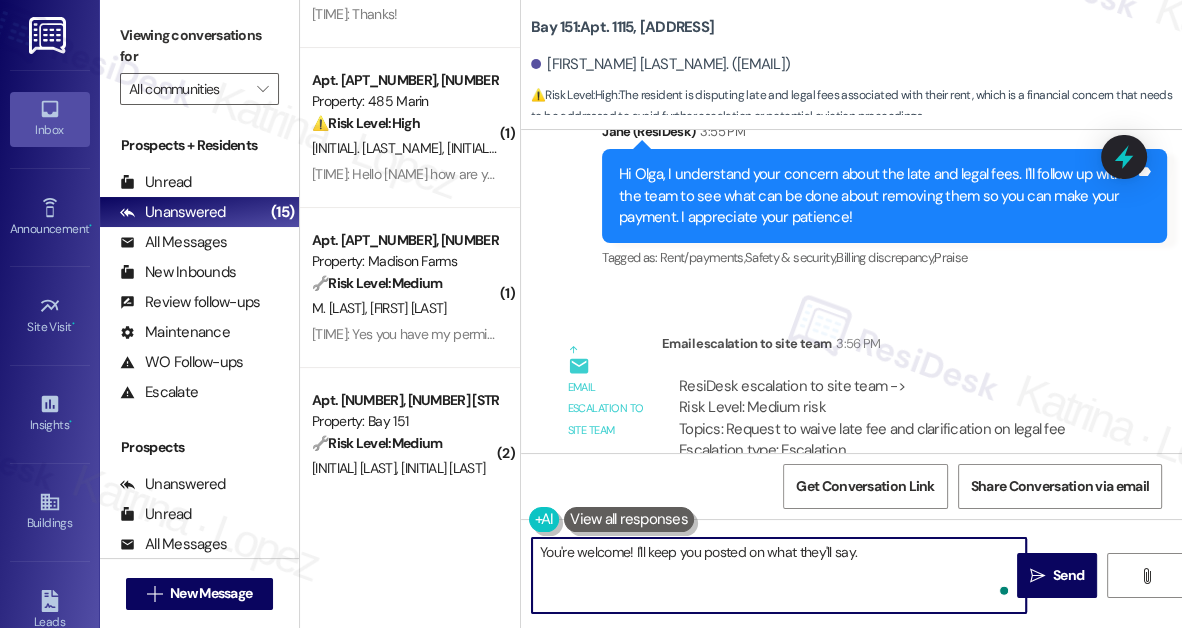 type on "You're welcome! I'll keep you posted on what they'll say." 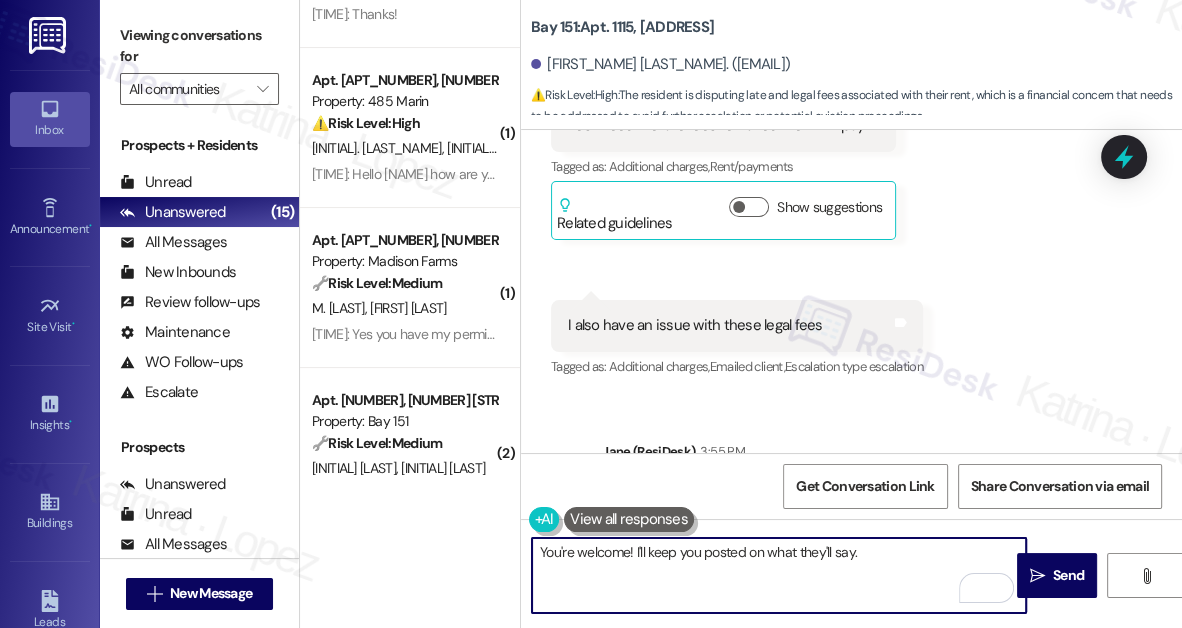 scroll, scrollTop: 46053, scrollLeft: 0, axis: vertical 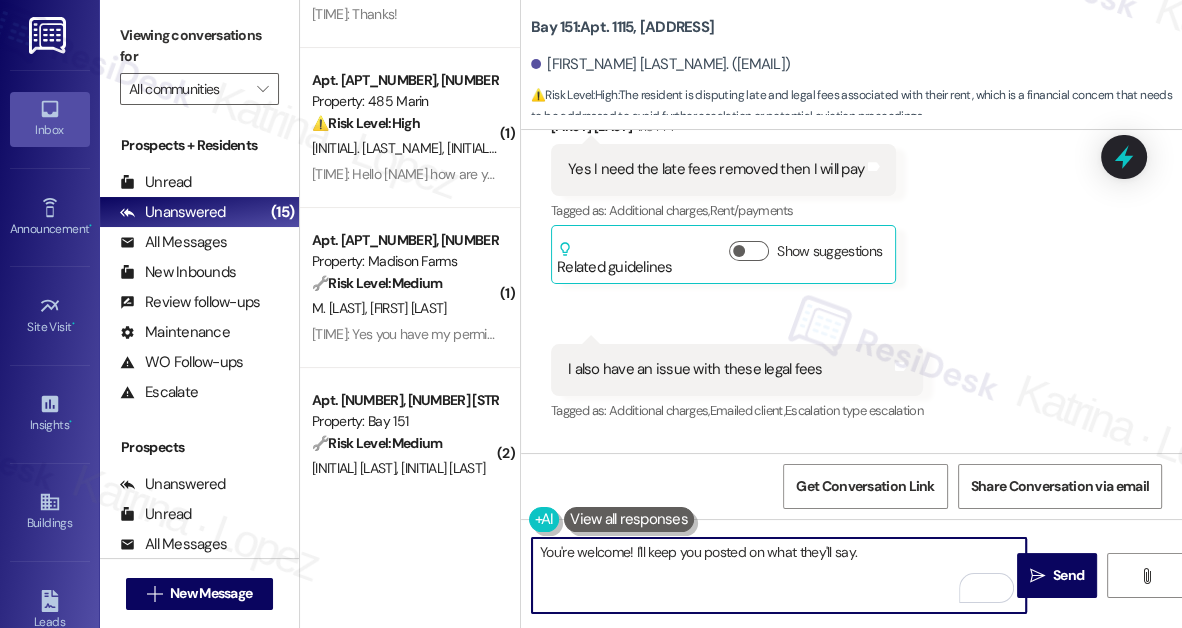click on "You're welcome! I'll keep you posted on what they'll say." at bounding box center [779, 575] 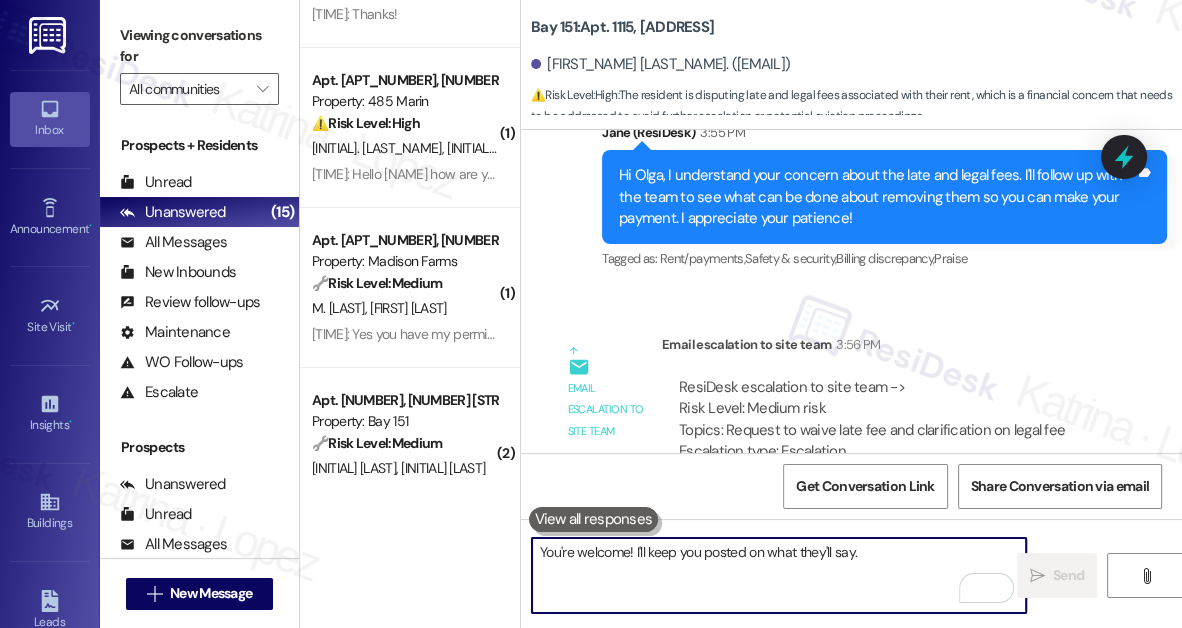 scroll, scrollTop: 46557, scrollLeft: 0, axis: vertical 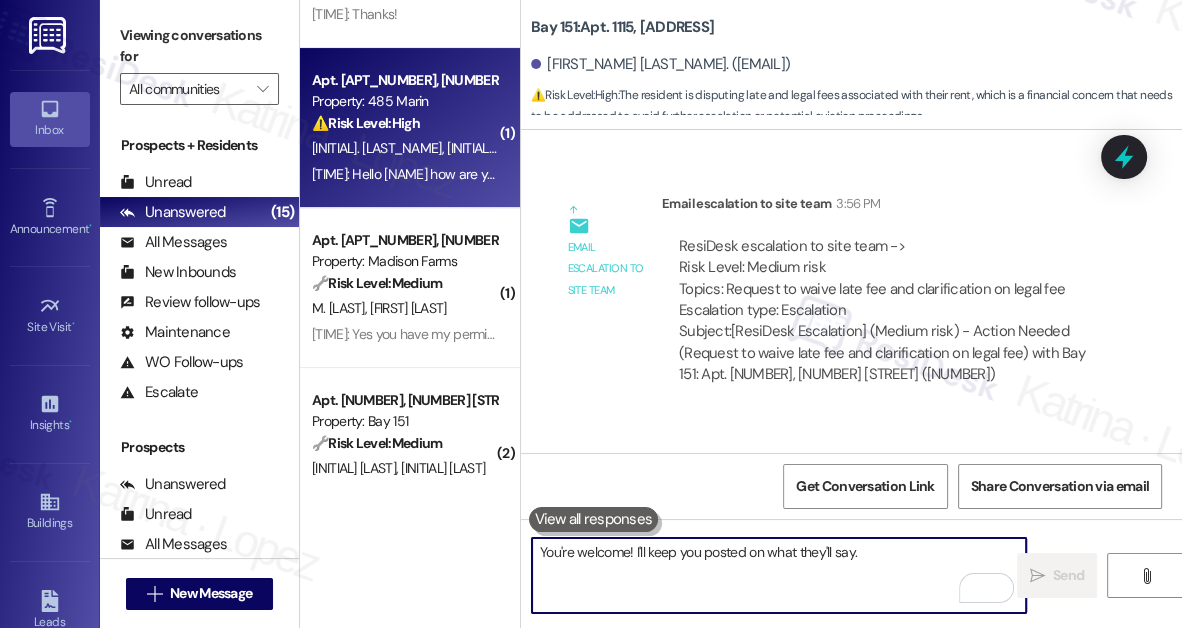 type 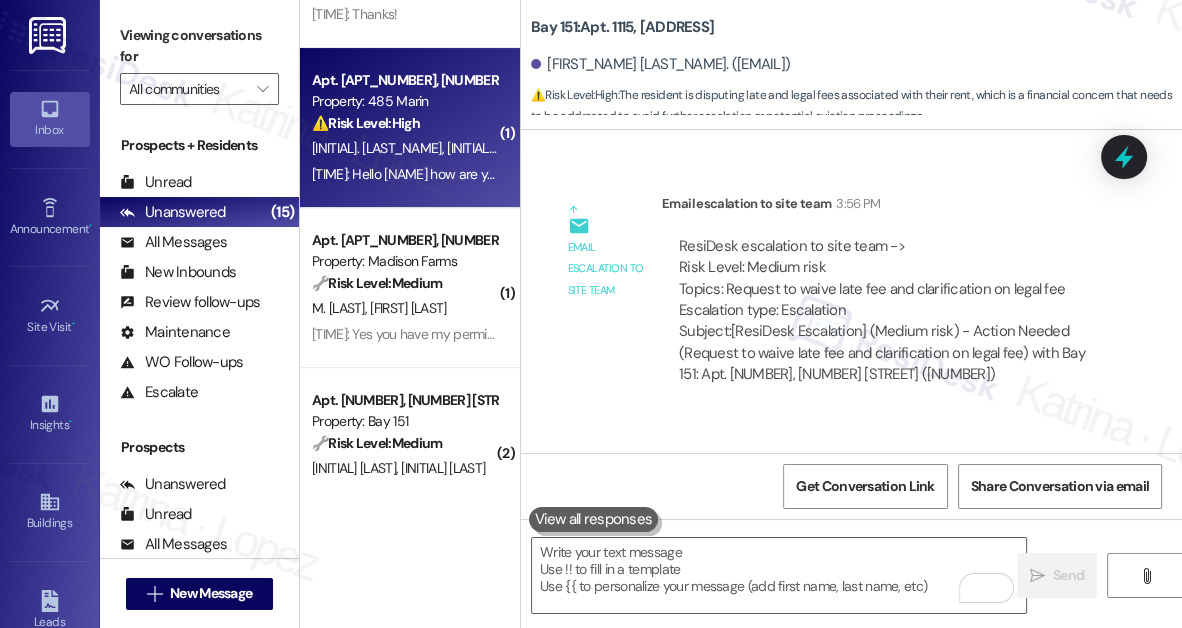 click on "12:54 PM: Hello Jane how are you? Thank you for the reminder. There was confusion regarding security deposit and remaining balance. Please confirm, it's been taken care of.  12:54 PM: Hello Jane how are you? Thank you for the reminder. There was confusion regarding security deposit and remaining balance. Please confirm, it's been taken care of." at bounding box center [812, 174] 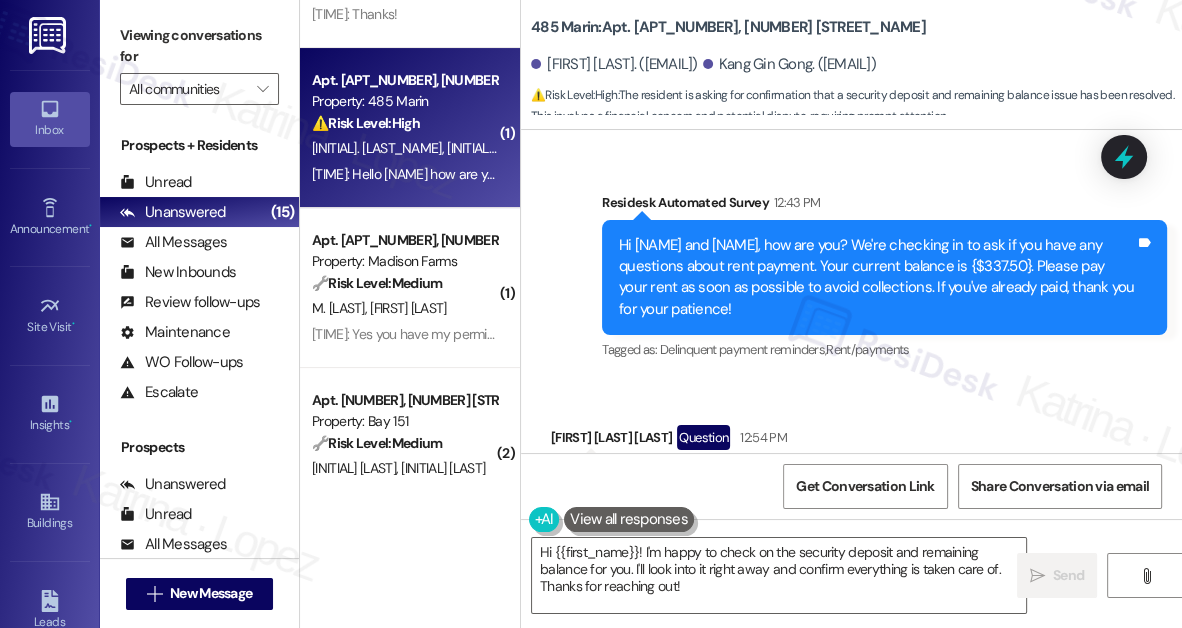 scroll, scrollTop: 538, scrollLeft: 0, axis: vertical 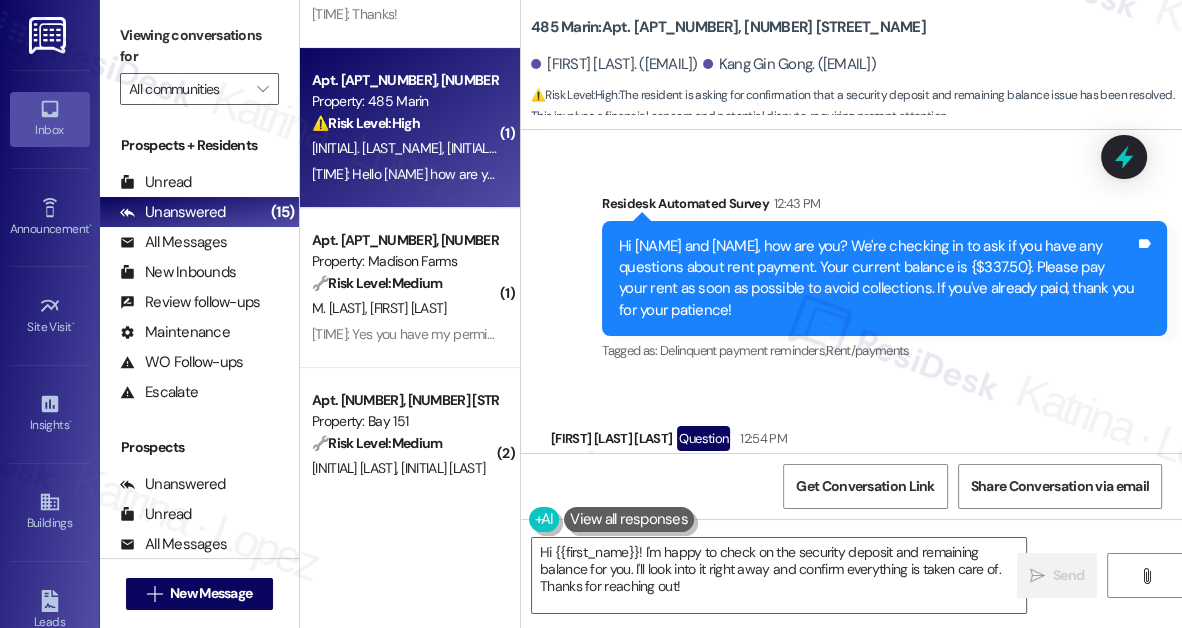 click on "Hi Sarah and Kang Gin, how are you? We're checking in to ask if you have any questions about rent payment. Your current balance is {$337.50}. Please pay your rent as soon as possible to avoid collections. If you've already paid, thank you for your patience!" at bounding box center (877, 279) 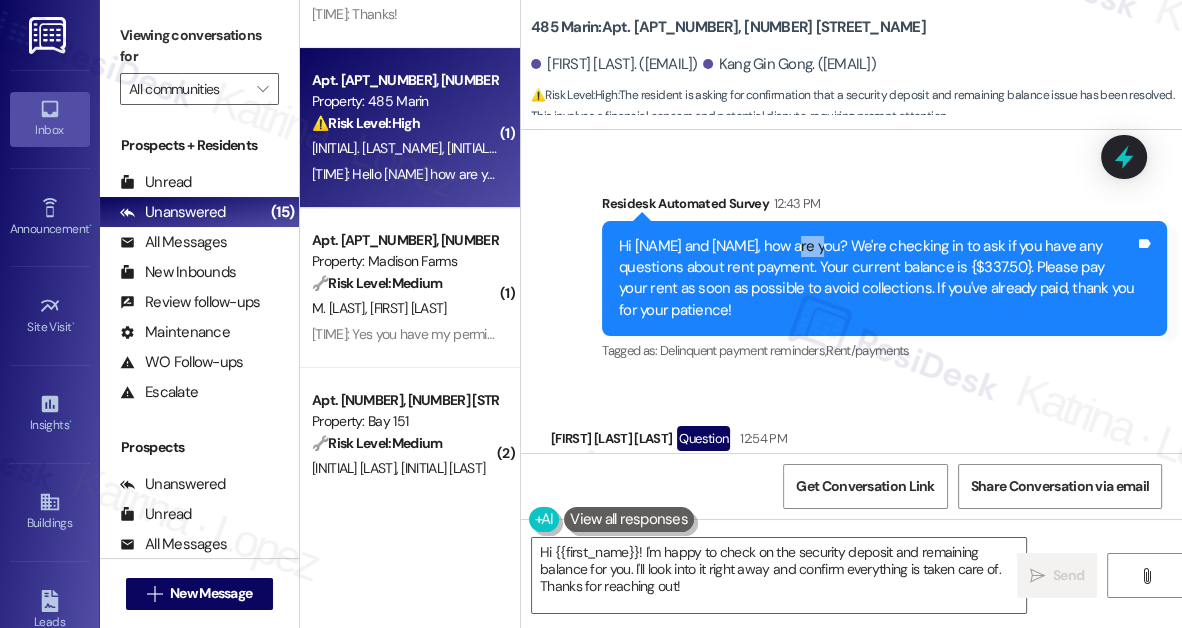 click on "Hi Sarah and Kang Gin, how are you? We're checking in to ask if you have any questions about rent payment. Your current balance is {$337.50}. Please pay your rent as soon as possible to avoid collections. If you've already paid, thank you for your patience!" at bounding box center [877, 279] 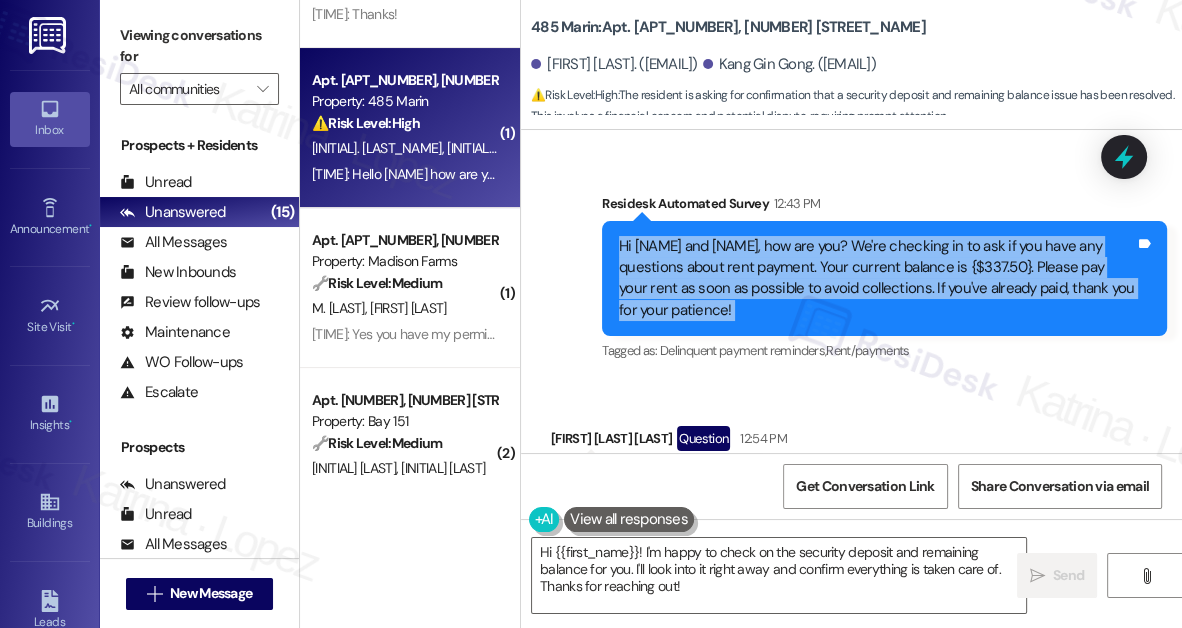 click on "Hi Sarah and Kang Gin, how are you? We're checking in to ask if you have any questions about rent payment. Your current balance is {$337.50}. Please pay your rent as soon as possible to avoid collections. If you've already paid, thank you for your patience!" at bounding box center [877, 279] 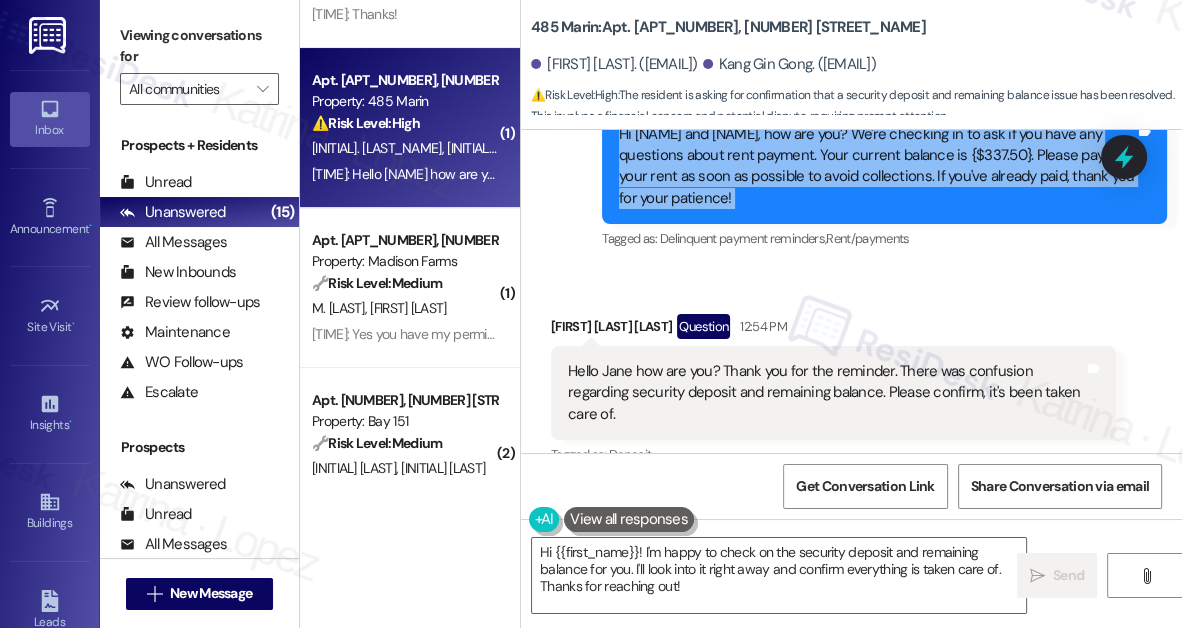 scroll, scrollTop: 720, scrollLeft: 0, axis: vertical 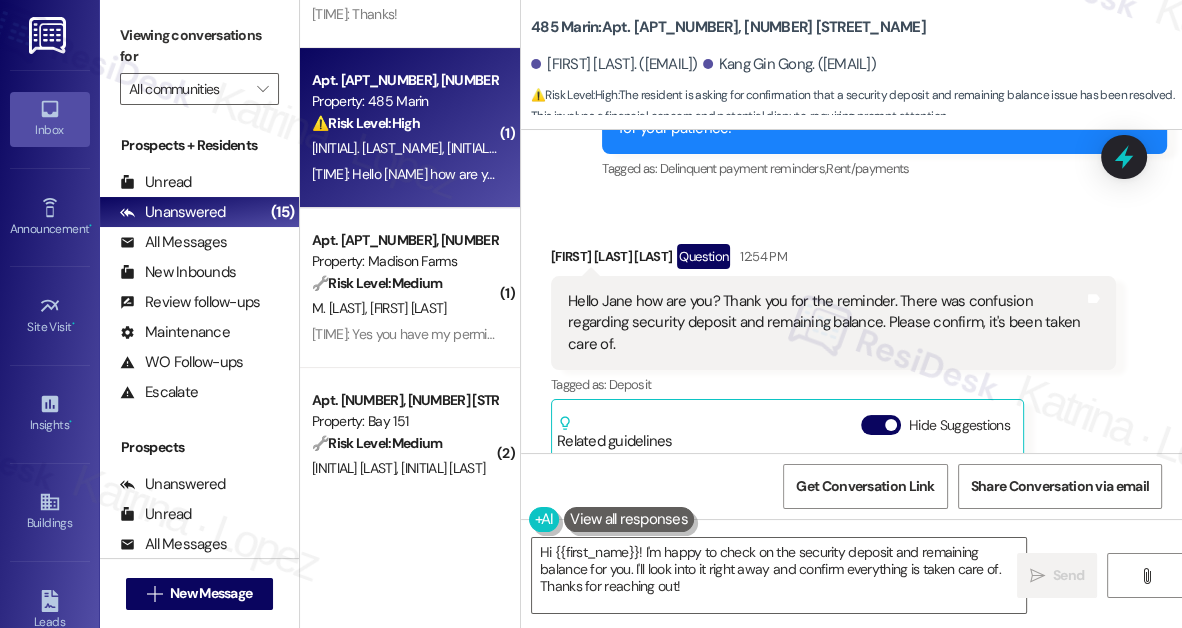 click on "Hello Jane how are you? Thank you for the reminder. There was confusion regarding security deposit and remaining balance. Please confirm, it's been taken care of.  Tags and notes" at bounding box center [833, 323] 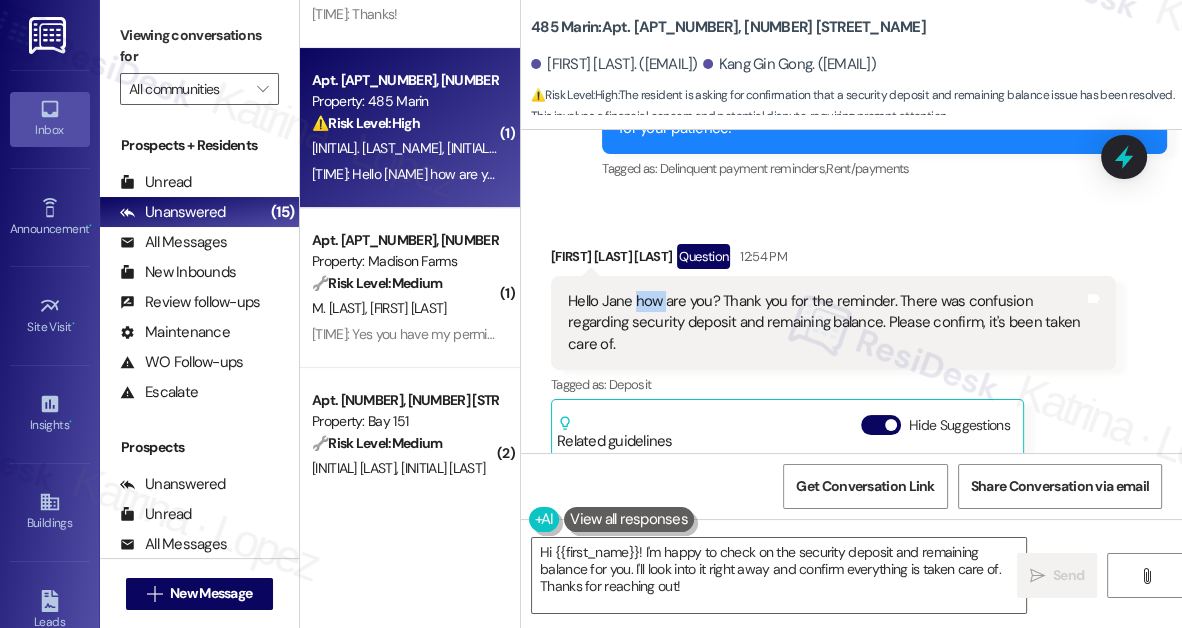 click on "Hello Jane how are you? Thank you for the reminder. There was confusion regarding security deposit and remaining balance. Please confirm, it's been taken care of.  Tags and notes" at bounding box center [833, 323] 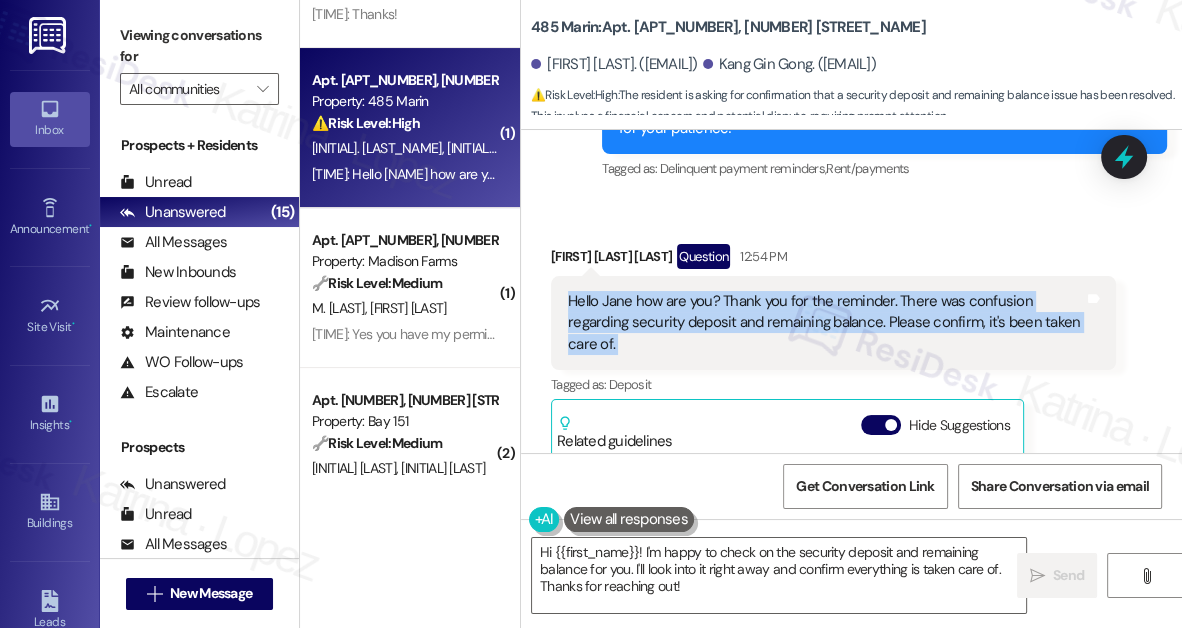 click on "Hello Jane how are you? Thank you for the reminder. There was confusion regarding security deposit and remaining balance. Please confirm, it's been taken care of.  Tags and notes" at bounding box center [833, 323] 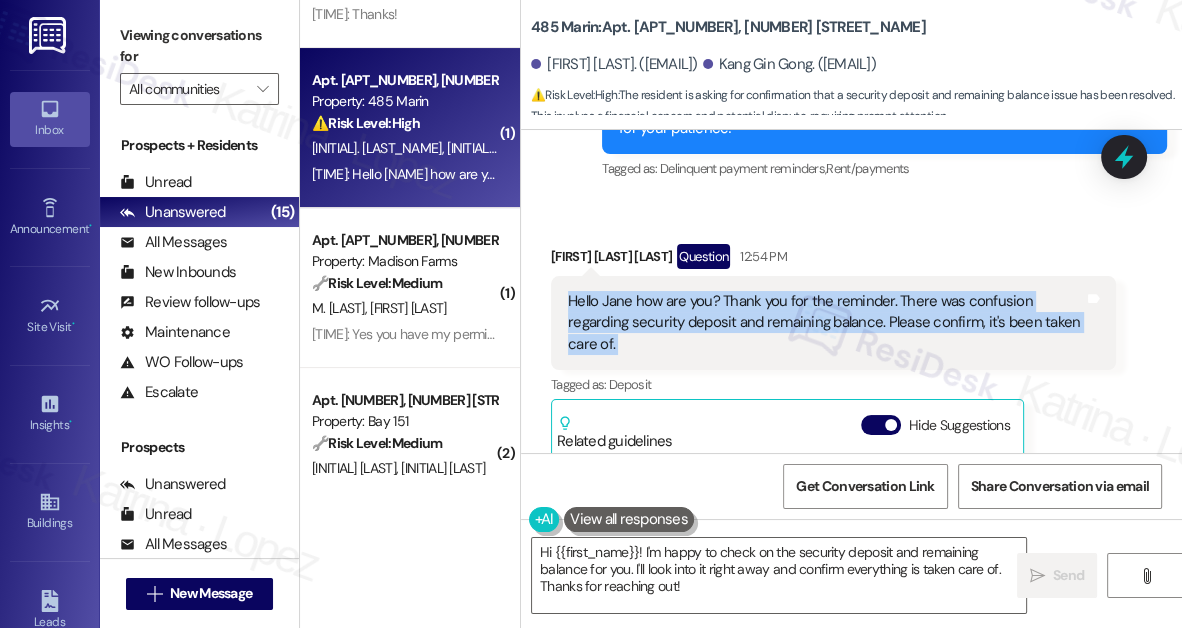click on "Hello Jane how are you? Thank you for the reminder. There was confusion regarding security deposit and remaining balance. Please confirm, it's been taken care of." at bounding box center (826, 323) 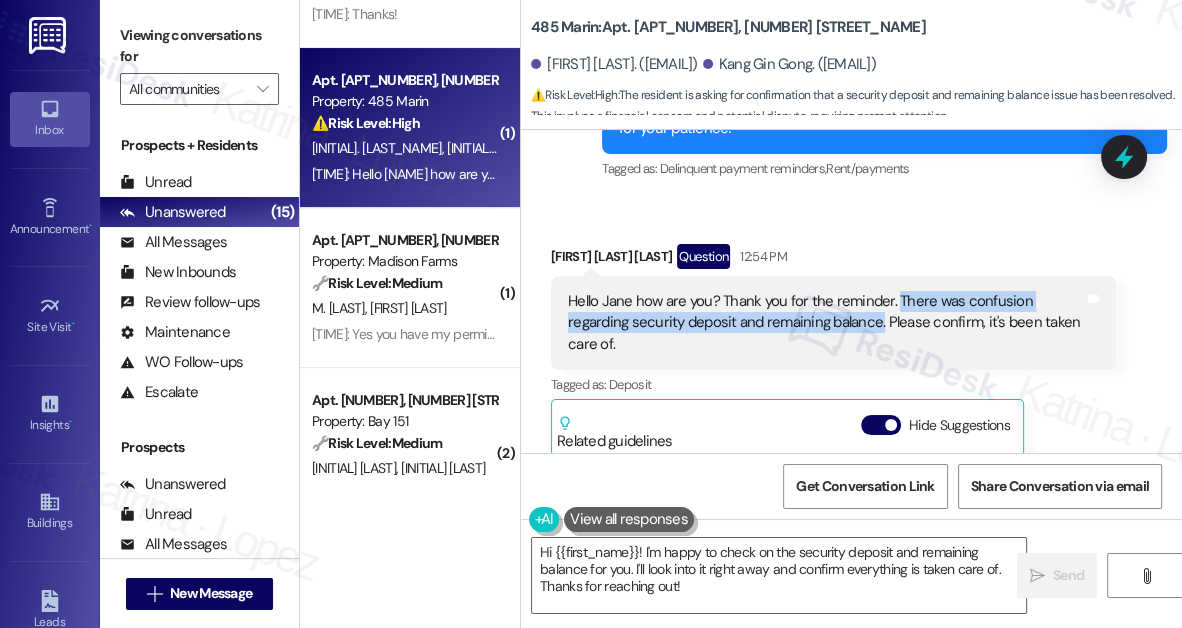 drag, startPoint x: 877, startPoint y: 322, endPoint x: 893, endPoint y: 291, distance: 34.88553 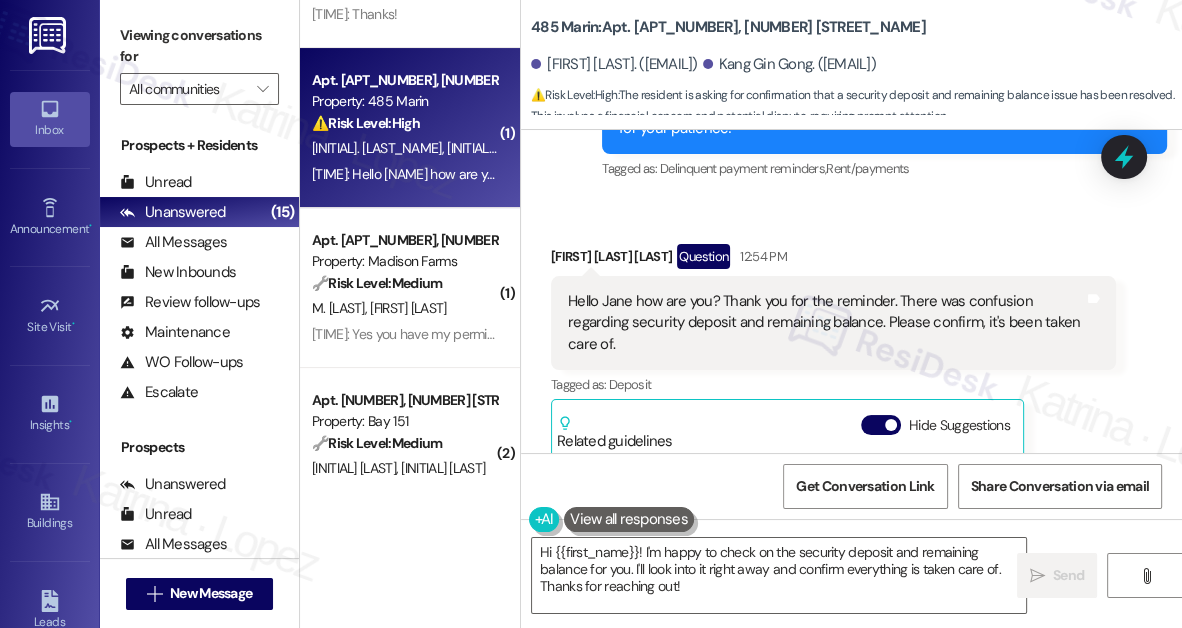click on "Viewing conversations for" at bounding box center [199, 46] 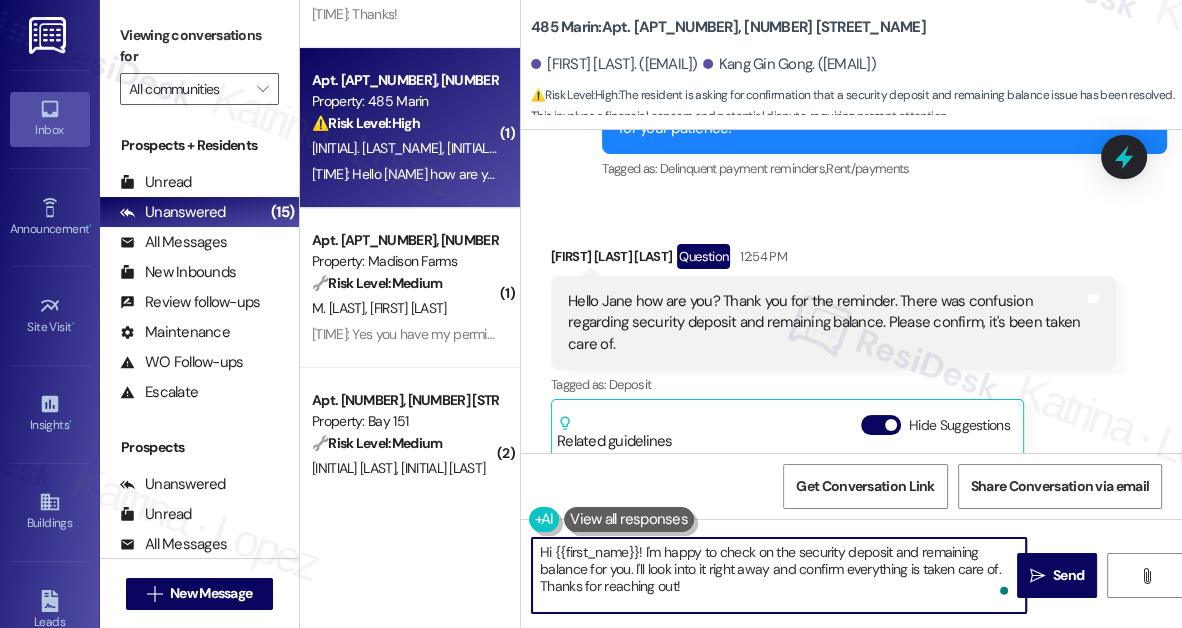 drag, startPoint x: 740, startPoint y: 586, endPoint x: 645, endPoint y: 547, distance: 102.69372 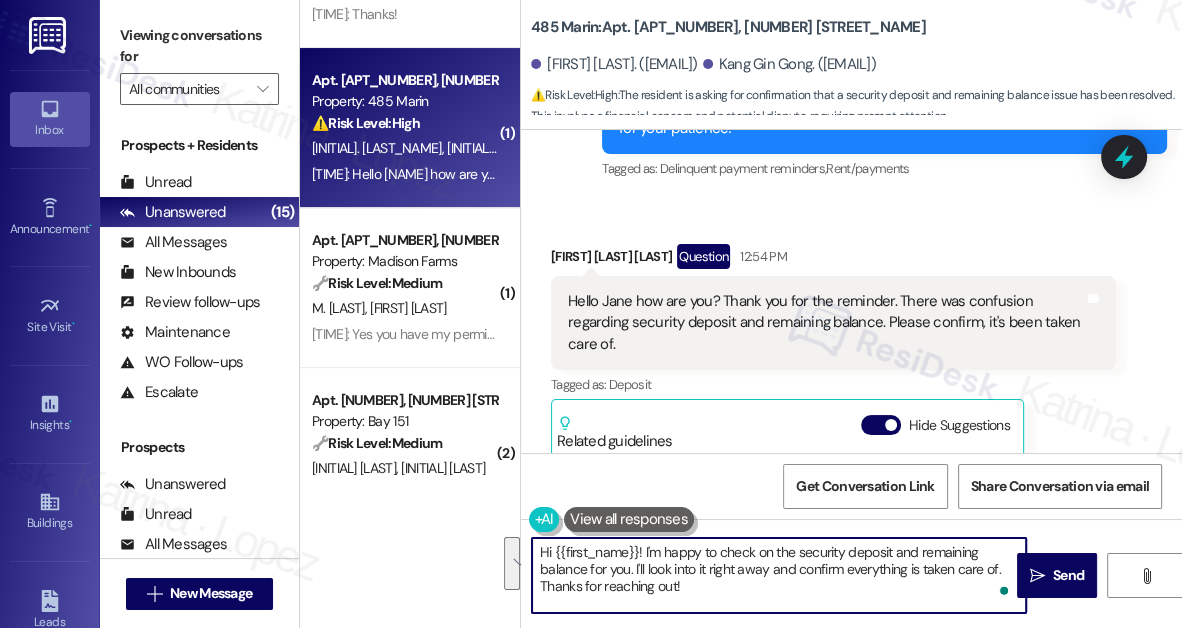 paste on "Could you share what specific part seems unclear—whether it’s how the deposit was applied, the final balance amount, or certain charges on your ledger?" 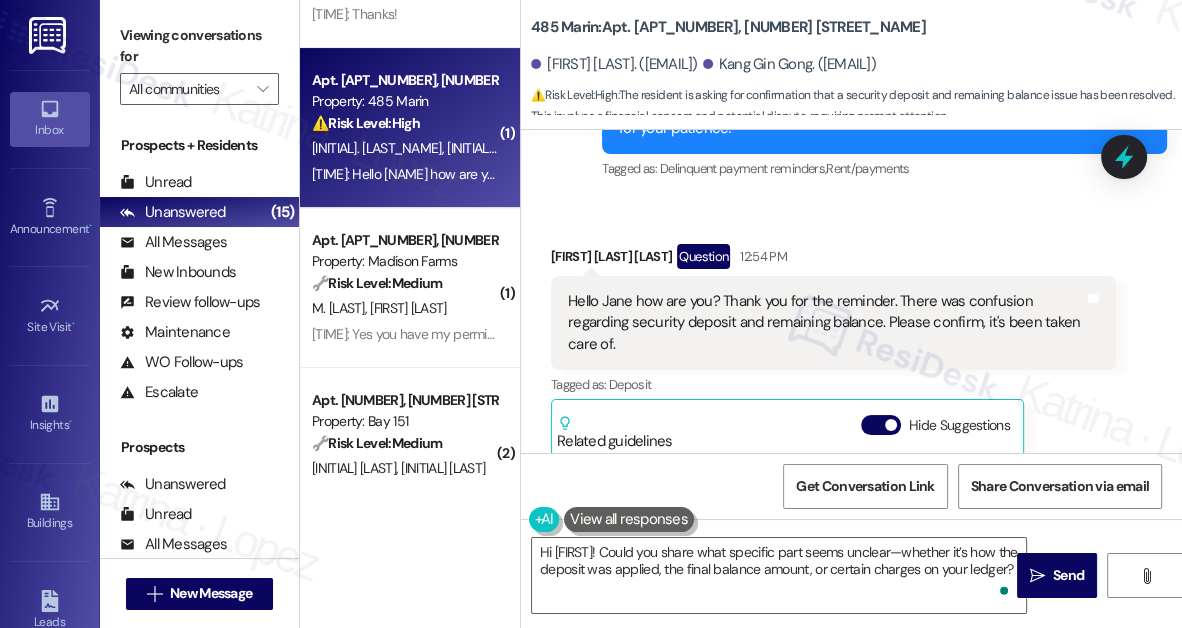 click at bounding box center (629, 519) 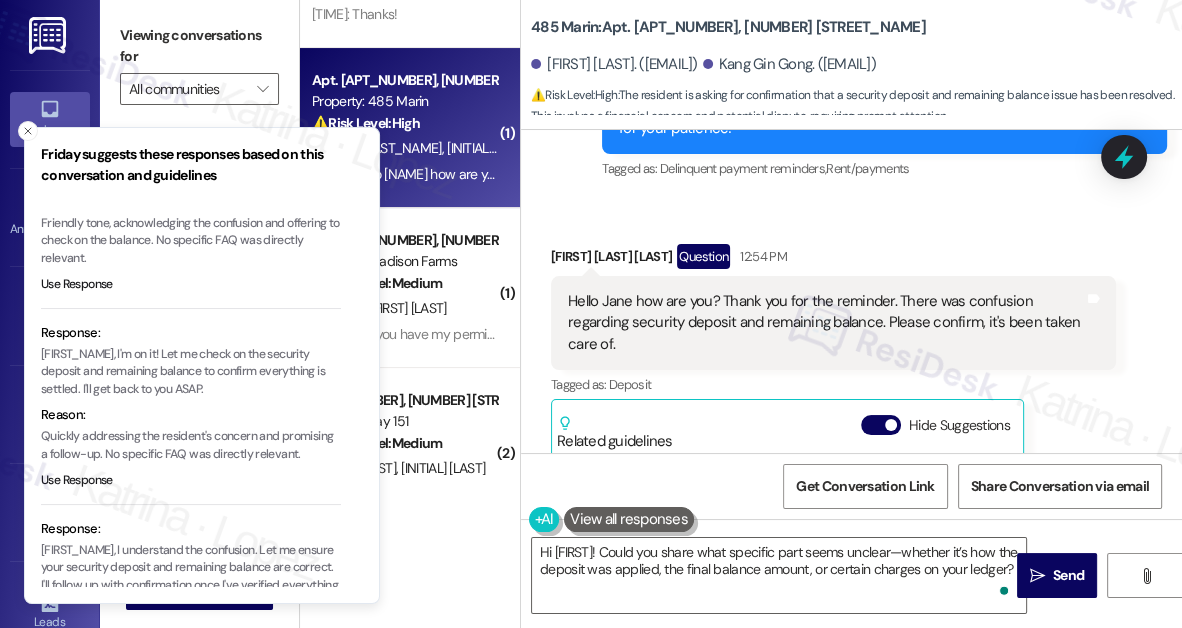 scroll, scrollTop: 272, scrollLeft: 0, axis: vertical 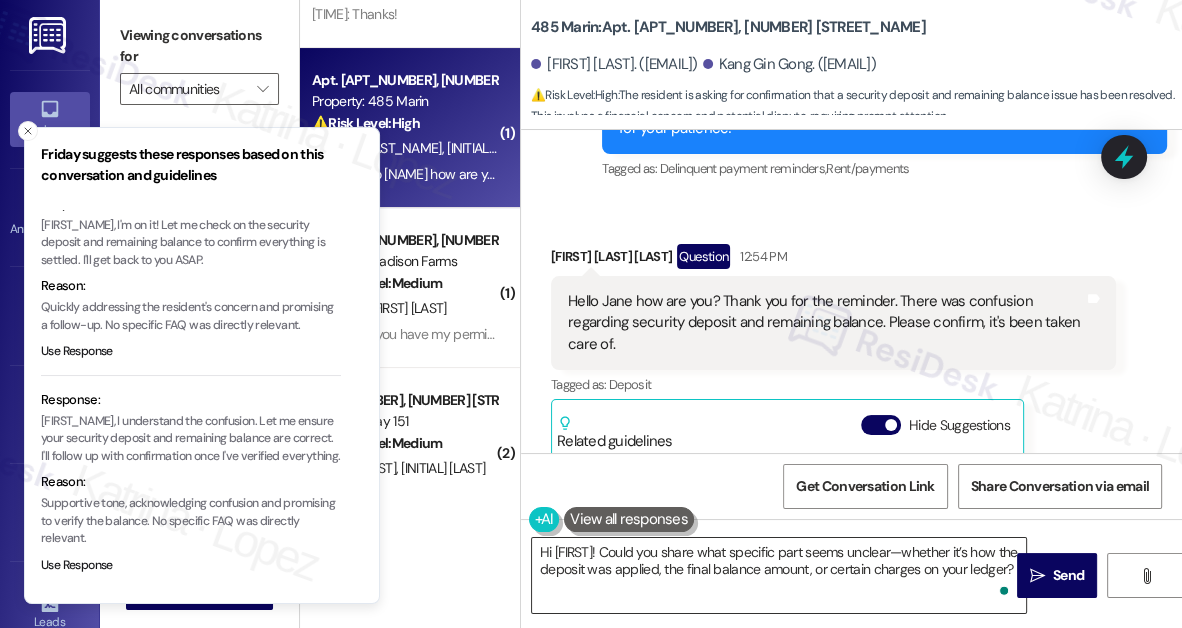 click on "Hi {{first_name}}! Could you share what specific part seems unclear—whether it’s how the deposit was applied, the final balance amount, or certain charges on your ledger?" at bounding box center [779, 575] 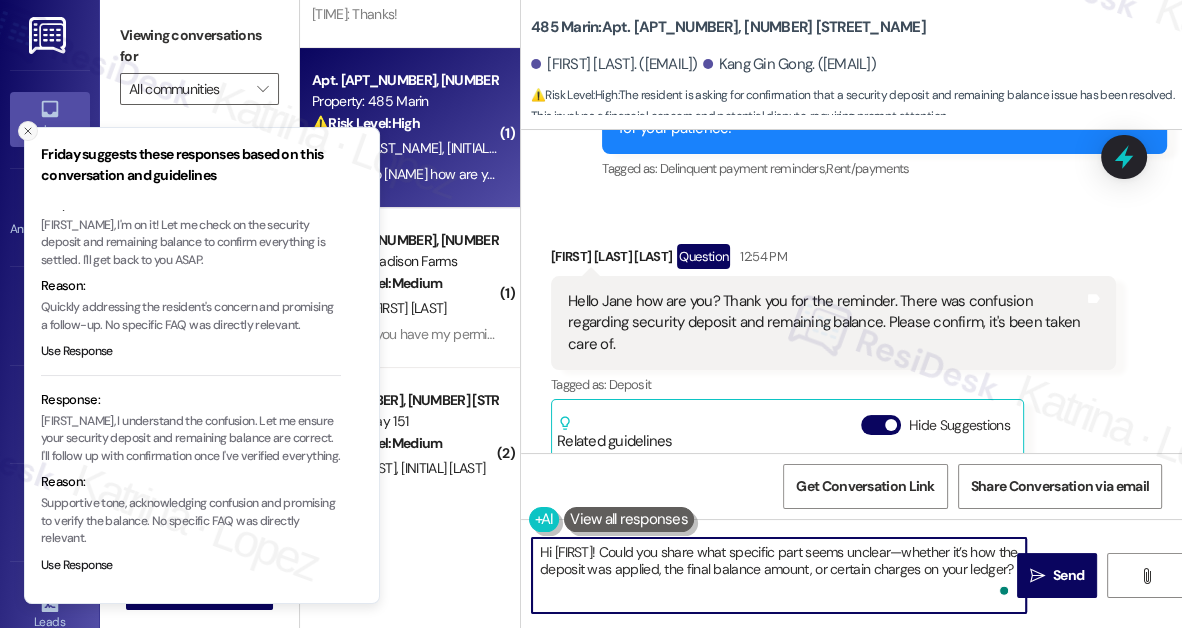 click at bounding box center (28, 131) 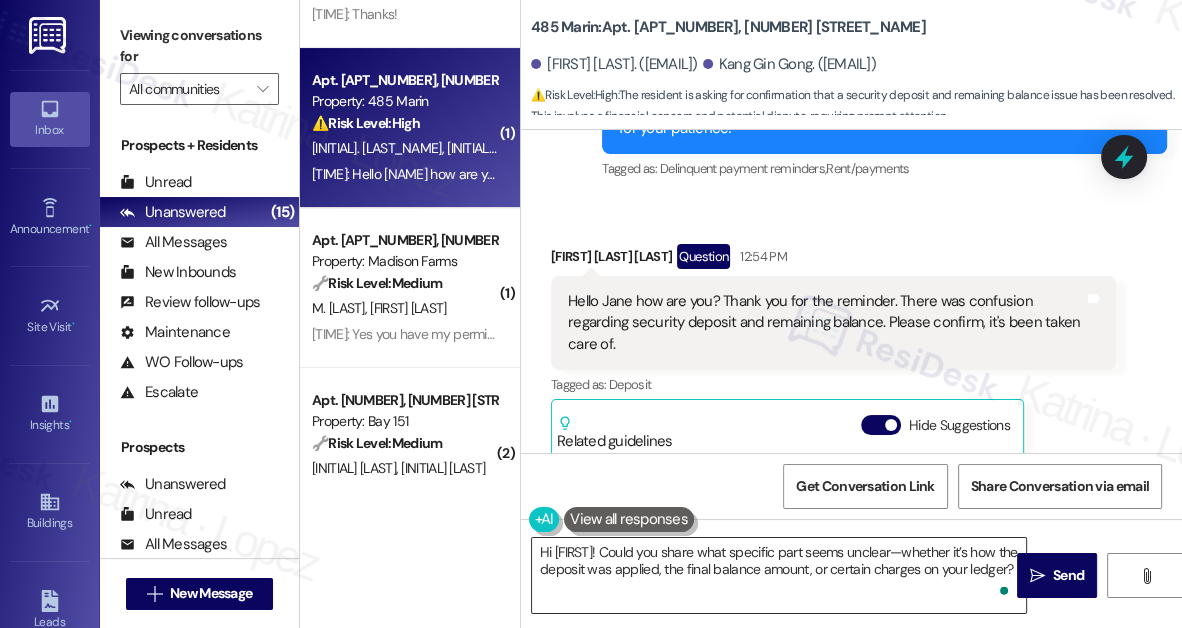 click on "Hi {{first_name}}! Could you share what specific part seems unclear—whether it’s how the deposit was applied, the final balance amount, or certain charges on your ledger?" at bounding box center [779, 575] 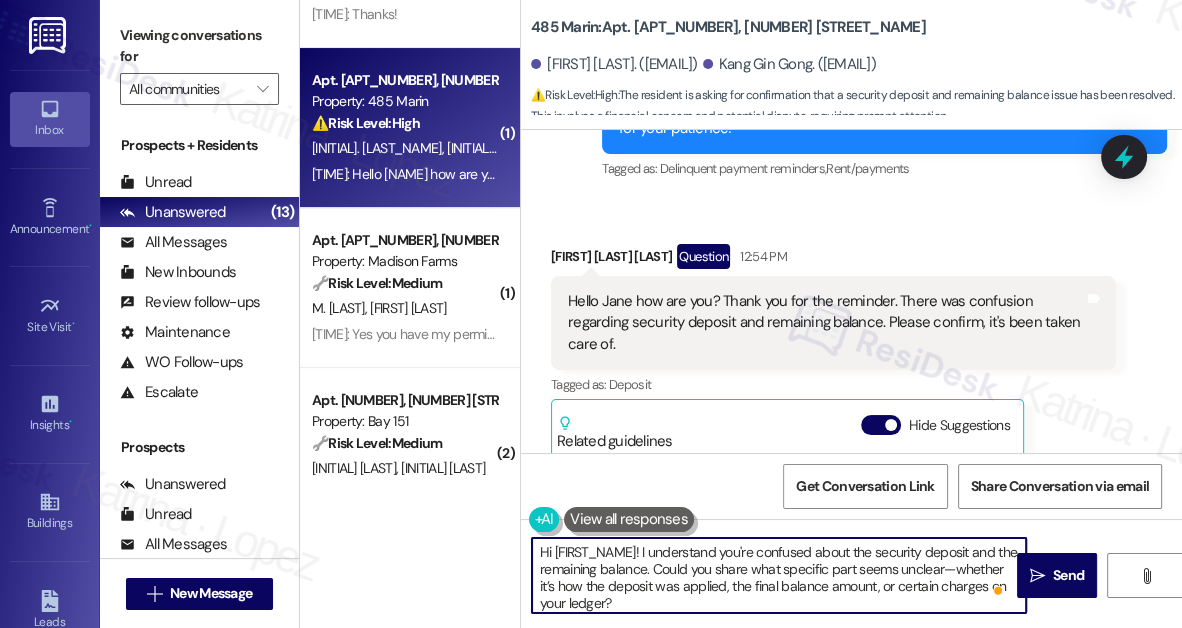 click on "Hi {{first_name}}! I understand you're confused about the security deposit and the remaining balance. Could you share what specific part seems unclear—whether it’s how the deposit was applied, the final balance amount, or certain charges on your ledger?" at bounding box center [779, 575] 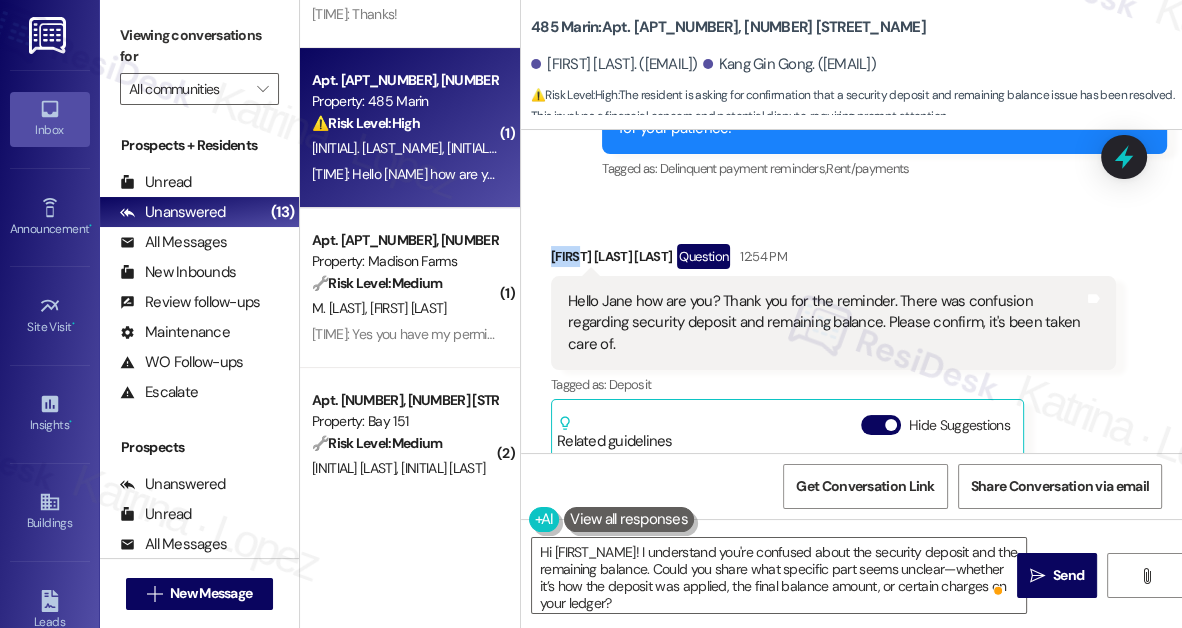 click on "Kang Gin Gong Question 12:54 PM" at bounding box center (833, 260) 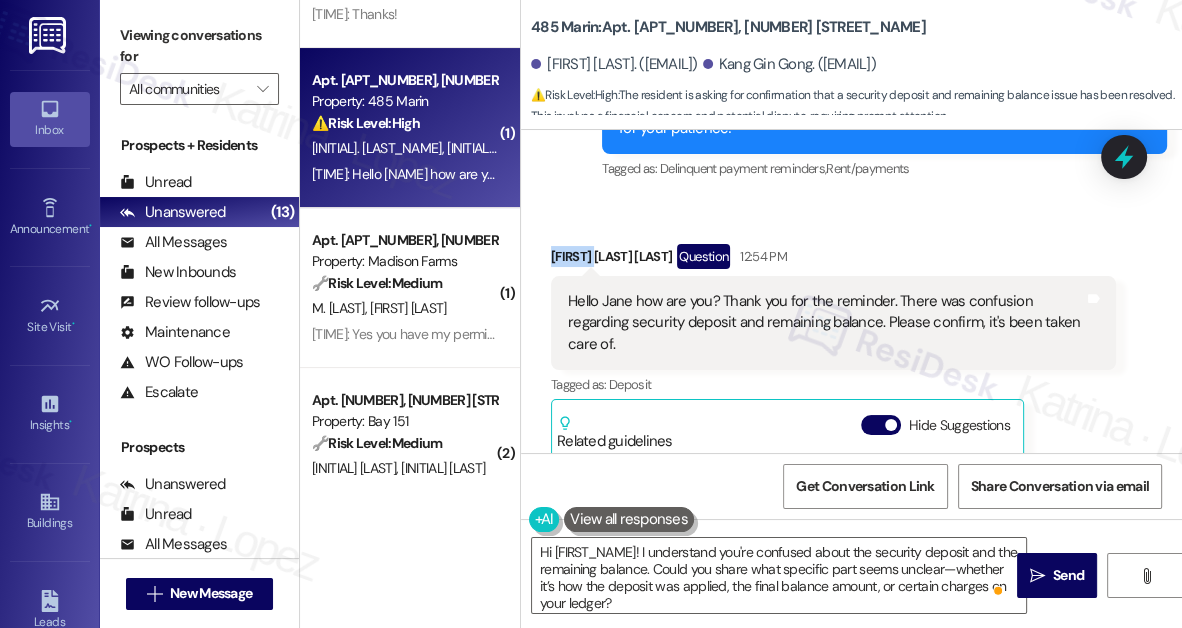 drag, startPoint x: 600, startPoint y: 254, endPoint x: 550, endPoint y: 253, distance: 50.01 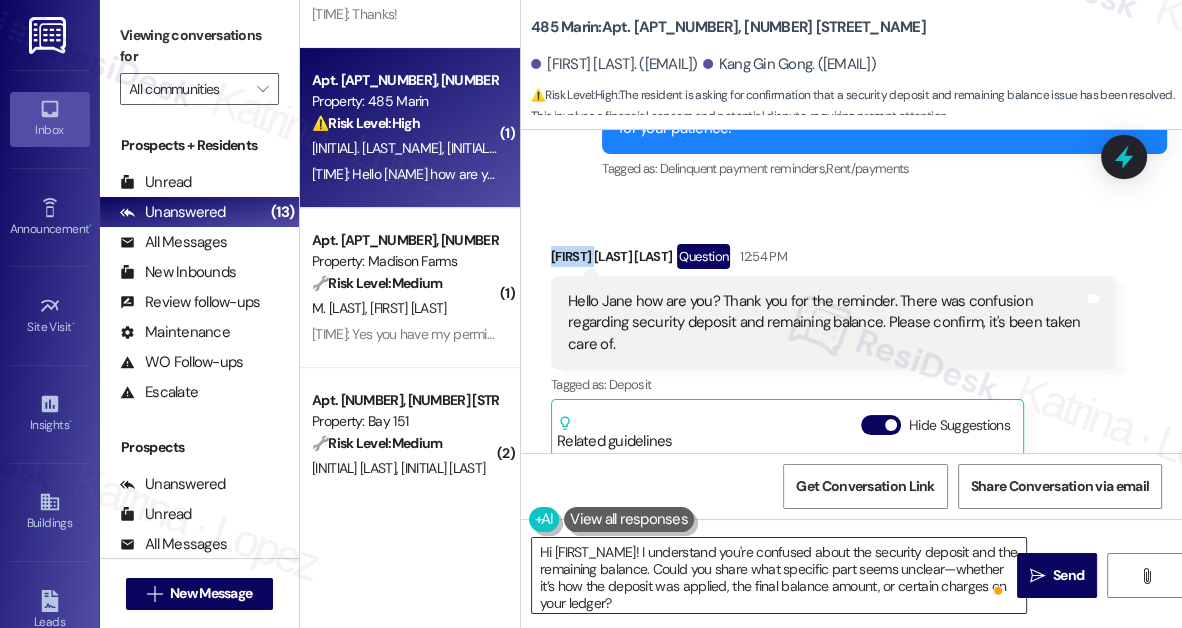 copy on "Kang Gin" 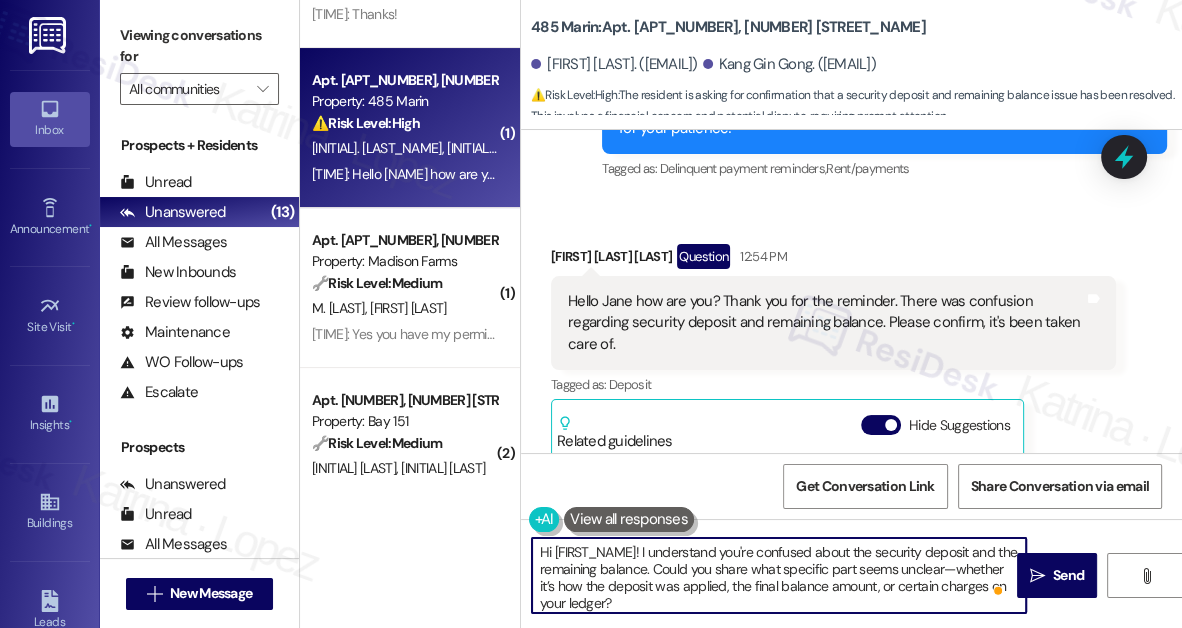 drag, startPoint x: 553, startPoint y: 549, endPoint x: 637, endPoint y: 547, distance: 84.0238 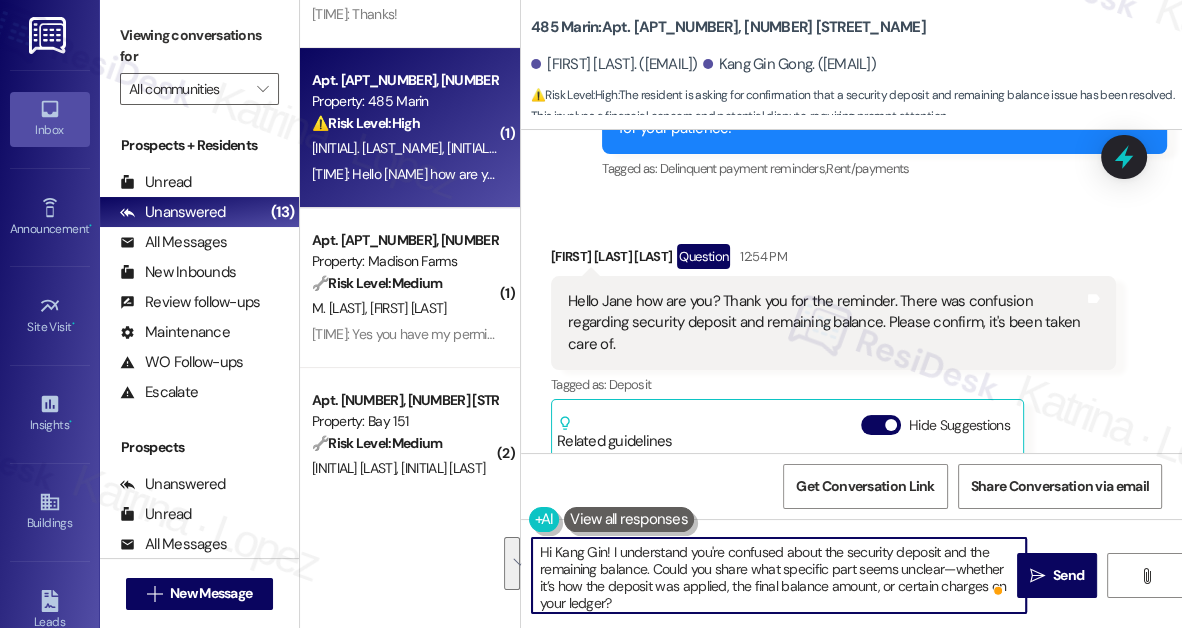 drag, startPoint x: 941, startPoint y: 570, endPoint x: 941, endPoint y: 598, distance: 28 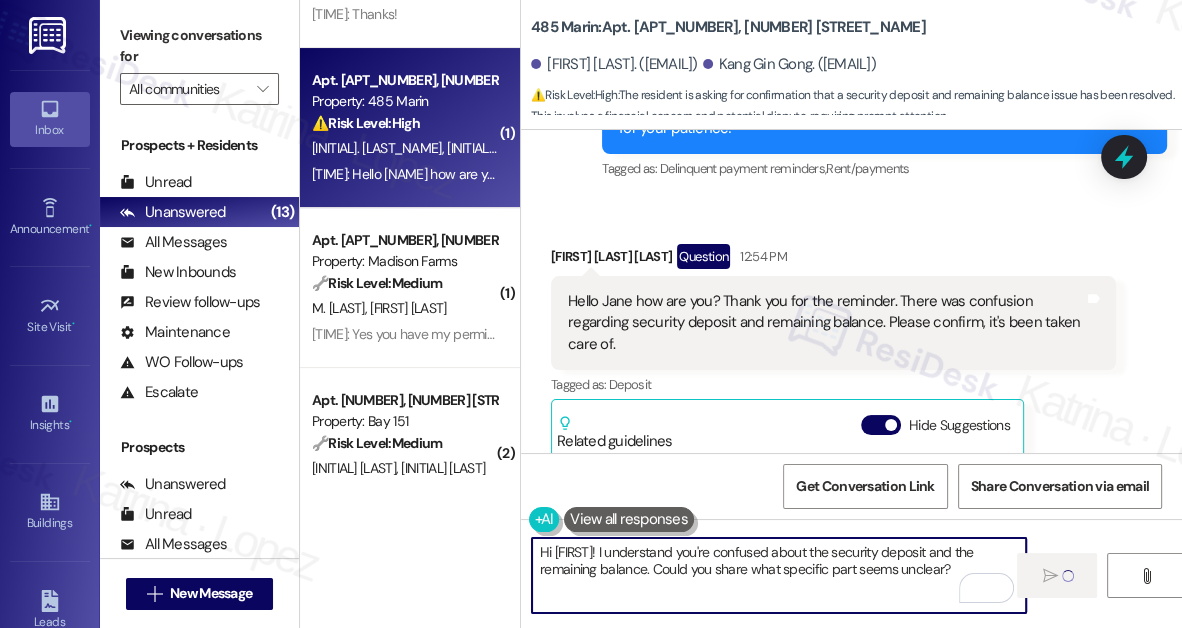 type on "Hi Kang Gin! I understand you're confused about the security deposit and the remaining balance. Could you share what specific part seems unclear?" 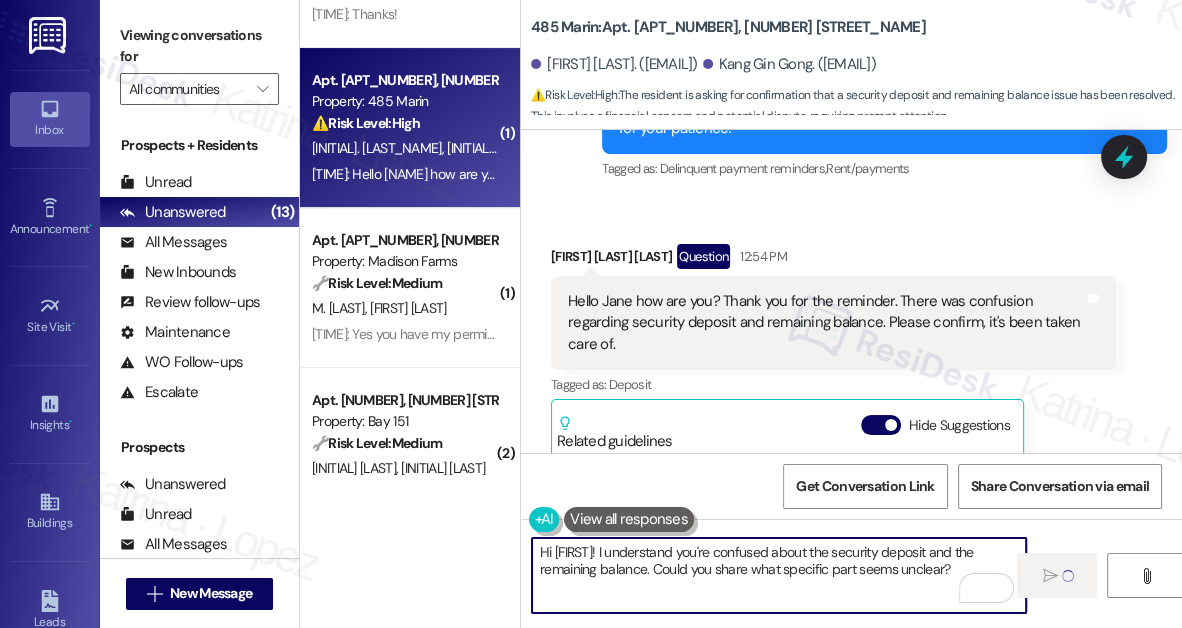 type 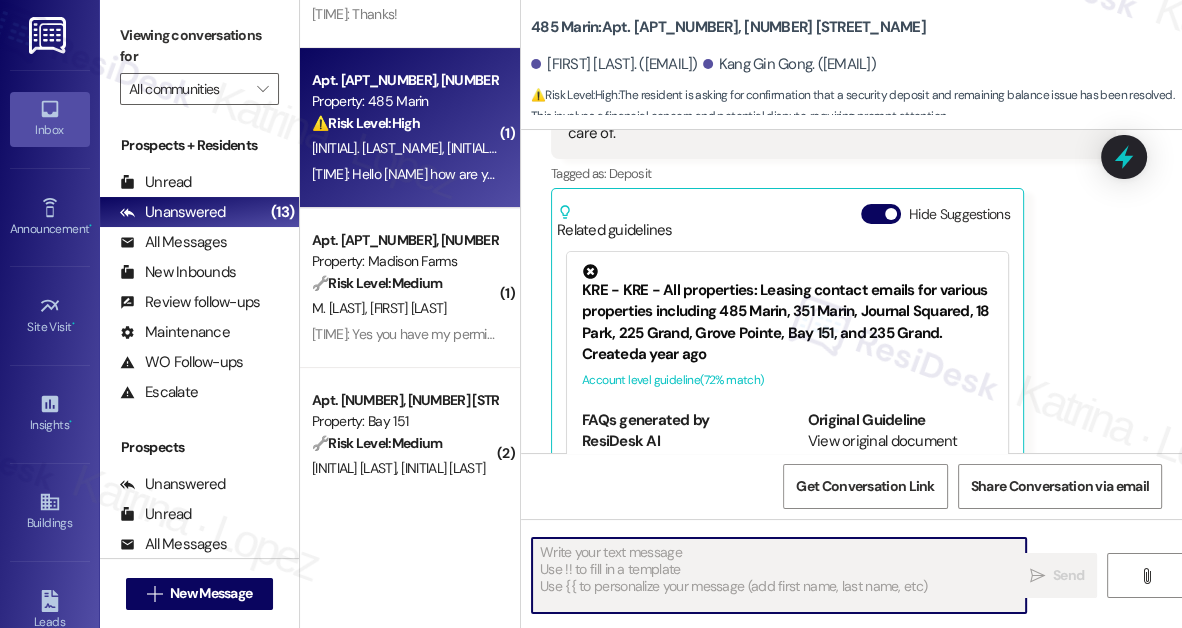scroll, scrollTop: 992, scrollLeft: 0, axis: vertical 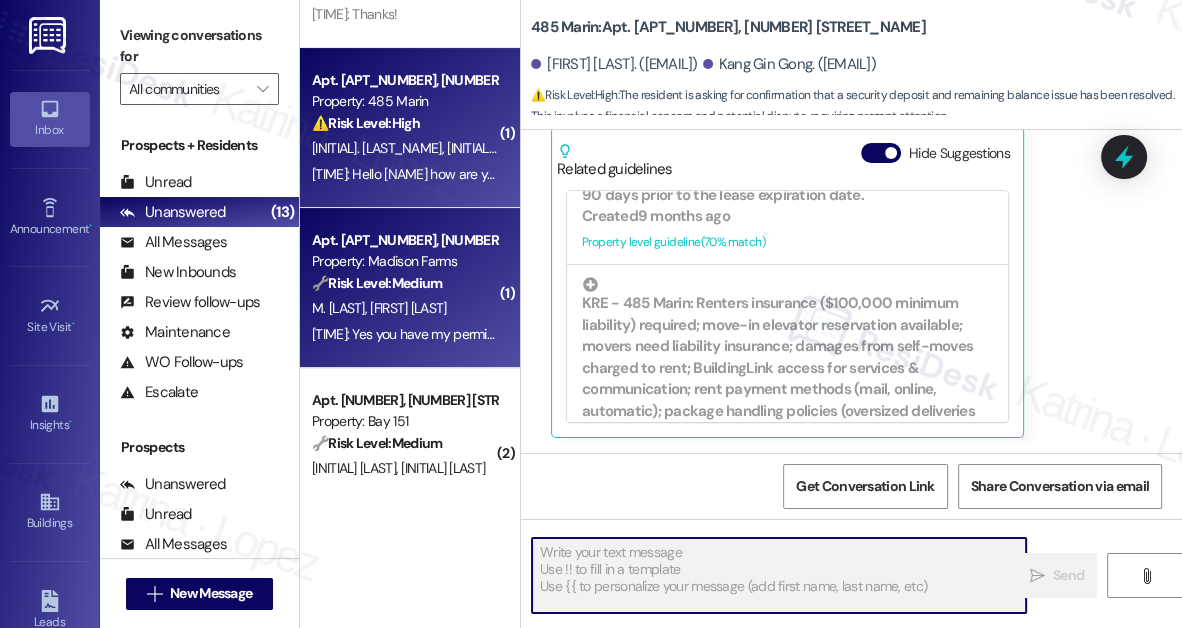 click on "Property: Madison Farms" at bounding box center (404, 261) 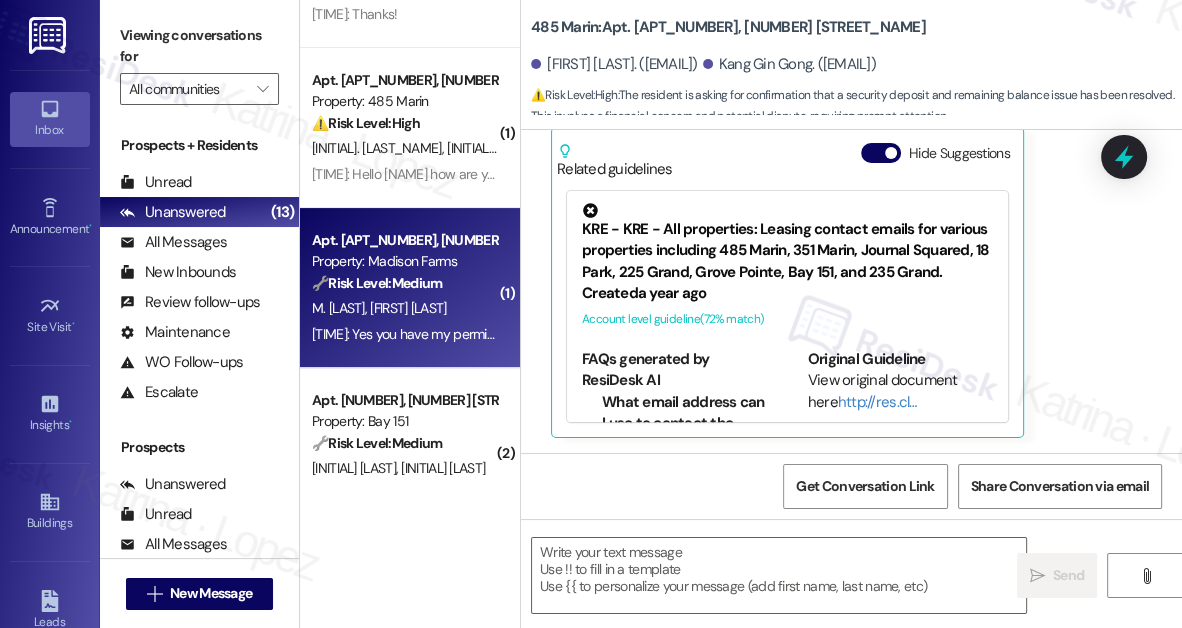 type on "Fetching suggested responses. Please feel free to read through the conversation in the meantime." 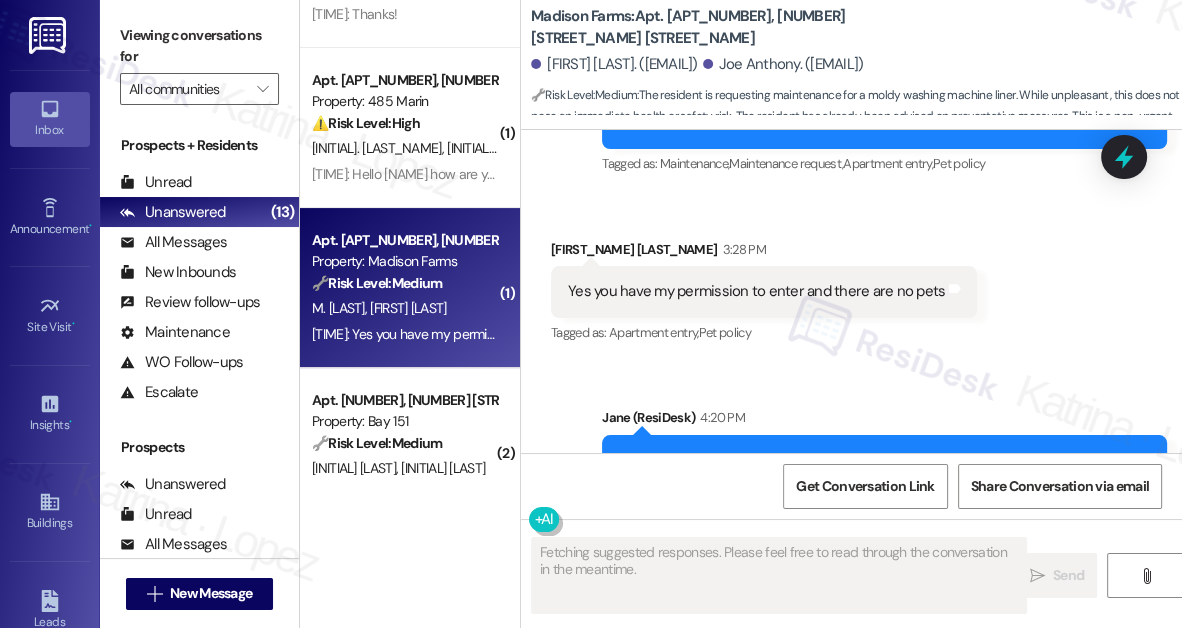 scroll, scrollTop: 3125, scrollLeft: 0, axis: vertical 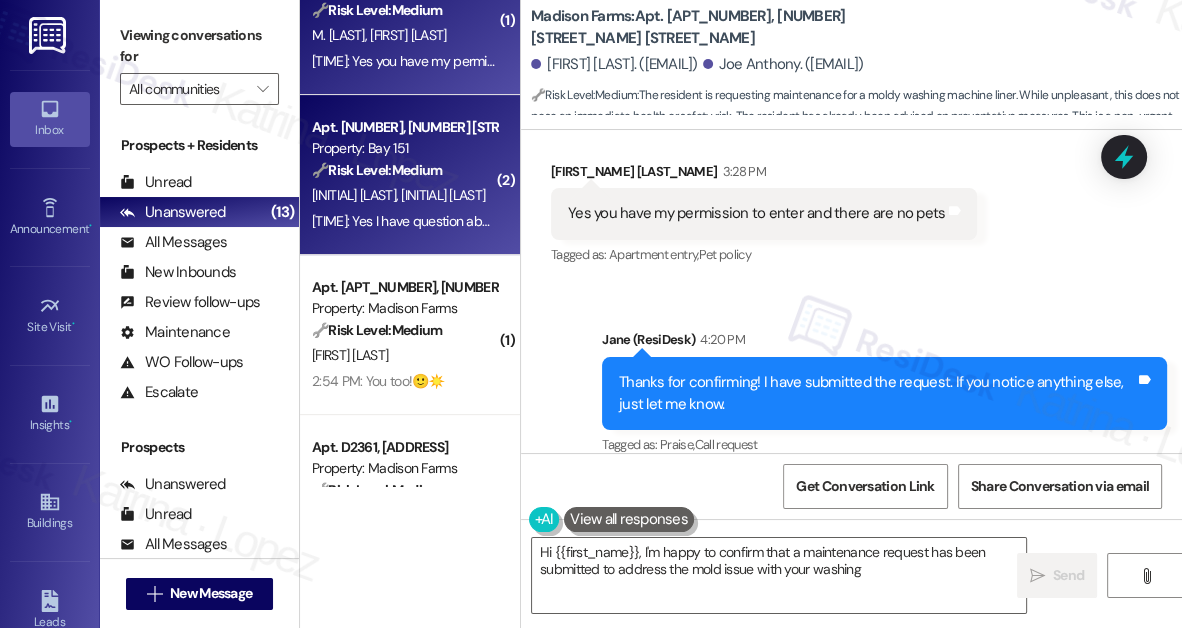 type on "Hi {{first_name}}, I'm happy to confirm that a maintenance request has been submitted to address the mold issue with your washing" 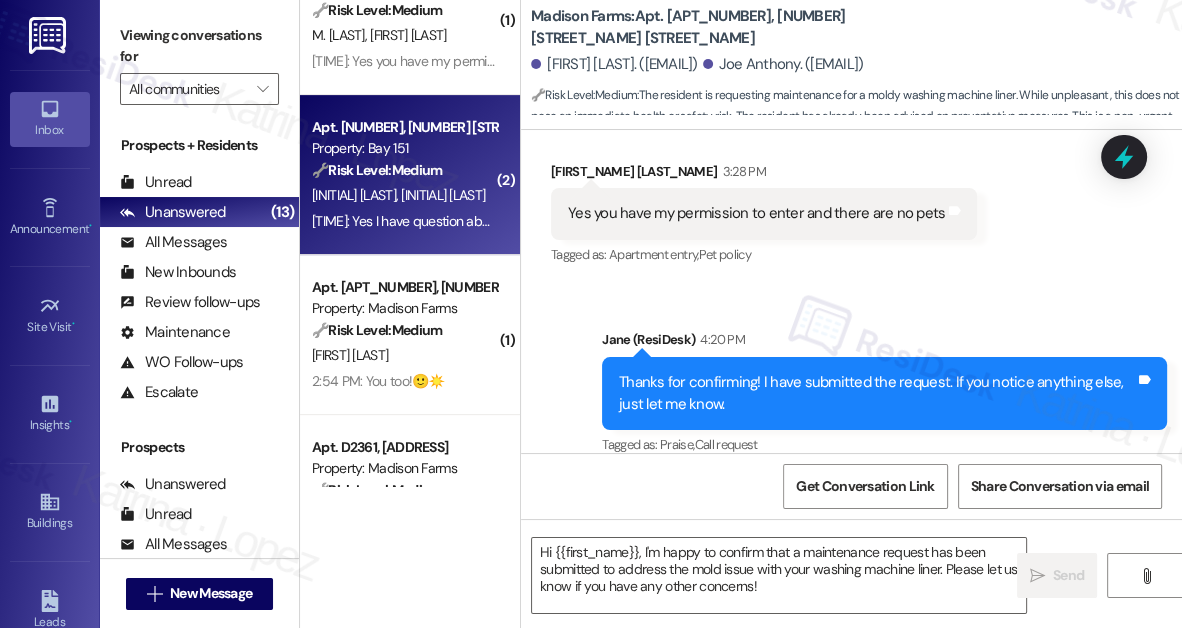type on "Fetching suggested responses. Please feel free to read through the conversation in the meantime." 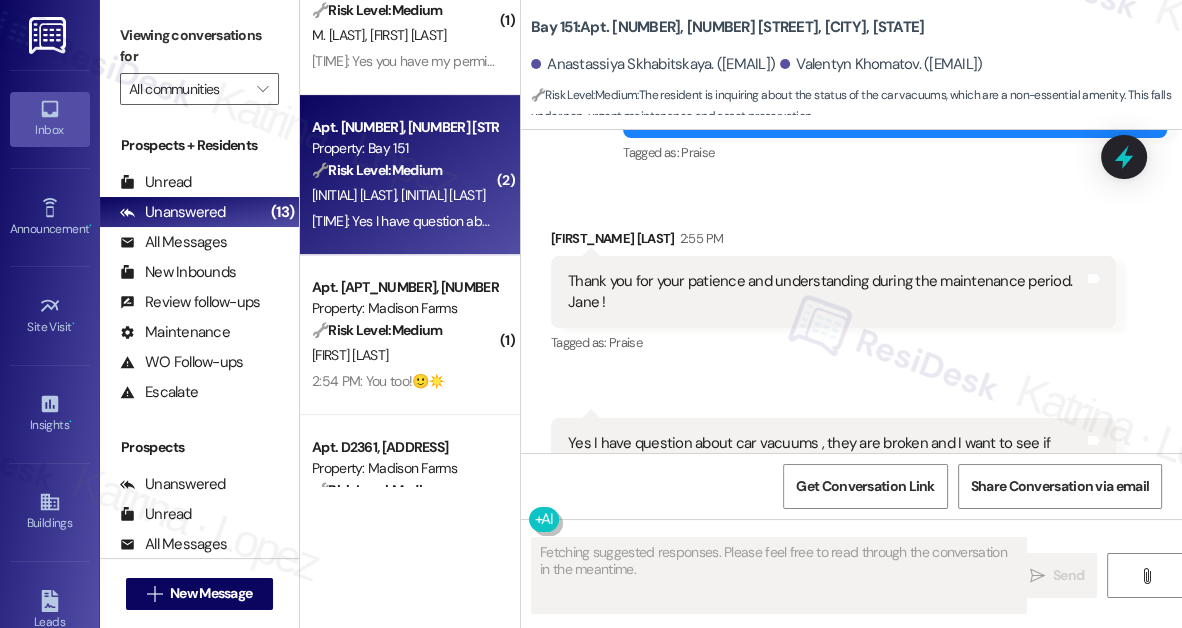 scroll, scrollTop: 14970, scrollLeft: 0, axis: vertical 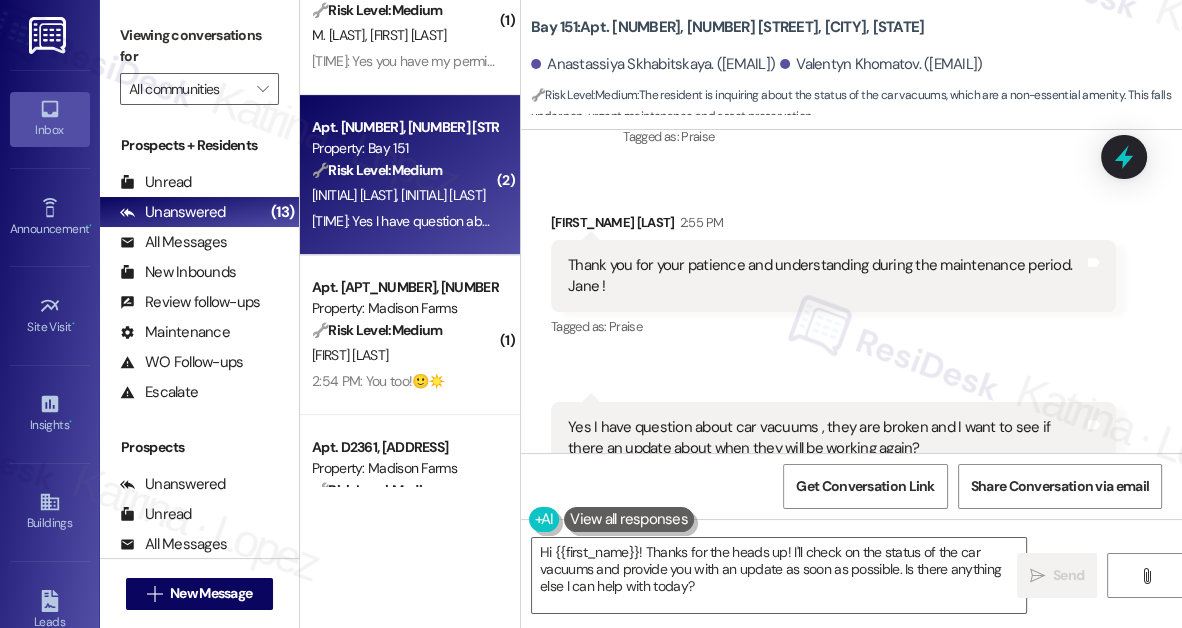 click on "Yes I have question about car vacuums , they are broken and I want to see if there an update about when they will be working again?" at bounding box center (826, 438) 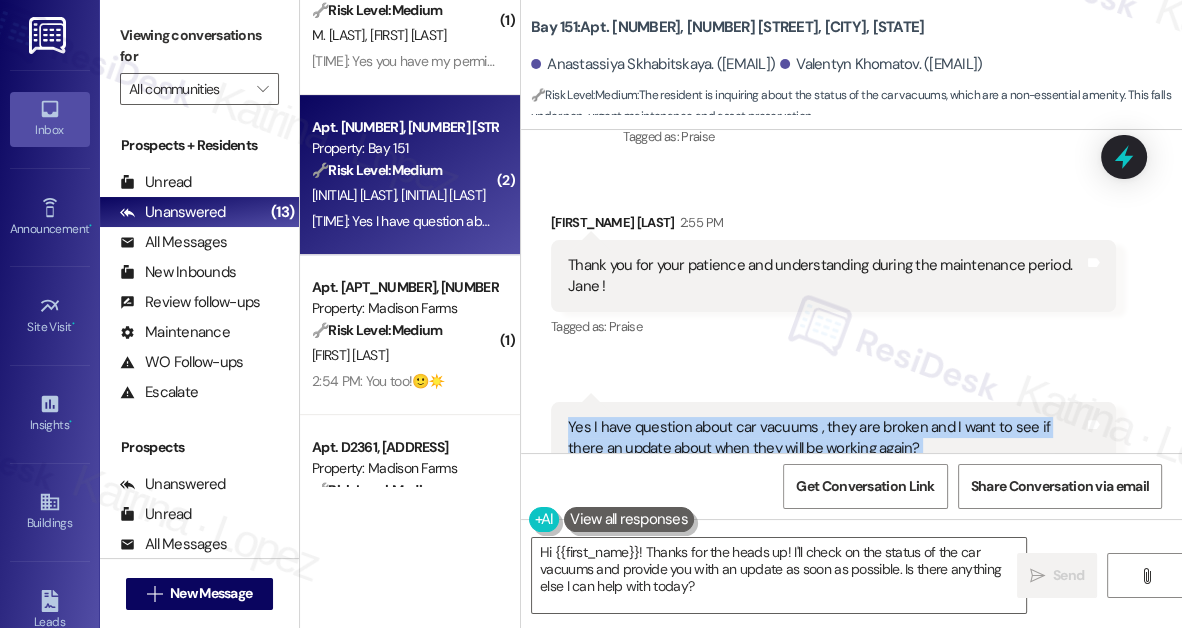 click on "Yes I have question about car vacuums , they are broken and I want to see if there an update about when they will be working again?" at bounding box center (826, 438) 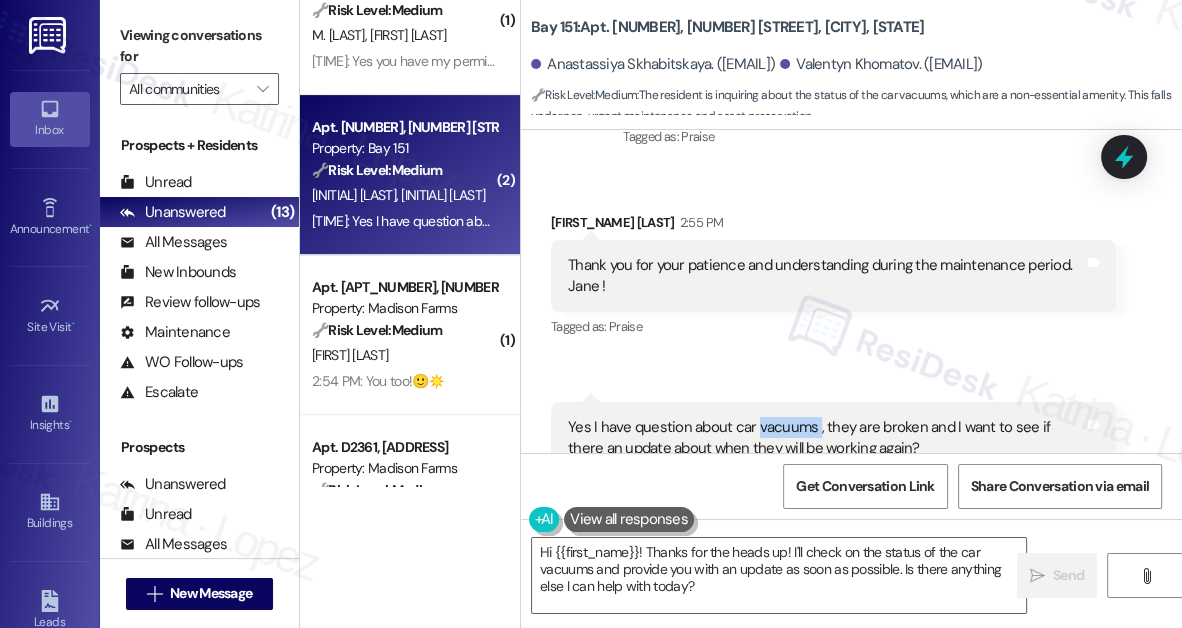 click on "Yes I have question about car vacuums , they are broken and I want to see if there an update about when they will be working again?" at bounding box center (826, 438) 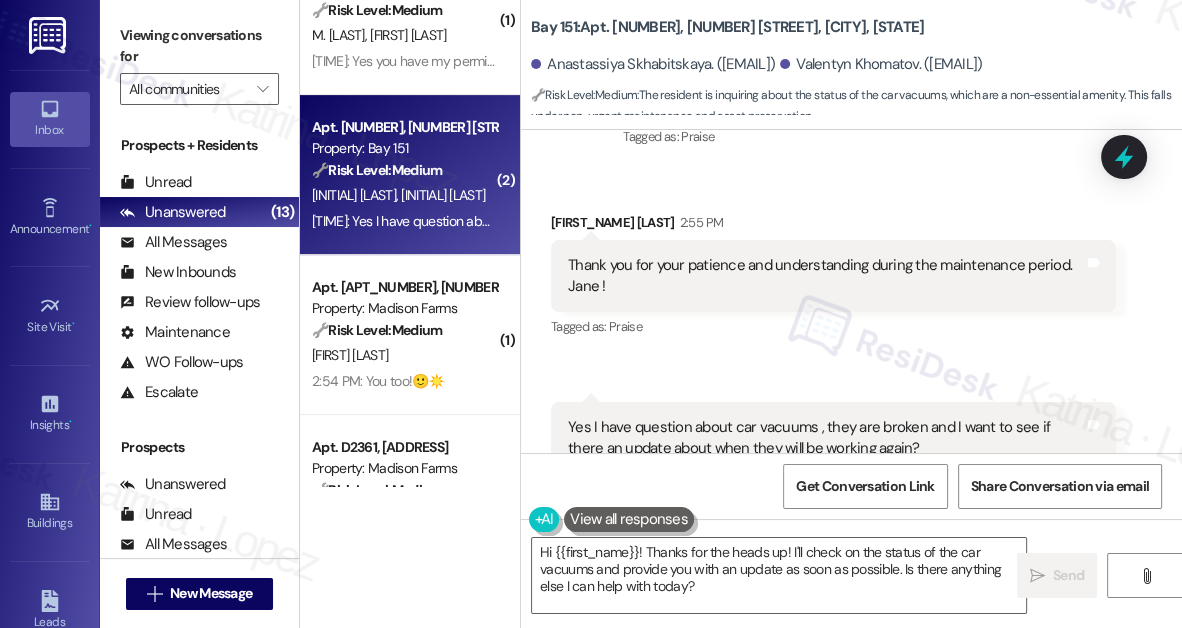 click on "Yes I have question about car vacuums , they are broken and I want to see if there an update about when they will be working again?" at bounding box center (826, 438) 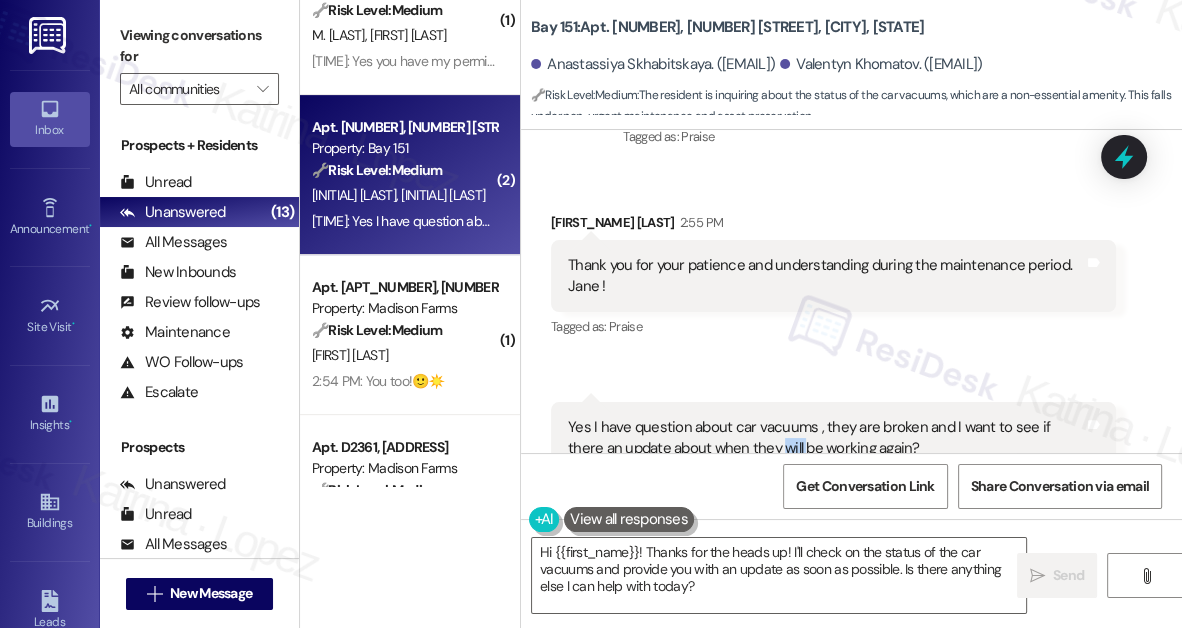 click on "Yes I have question about car vacuums , they are broken and I want to see if there an update about when they will be working again?" at bounding box center [826, 438] 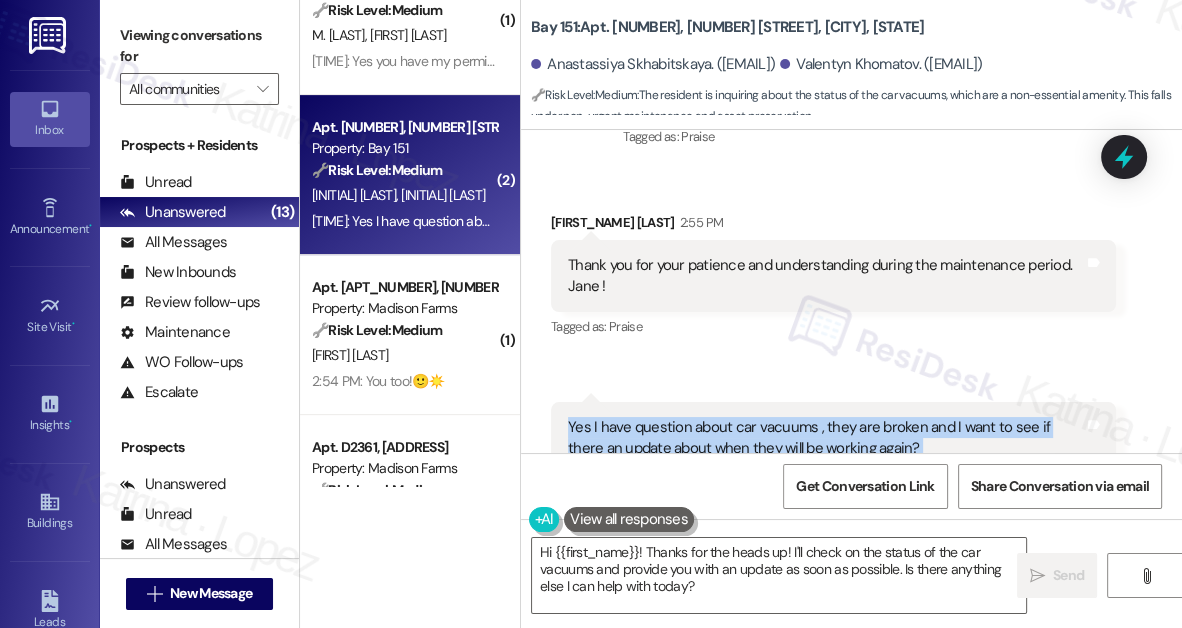 click on "Yes I have question about car vacuums , they are broken and I want to see if there an update about when they will be working again?" at bounding box center (826, 438) 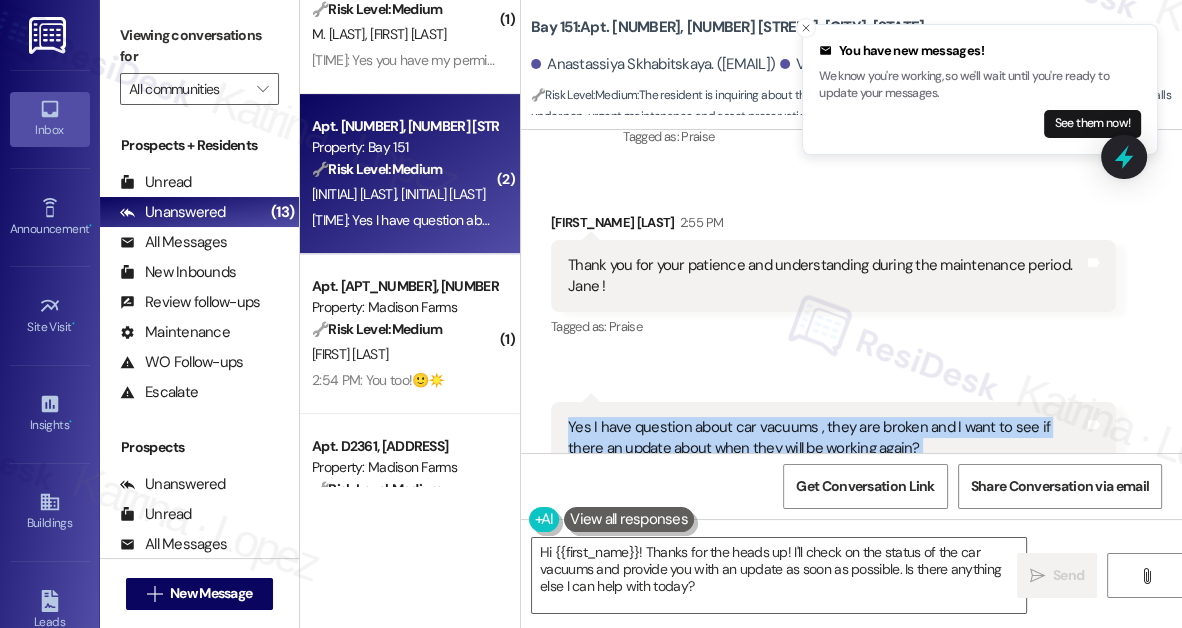 scroll, scrollTop: 545, scrollLeft: 0, axis: vertical 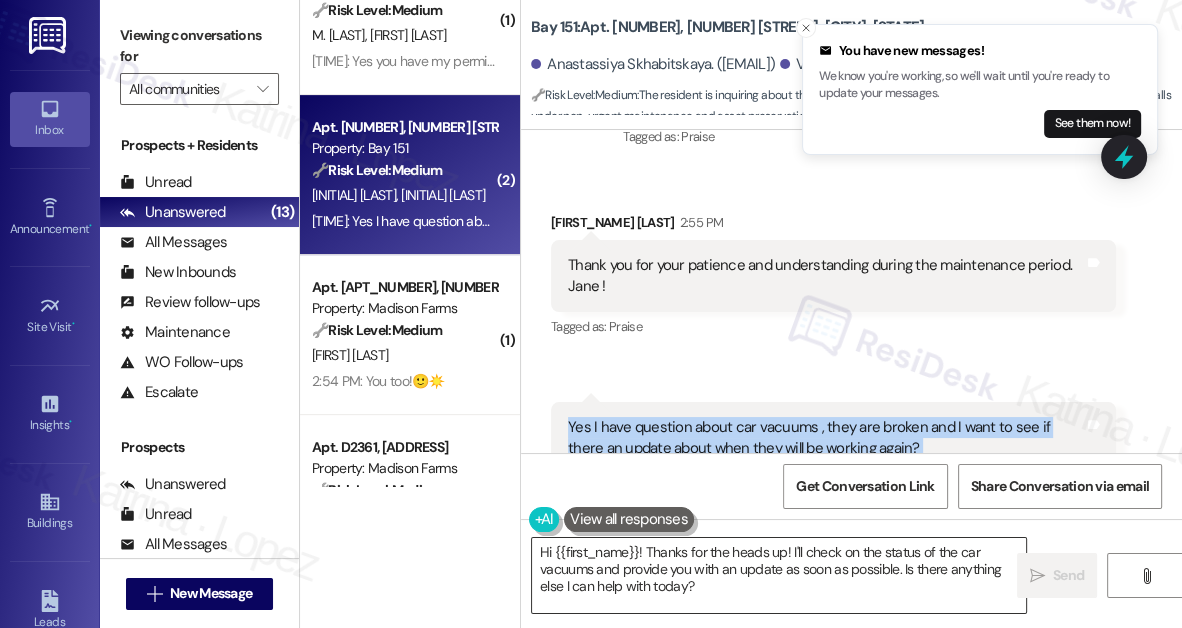 click on "Hi {{first_name}}! Thanks for the heads up! I'll check on the status of the car vacuums and provide you with an update as soon as possible. Is there anything else I can help with today?" at bounding box center (779, 575) 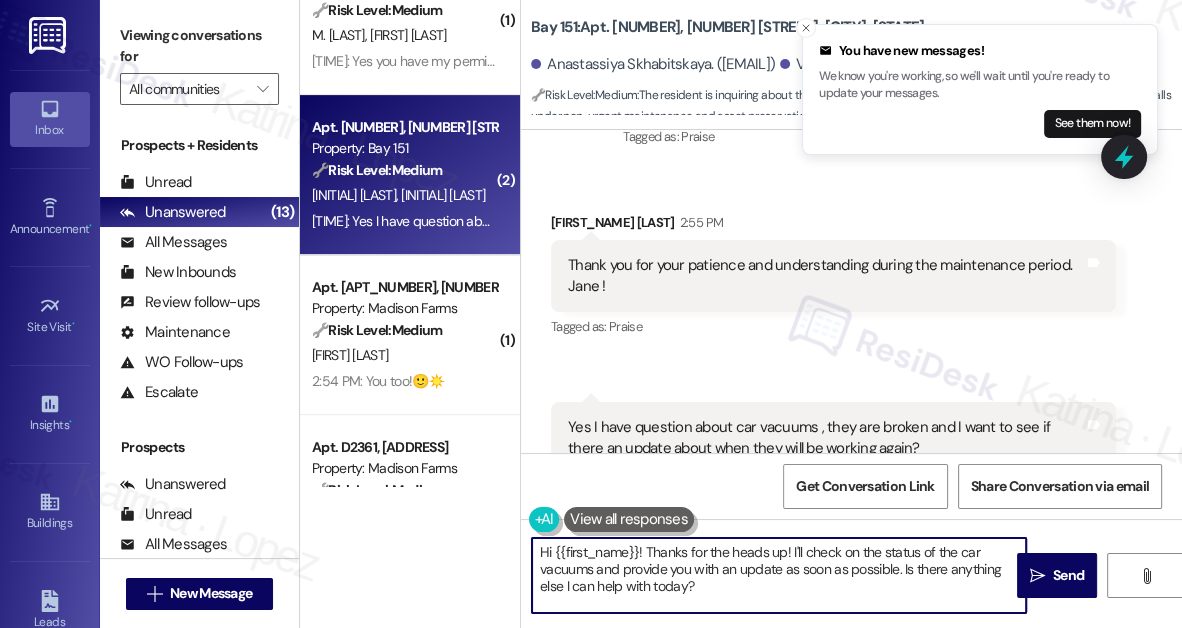 click on "Hi {{first_name}}! Thanks for the heads up! I'll check on the status of the car vacuums and provide you with an update as soon as possible. Is there anything else I can help with today?" at bounding box center (779, 575) 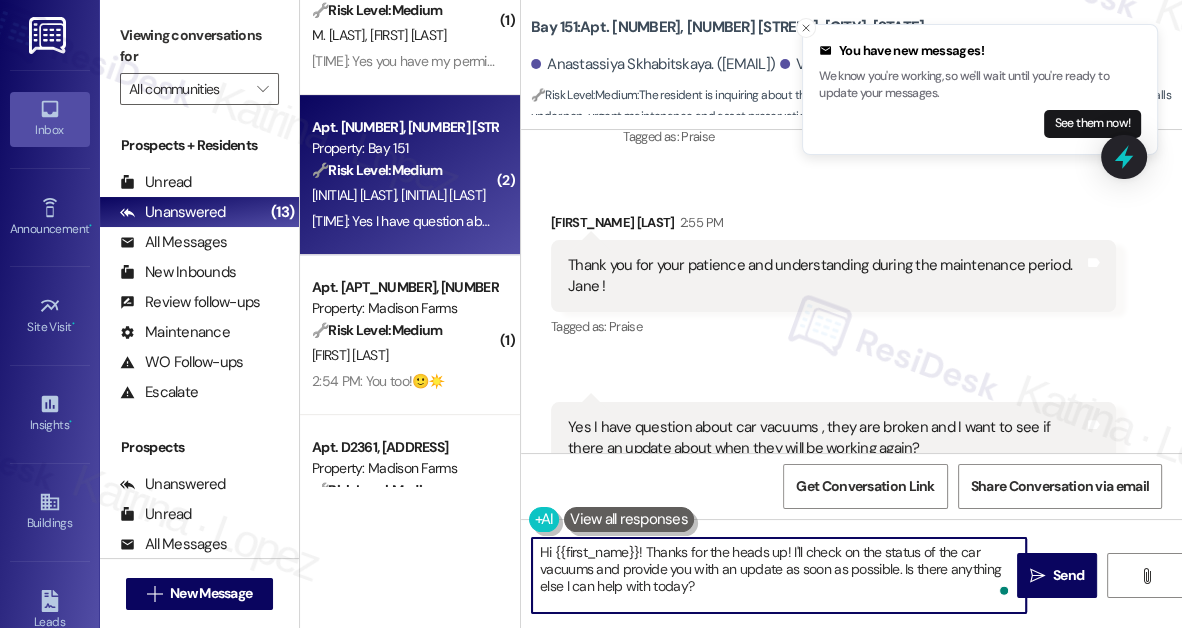 click on "Hi {{first_name}}! Thanks for the heads up! I'll check on the status of the car vacuums and provide you with an update as soon as possible. Is there anything else I can help with today?" at bounding box center [779, 575] 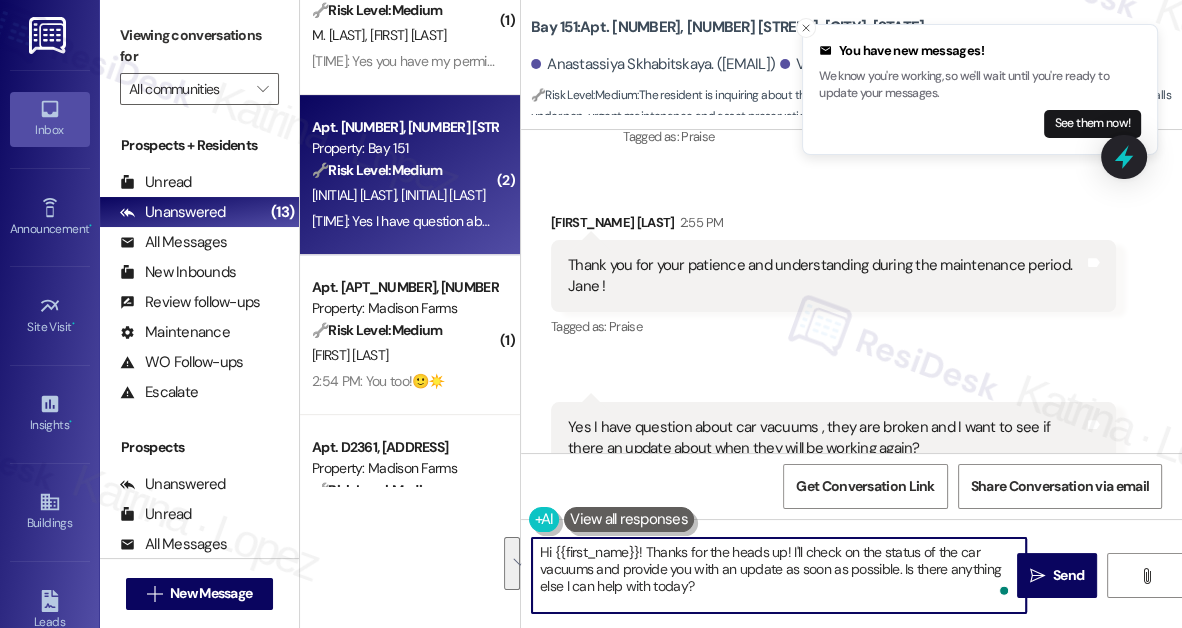 click on "Hi {{first_name}}! Thanks for the heads up! I'll check on the status of the car vacuums and provide you with an update as soon as possible. Is there anything else I can help with today?" at bounding box center (779, 575) 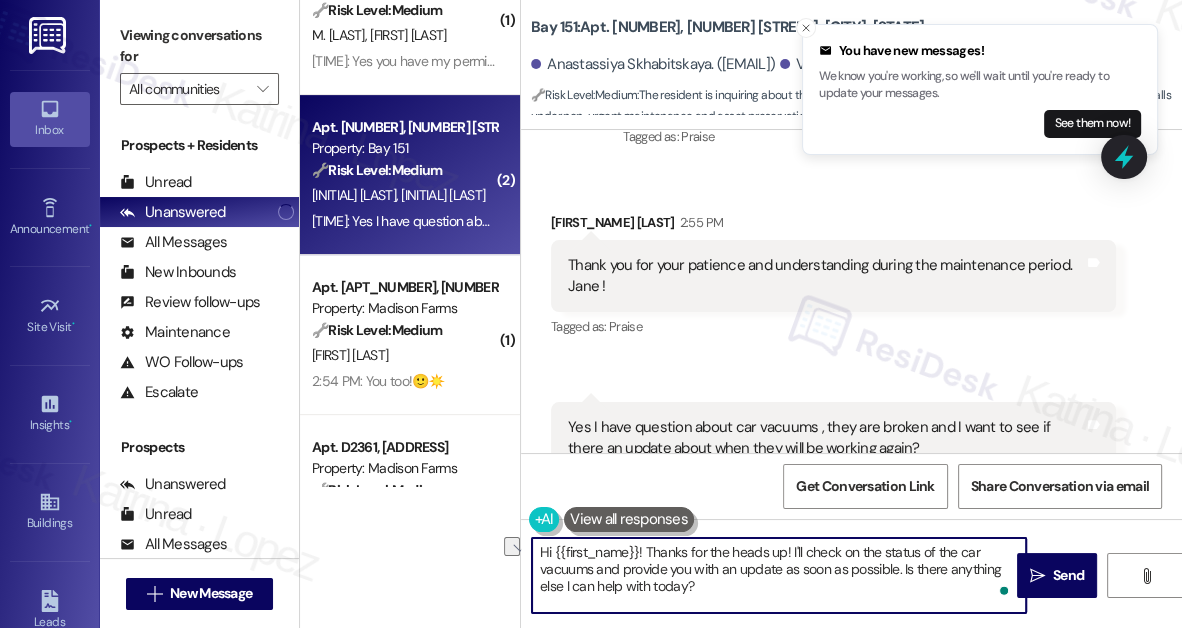 drag, startPoint x: 648, startPoint y: 551, endPoint x: 475, endPoint y: 548, distance: 173.02602 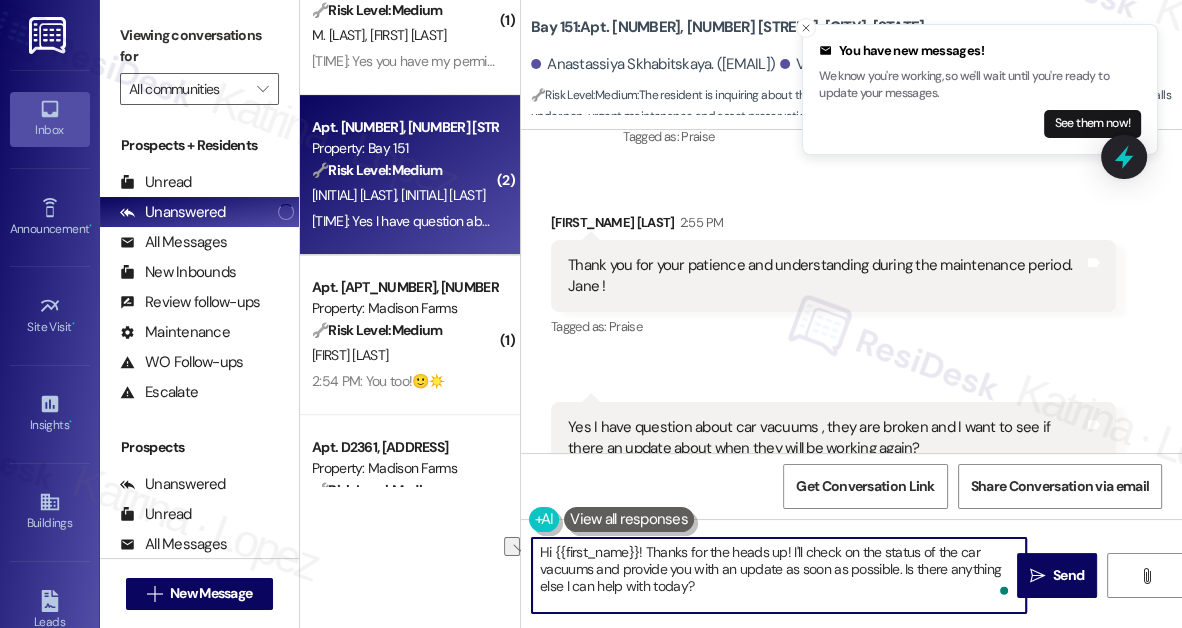 click on "Apt. 5211, 605 Pavonia Avenue Property: Journal Squared ⚠️  Risk Level:  High The resident is questioning a $517 legal fee added to their balance. This is a financial concern that needs to be addressed promptly to avoid further disputes or escalation. X. Liu 1:46 PM: Thanks! 1:46 PM: Thanks! ( 1 ) Apt. 1223, 485 Marin Blvd. Property: 485 Marin ⚠️  Risk Level:  High The resident is asking for confirmation that a security deposit and remaining balance issue has been resolved. This involves a financial concern and potential dispute, requiring prompt attention. S. Han K. Gong 12:54 PM: Hello Jane how are you? Thank you for the reminder. There was confusion regarding security deposit and remaining balance. Please confirm, it's been taken care of.  12:54 PM: Hello Jane how are you? Thank you for the reminder. There was confusion regarding security deposit and remaining balance. Please confirm, it's been taken care of.  ( 1 ) Apt. D2383, 4883 Riley Road Property: Madison Farms 🔧  Risk Level:  Medium ( 2 )" at bounding box center [741, 314] 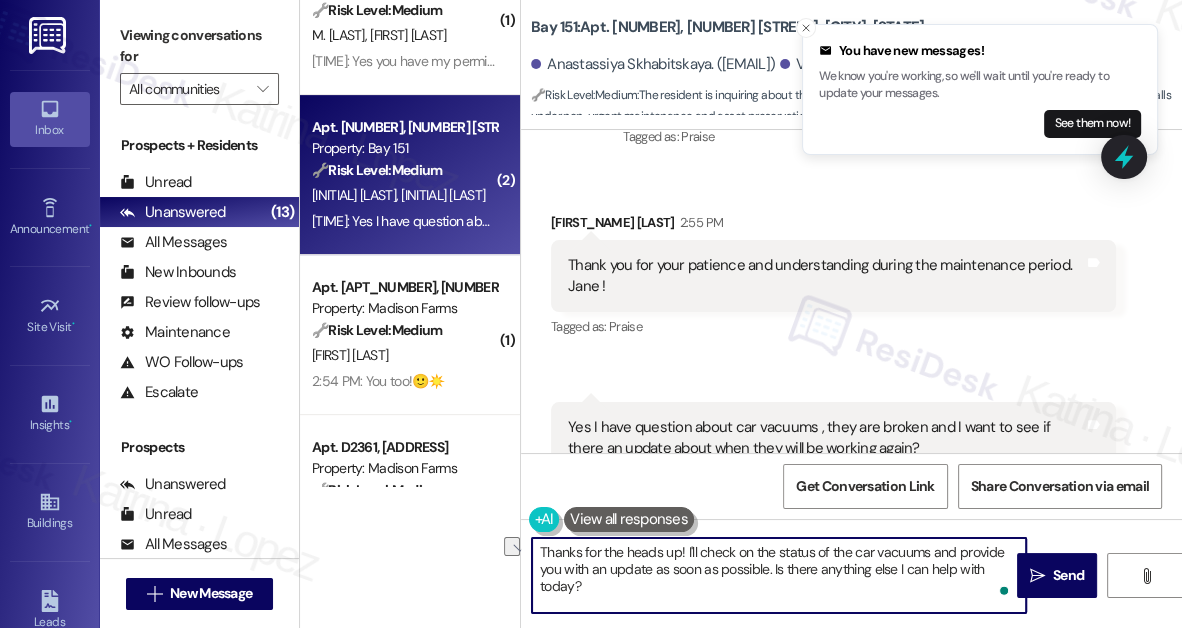 drag, startPoint x: 685, startPoint y: 549, endPoint x: 504, endPoint y: 559, distance: 181.27603 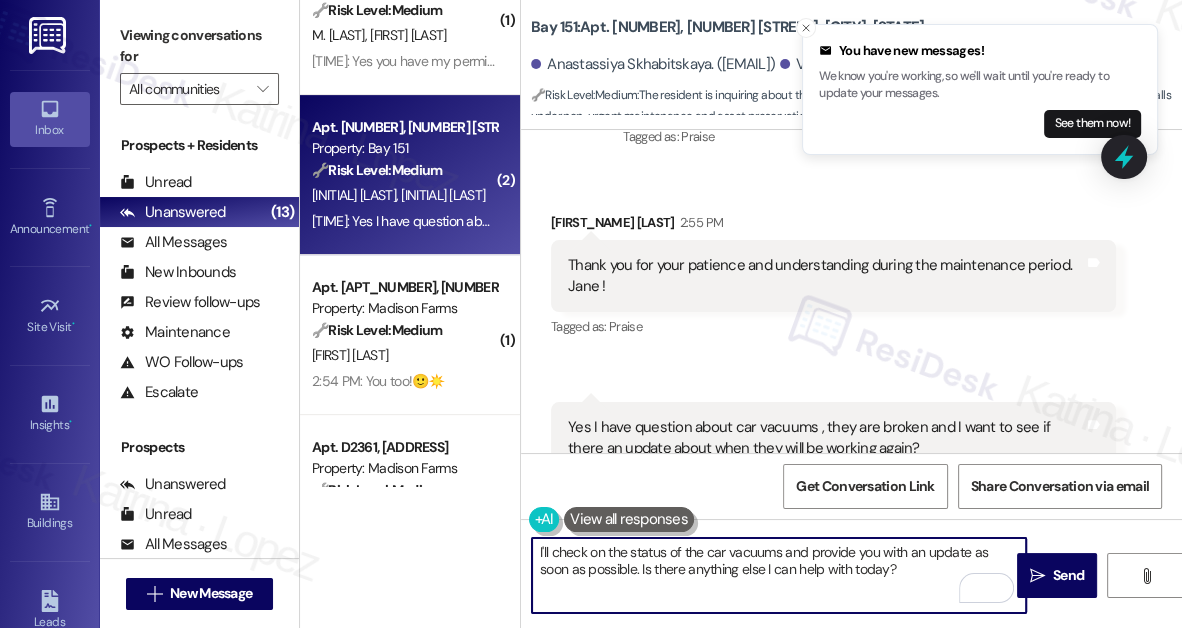 drag, startPoint x: 601, startPoint y: 569, endPoint x: 556, endPoint y: 590, distance: 49.658836 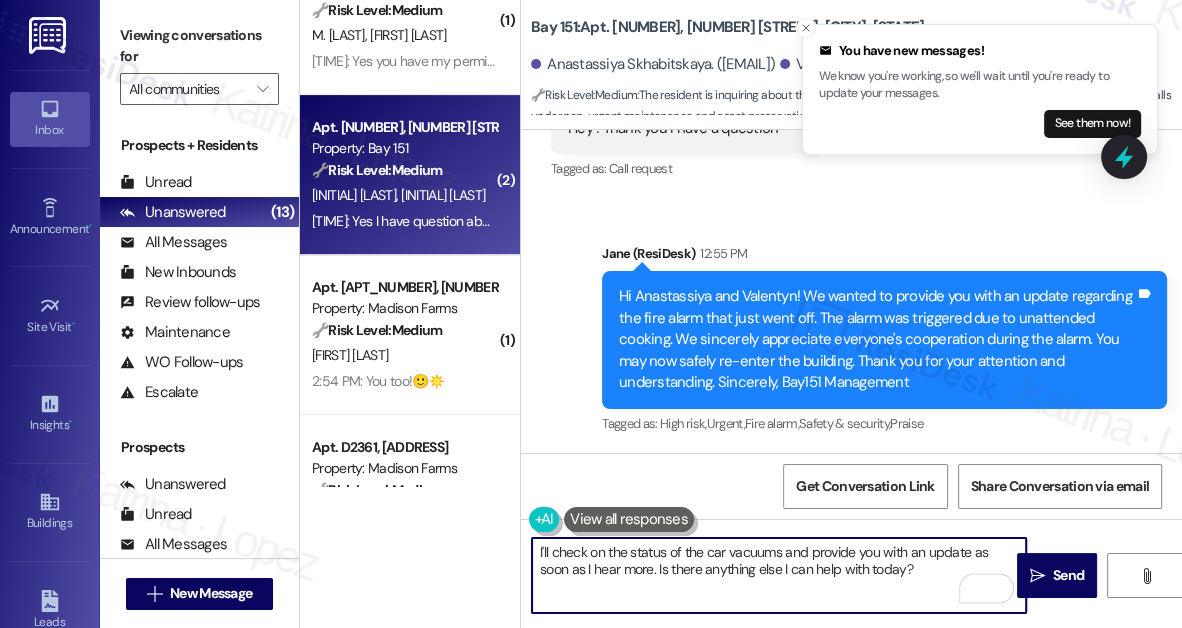 scroll, scrollTop: 14697, scrollLeft: 0, axis: vertical 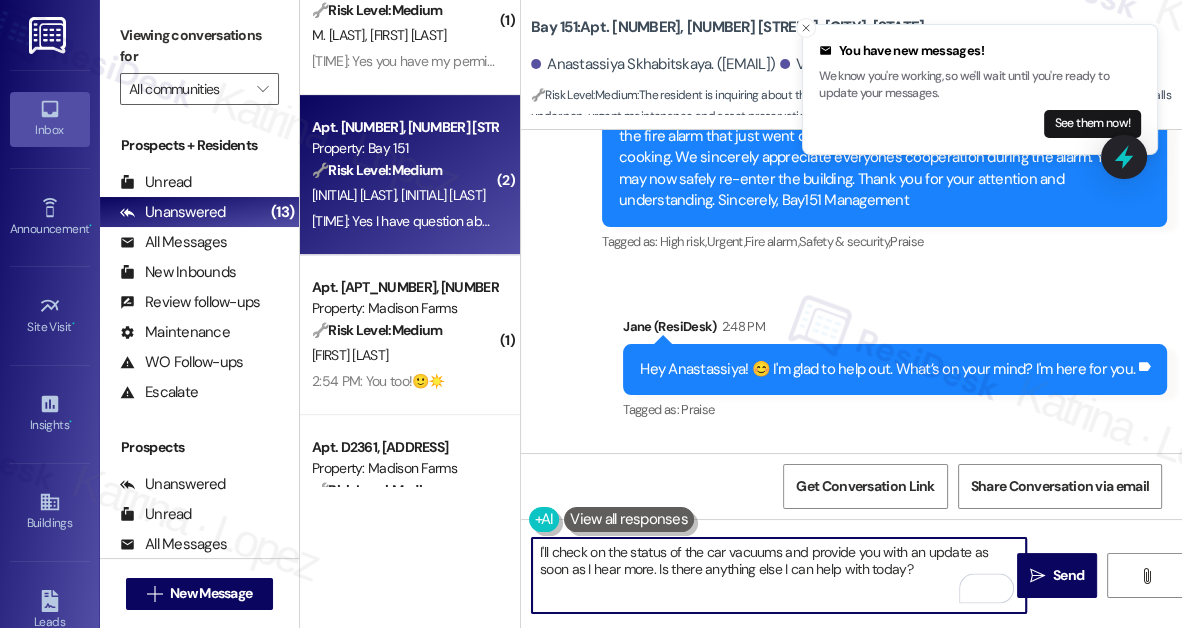 click on "Hey Anastassiya! 😊 I'm glad to help out. What’s on your mind? I'm here for you. Tags and notes" at bounding box center (895, 369) 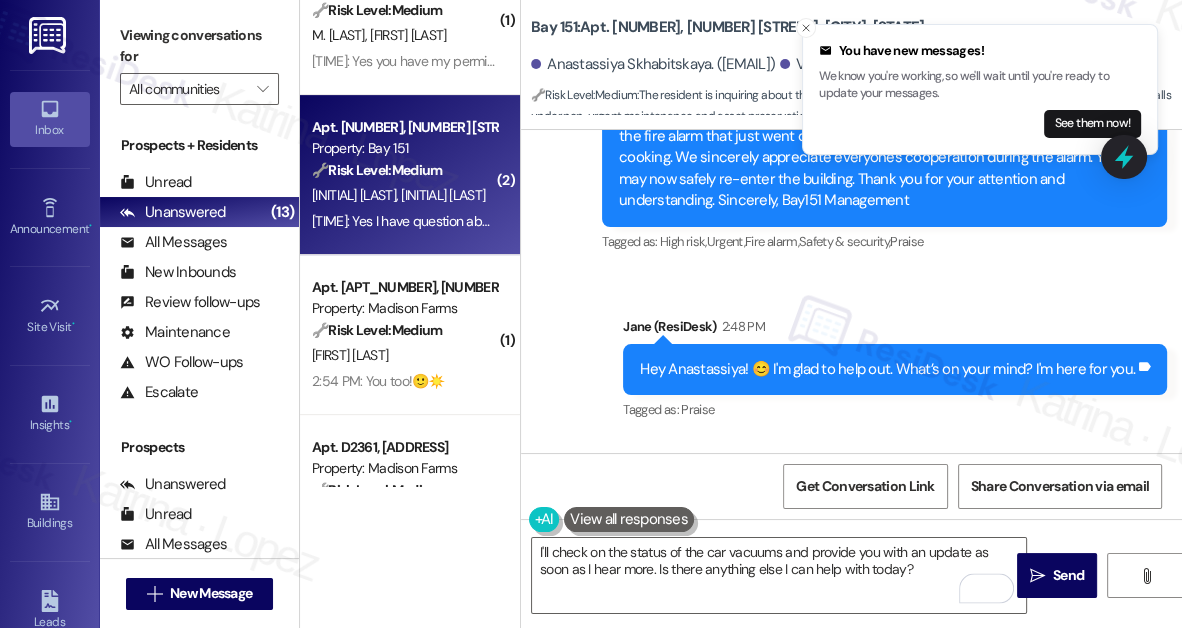click on "Hey Anastassiya! 😊 I'm glad to help out. What’s on your mind? I'm here for you. Tags and notes" at bounding box center [895, 369] 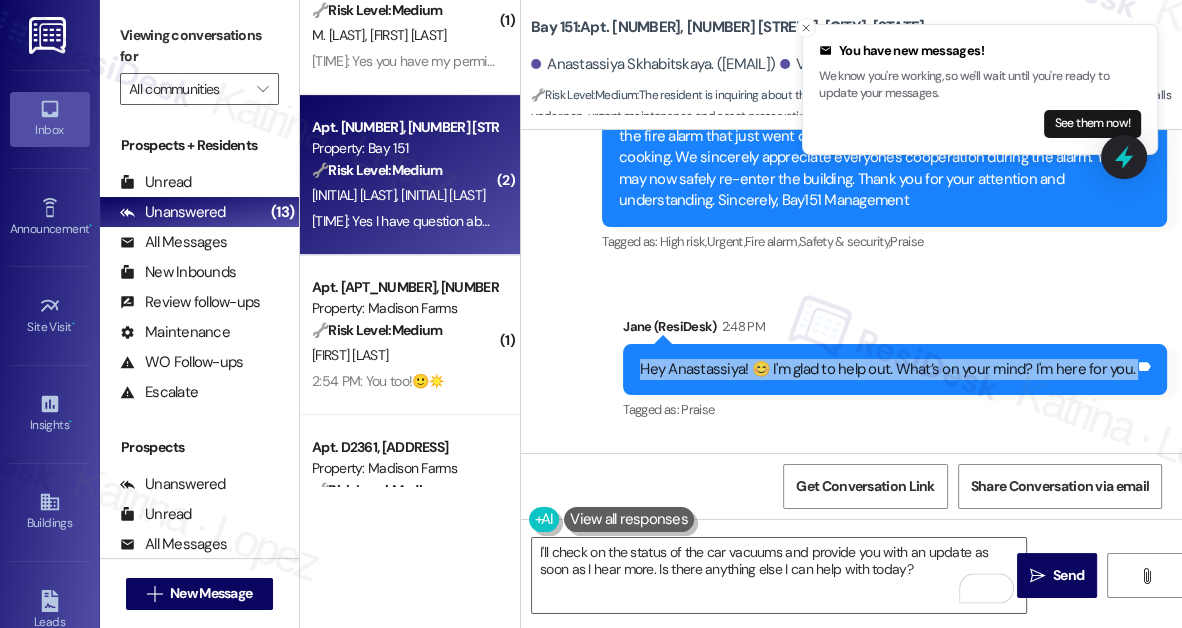 click on "Hey Anastassiya! 😊 I'm glad to help out. What’s on your mind? I'm here for you. Tags and notes" at bounding box center (895, 369) 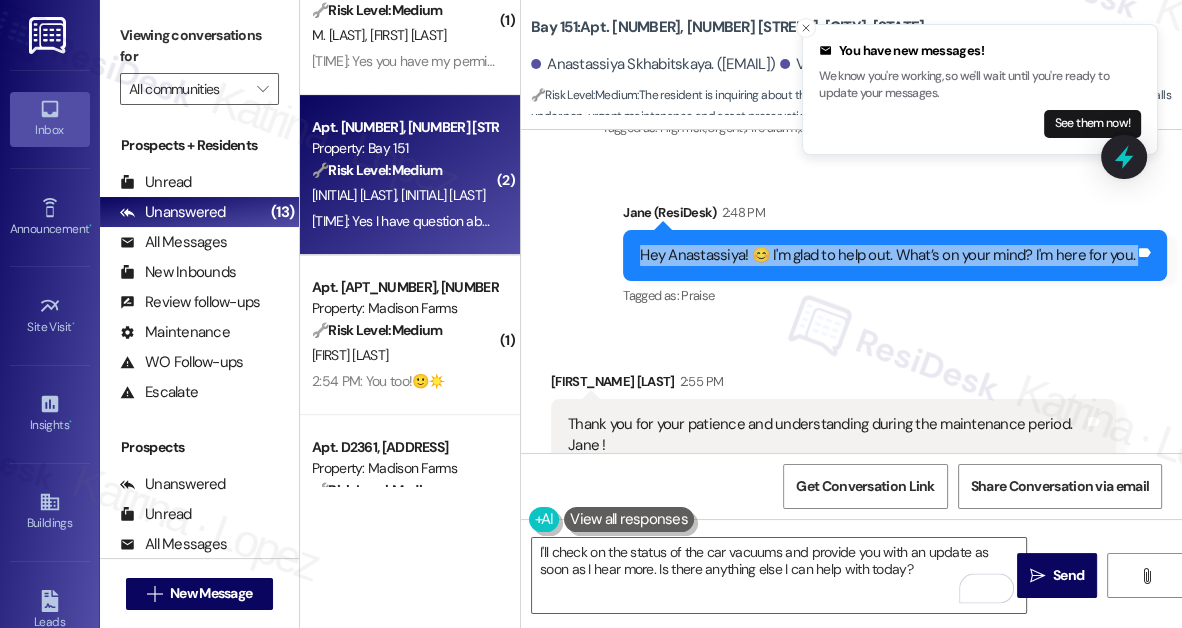 scroll, scrollTop: 14970, scrollLeft: 0, axis: vertical 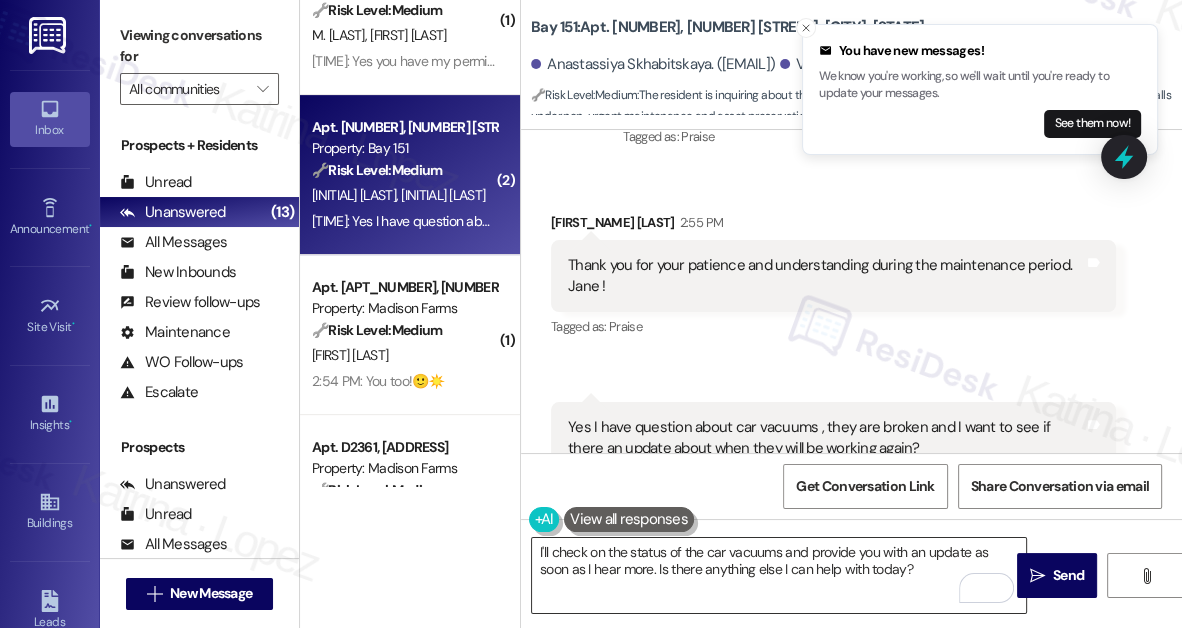 click on "I'll check on the status of the car vacuums and provide you with an update as soon as I hear more. Is there anything else I can help with today?" at bounding box center [779, 575] 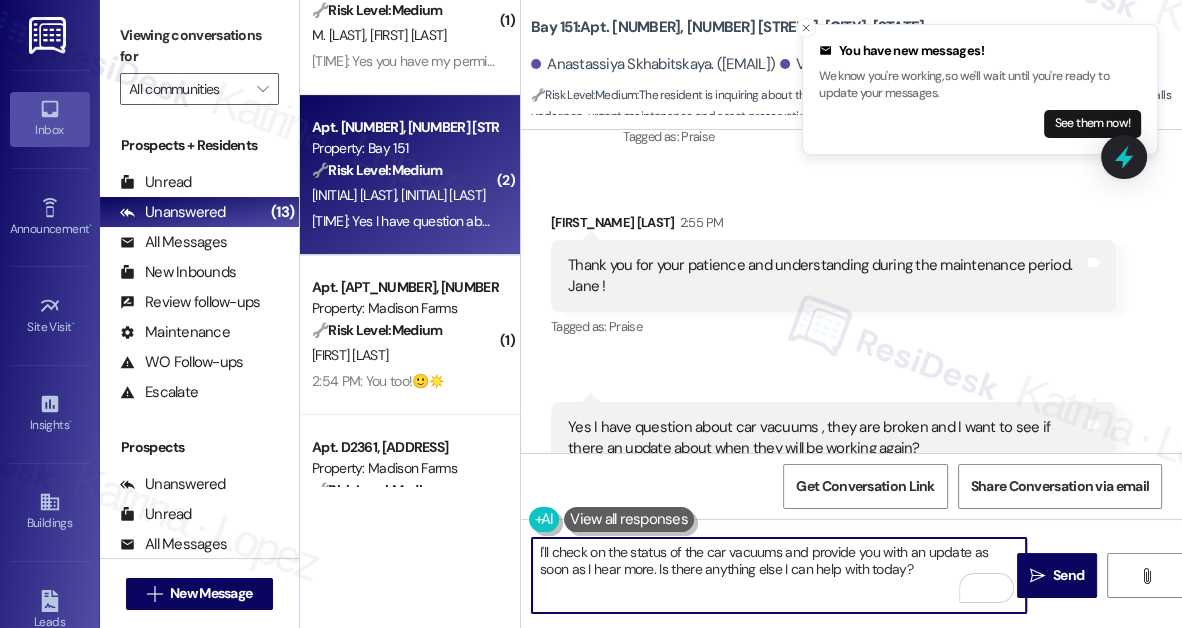 click on "I'll check on the status of the car vacuums and provide you with an update as soon as I hear more. Is there anything else I can help with today?" at bounding box center [779, 575] 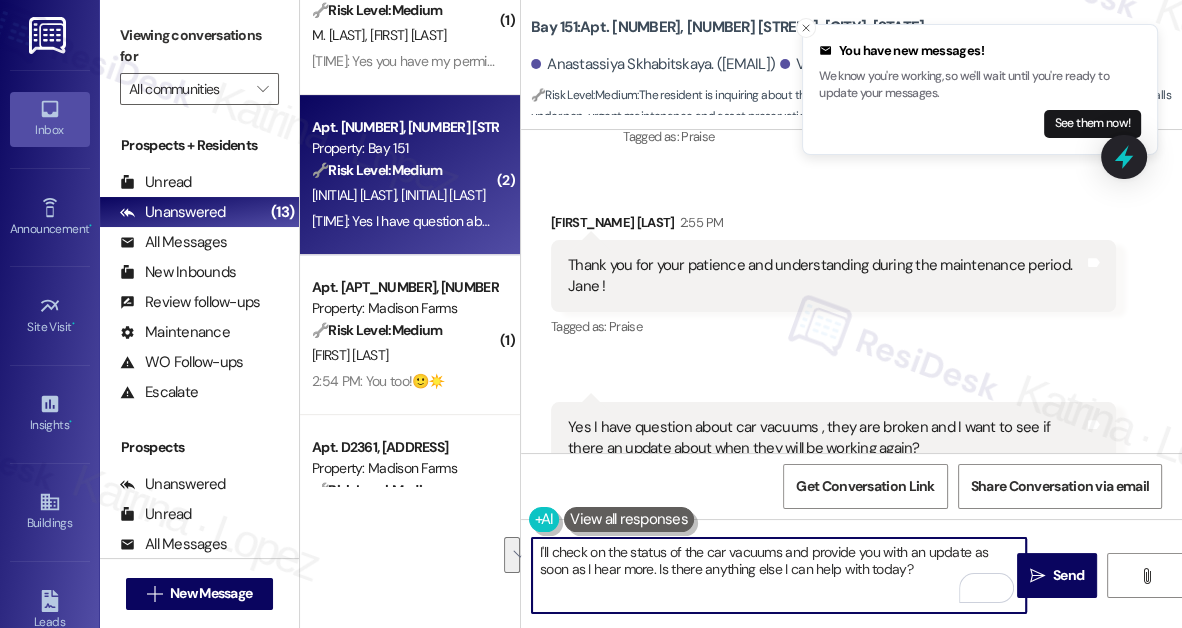 click on "I'll check on the status of the car vacuums and provide you with an update as soon as I hear more. Is there anything else I can help with today?" at bounding box center (779, 575) 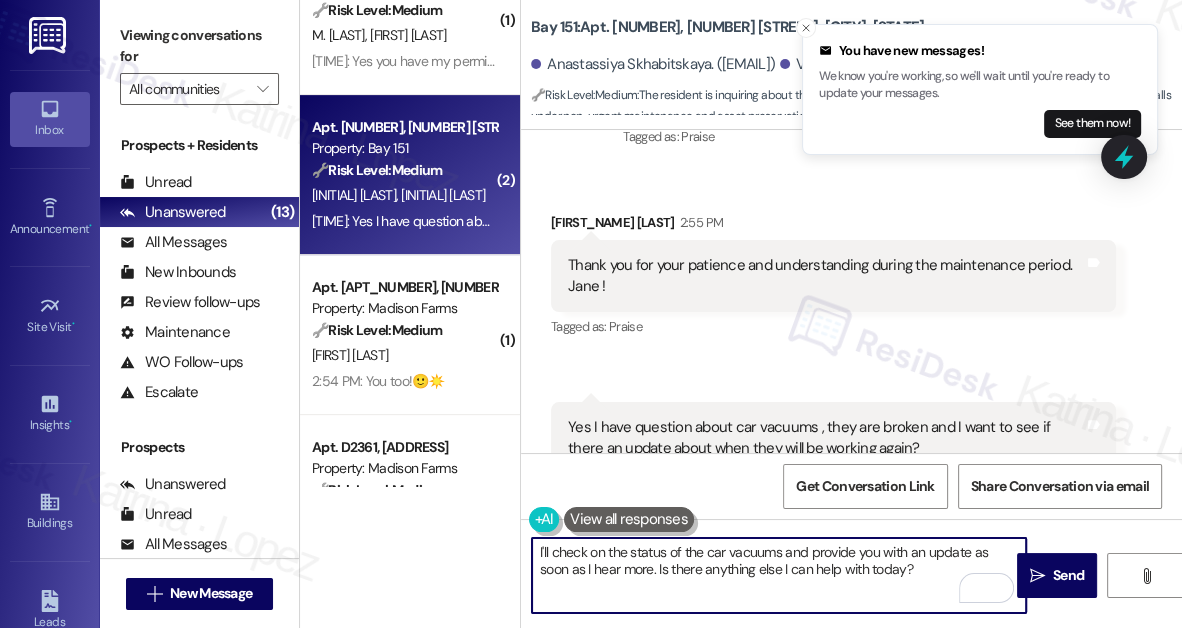 click on "I'll check on the status of the car vacuums and provide you with an update as soon as I hear more. Is there anything else I can help with today?" at bounding box center (779, 575) 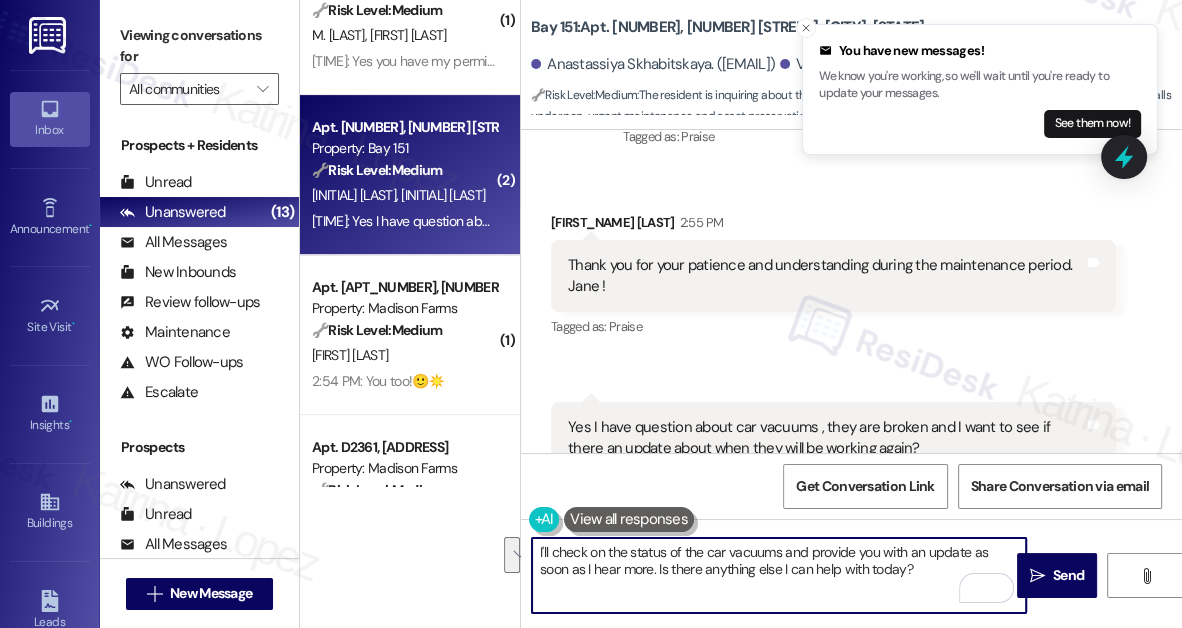 click on "I'll check on the status of the car vacuums and provide you with an update as soon as I hear more. Is there anything else I can help with today?" at bounding box center (779, 575) 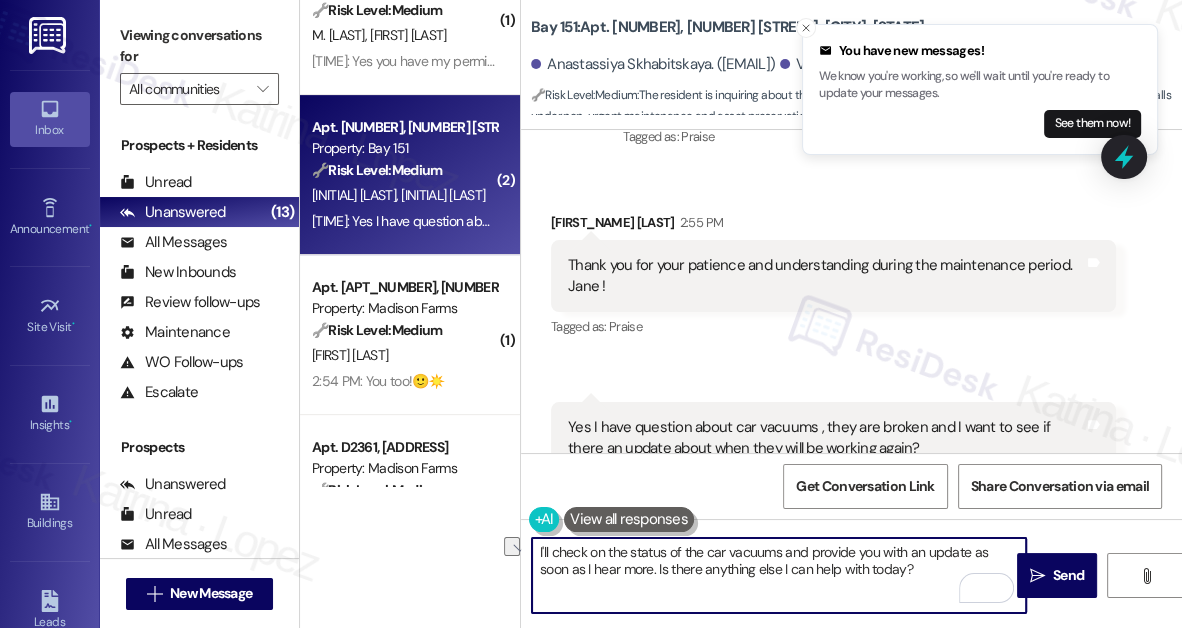 drag, startPoint x: 893, startPoint y: 570, endPoint x: 629, endPoint y: 580, distance: 264.18933 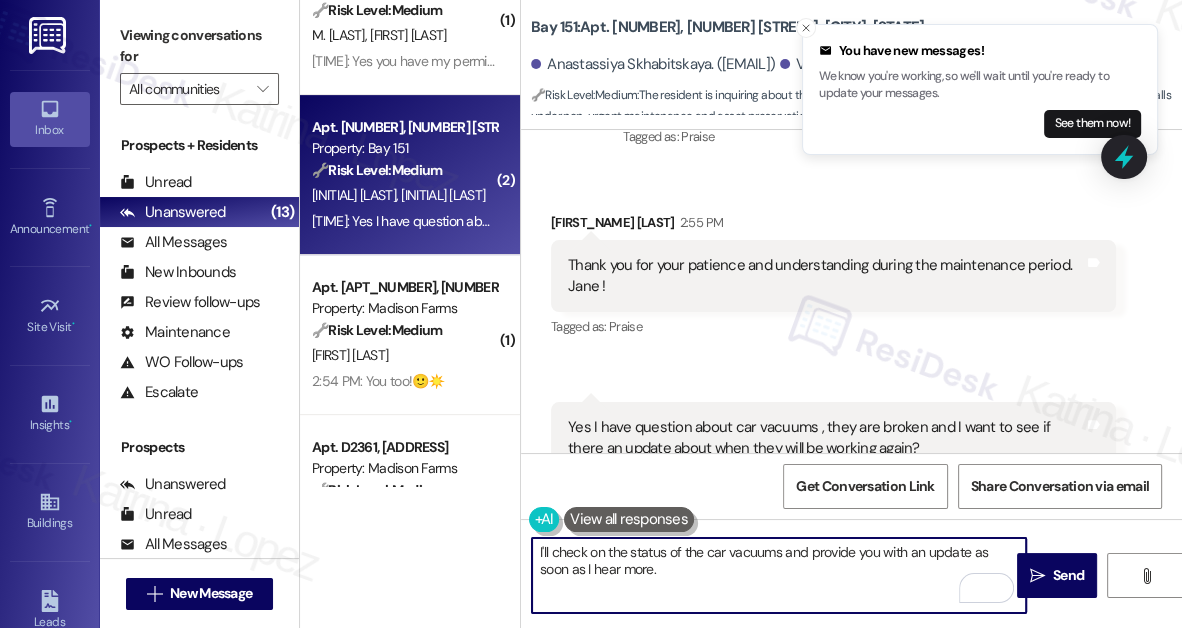 click on "Received via SMS Anastassiya Skhabitskaya 2:55 PM Thank you for getting back to me Jane !  Tags and notes Tagged as:   Praise Click to highlight conversations about Praise" at bounding box center [833, 277] 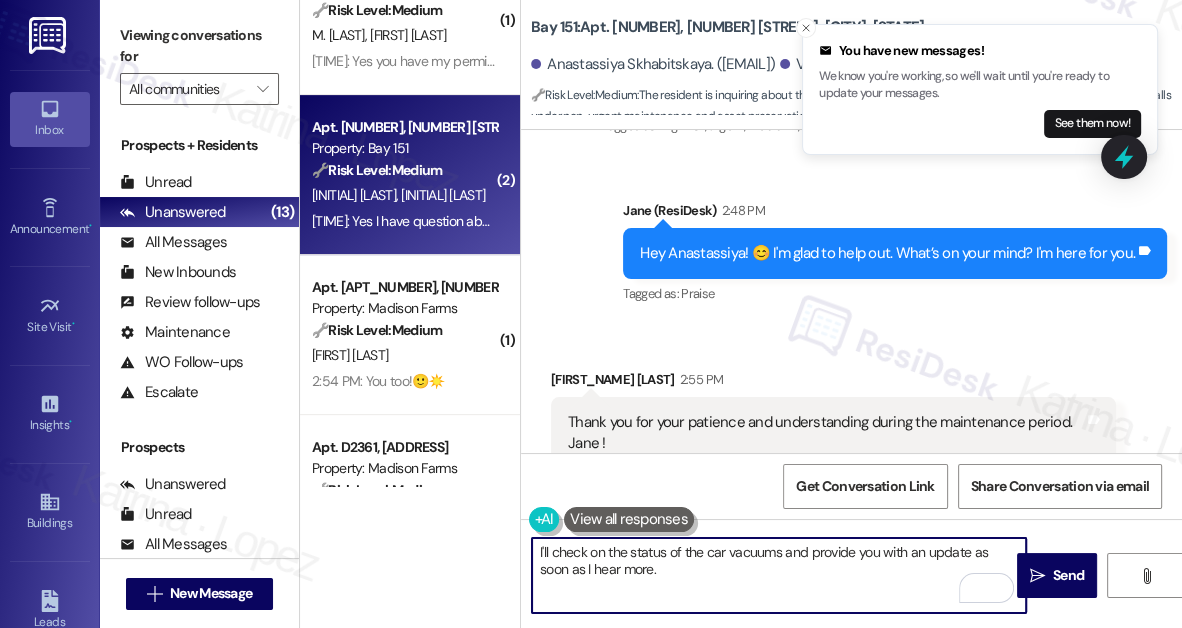 scroll, scrollTop: 14788, scrollLeft: 0, axis: vertical 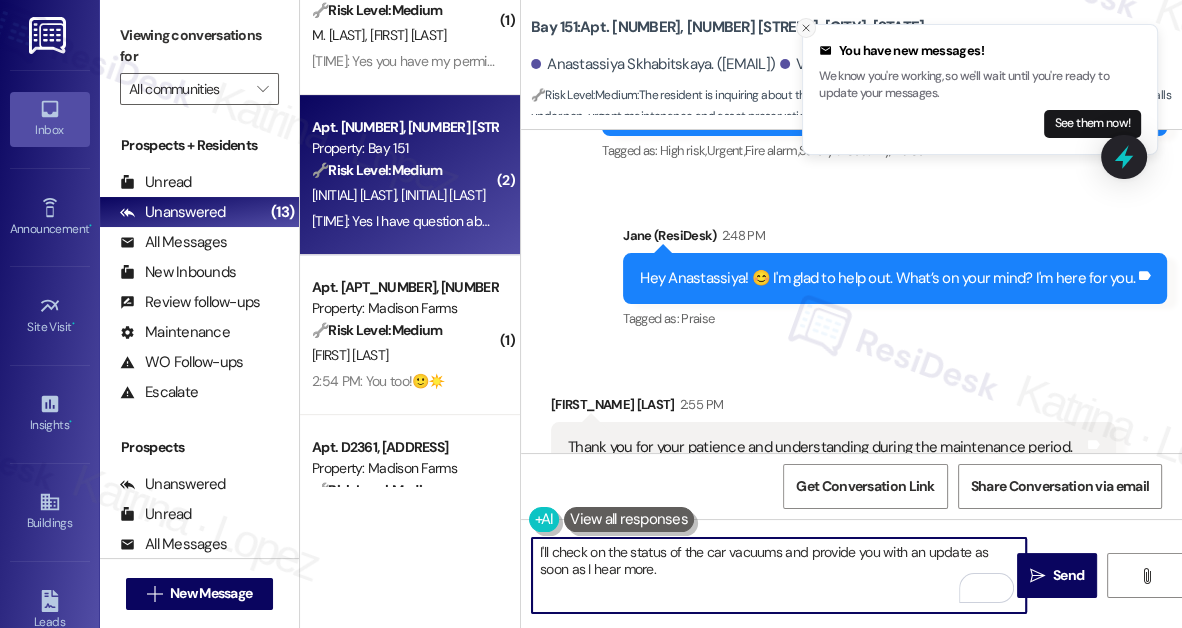 click 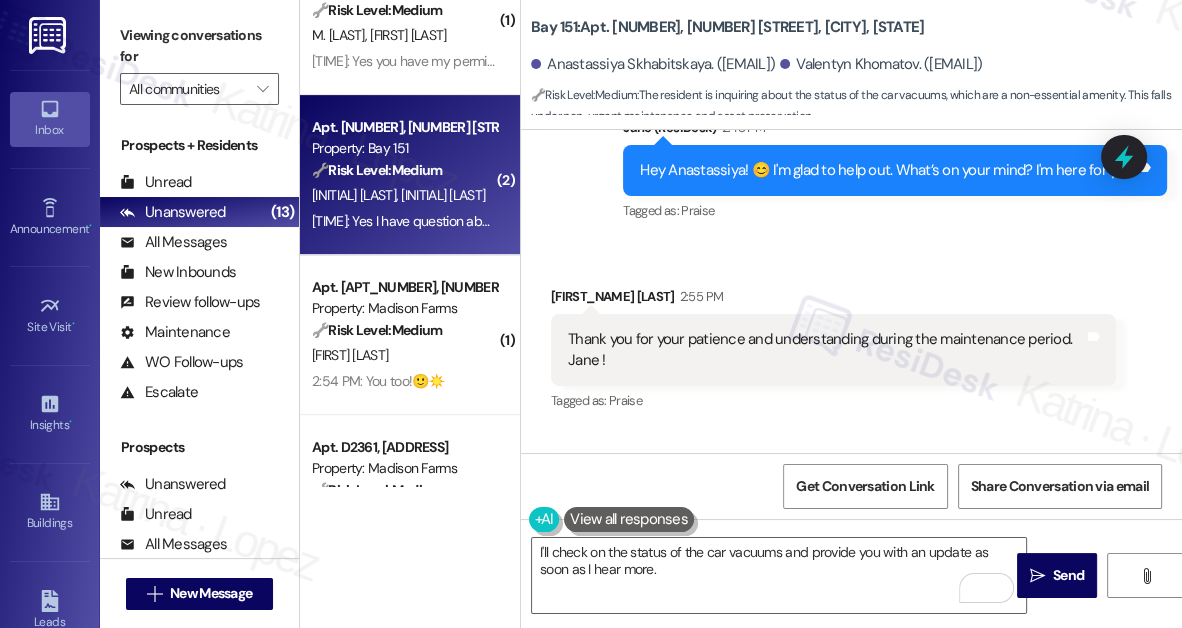 scroll, scrollTop: 14970, scrollLeft: 0, axis: vertical 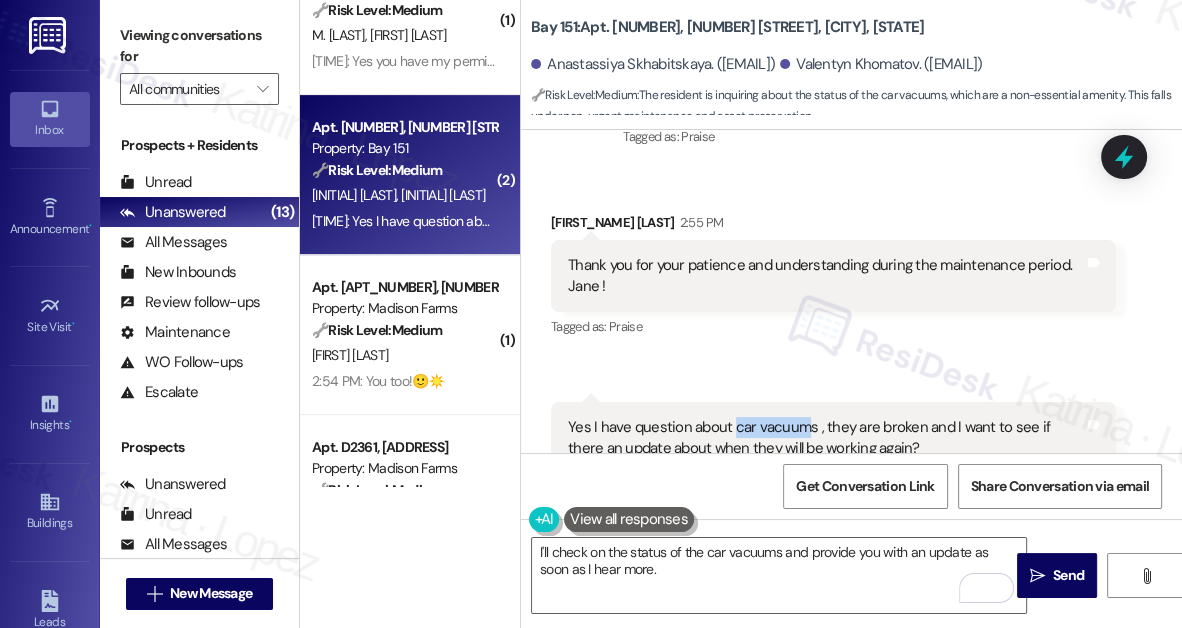drag, startPoint x: 730, startPoint y: 297, endPoint x: 805, endPoint y: 294, distance: 75.059975 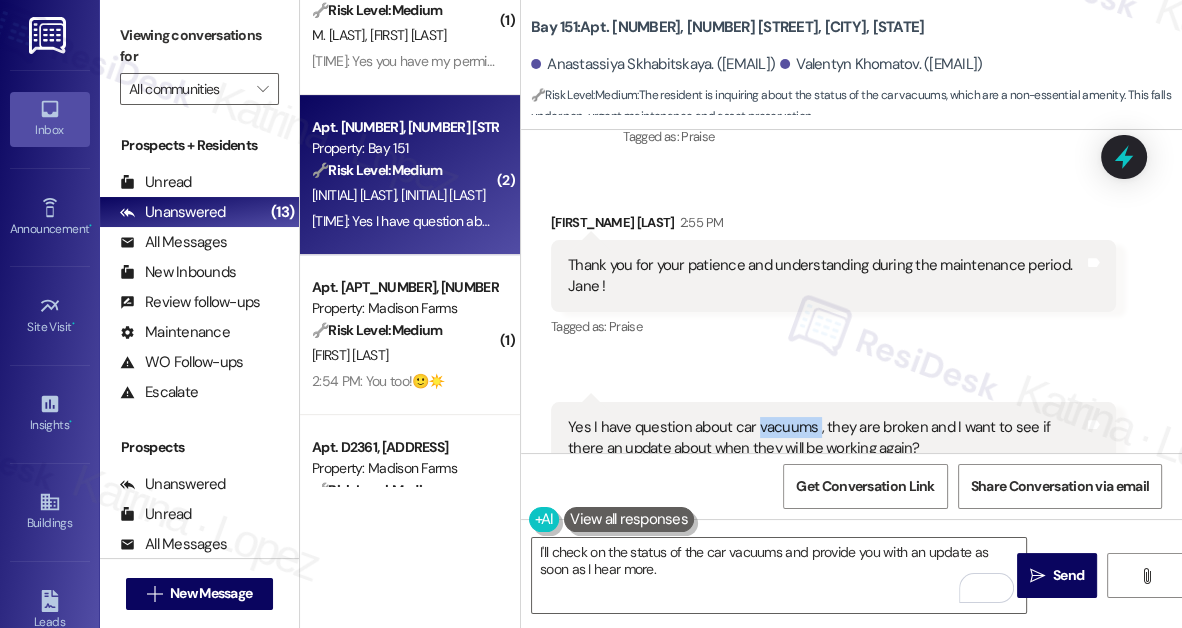 click on "Yes I have question about car vacuums , they are broken and I want to see if there an update about when they will be working again?" at bounding box center (826, 438) 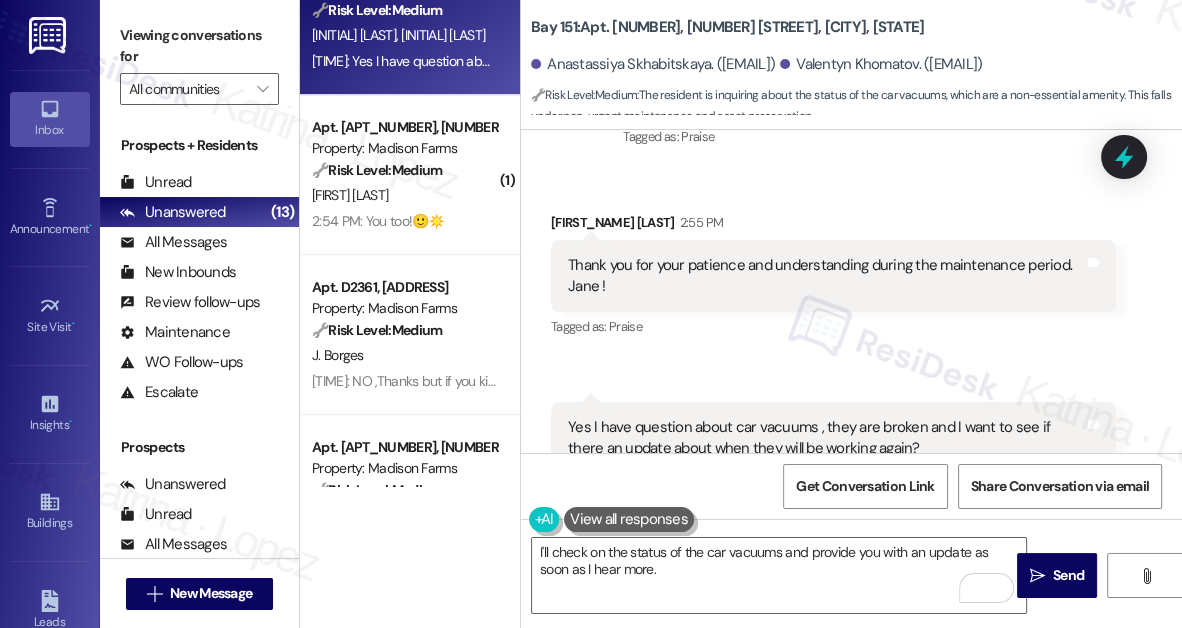 click on "Viewing conversations for All communities " at bounding box center [199, 62] 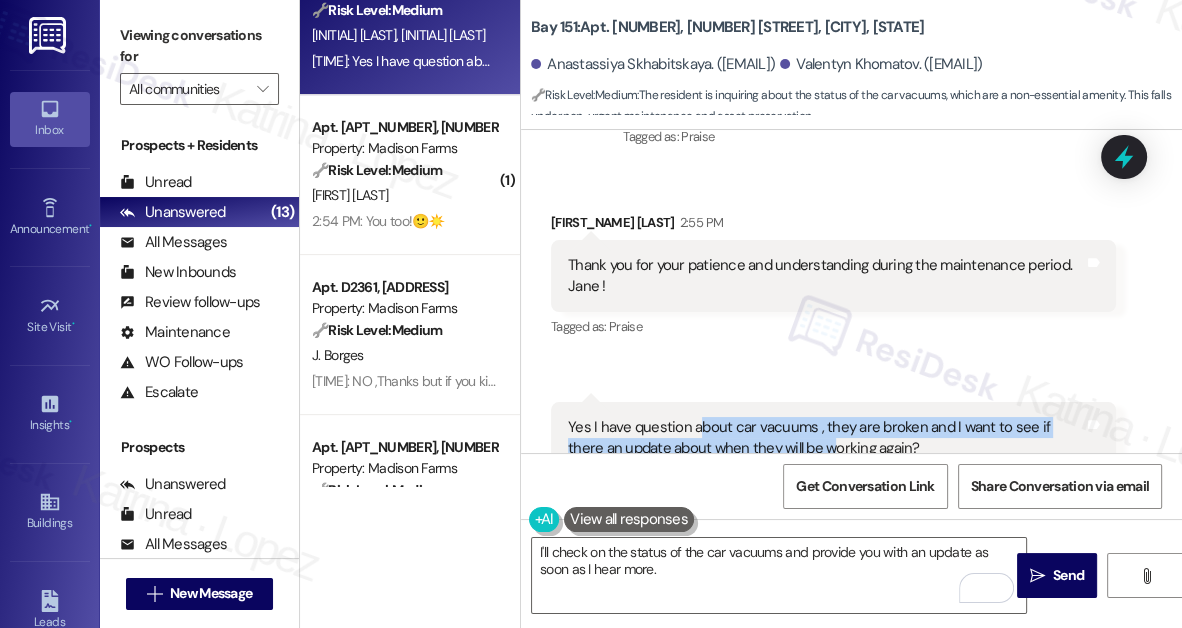 drag, startPoint x: 697, startPoint y: 304, endPoint x: 792, endPoint y: 330, distance: 98.49365 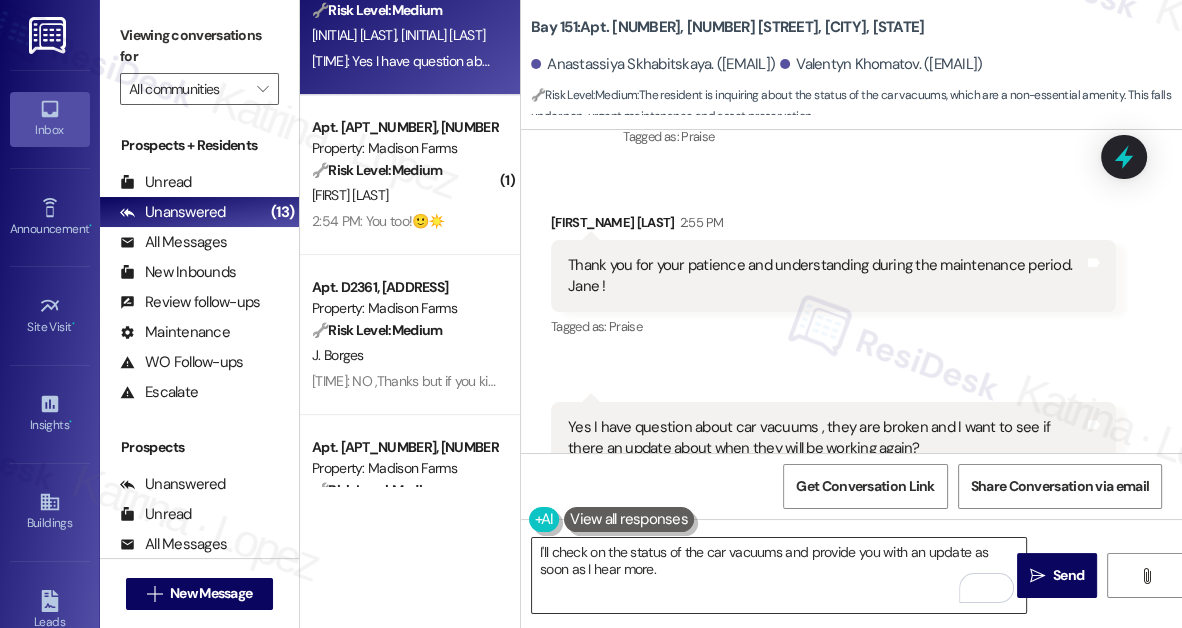 click on "I'll check on the status of the car vacuums and provide you with an update as soon as I hear more." at bounding box center (779, 575) 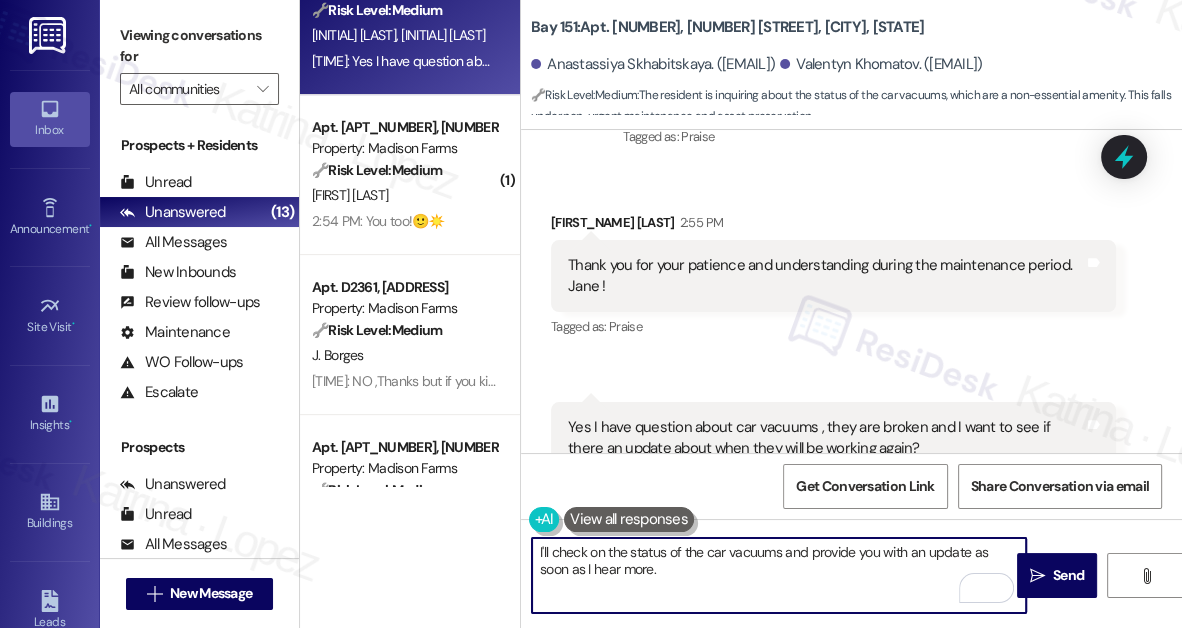 click on "I'll check on the status of the car vacuums and provide you with an update as soon as I hear more." at bounding box center [779, 575] 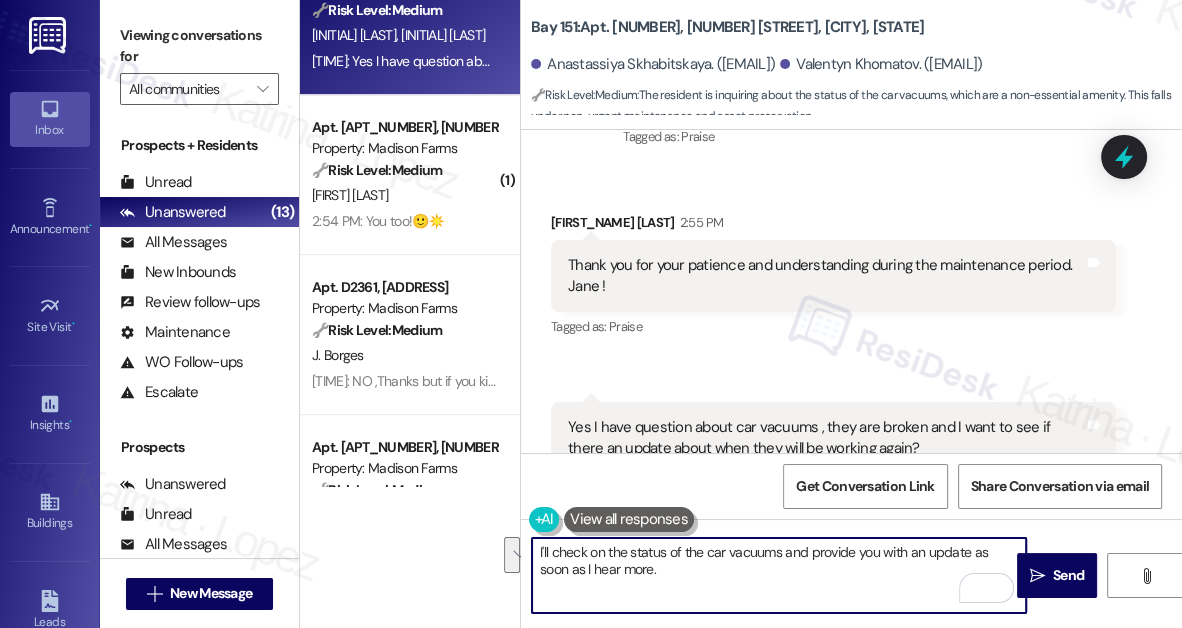 click on "I'll check on the status of the car vacuums and provide you with an update as soon as I hear more." at bounding box center (779, 575) 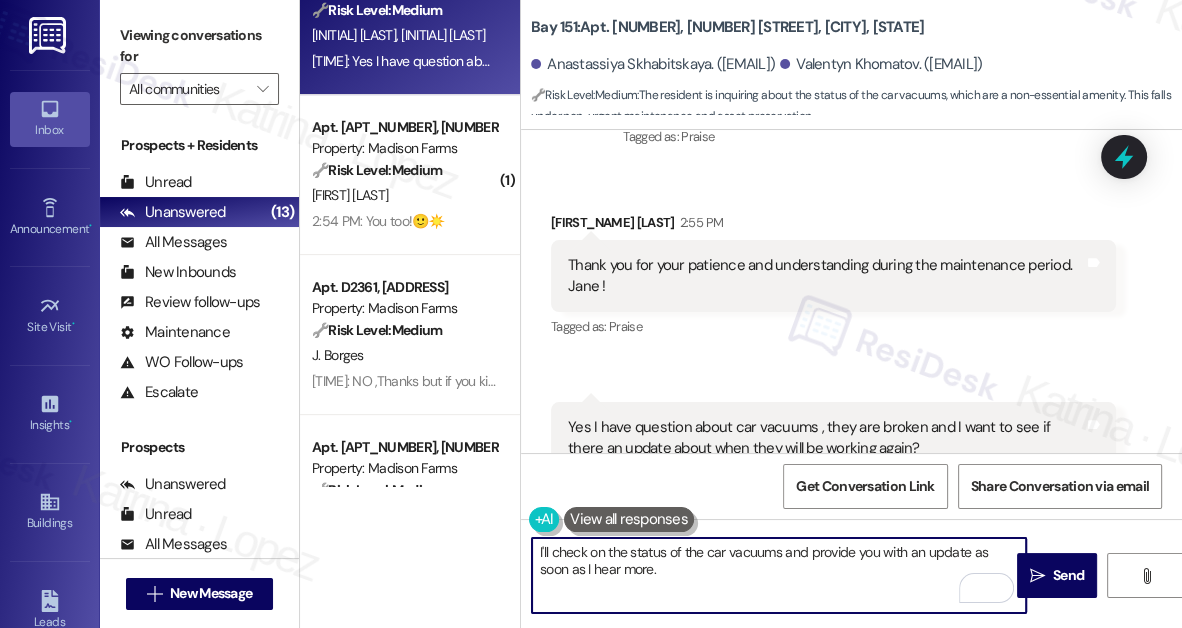 click on "I'll check on the status of the car vacuums and provide you with an update as soon as I hear more." at bounding box center (779, 575) 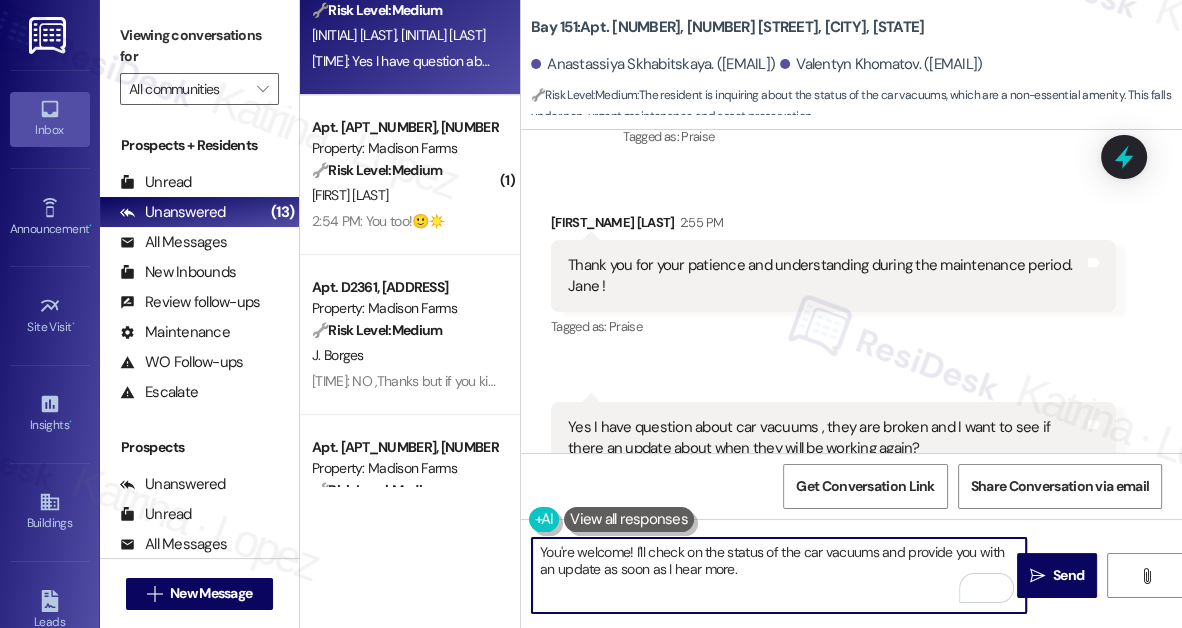 click on "You're welcome! I'll check on the status of the car vacuums and provide you with an update as soon as I hear more." at bounding box center (779, 575) 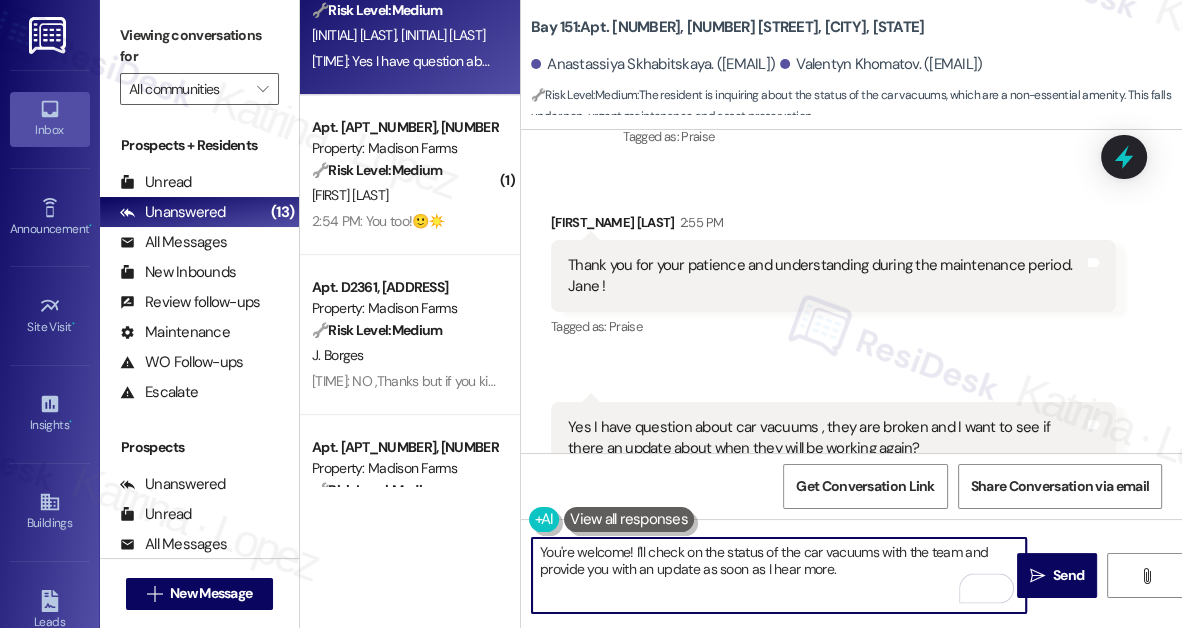 click on "You're welcome! I'll check on the status of the car vacuums with the team and provide you with an update as soon as I hear more." at bounding box center [779, 575] 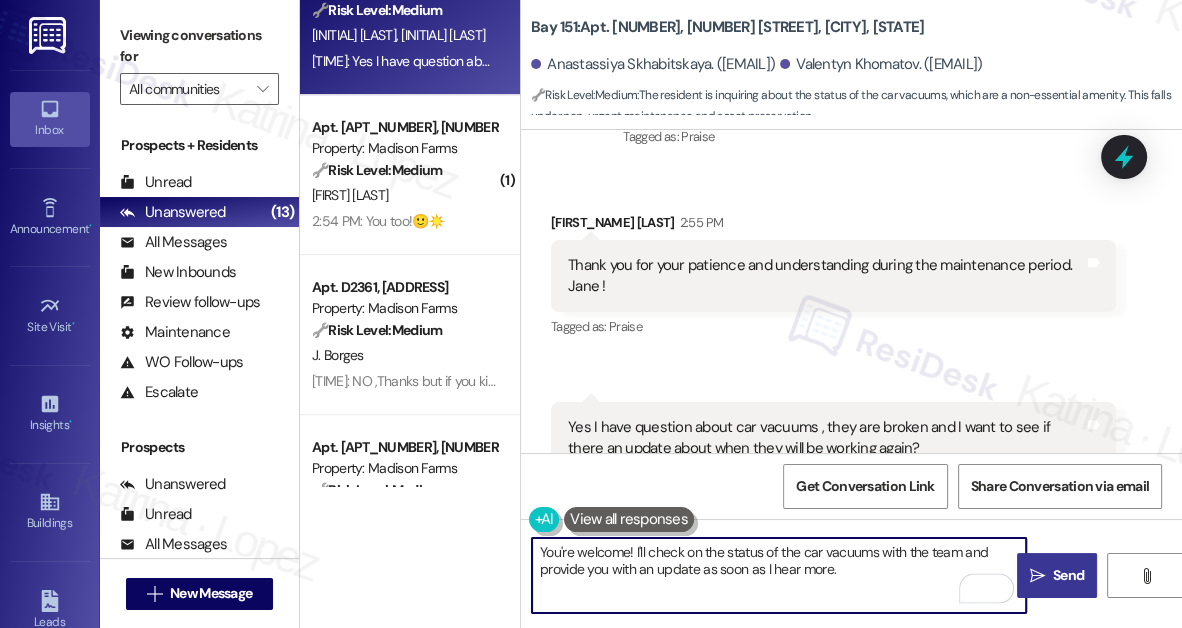 type on "You're welcome! I'll check on the status of the car vacuums with the team and provide you with an update as soon as I hear more." 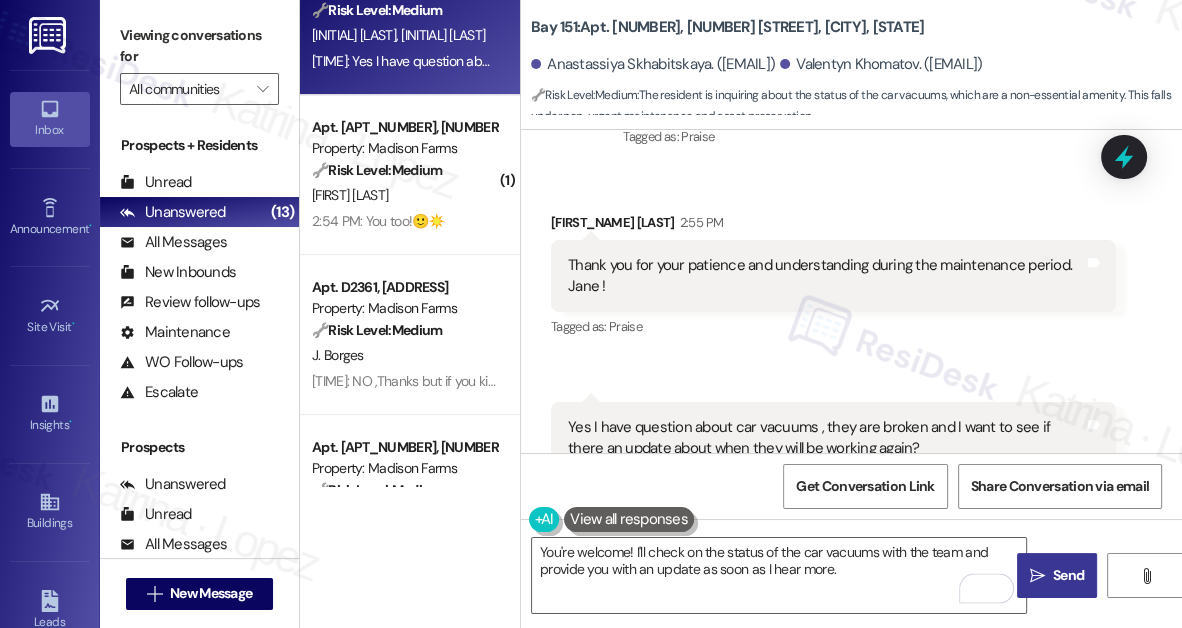 click on " Send" at bounding box center [1057, 575] 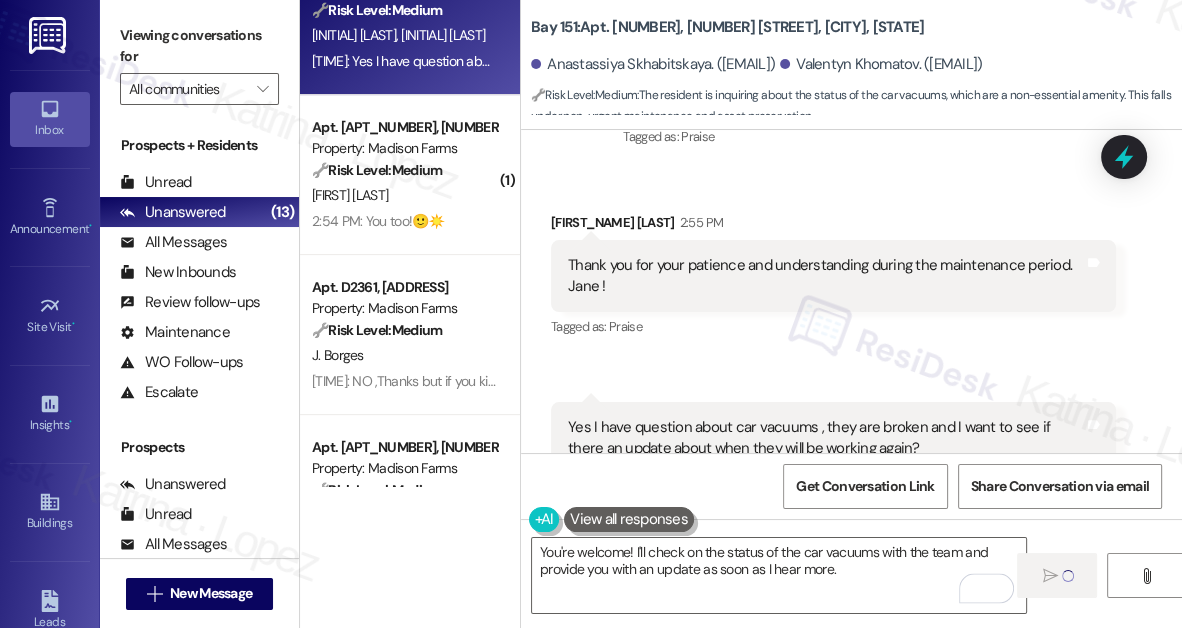 type 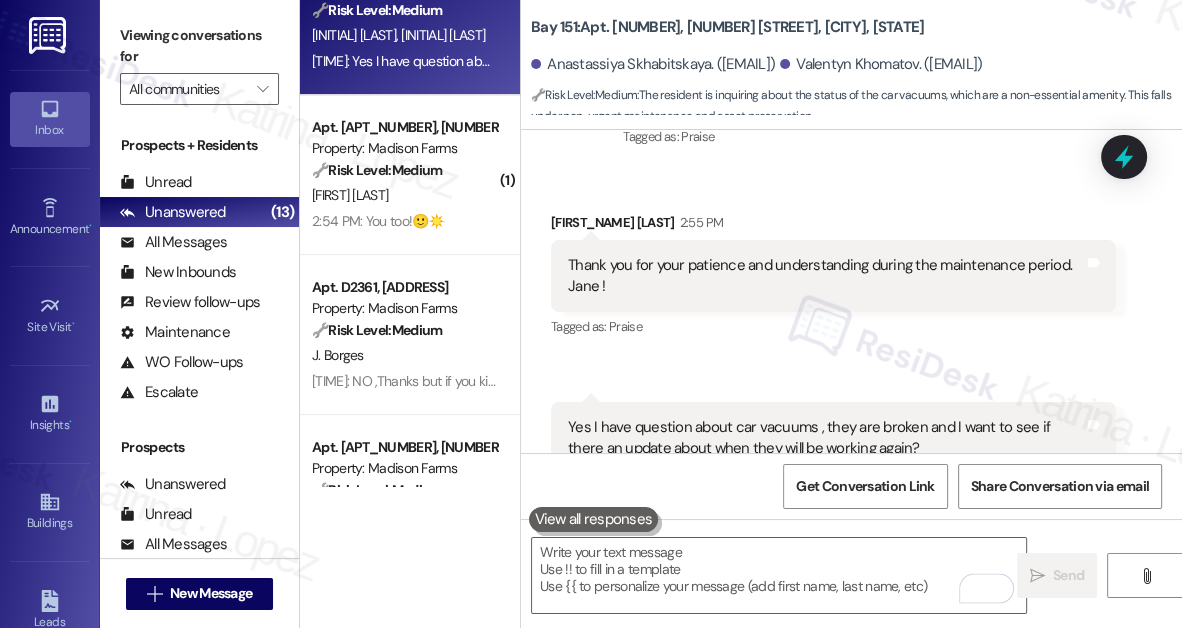 scroll, scrollTop: 15131, scrollLeft: 0, axis: vertical 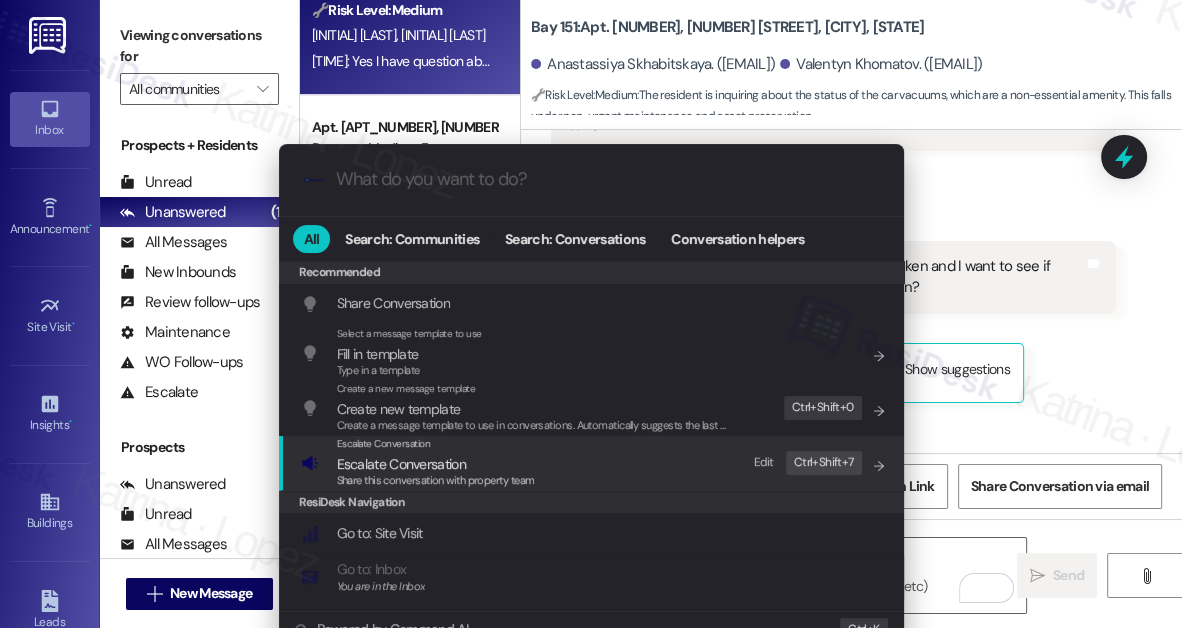 click on "Escalate Conversation" at bounding box center [436, 444] 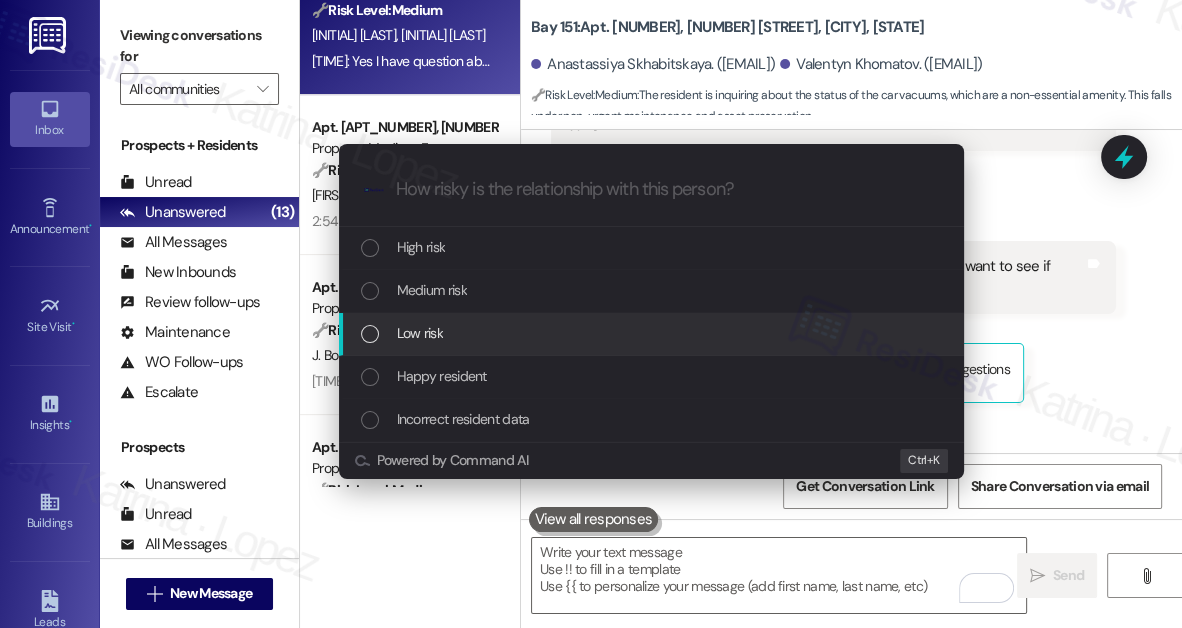 click on "Low risk" at bounding box center [653, 333] 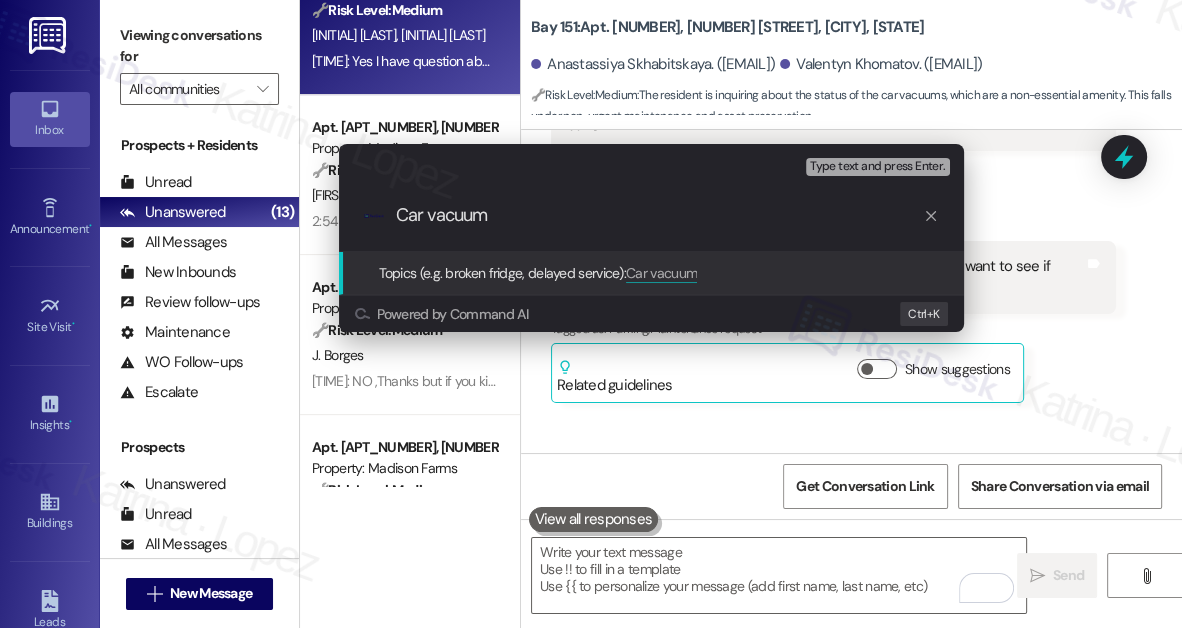 click on "Car vacuum" at bounding box center (659, 215) 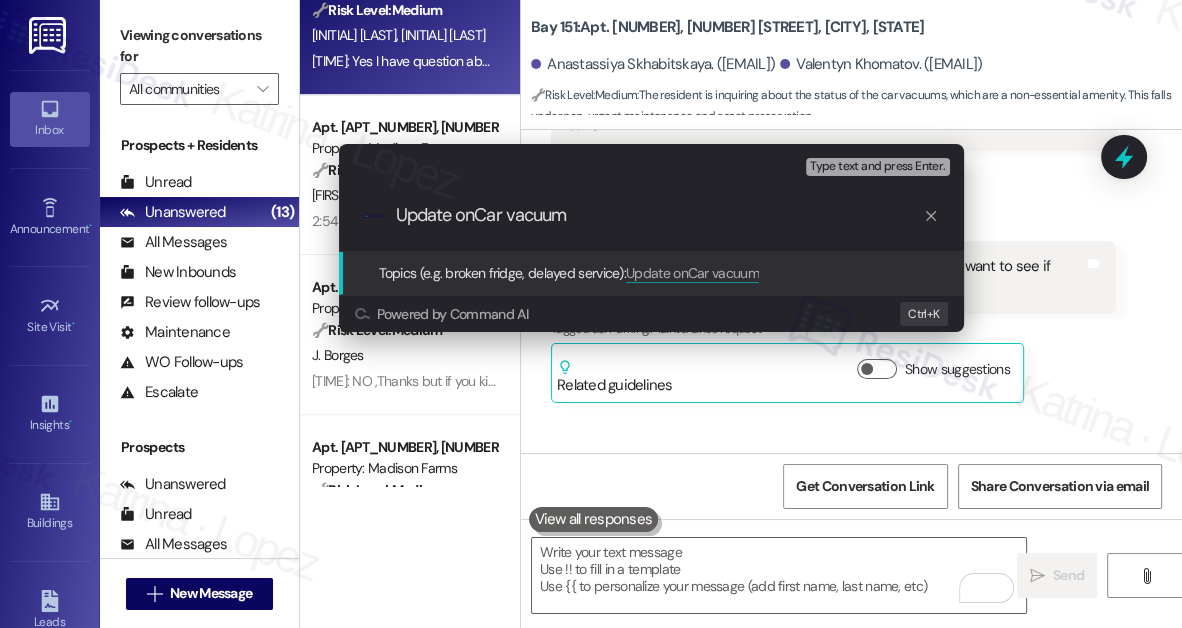 type on "Update on Car vacuum" 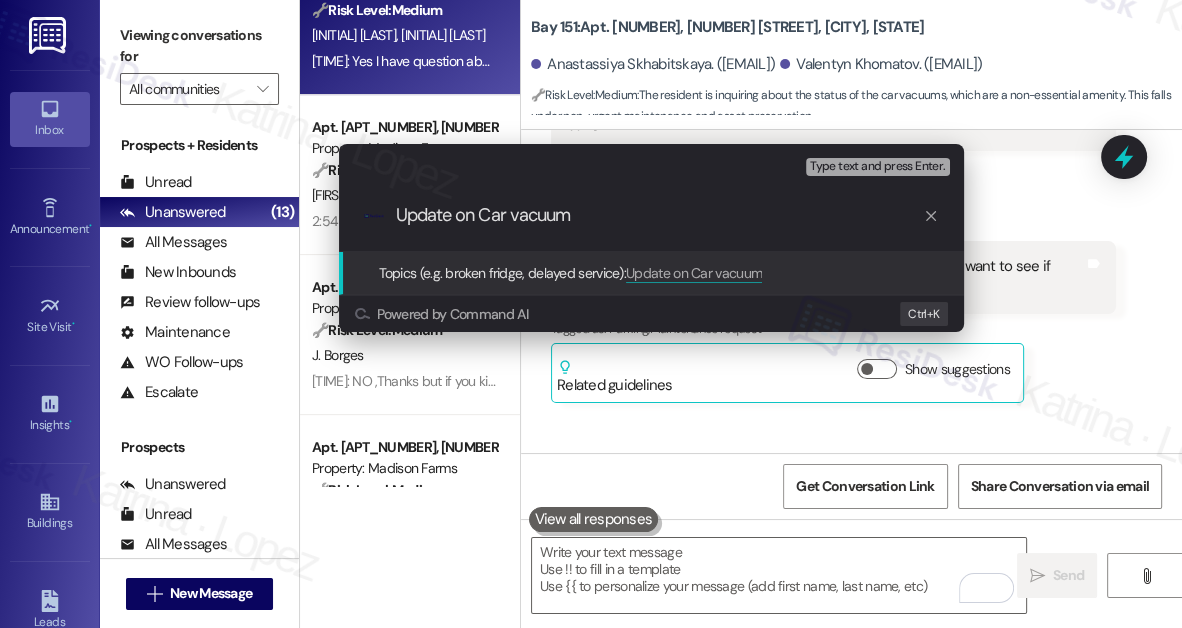 type 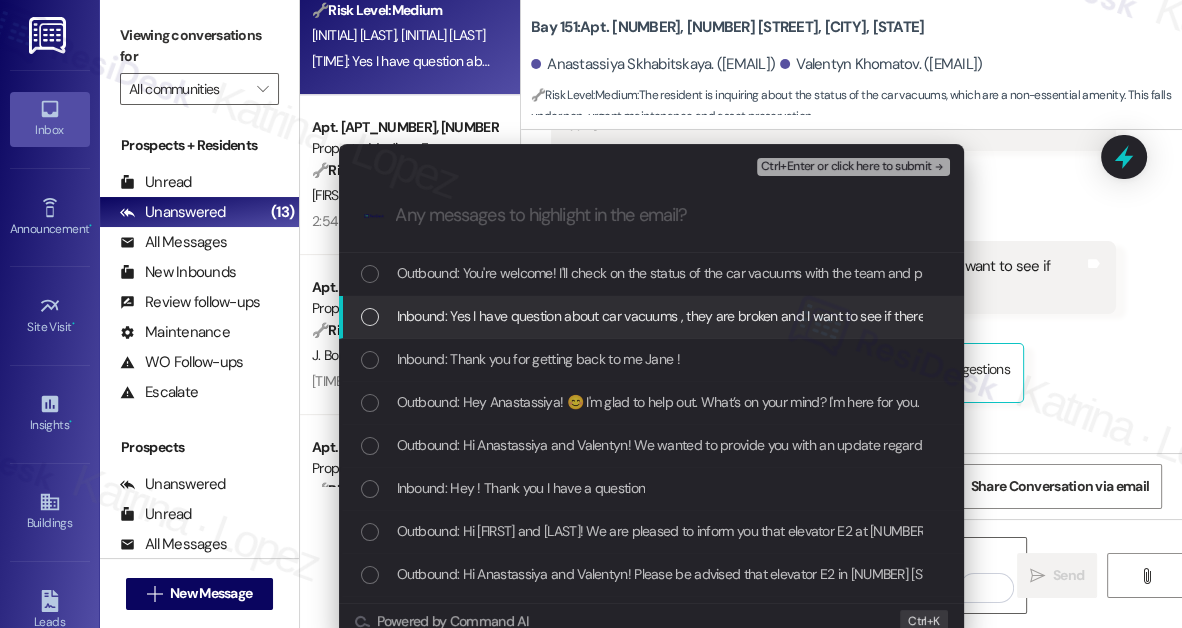 click on "Inbound: Yes I have question about car vacuums , they are broken and I want to see if there an update about when they will be working again?" at bounding box center (809, 316) 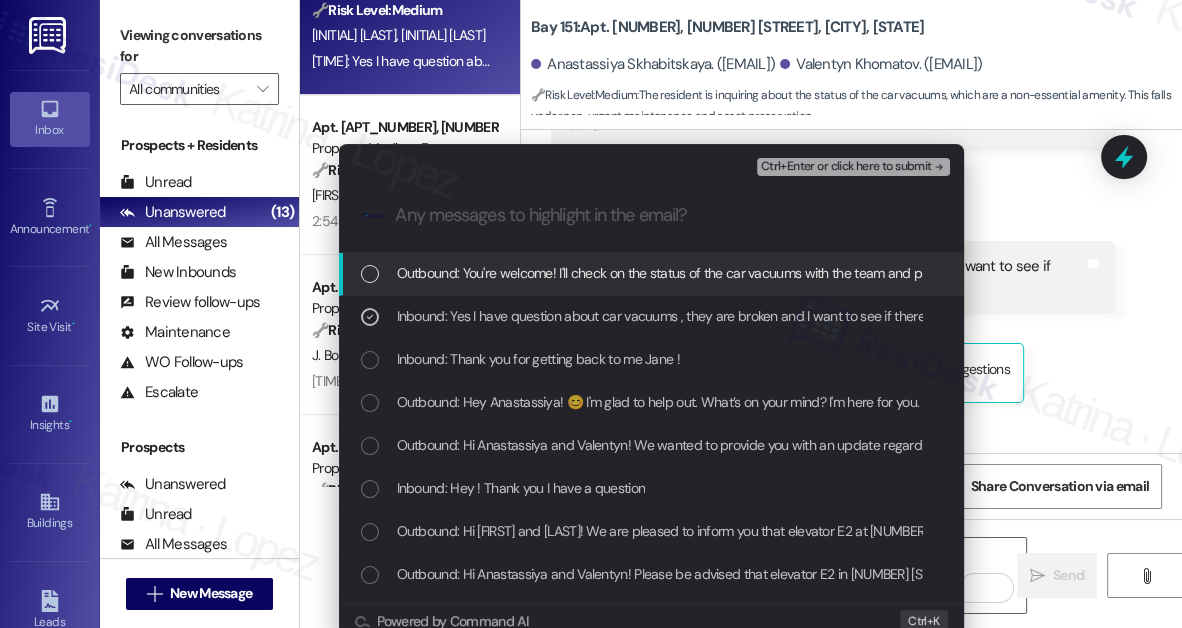click on "Ctrl+Enter or click here to submit" at bounding box center (846, 167) 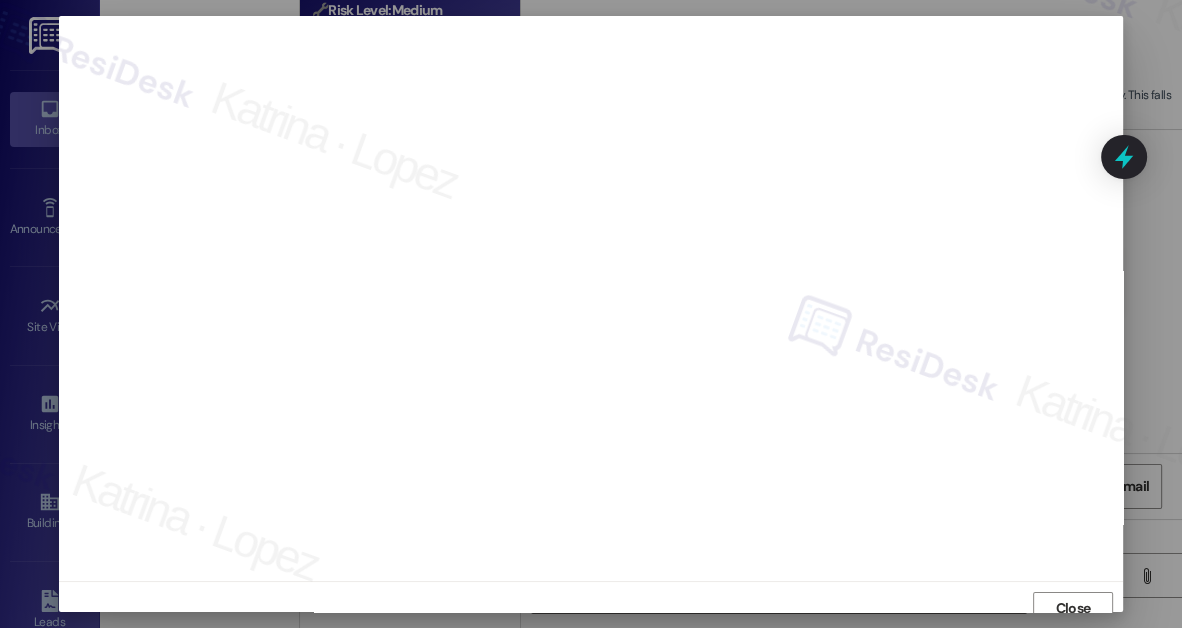 scroll, scrollTop: 11, scrollLeft: 0, axis: vertical 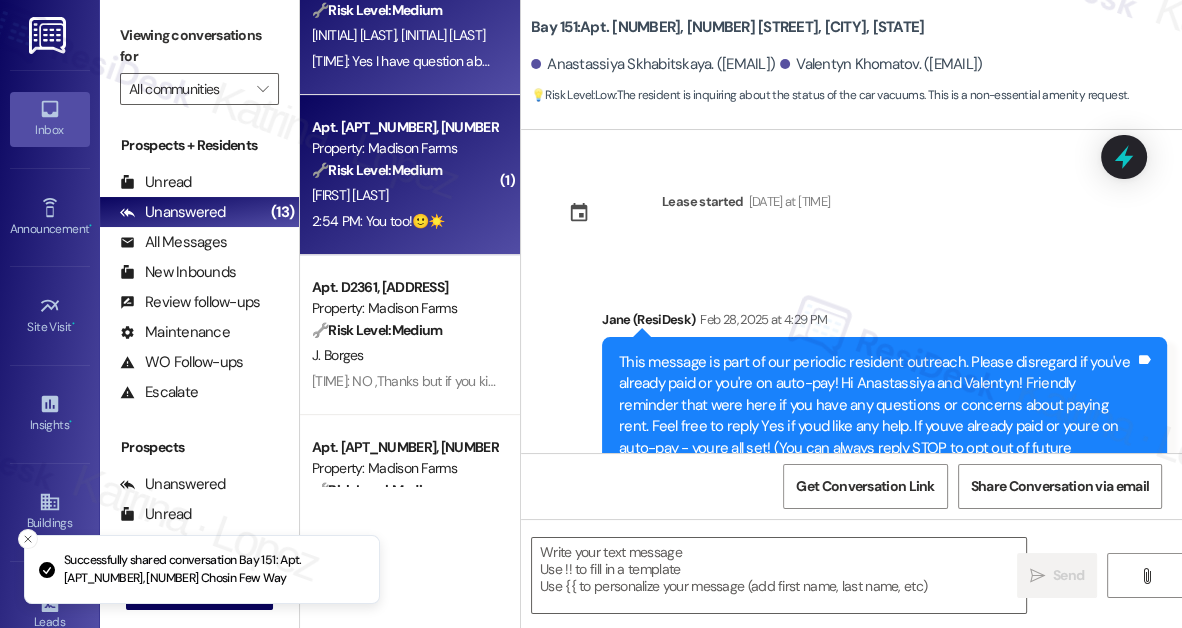 click on "[INITIALS] [LASTNAME]" at bounding box center [404, 195] 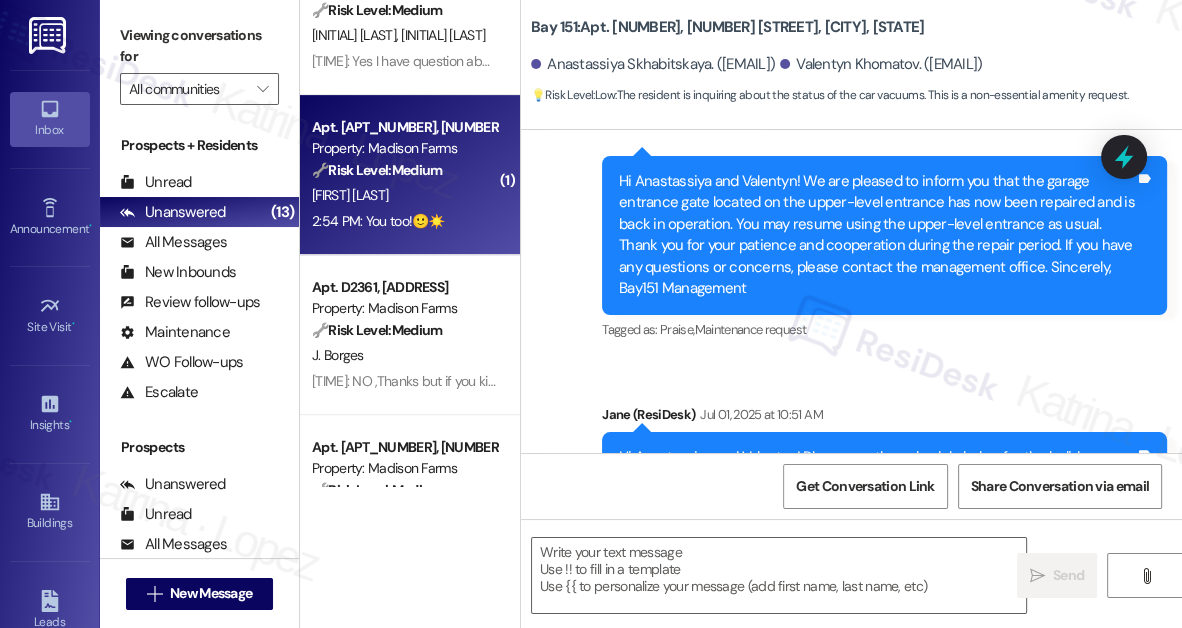 scroll, scrollTop: 14467, scrollLeft: 0, axis: vertical 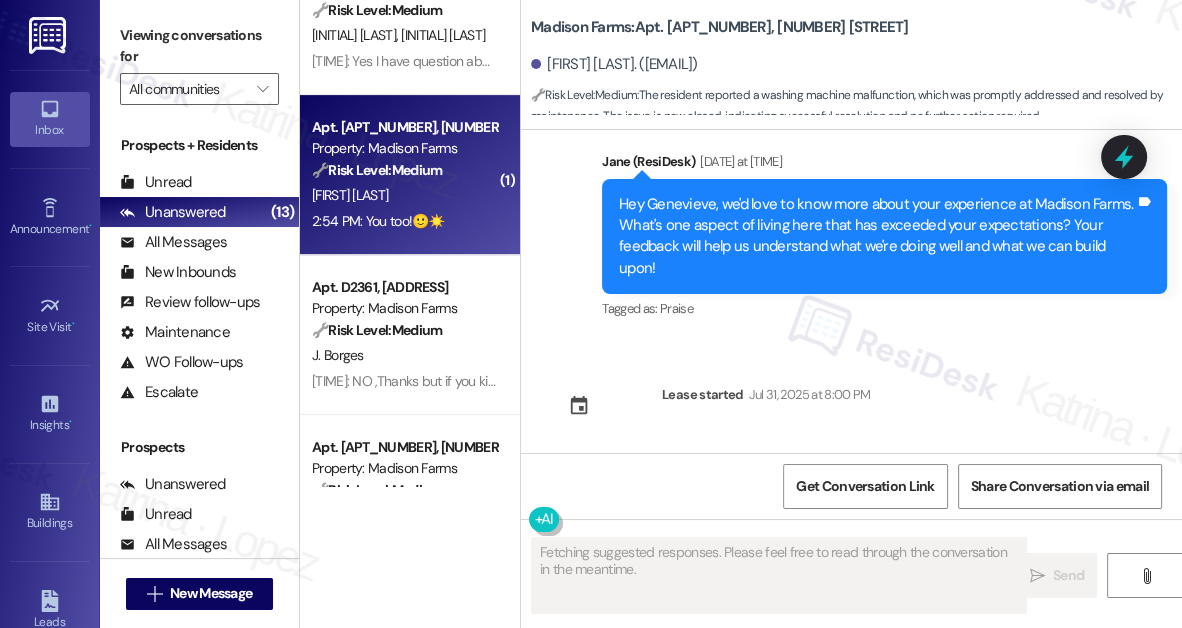 type on "Fetching suggested responses. Please feel free to read through the conversation in the meantime." 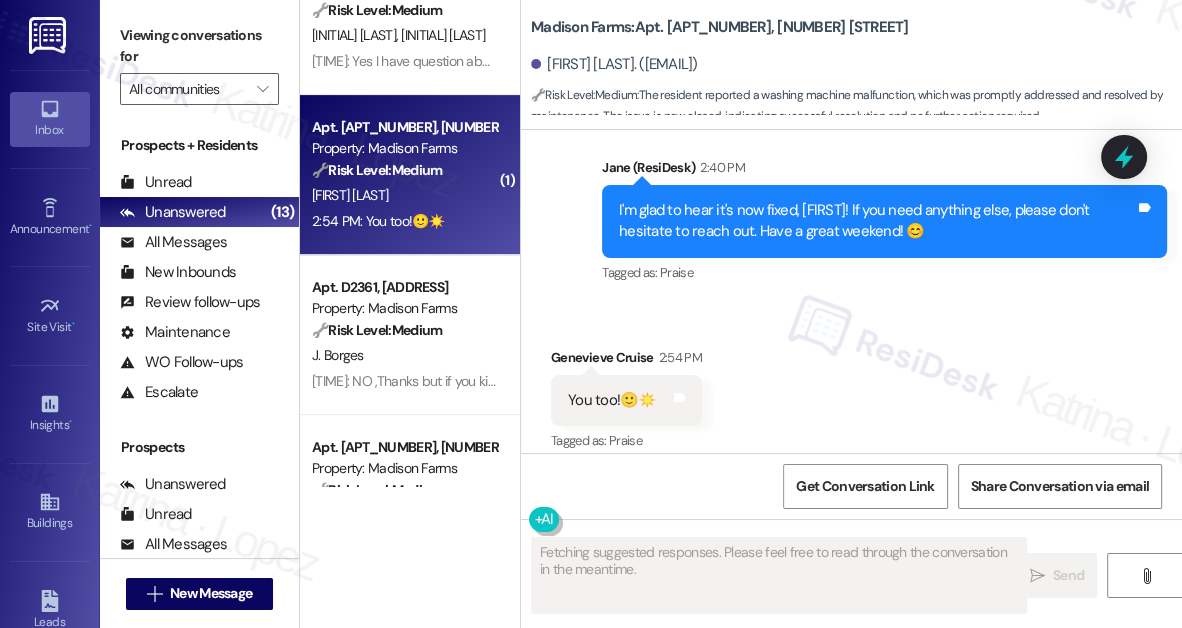 scroll, scrollTop: 3649, scrollLeft: 0, axis: vertical 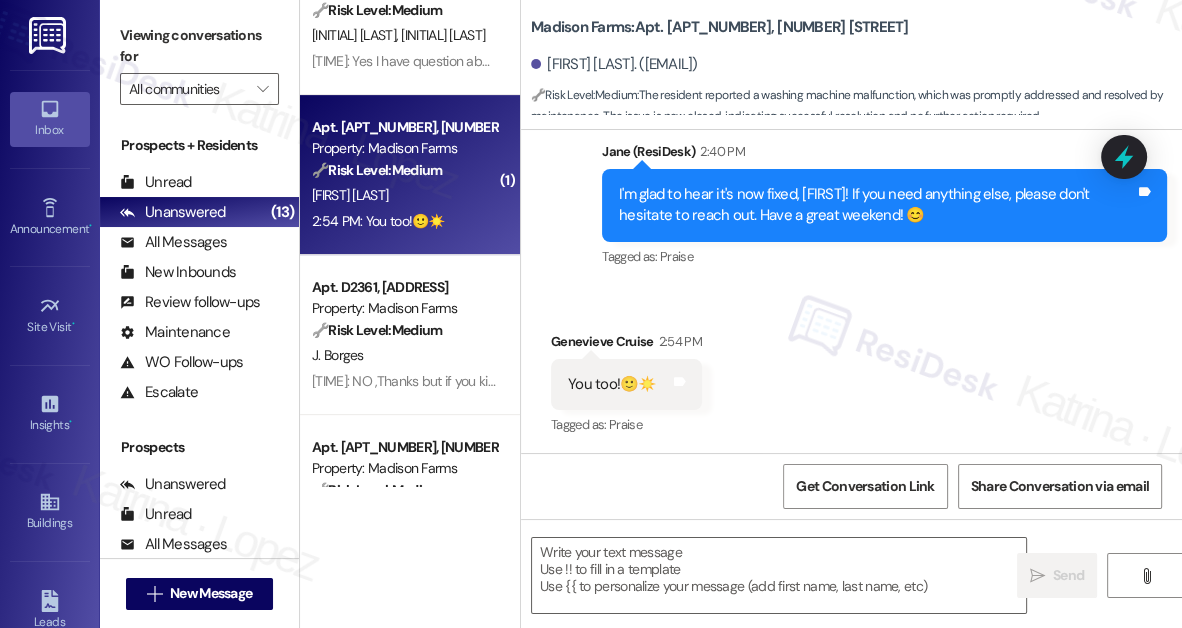 click on "I'm glad to hear it's now fixed, Genevieve! If you need anything else, please don't hesitate to reach out. Have a great weekend! 😊" at bounding box center [877, 205] 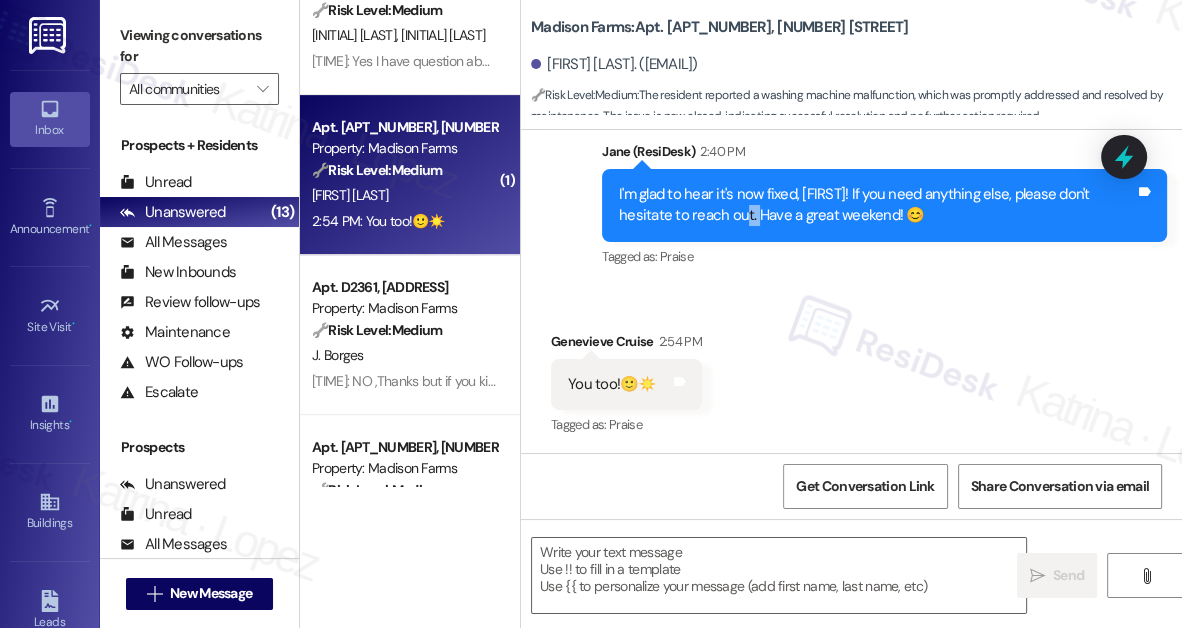 click on "I'm glad to hear it's now fixed, Genevieve! If you need anything else, please don't hesitate to reach out. Have a great weekend! 😊" at bounding box center (877, 205) 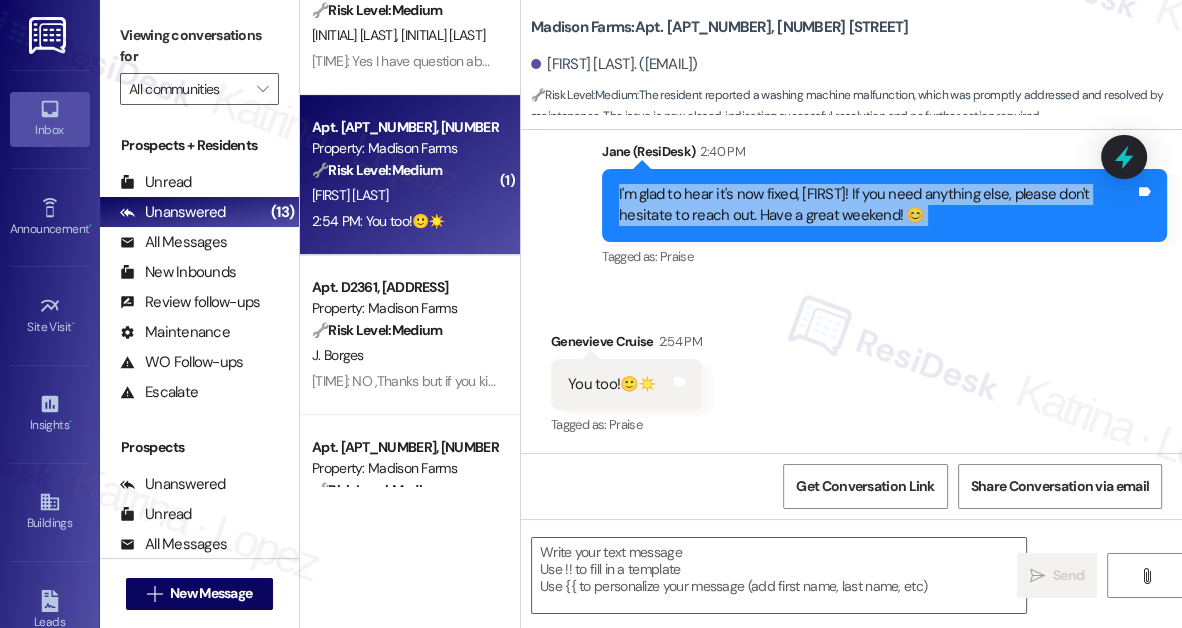 click on "I'm glad to hear it's now fixed, Genevieve! If you need anything else, please don't hesitate to reach out. Have a great weekend! 😊" at bounding box center [877, 205] 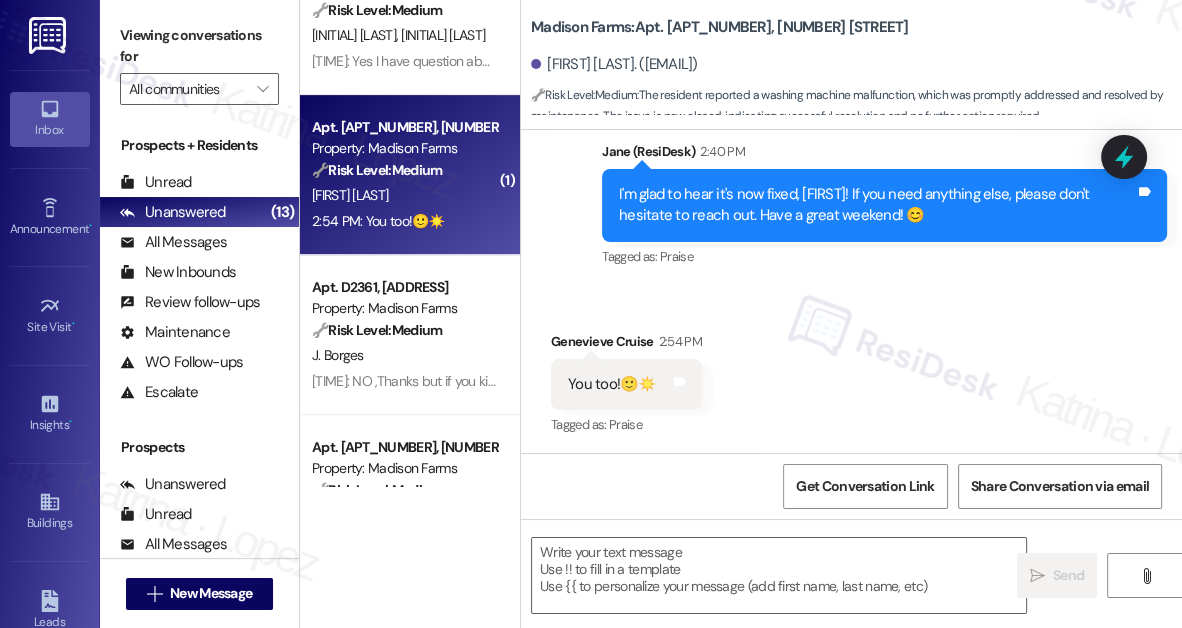 click on "Received via SMS Genevieve Cruise 2:54 PM You  too!🙂☀️ Tags and notes Tagged as:   Praise Click to highlight conversations about Praise" at bounding box center [851, 370] 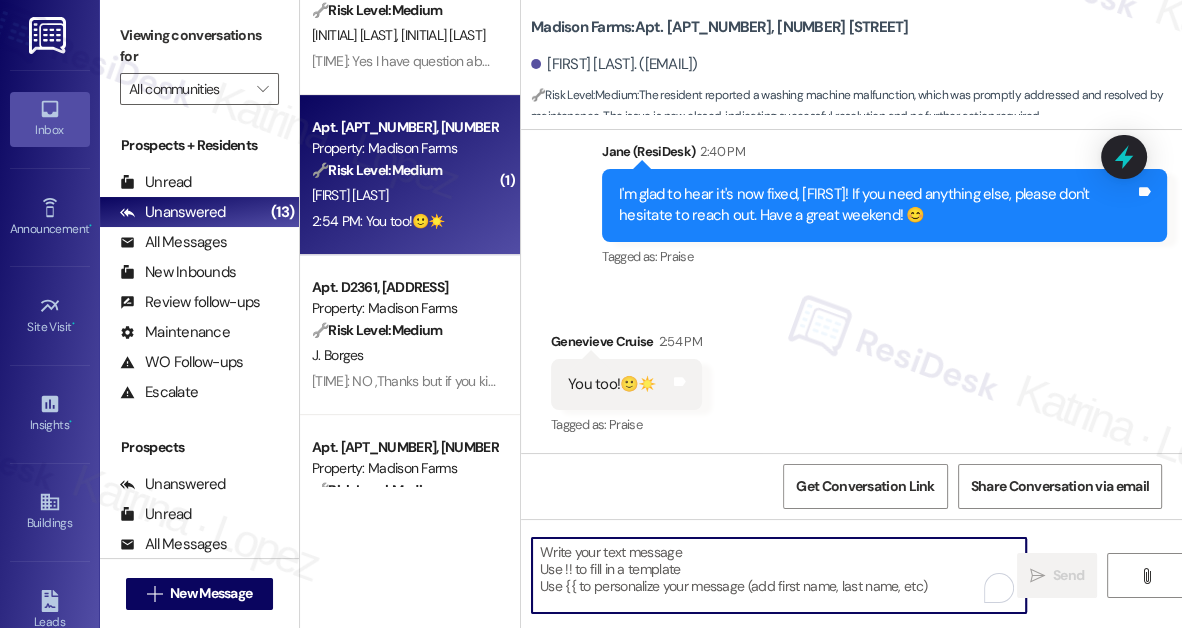 click at bounding box center [779, 575] 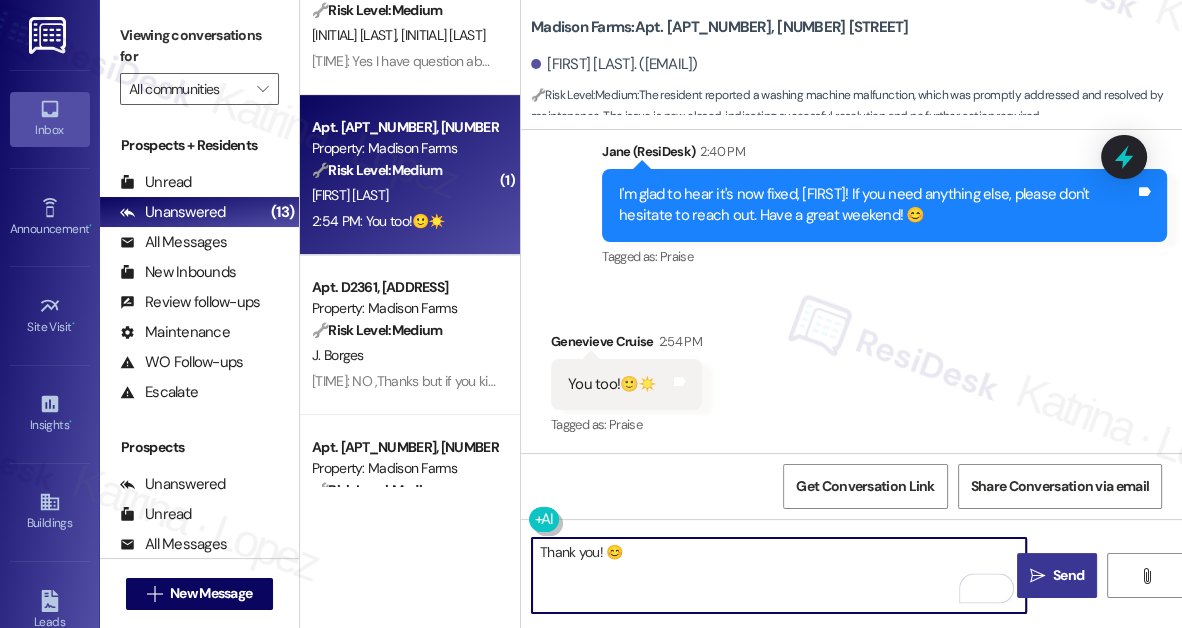 type on "Thank you! 😊" 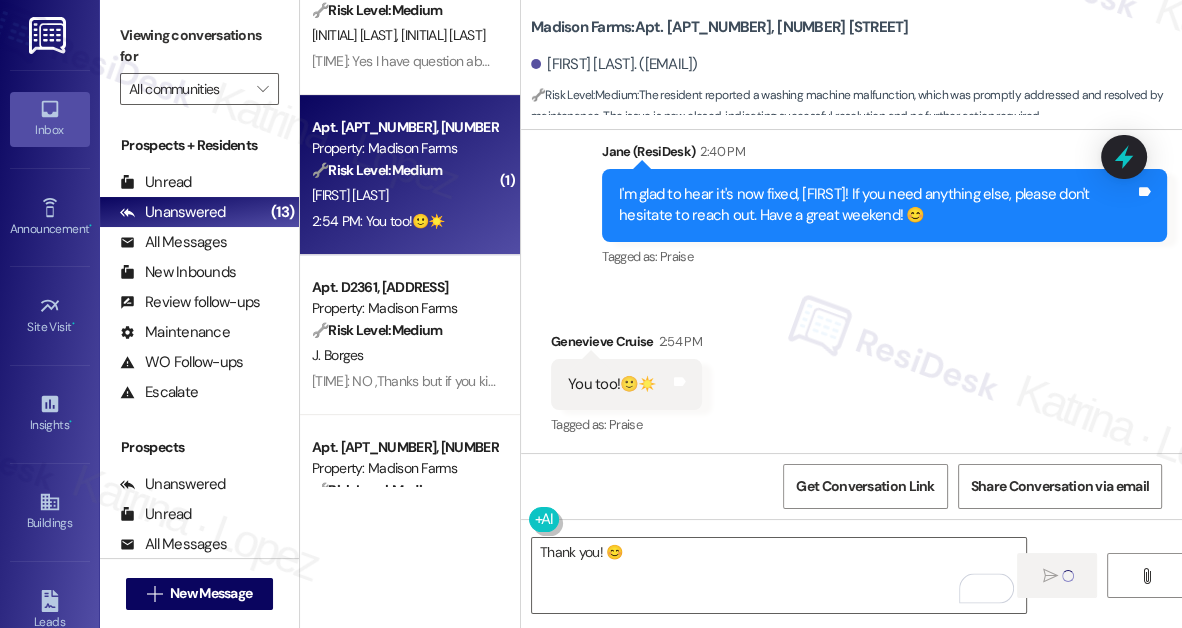type 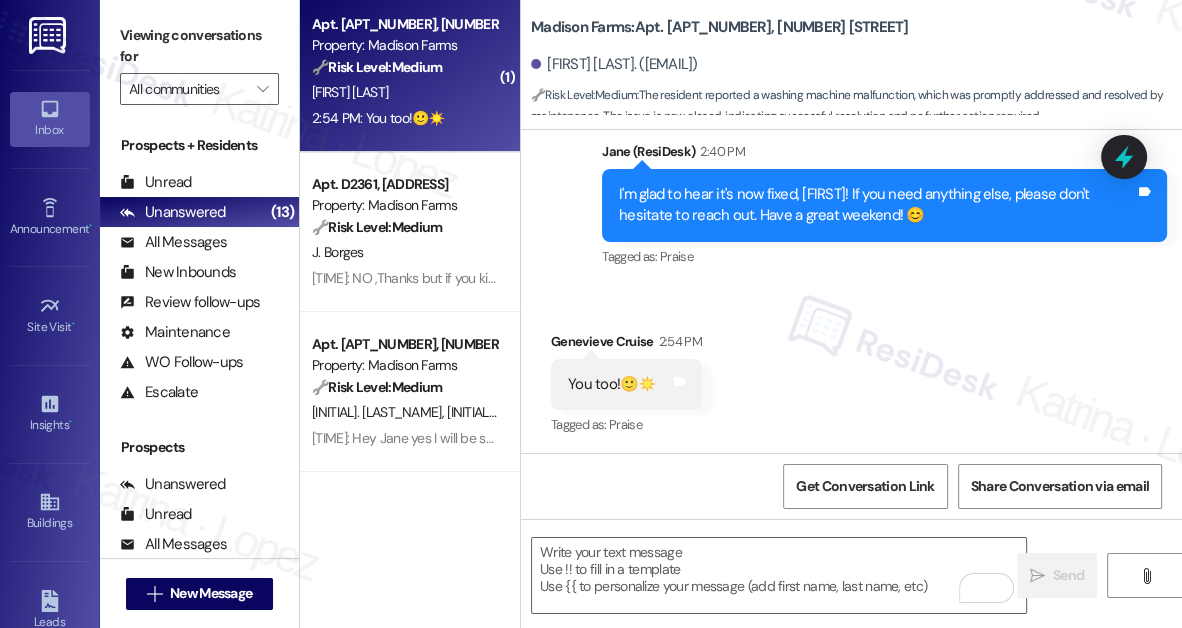 scroll, scrollTop: 727, scrollLeft: 0, axis: vertical 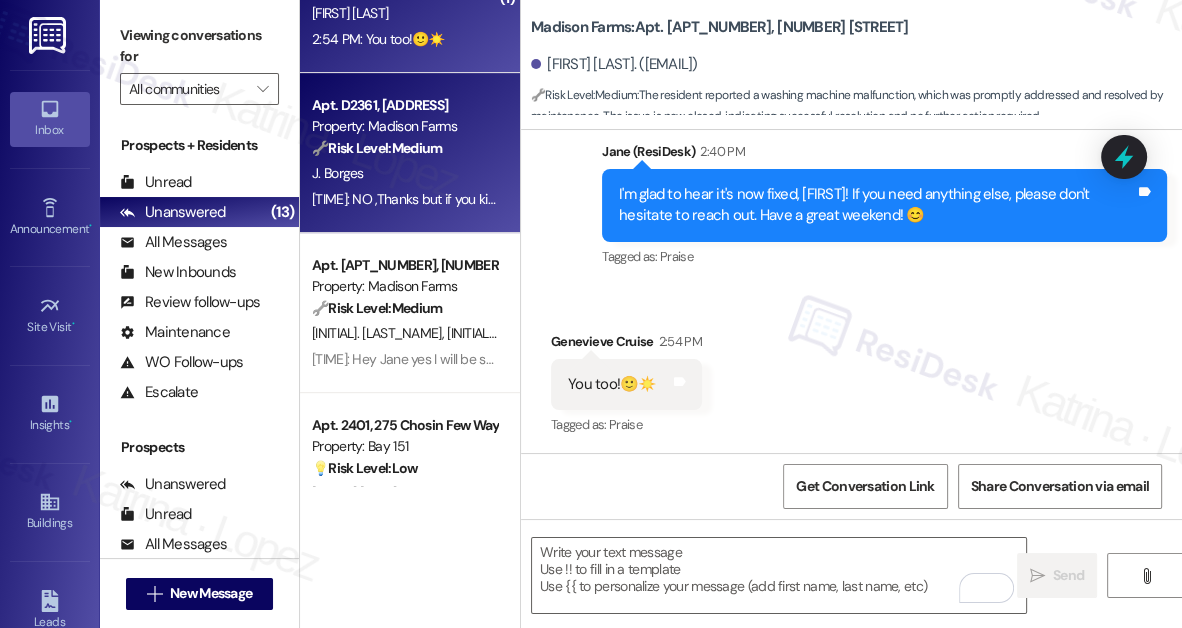 click on "Apt. D2361, 4883 Riley Road Property: Madison Farms 🔧  Risk Level:  Medium The resident is requesting that future questions be directed to Bev's phone. This is a non-urgent request related to communication preferences. J. Borges 2:41 PM: NO ,Thanks but if you kindly send any question to Bev phone first it will be apreciate. 2:41 PM: NO ,Thanks but if you kindly send any question to Bev phone first it will be apreciate." at bounding box center [410, 153] 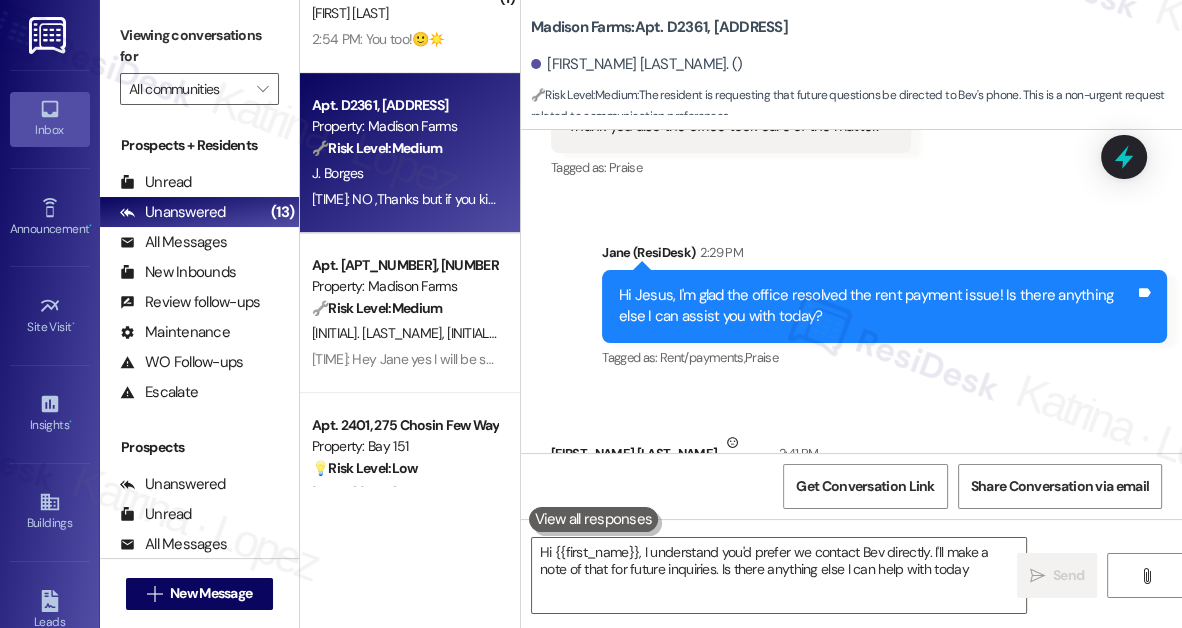 type on "Hi [FIRST]], I understand you'd prefer we contact [NAME] directly. I'll make a note of that for future inquiries. Is there anything else I can help with today?" 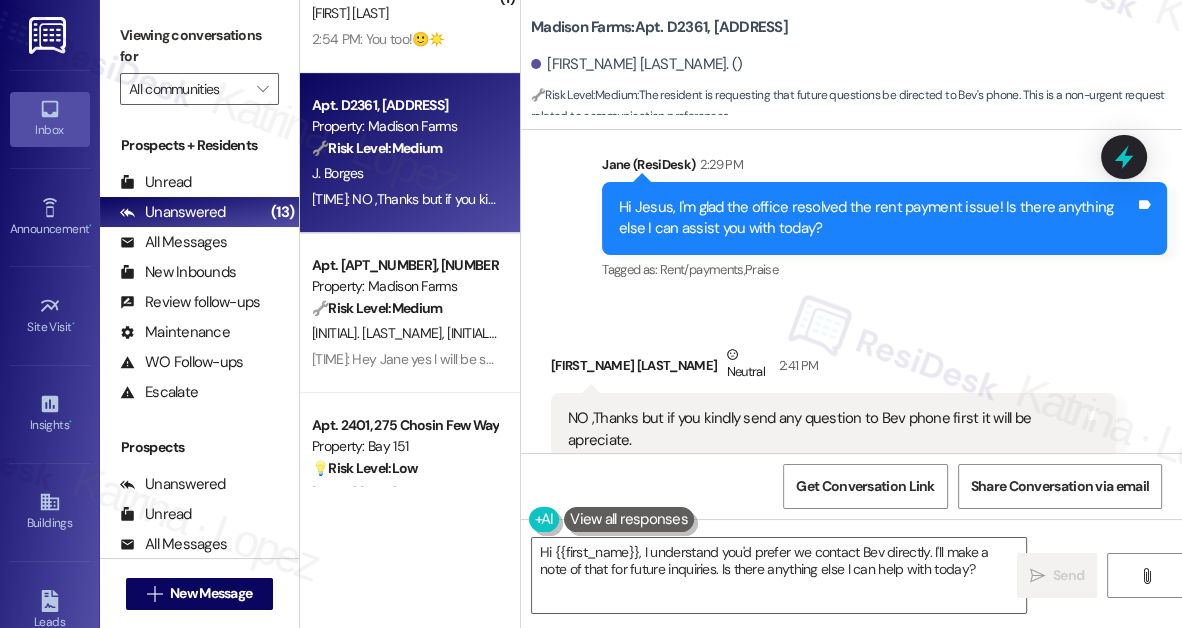 scroll, scrollTop: 1274, scrollLeft: 0, axis: vertical 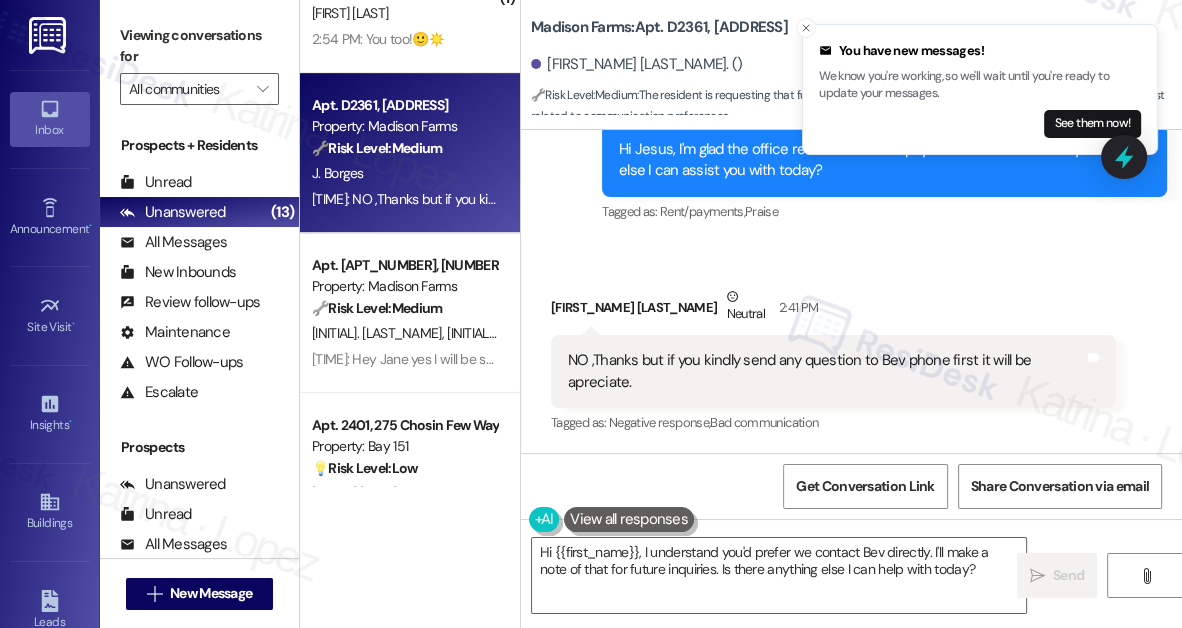 click on "NO ,Thanks but if you kindly send any question to Bev phone first it will be apreciate." at bounding box center [826, 371] 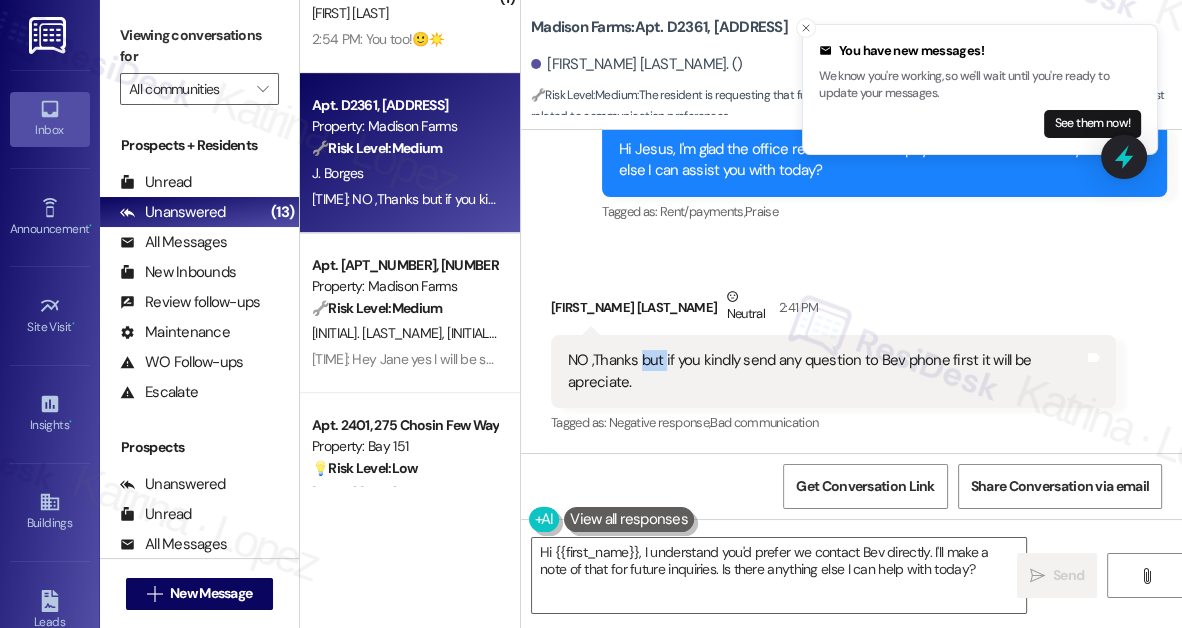 click on "NO ,Thanks but if you kindly send any question to Bev phone first it will be apreciate." at bounding box center [826, 371] 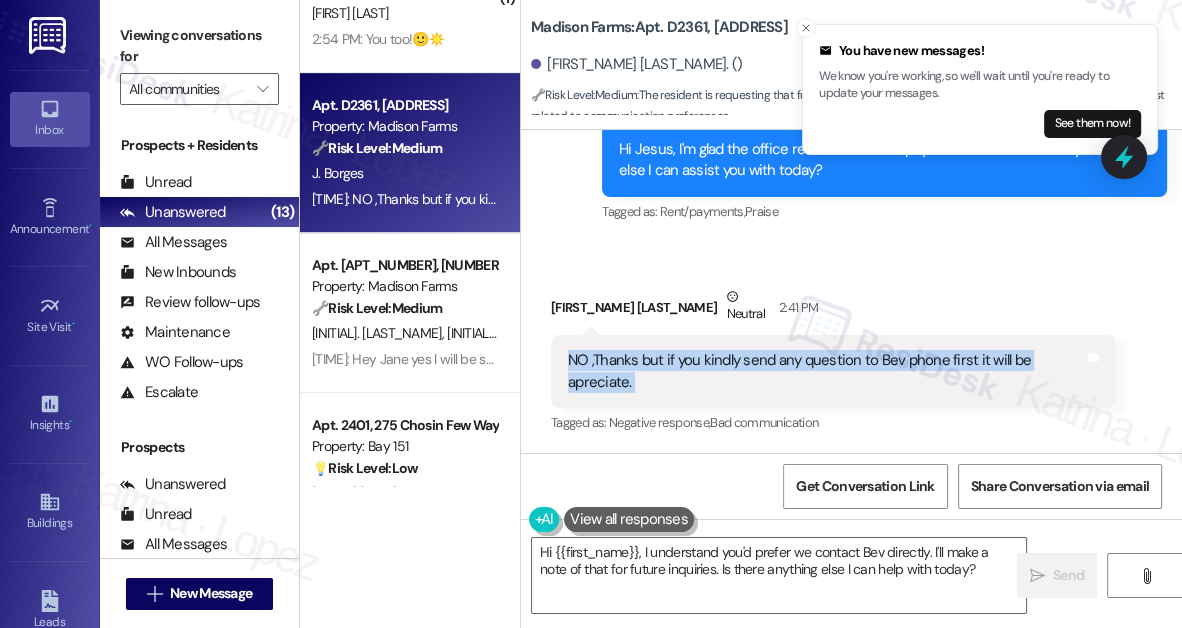 click on "NO ,Thanks but if you kindly send any question to Bev phone first it will be apreciate." at bounding box center [826, 371] 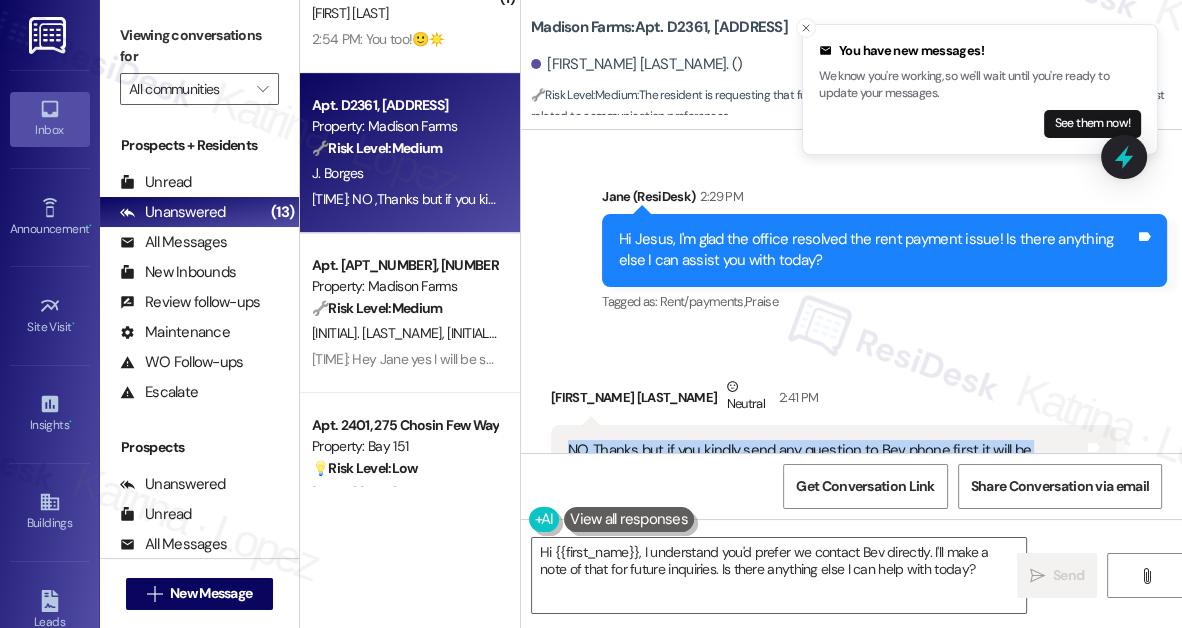 scroll, scrollTop: 911, scrollLeft: 0, axis: vertical 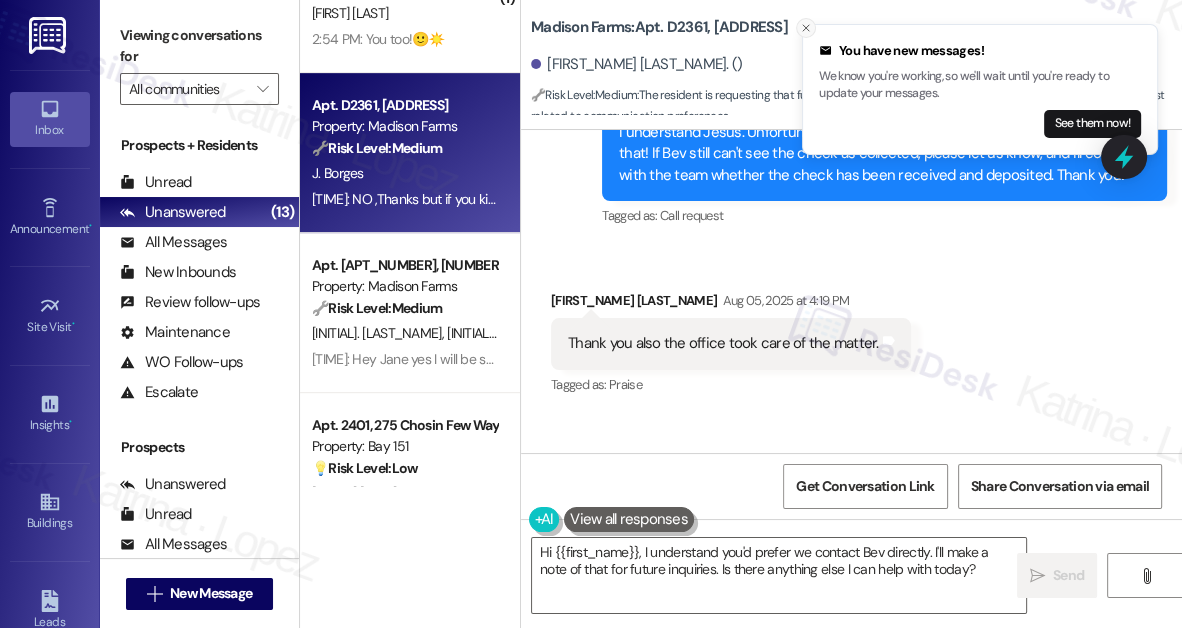 click 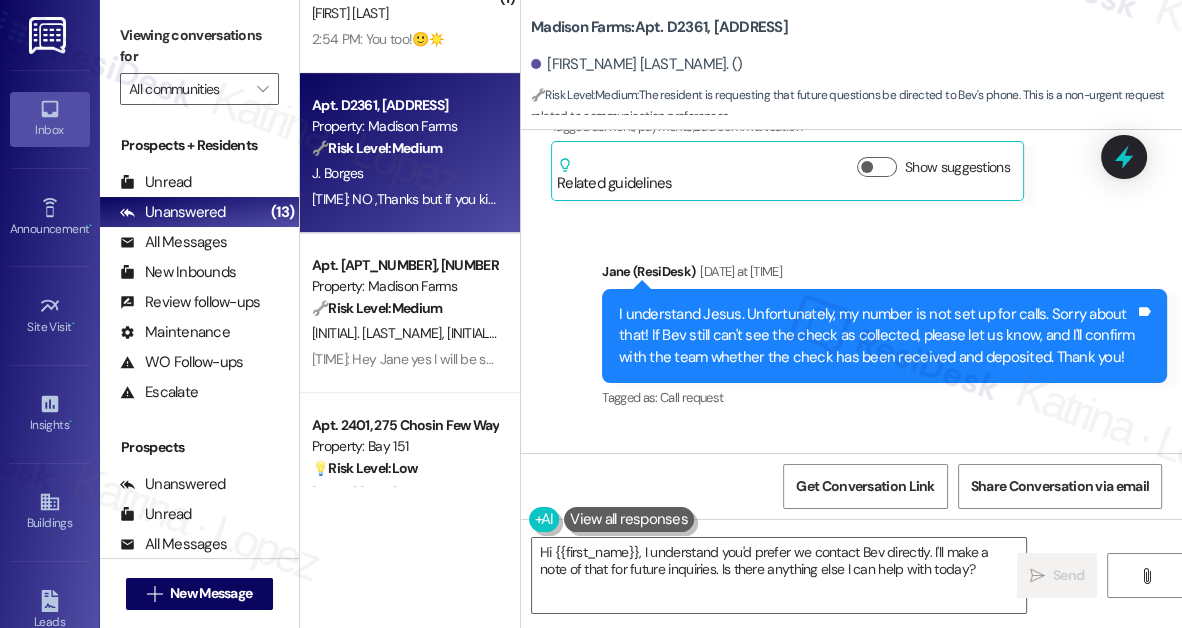 scroll, scrollTop: 1184, scrollLeft: 0, axis: vertical 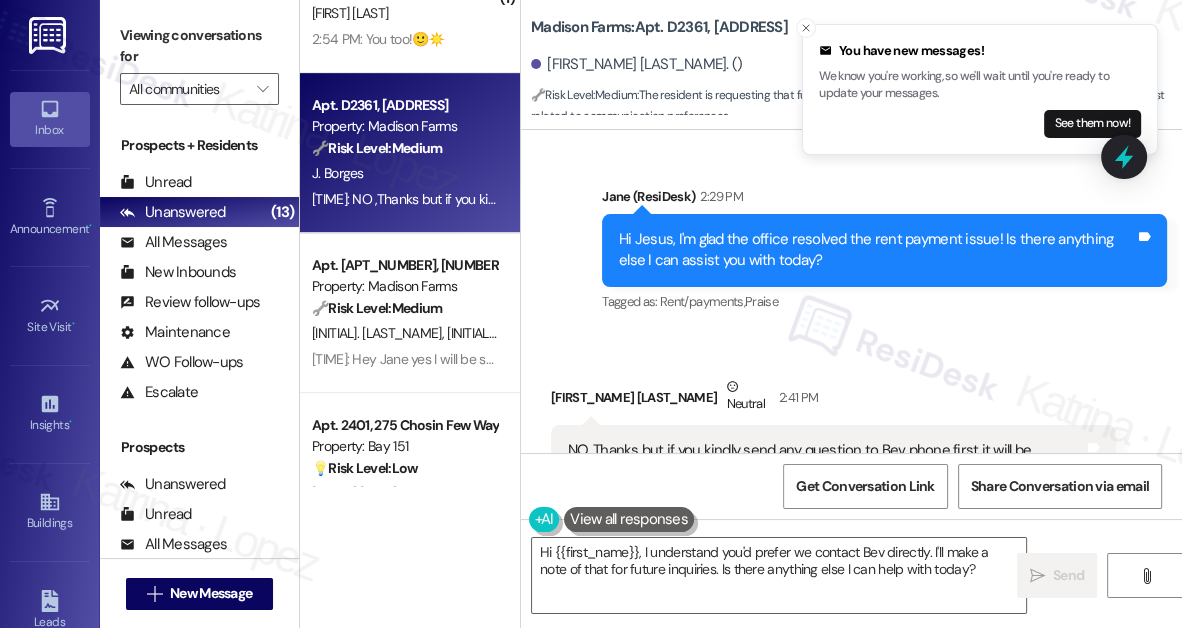 drag, startPoint x: 144, startPoint y: 30, endPoint x: 212, endPoint y: 68, distance: 77.89737 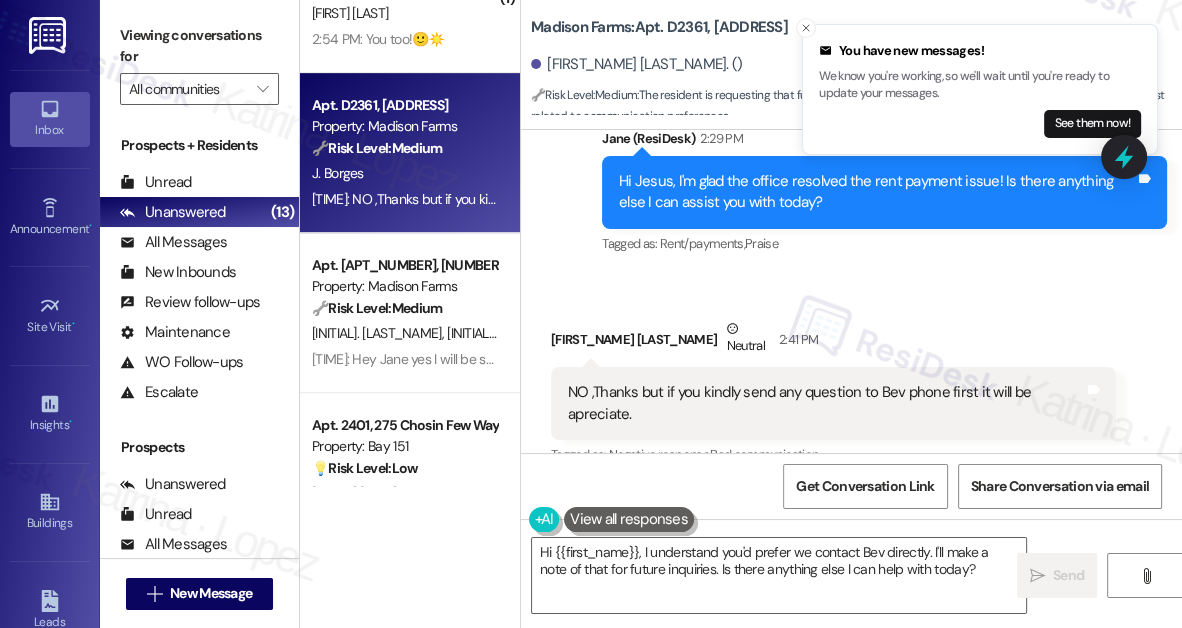 scroll, scrollTop: 1274, scrollLeft: 0, axis: vertical 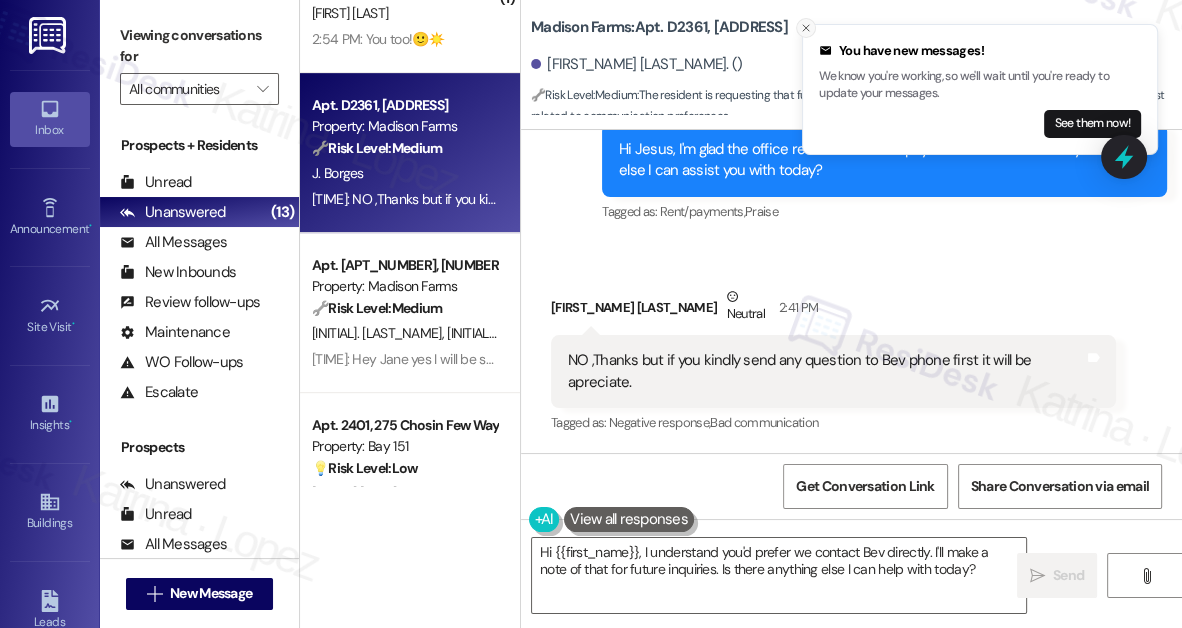 click 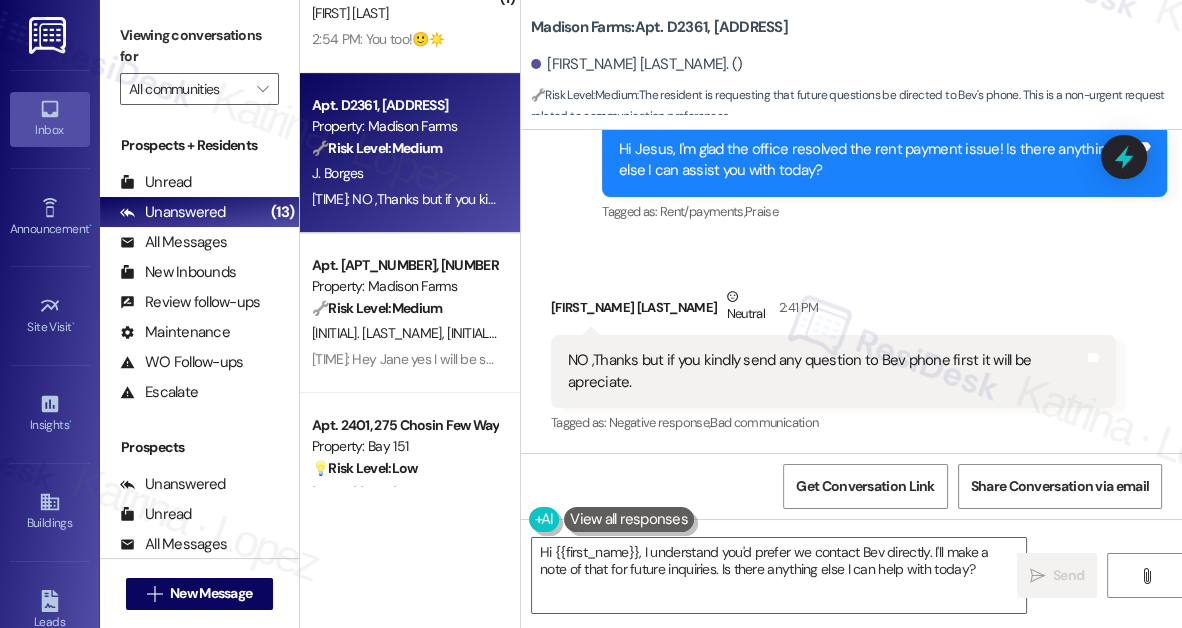 scroll, scrollTop: 1001, scrollLeft: 0, axis: vertical 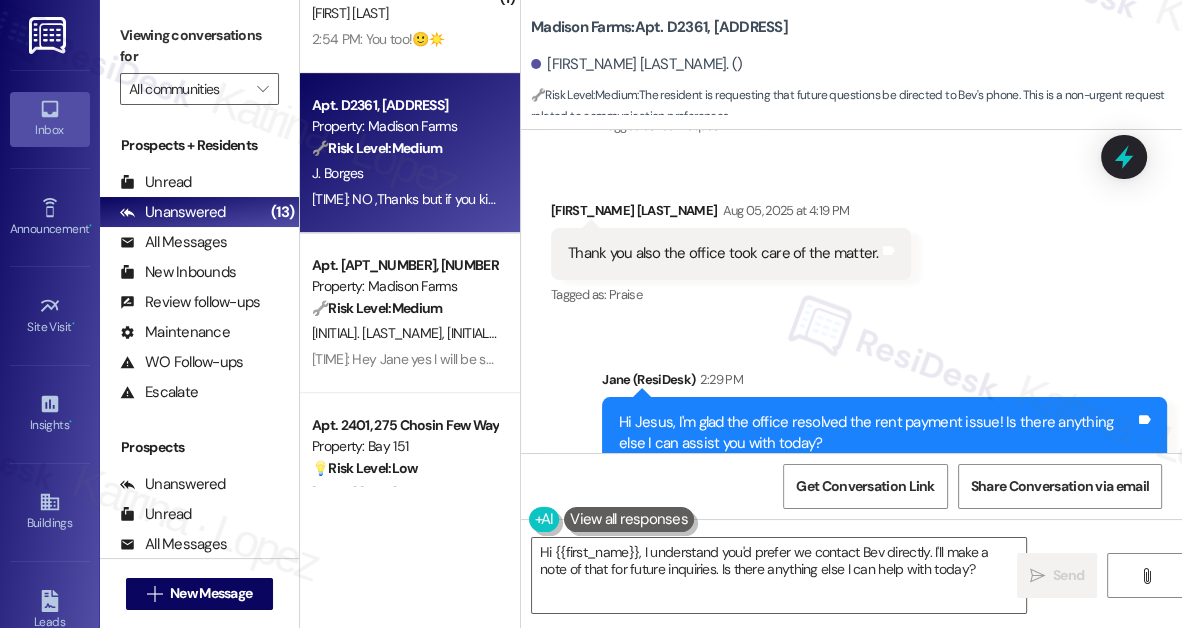 click on "Thank you also the office took care of the matter." at bounding box center (723, 253) 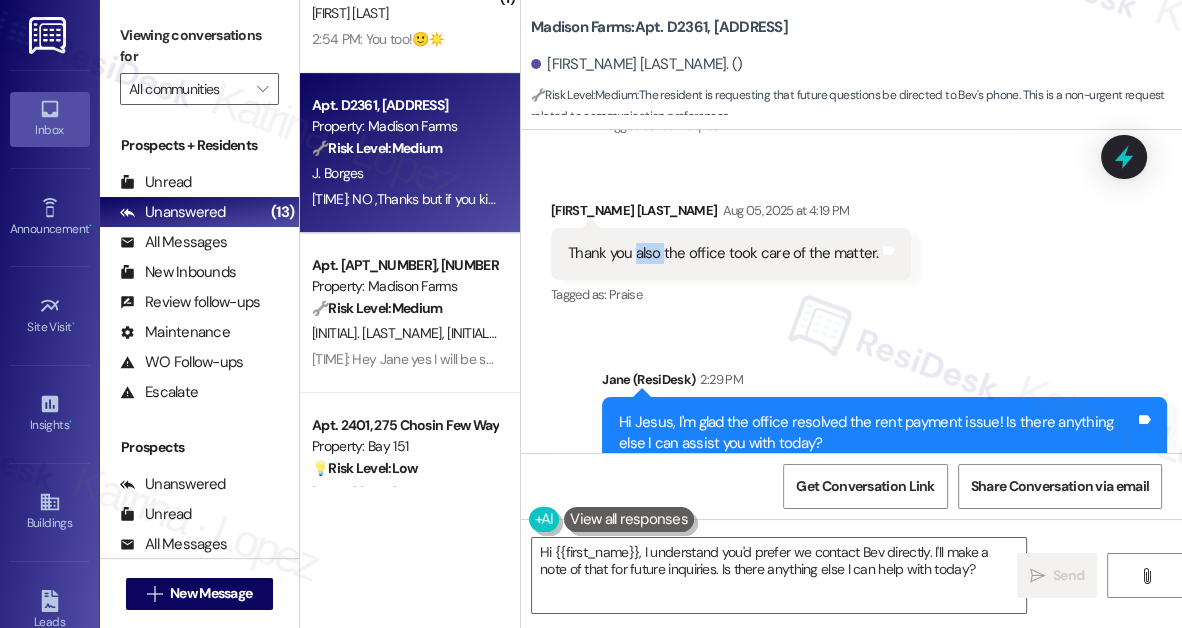 click on "Thank you also the office took care of the matter." at bounding box center [723, 253] 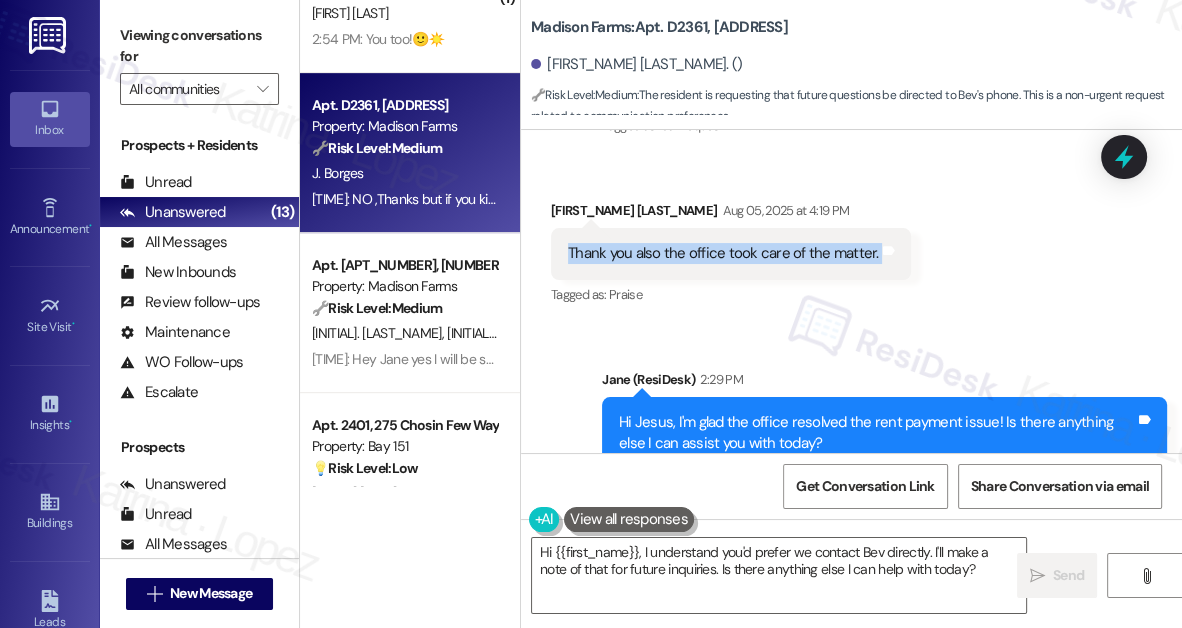 click on "Thank you also the office took care of the matter." at bounding box center (723, 253) 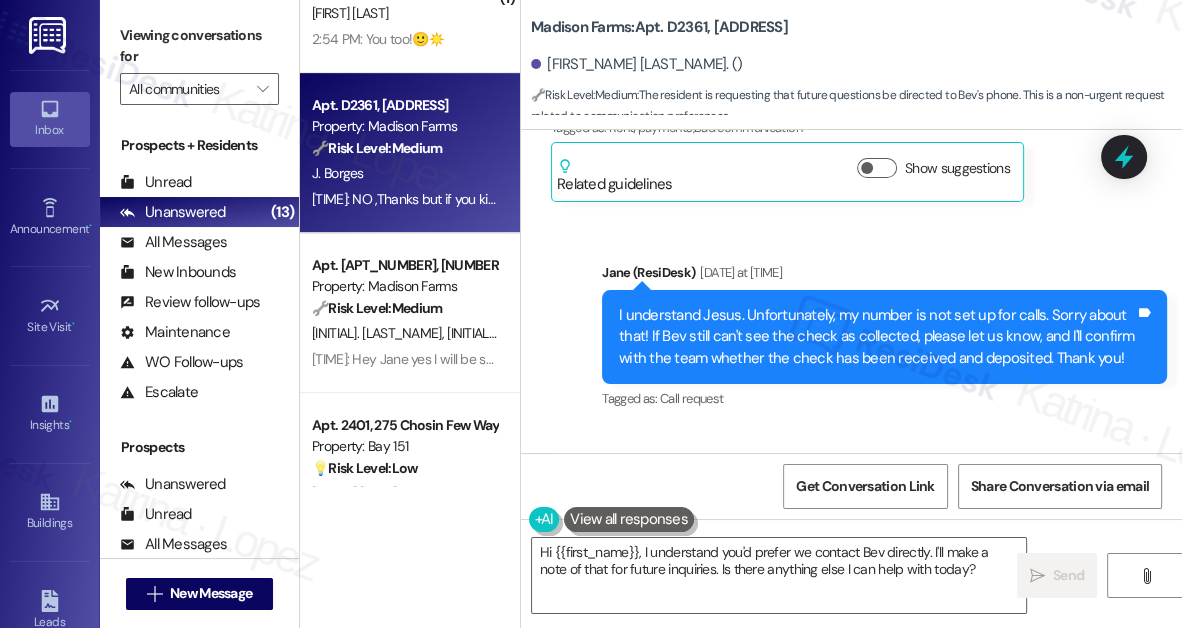 click on "I understand Jesus. Unfortunately, my number is not set up for calls. Sorry about that! If Bev still can't see the check as collected, please let us know, and I'll confirm with the team whether the check has been received and deposited. Thank you!" at bounding box center (877, 337) 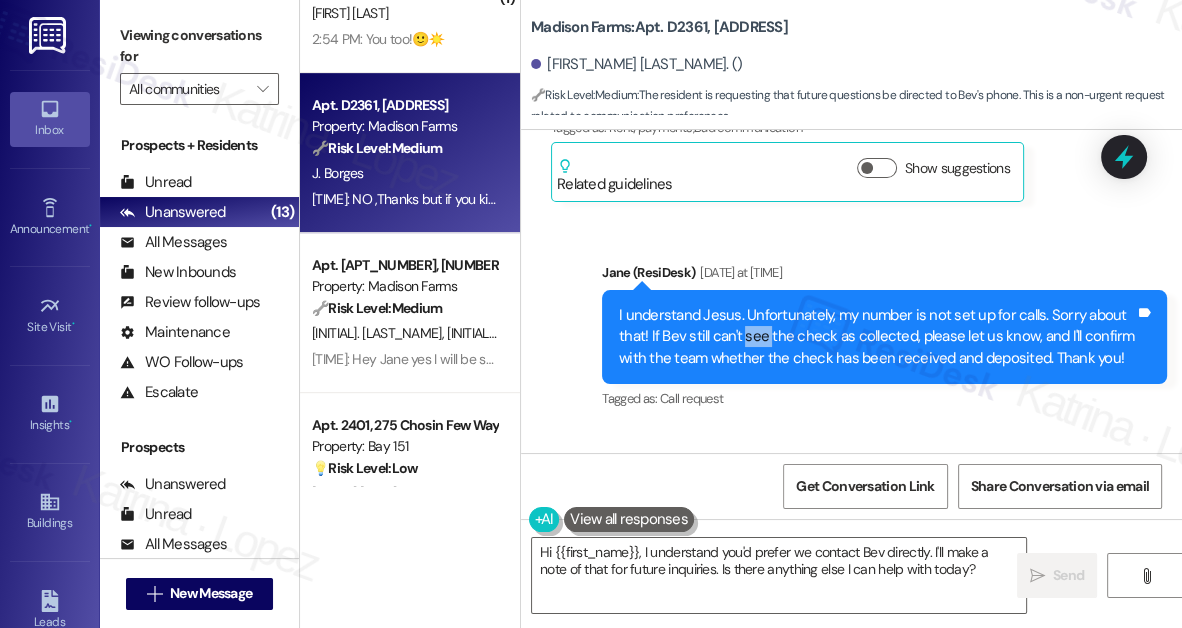 click on "I understand Jesus. Unfortunately, my number is not set up for calls. Sorry about that! If Bev still can't see the check as collected, please let us know, and I'll confirm with the team whether the check has been received and deposited. Thank you!" at bounding box center (877, 337) 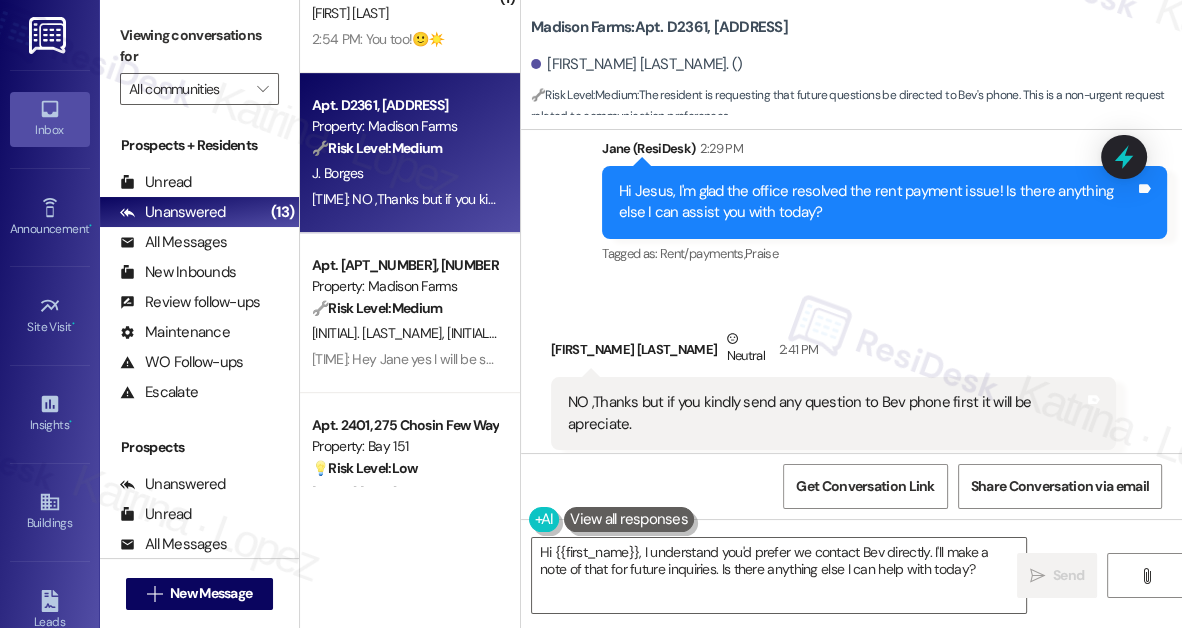 scroll, scrollTop: 1274, scrollLeft: 0, axis: vertical 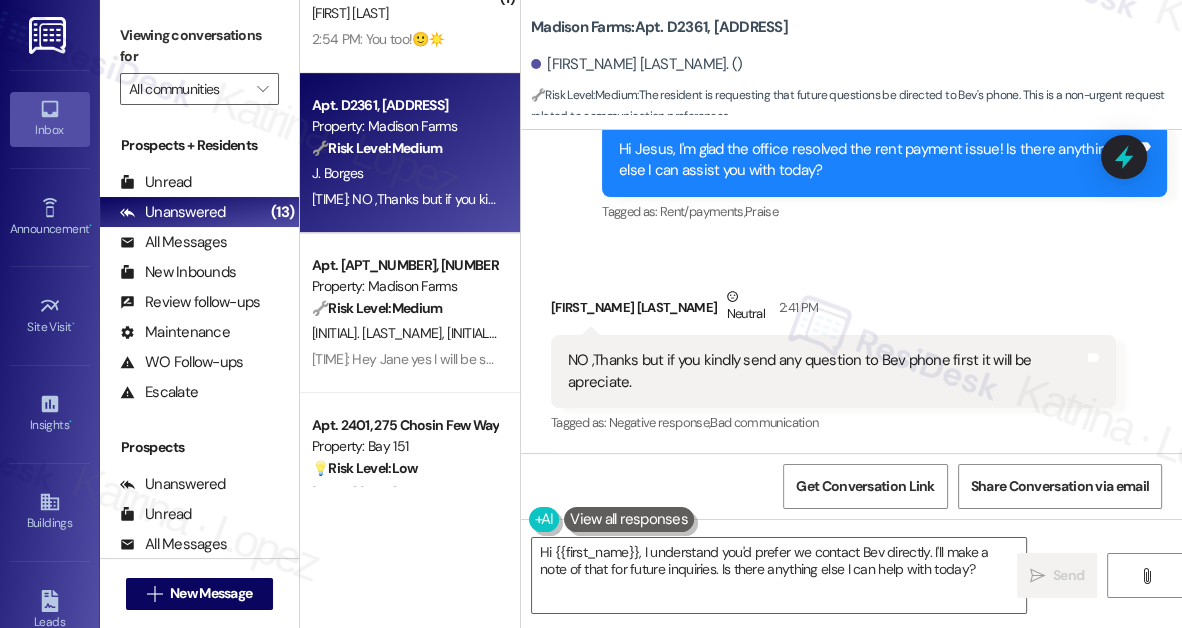 click on "NO ,Thanks but if you kindly send any question to Bev phone first it will be apreciate." at bounding box center (826, 371) 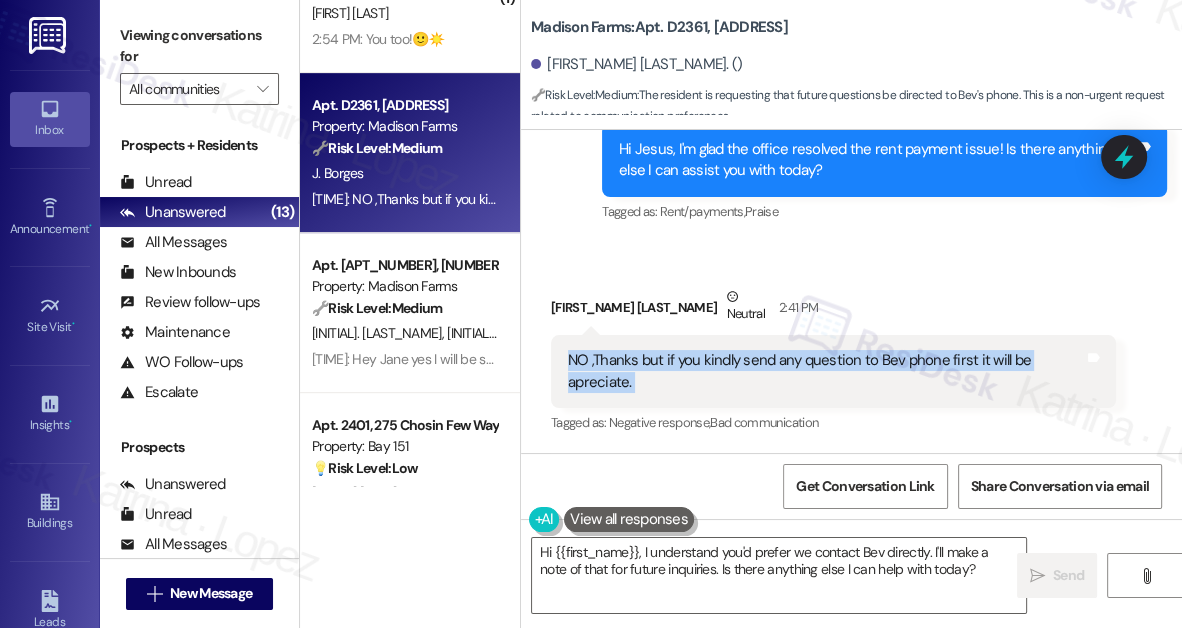 click on "NO ,Thanks but if you kindly send any question to Bev phone first it will be apreciate." at bounding box center (826, 371) 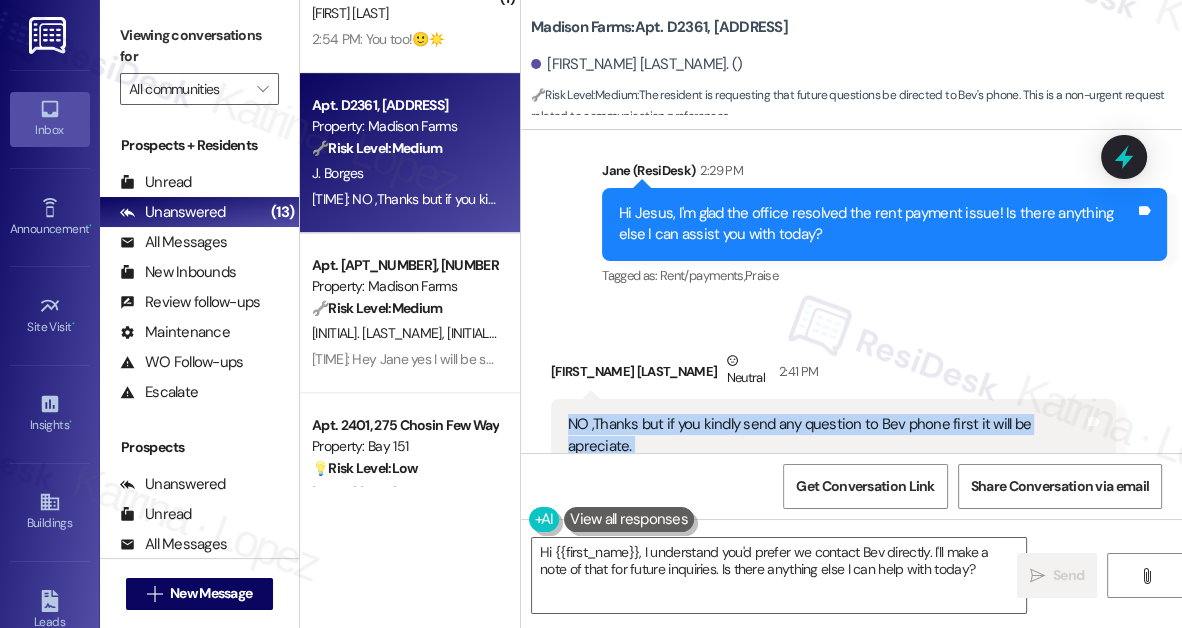 scroll, scrollTop: 1183, scrollLeft: 0, axis: vertical 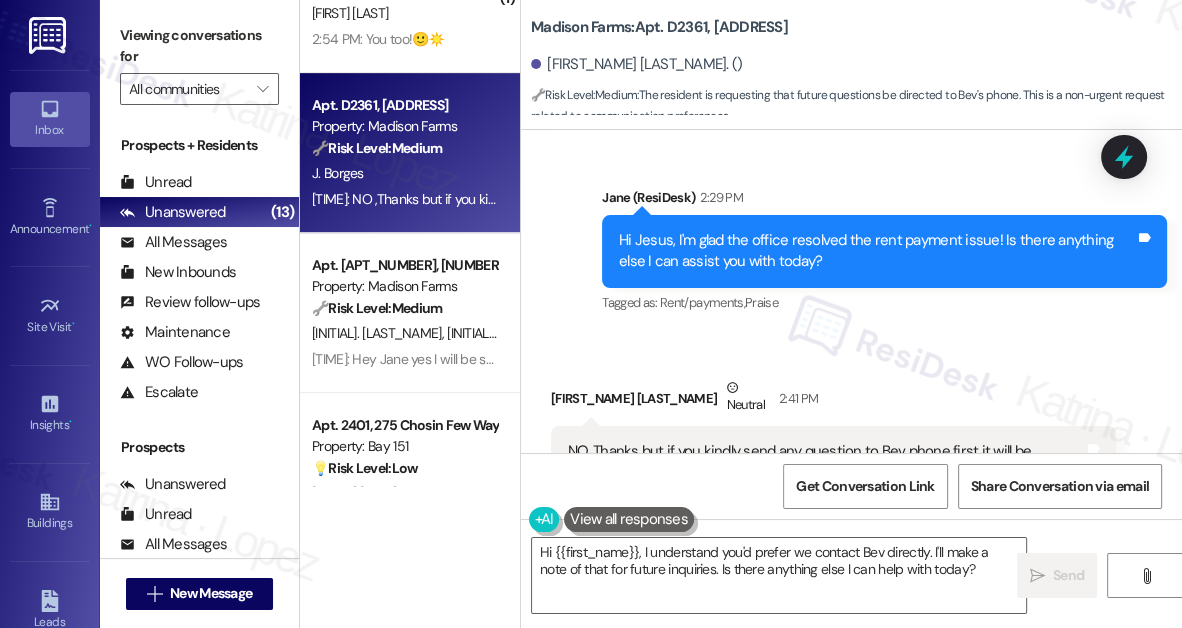 click on "Hi [NAME], I'm glad the office resolved the rent payment issue! Is there anything else I can assist you with today?" at bounding box center [877, 251] 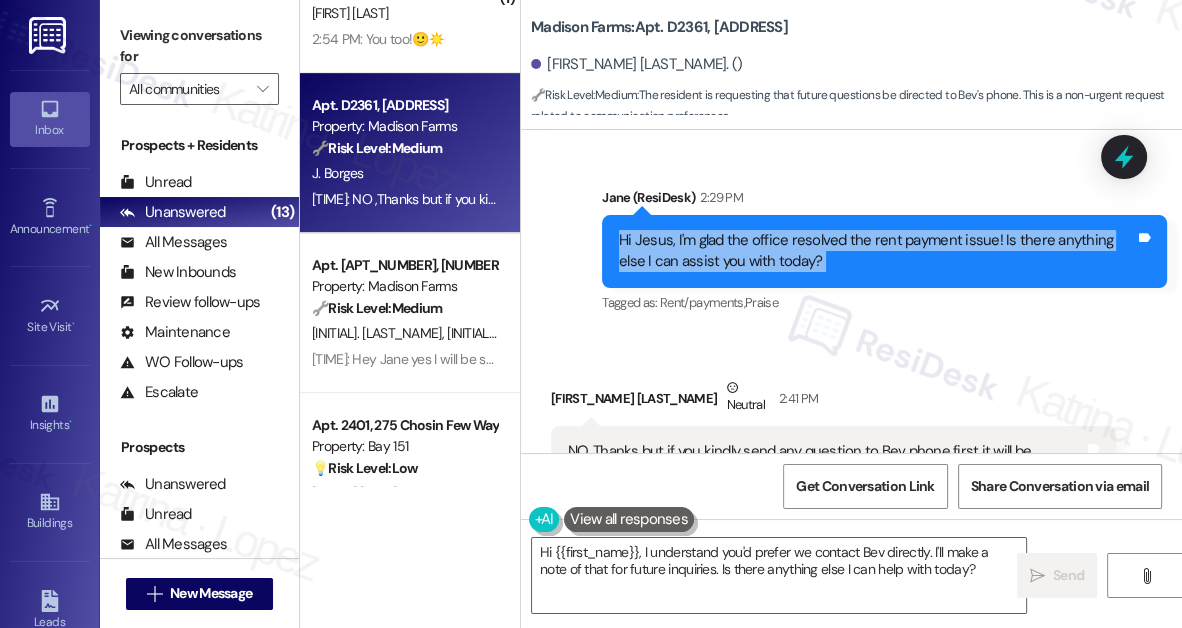 click on "Hi [NAME], I'm glad the office resolved the rent payment issue! Is there anything else I can assist you with today?" at bounding box center (877, 251) 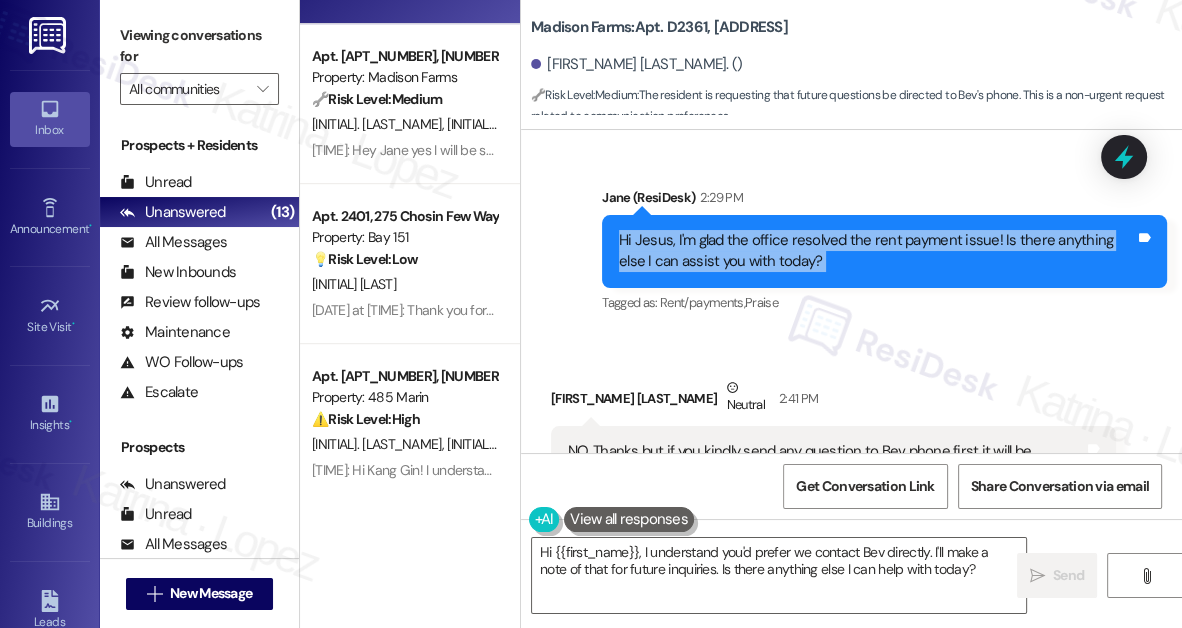 scroll, scrollTop: 1090, scrollLeft: 0, axis: vertical 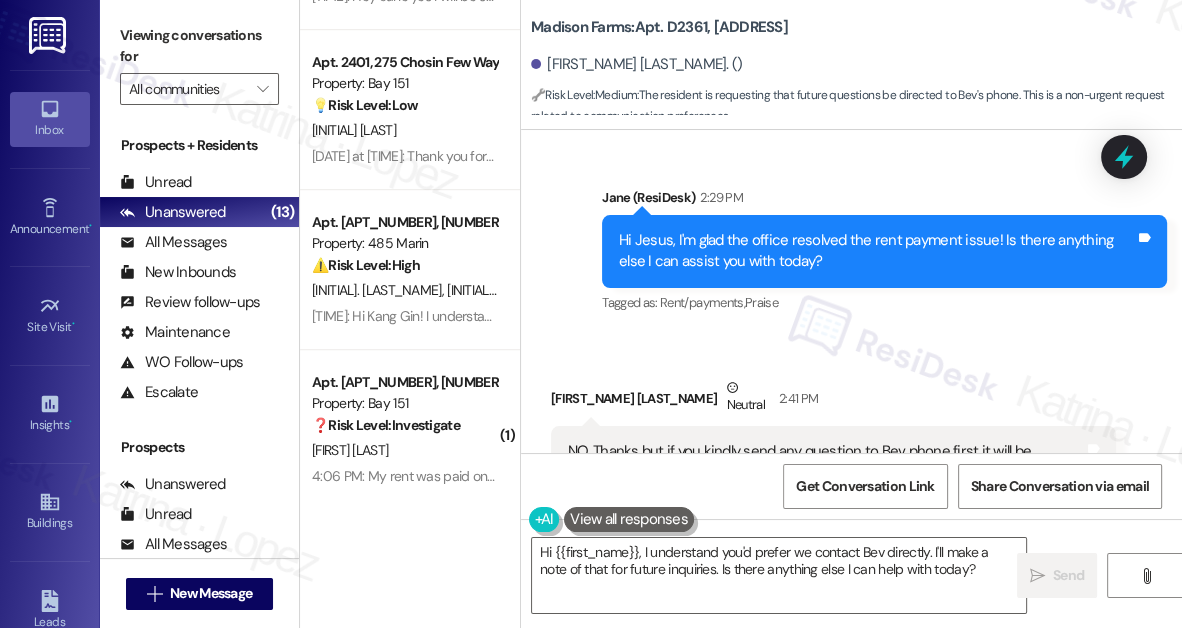 click on "( 1 ) Apt. D2371, 4883 Riley Road Property: Madison Farms 🔧  Risk Level:  Medium The resident reported a washing machine malfunction, which was promptly addressed and resolved by maintenance. The issue is now closed, indicating successful resolution and no further action required. G. Cruise 2:54 PM: You  too!🙂☀️ 2:54 PM: You  too!🙂☀️ Apt. D2361, 4883 Riley Road Property: Madison Farms 🔧  Risk Level:  Medium The resident is requesting that future questions be directed to Bev's phone. This is a non-urgent request related to communication preferences. J. Borges 2:41 PM: NO ,Thanks but if you kindly send any question to Bev phone first it will be apreciate. 2:41 PM: NO ,Thanks but if you kindly send any question to Bev phone first it will be apreciate. Apt. E2192, 4883 Riley Road Property: Madison Farms 🔧  Risk Level:  Medium R. Tineo Y. Tineo J. Franco Apt. 2401, 275 Chosin Few Way Property: Bay 151 💡  Risk Level:  Low K. King Apt. 1223, 485 Marin Blvd. Property: 485 Marin ⚠️ High (" at bounding box center [410, 314] 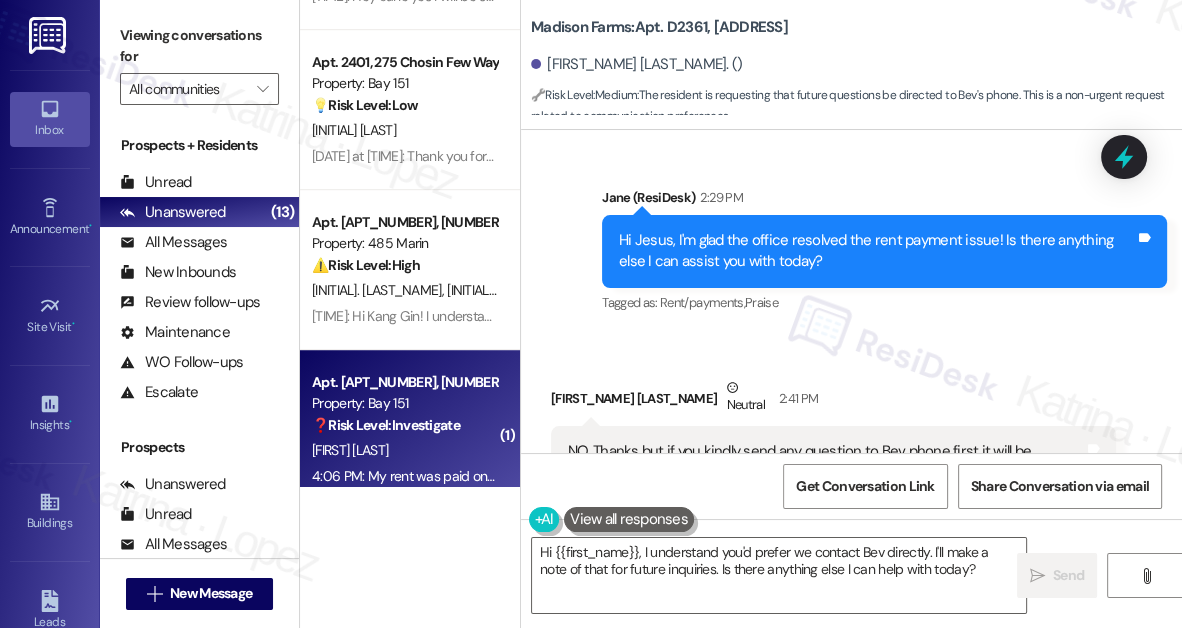 click on "[INITIAL]. [LAST]" at bounding box center (404, 450) 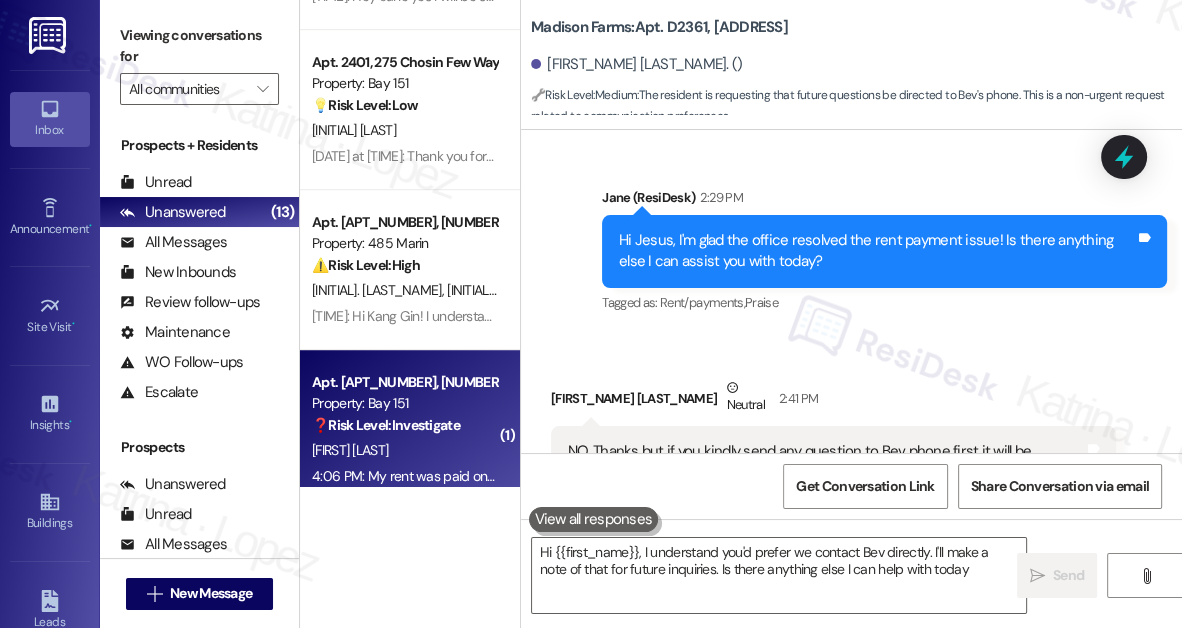 type on "Hi [FIRST]], I understand you'd prefer we contact [NAME] directly. I'll make a note of that for future inquiries. Is there anything else I can help with today?" 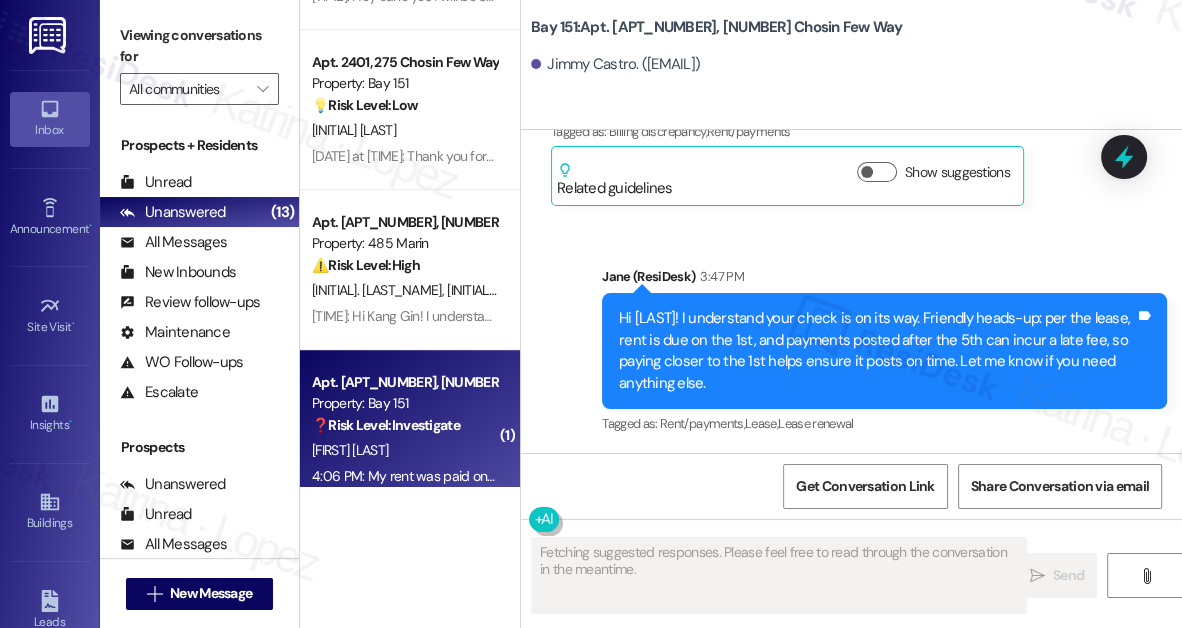 scroll, scrollTop: 38209, scrollLeft: 0, axis: vertical 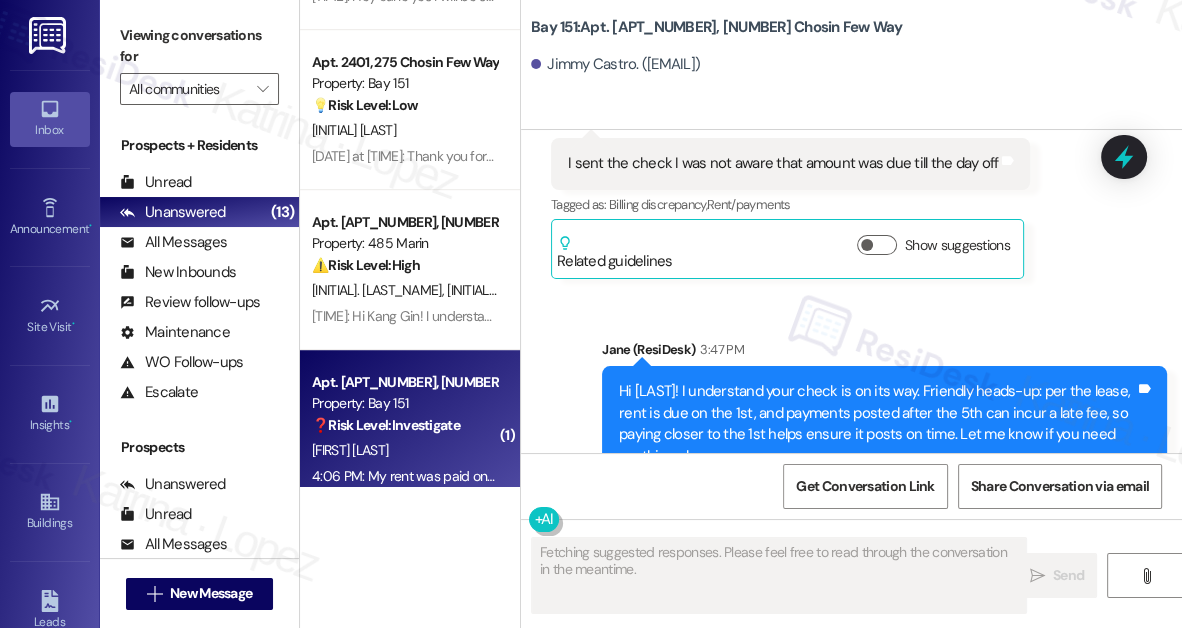 click on "My rent was paid on time. That charge was for amenity fee and lease extension fee Wich I was not aware it was due please waive late fee charge" at bounding box center (826, 656) 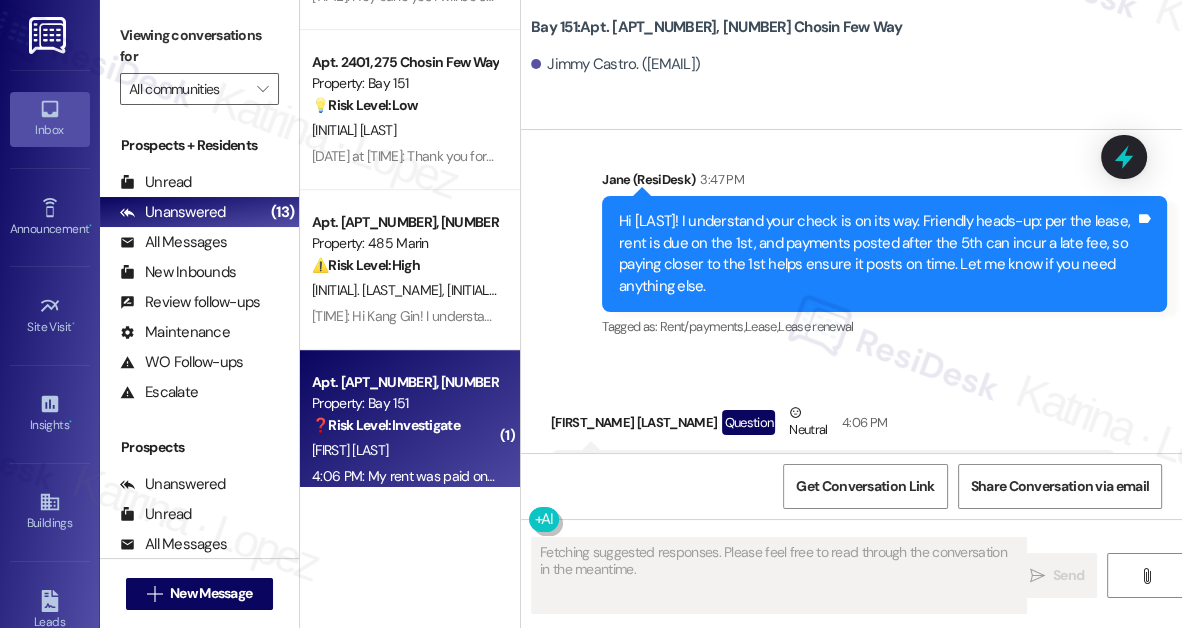 scroll, scrollTop: 38391, scrollLeft: 0, axis: vertical 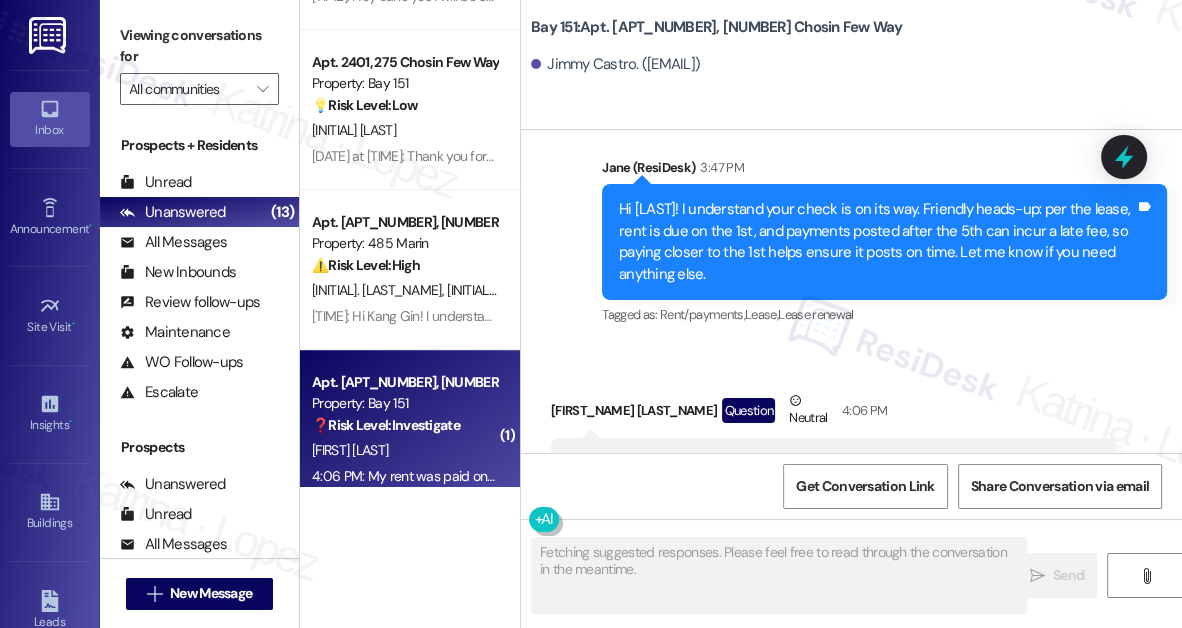 click on "My rent was paid on time. That charge was for amenity fee and lease extension fee Wich I was not aware it was due please waive late fee charge" at bounding box center [826, 474] 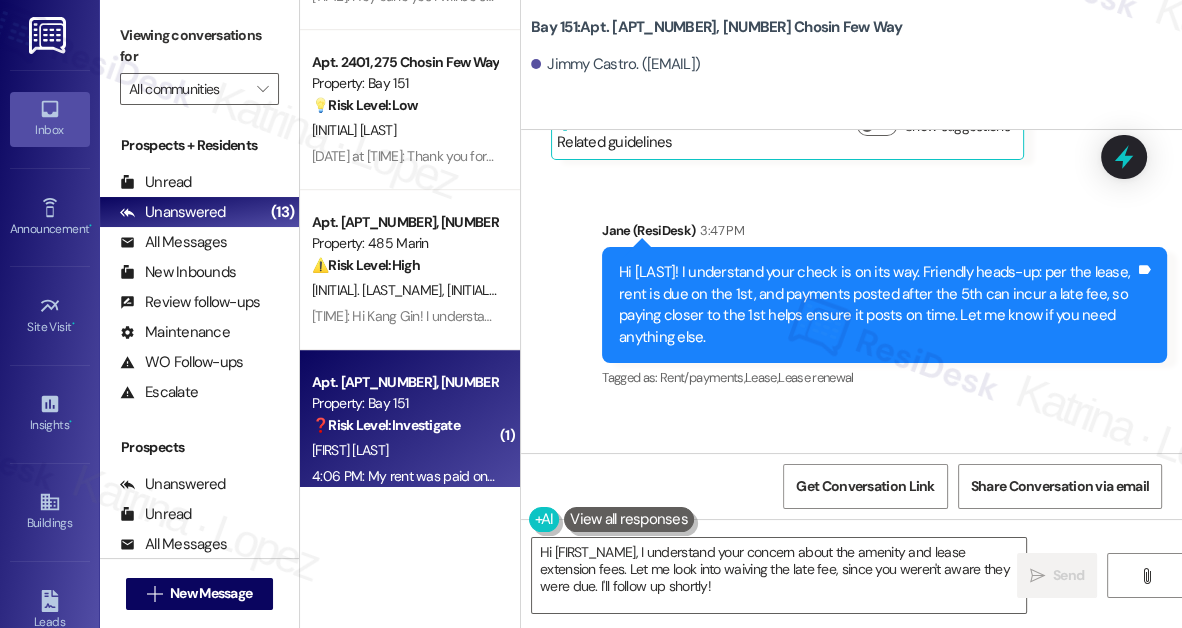 scroll, scrollTop: 38209, scrollLeft: 0, axis: vertical 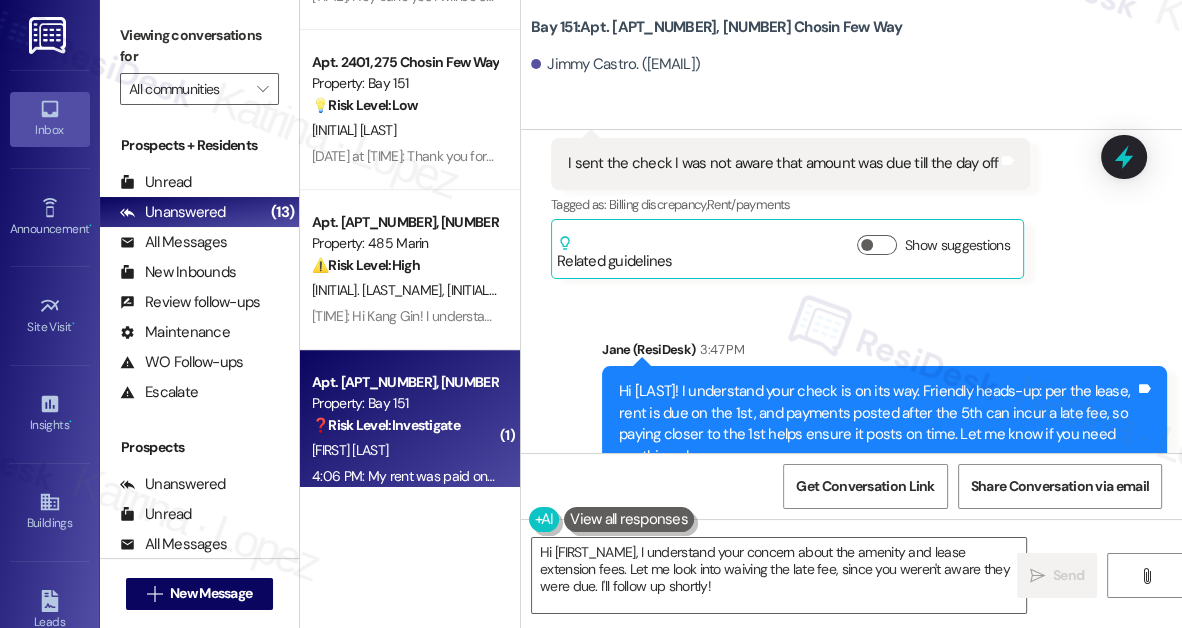 click on "Hi [NAME]! I understand your check is on its way. Friendly heads-up: per the lease, rent is due on the 1st, and payments posted after the 5th can incur a late fee, so paying closer to the 1st helps ensure it posts on time. Let me know if you need anything else." at bounding box center [877, 424] 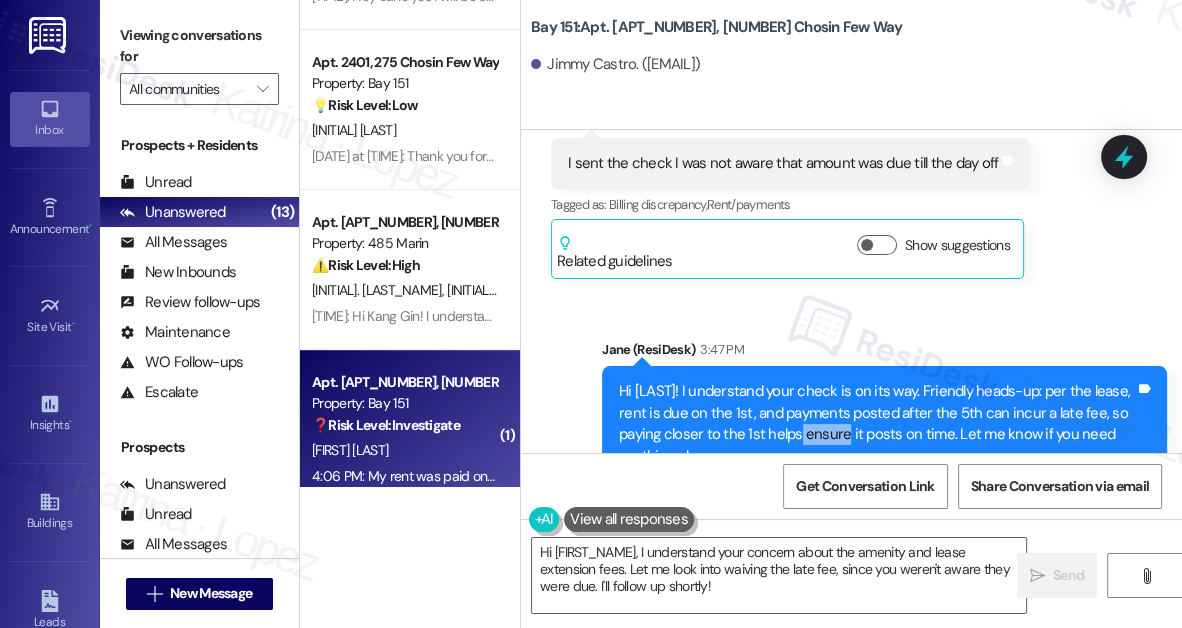 click on "Hi [NAME]! I understand your check is on its way. Friendly heads-up: per the lease, rent is due on the 1st, and payments posted after the 5th can incur a late fee, so paying closer to the 1st helps ensure it posts on time. Let me know if you need anything else." at bounding box center [877, 424] 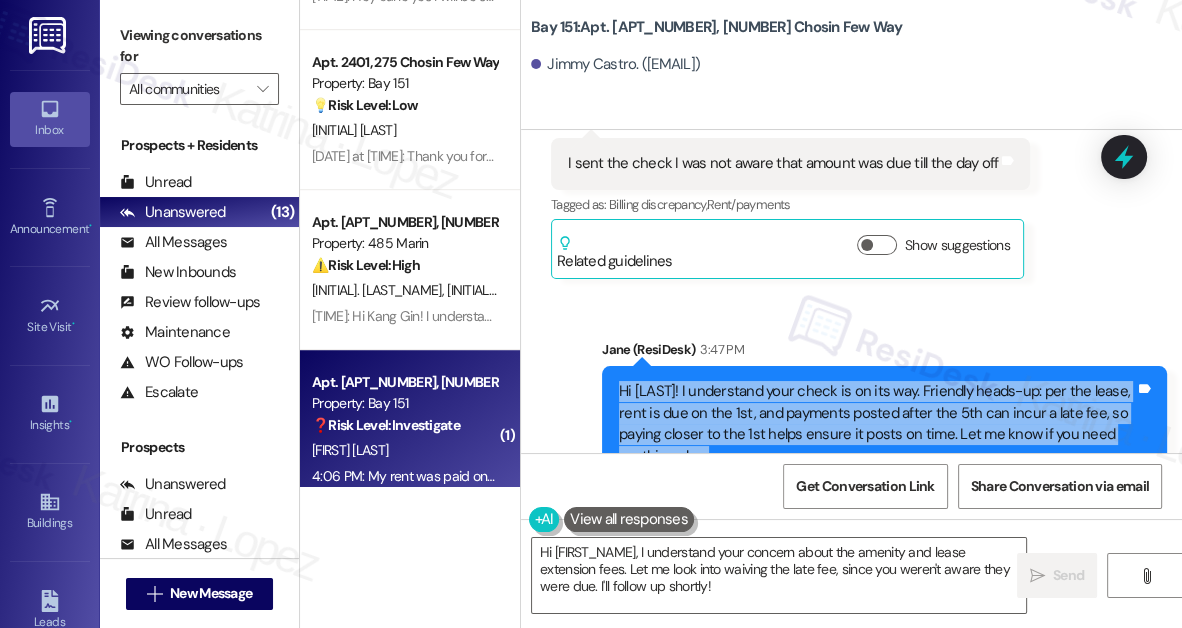 click on "Hi [NAME]! I understand your check is on its way. Friendly heads-up: per the lease, rent is due on the 1st, and payments posted after the 5th can incur a late fee, so paying closer to the 1st helps ensure it posts on time. Let me know if you need anything else." at bounding box center [877, 424] 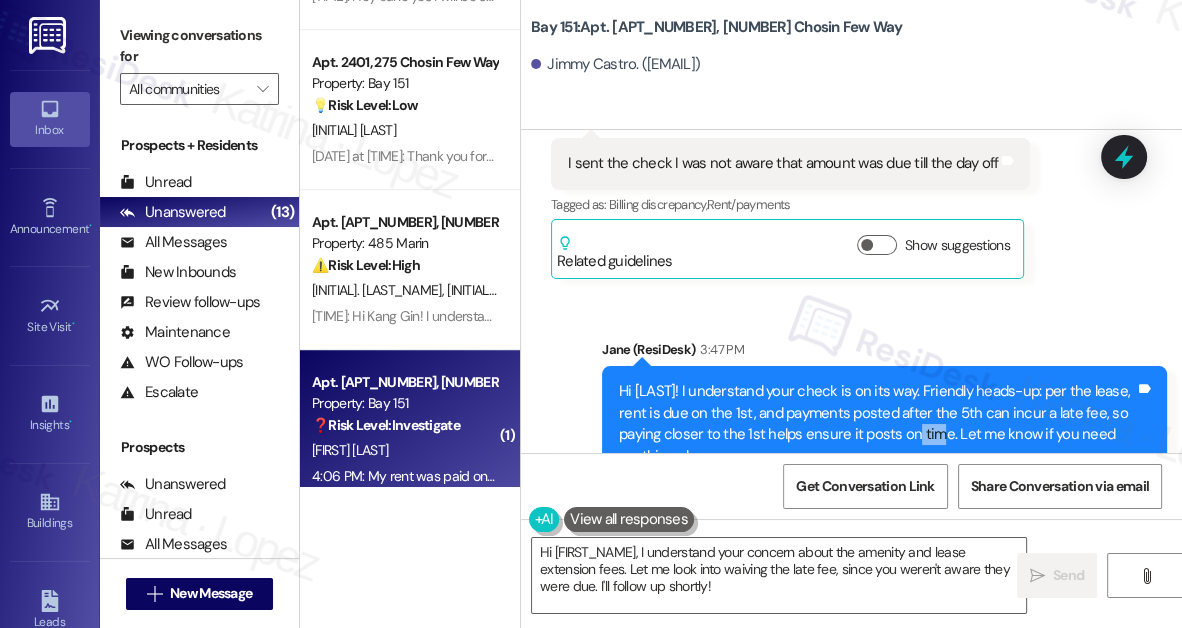 click on "Hi [NAME]! I understand your check is on its way. Friendly heads-up: per the lease, rent is due on the 1st, and payments posted after the 5th can incur a late fee, so paying closer to the 1st helps ensure it posts on time. Let me know if you need anything else." at bounding box center [877, 424] 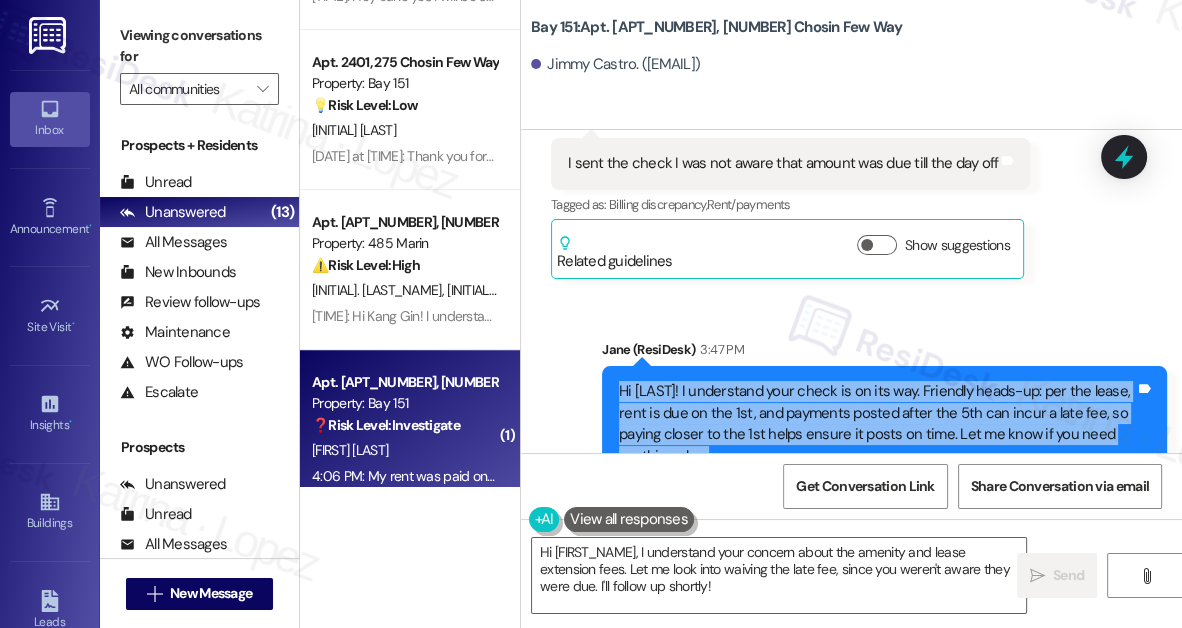 click on "Hi [NAME]! I understand your check is on its way. Friendly heads-up: per the lease, rent is due on the 1st, and payments posted after the 5th can incur a late fee, so paying closer to the 1st helps ensure it posts on time. Let me know if you need anything else." at bounding box center (877, 424) 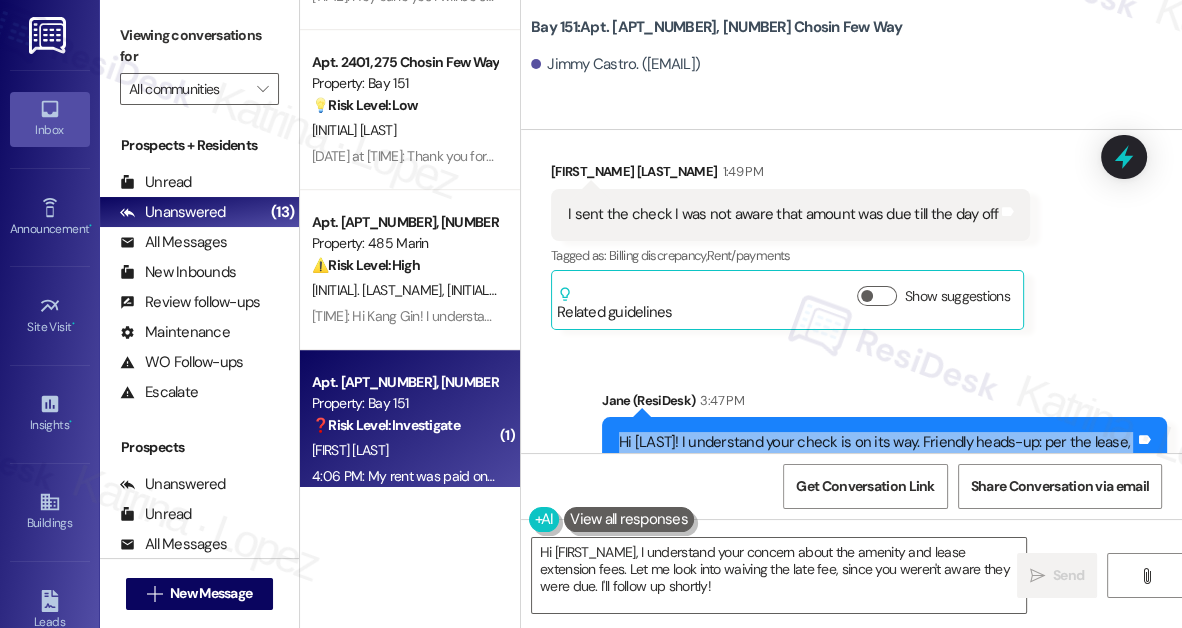 scroll, scrollTop: 38118, scrollLeft: 0, axis: vertical 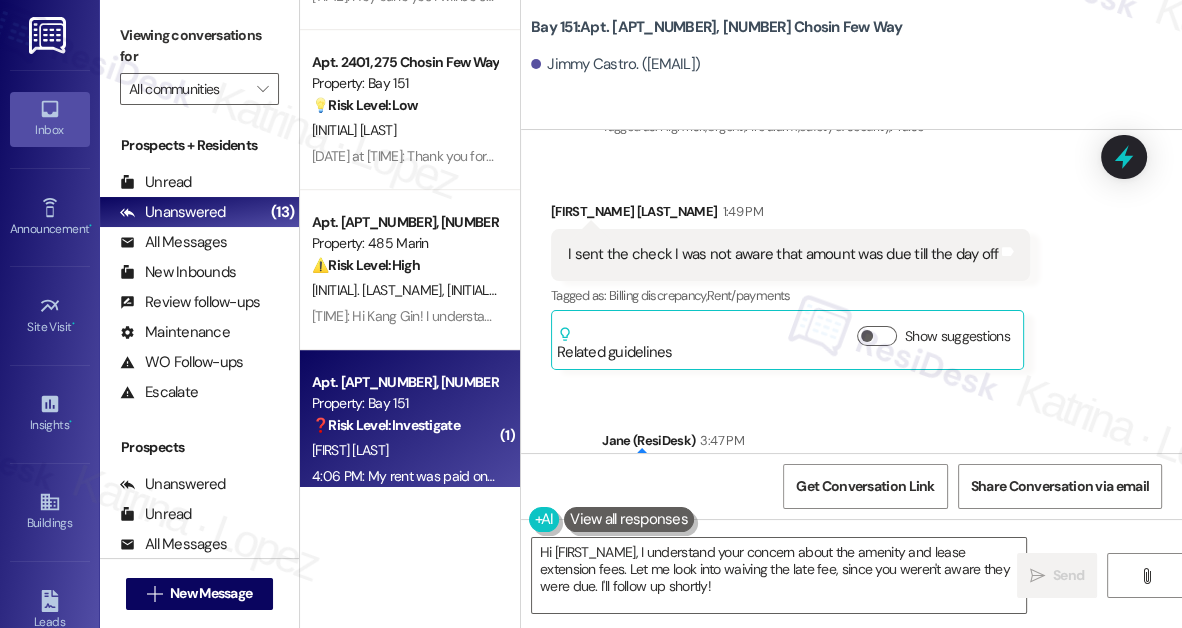click on "Hi [NAME]! I understand your check is on its way. Friendly heads-up: per the lease, rent is due on the 1st, and payments posted after the 5th can incur a late fee, so paying closer to the 1st helps ensure it posts on time. Let me know if you need anything else." at bounding box center [877, 515] 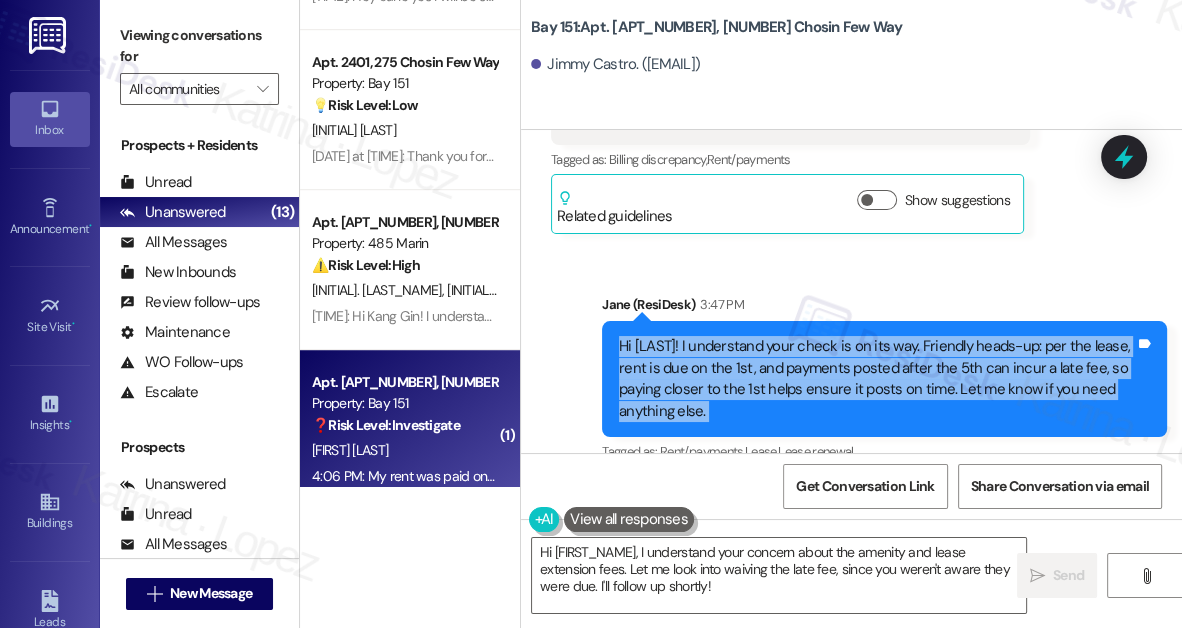 scroll, scrollTop: 38300, scrollLeft: 0, axis: vertical 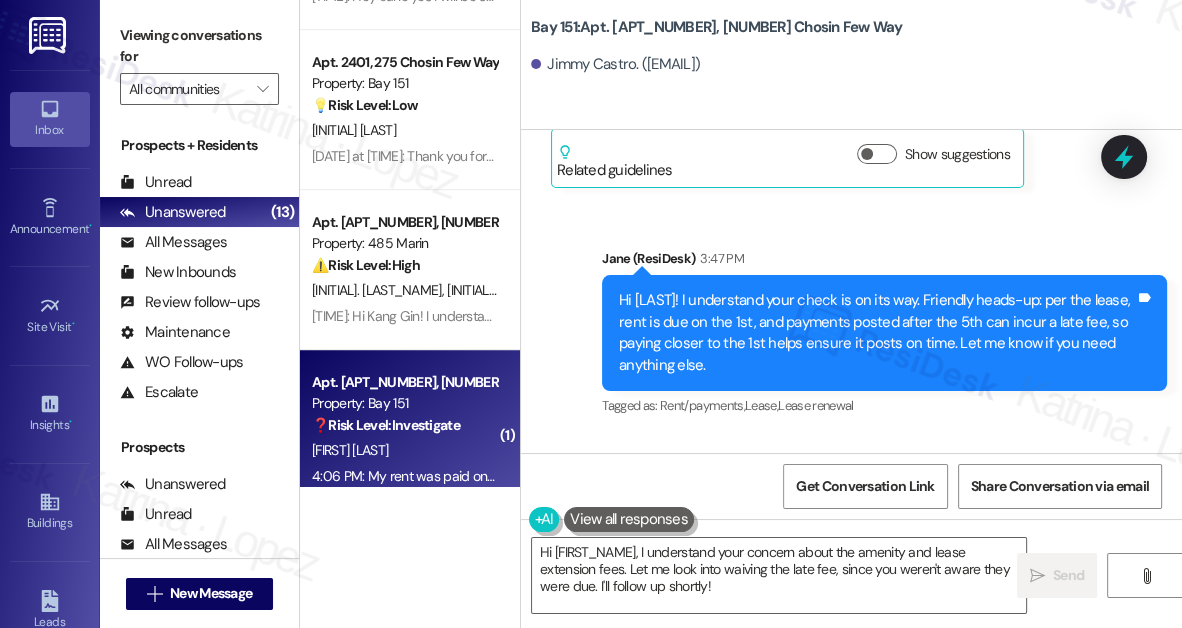 click on "My rent was paid on time. That charge was for amenity fee and lease extension fee Wich I was not aware it was due please waive late fee charge" at bounding box center [826, 565] 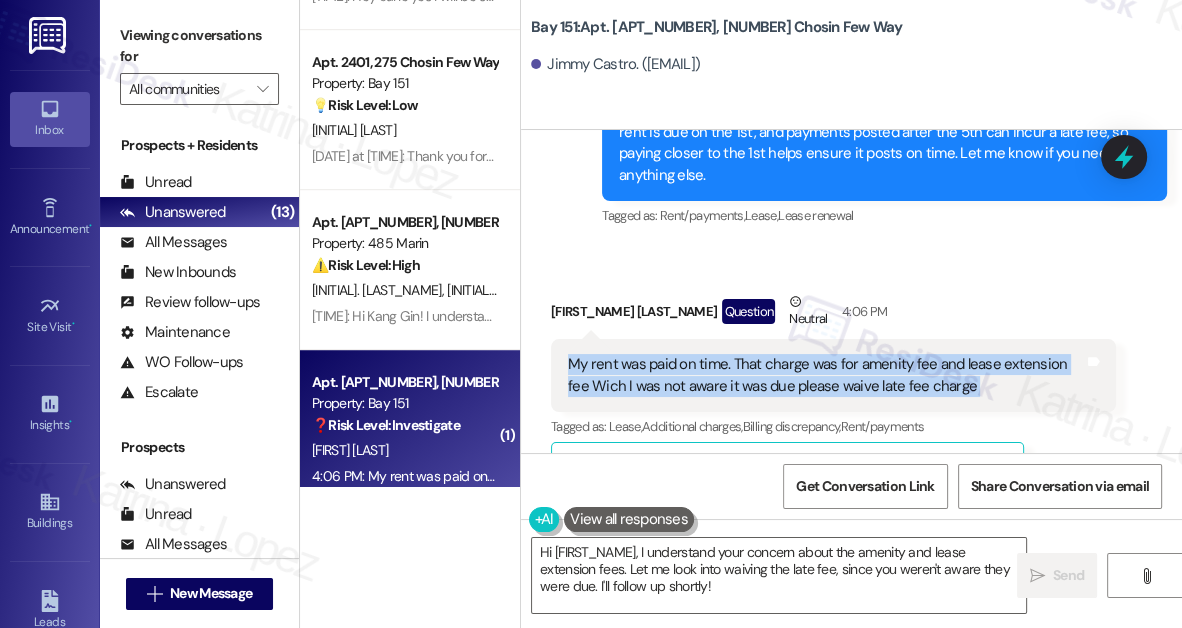 scroll, scrollTop: 38392, scrollLeft: 0, axis: vertical 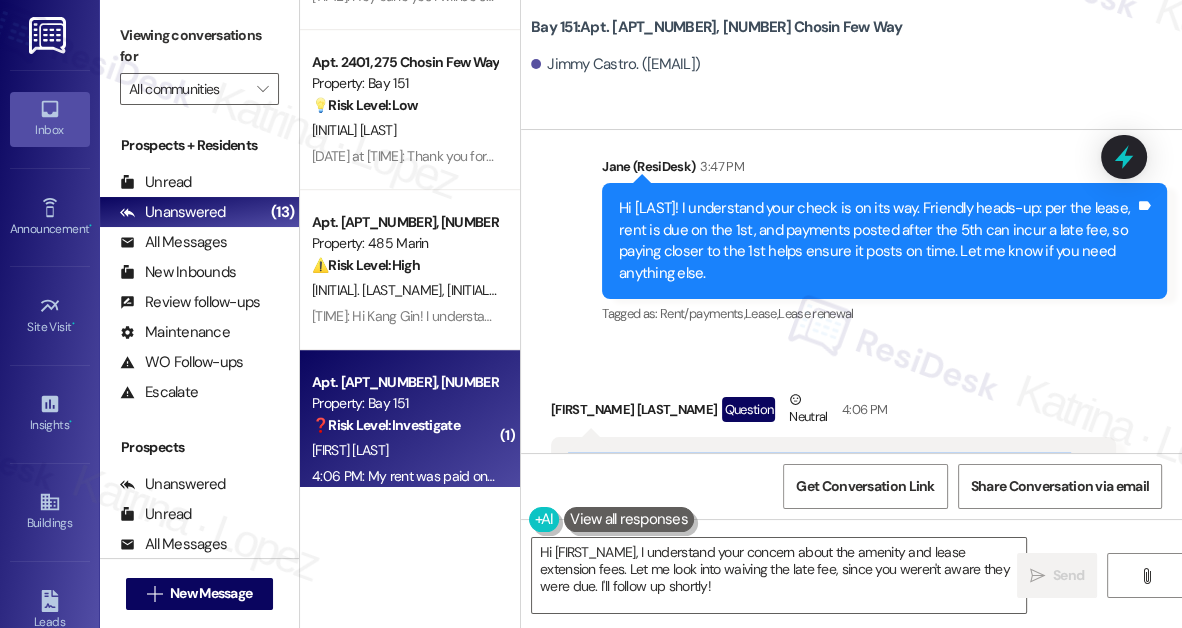 click on "My rent was paid on time. That charge was for amenity fee and lease extension fee Wich I was not aware it was due please waive late fee charge" at bounding box center (826, 473) 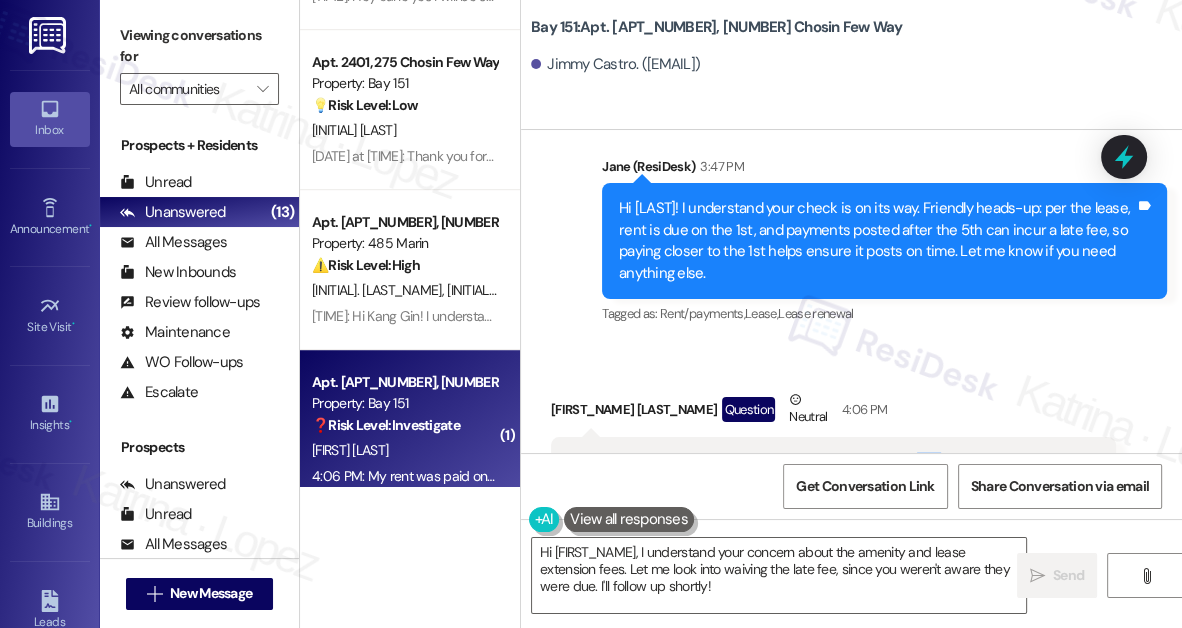 click on "My rent was paid on time. That charge was for amenity fee and lease extension fee Wich I was not aware it was due please waive late fee charge" at bounding box center (826, 473) 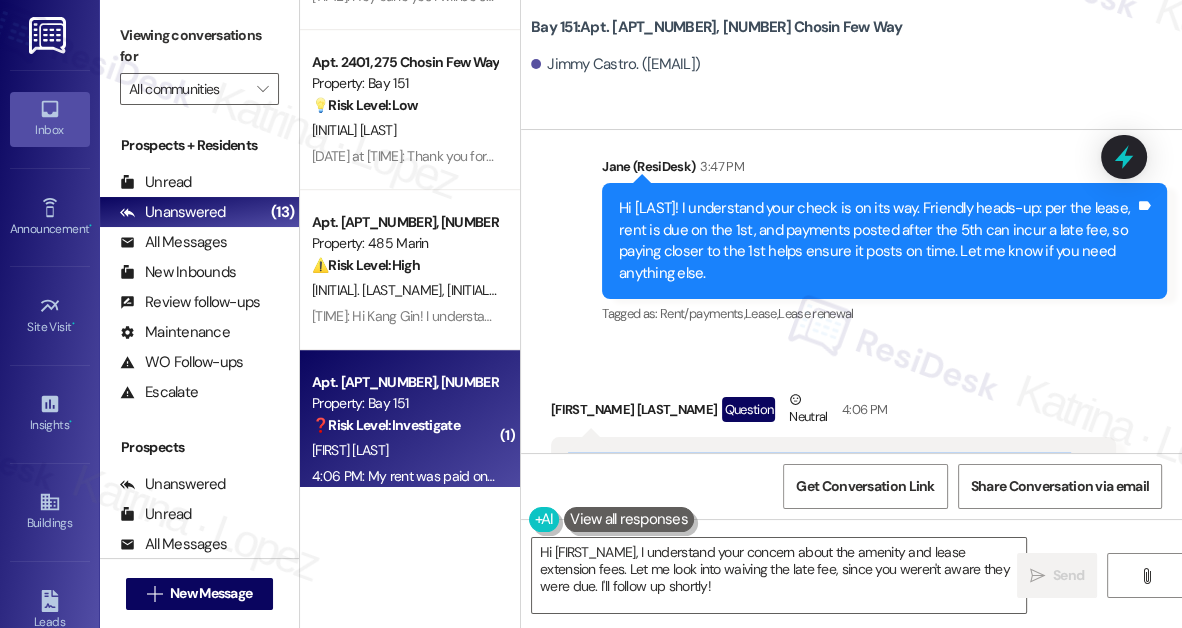 click on "My rent was paid on time. That charge was for amenity fee and lease extension fee Wich I was not aware it was due please waive late fee charge" at bounding box center [826, 473] 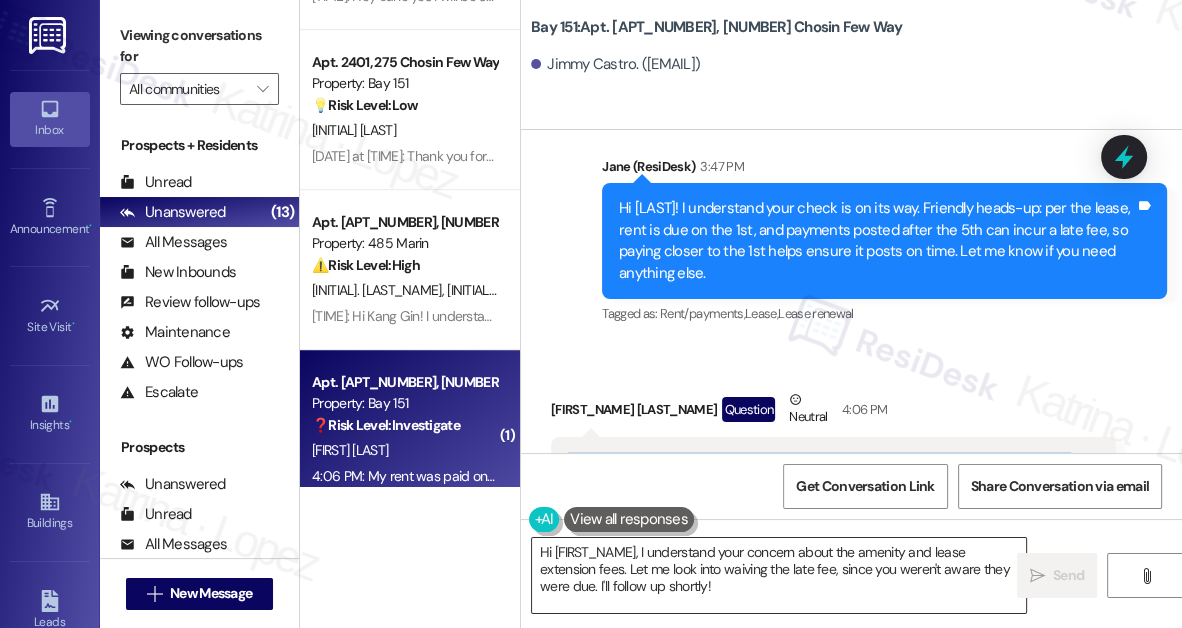 click on "Hi {{first_name}}, I understand your concern about the amenity and lease extension fees. Let me look into waiving the late fee, since you weren't aware they were due. I'll follow up shortly!" at bounding box center (779, 575) 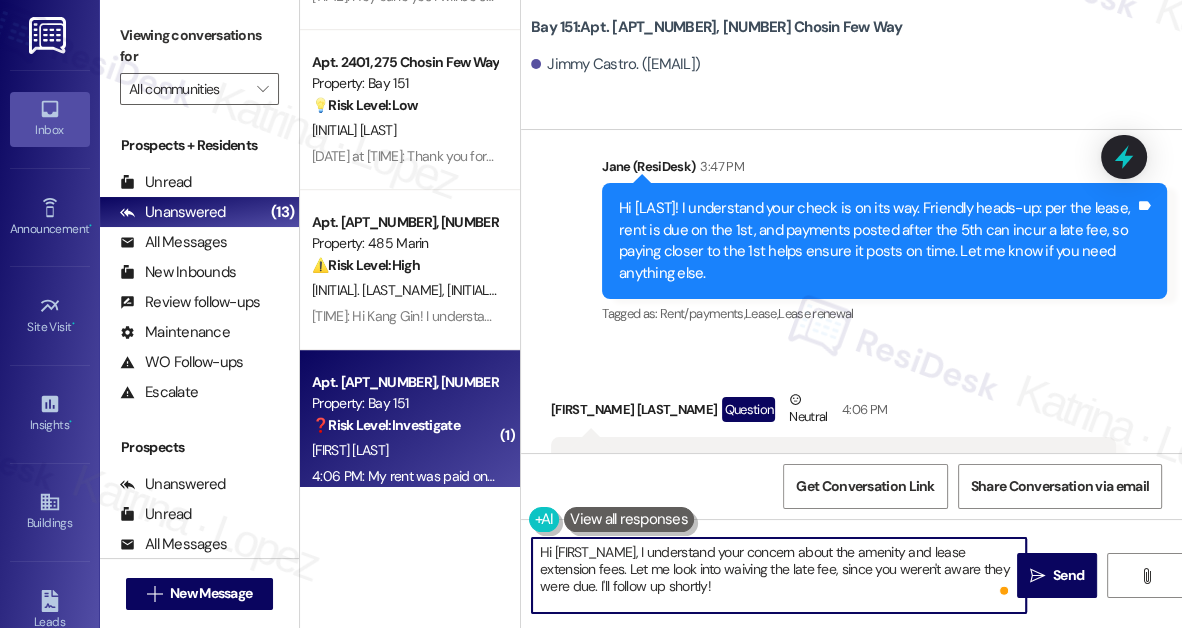 drag, startPoint x: 629, startPoint y: 570, endPoint x: 453, endPoint y: 535, distance: 179.44637 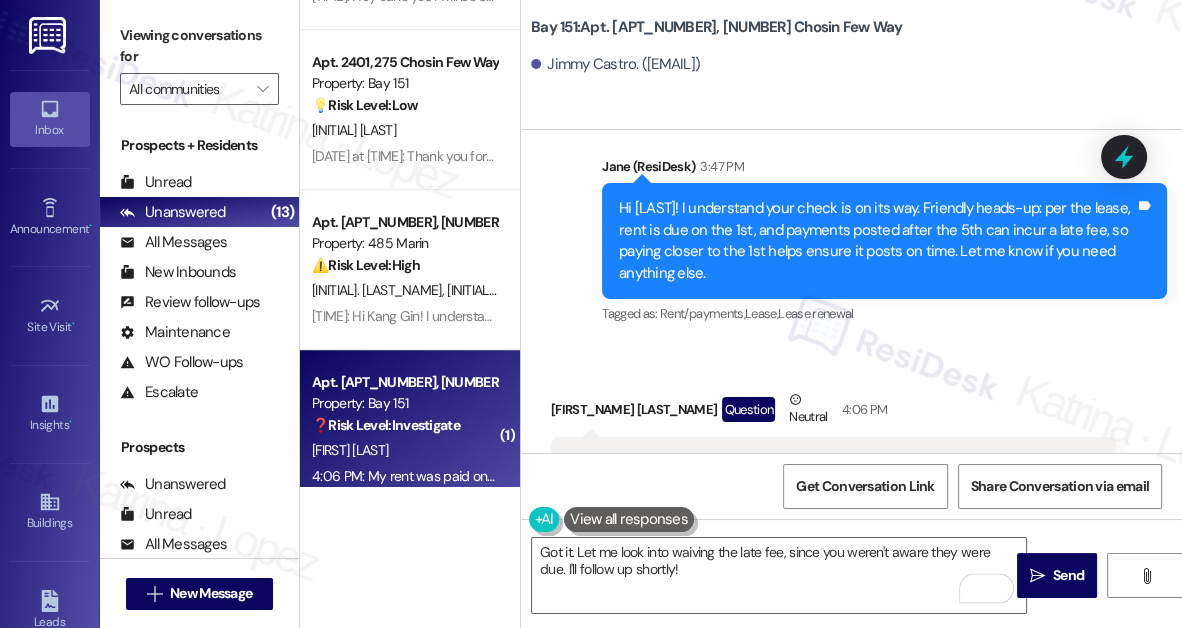 click on "Jimmy Castro Question   Neutral 4:06 PM" at bounding box center (833, 413) 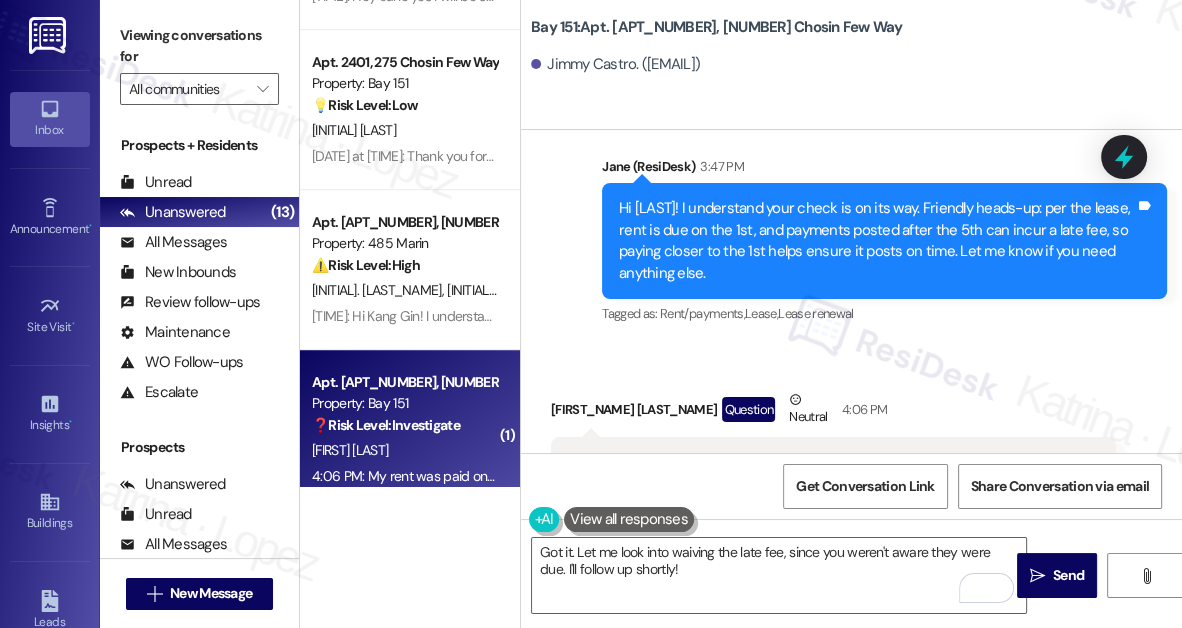 scroll, scrollTop: 1542, scrollLeft: 0, axis: vertical 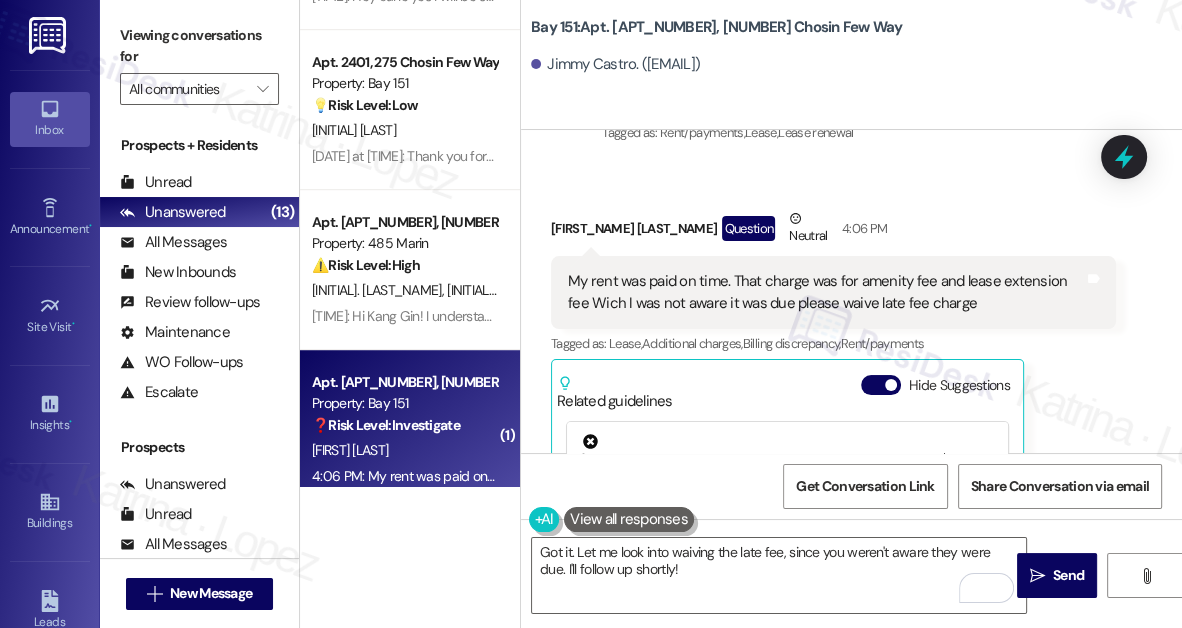 click on "Jimmy Castro Question   Neutral 4:06 PM My rent was paid on time. That charge was for amenity fee and lease extension fee Wich I was not aware it was due please waive late fee charge Tags and notes Tagged as:   Lease ,  Click to highlight conversations about Lease Additional charges ,  Click to highlight conversations about Additional charges Billing discrepancy ,  Click to highlight conversations about Billing discrepancy Rent/payments Click to highlight conversations about Rent/payments  Related guidelines Hide Suggestions 'KRE - Bay 151: 5-day grace period for rent payments, $100 late fee if not paid by the 6th' Created  10 months ago Property level guideline  ( 79 % match) FAQs generated by ResiDesk AI What is the exact due date for rent payment? Rent is due on the 1st of each month, but payments made on or before the 5th are considered on time due to the grace period. How long is the grace period for rent payments? The grace period for rent payments is 5 days. When does the late fee apply? Created   ( 77" at bounding box center [833, 439] 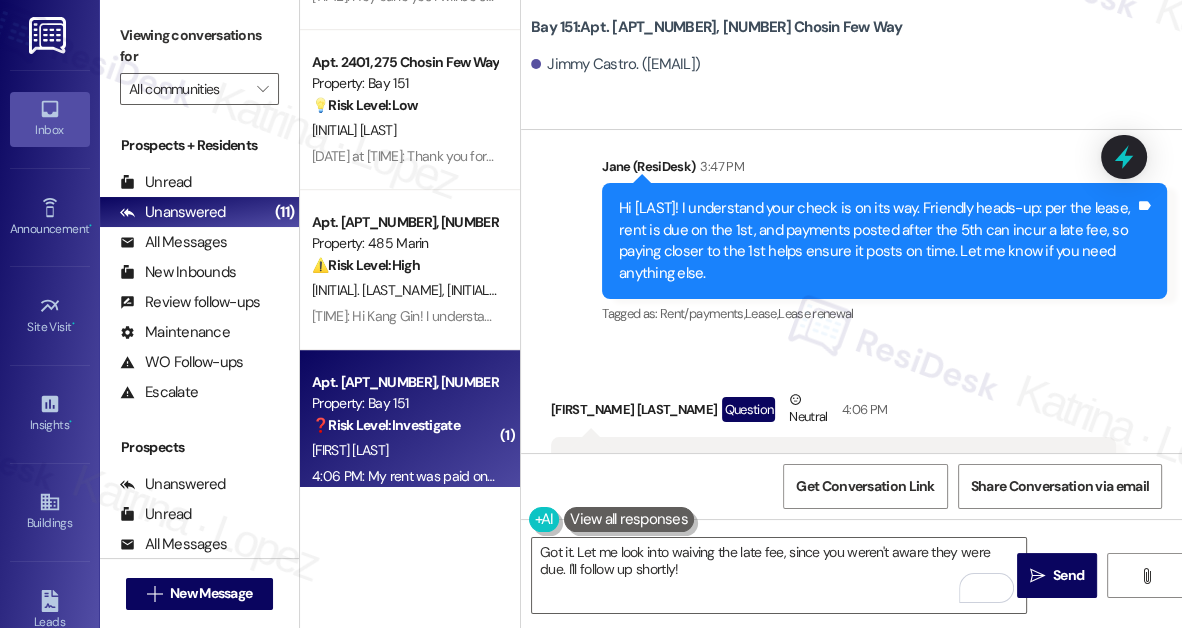 drag, startPoint x: 928, startPoint y: 220, endPoint x: 794, endPoint y: 163, distance: 145.61937 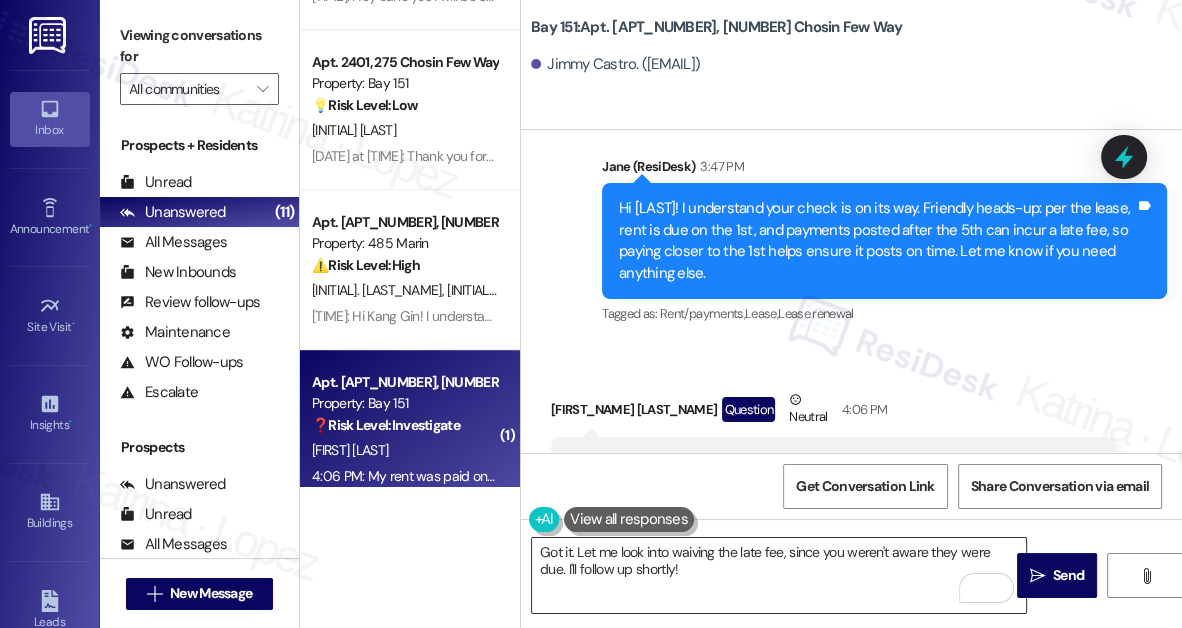 click on "Got it. Let me look into waiving the late fee, since you weren't aware they were due. I'll follow up shortly!" at bounding box center (779, 575) 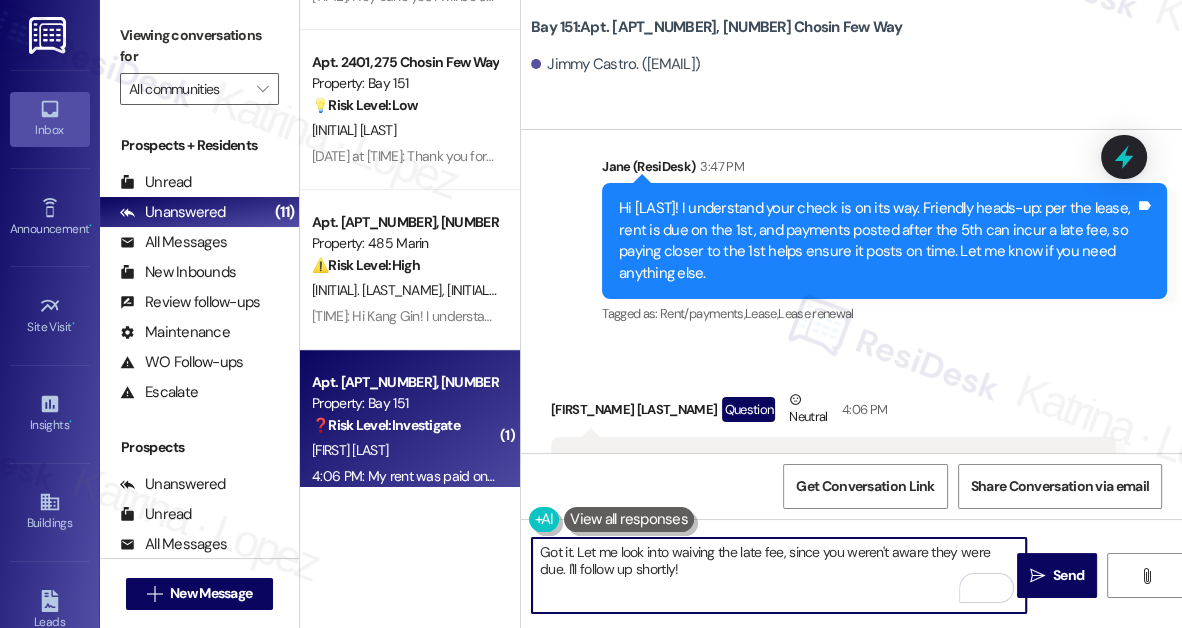 click on "Got it. Let me look into waiving the late fee, since you weren't aware they were due. I'll follow up shortly!" at bounding box center [779, 575] 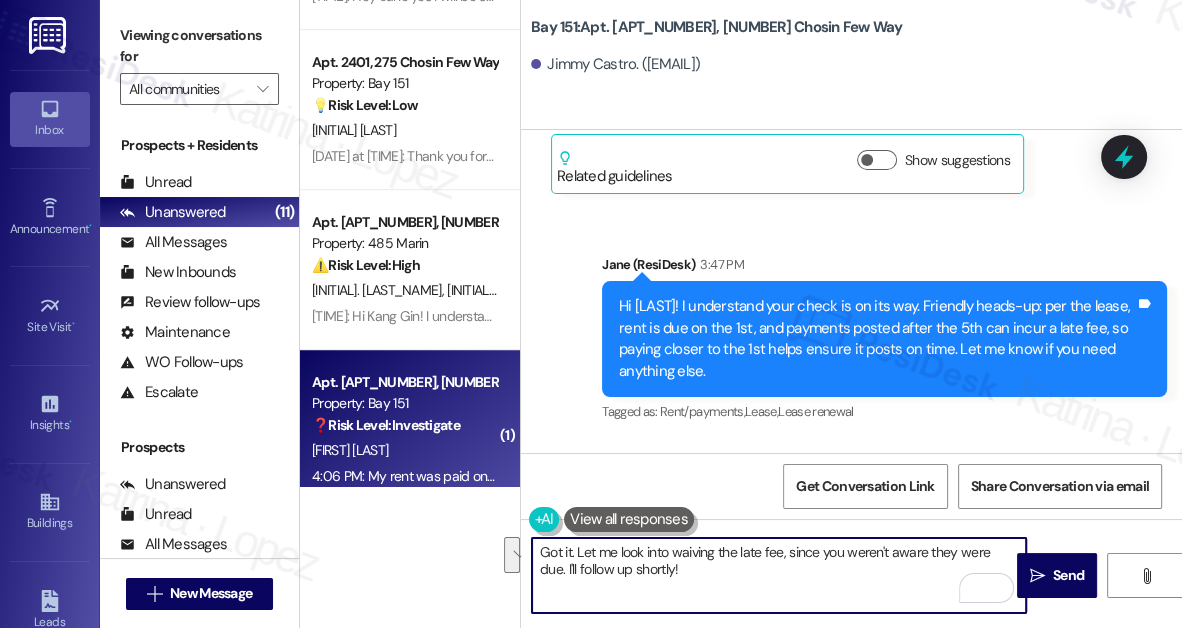 scroll, scrollTop: 38392, scrollLeft: 0, axis: vertical 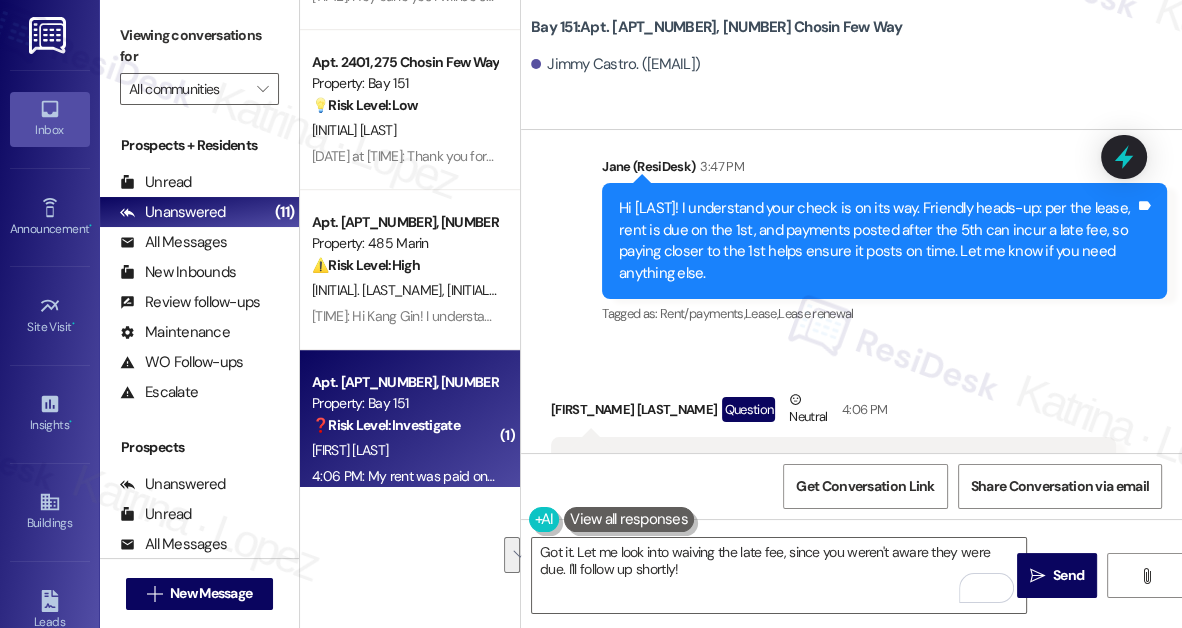 click on "My rent was paid on time. That charge was for amenity fee and lease extension fee Wich I was not aware it was due please waive late fee charge" at bounding box center [826, 473] 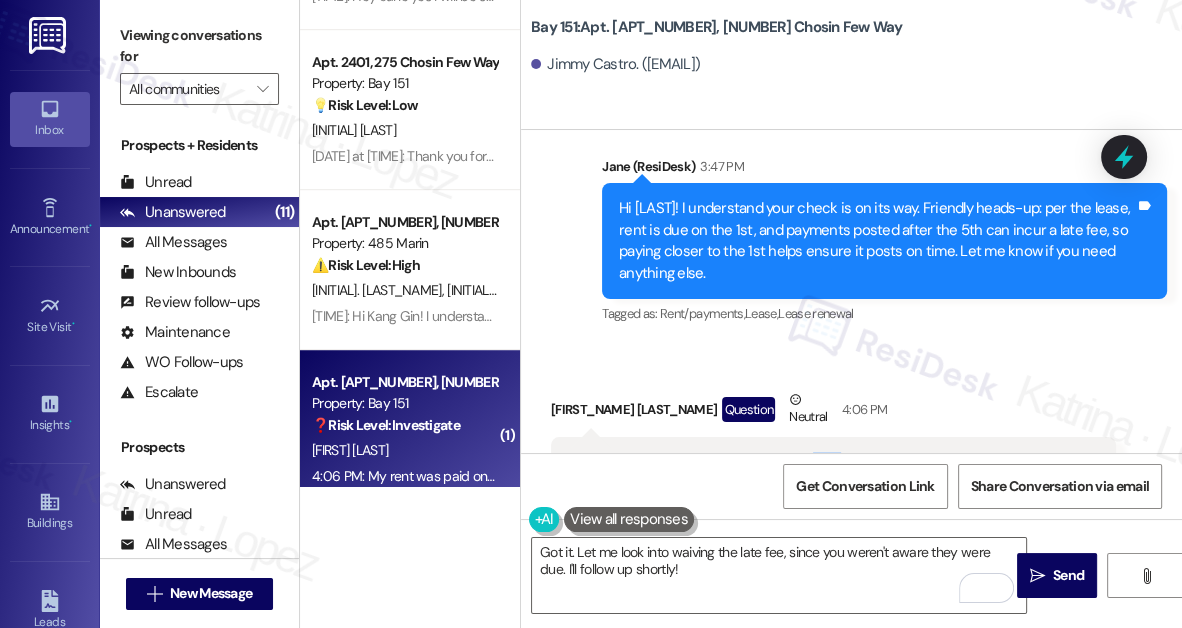 click on "My rent was paid on time. That charge was for amenity fee and lease extension fee Wich I was not aware it was due please waive late fee charge" at bounding box center [826, 473] 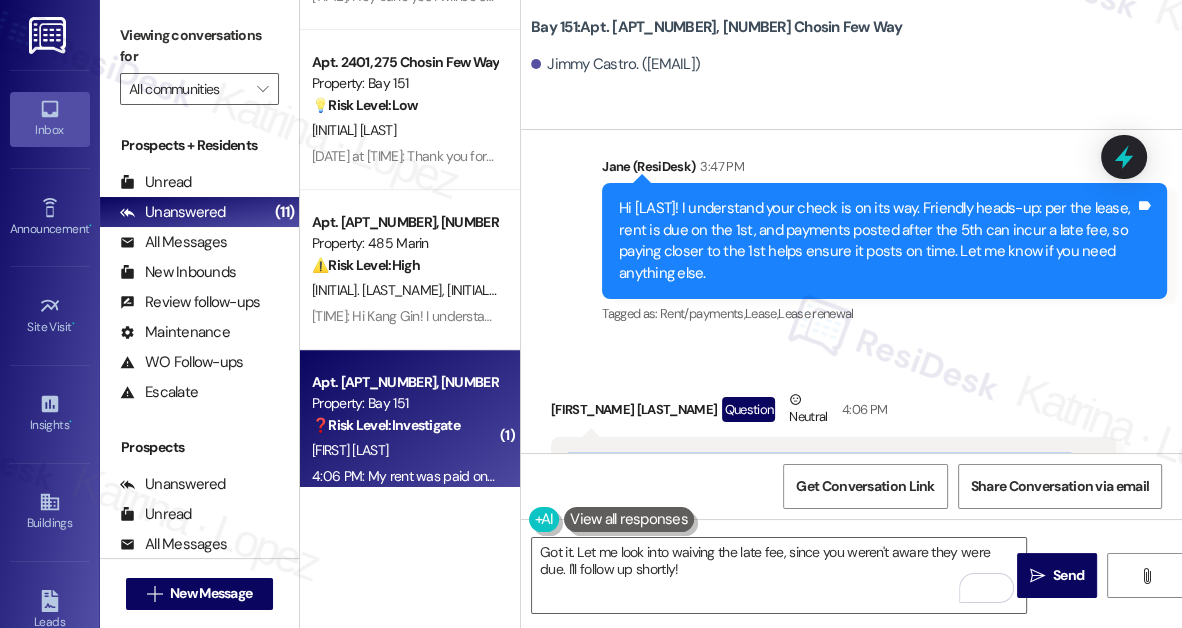 click on "My rent was paid on time. That charge was for amenity fee and lease extension fee Wich I was not aware it was due please waive late fee charge" at bounding box center [826, 473] 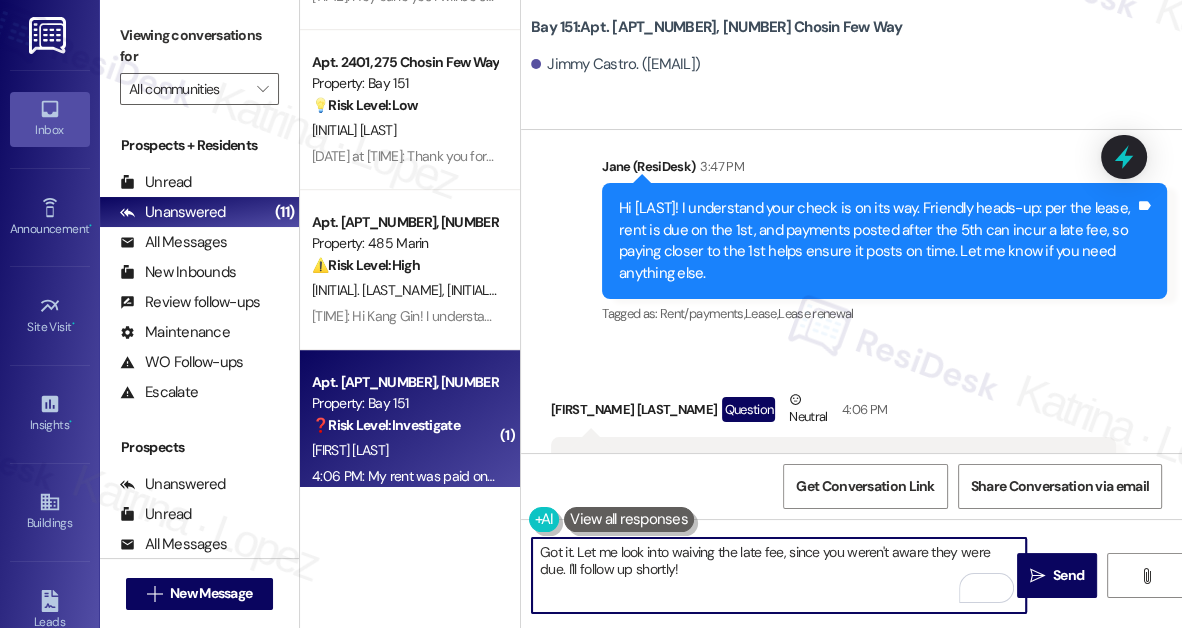 click on "Got it. Let me look into waiving the late fee, since you weren't aware they were due. I'll follow up shortly!" at bounding box center (779, 575) 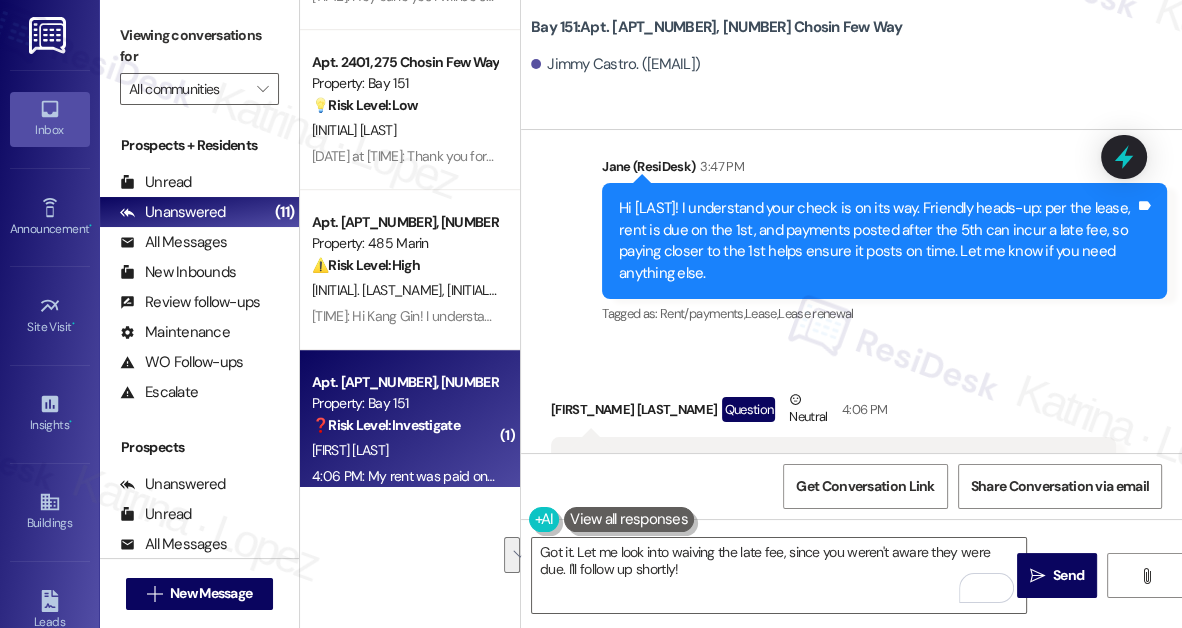 click on "My rent was paid on time. That charge was for amenity fee and lease extension fee Wich I was not aware it was due please waive late fee charge Tags and notes" at bounding box center (833, 473) 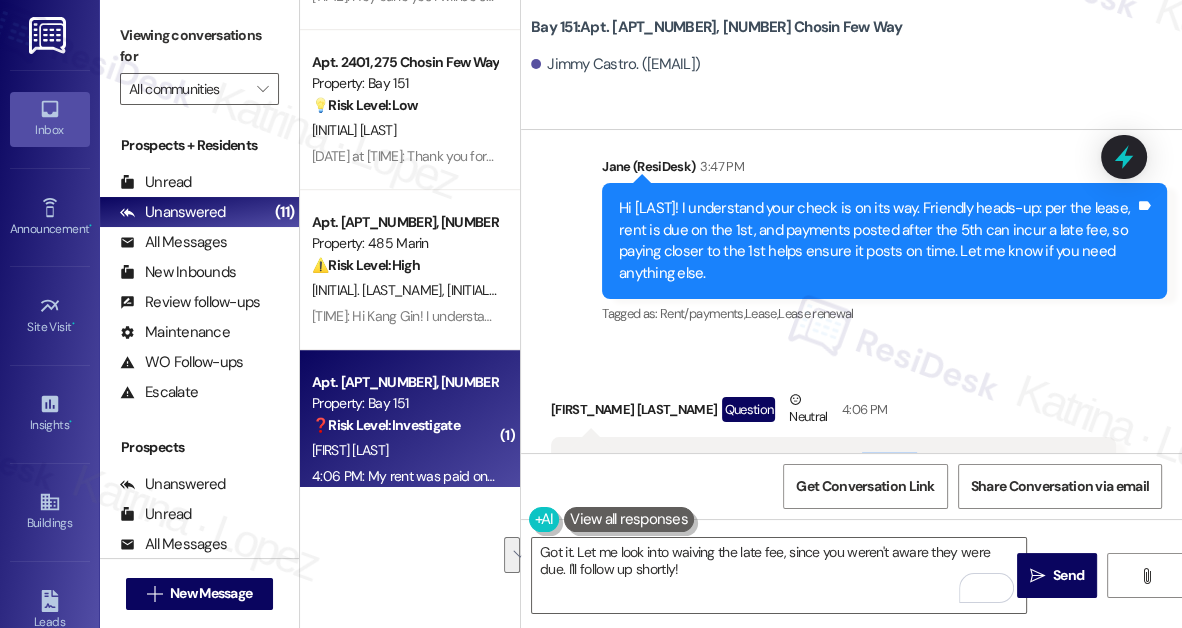 click on "My rent was paid on time. That charge was for amenity fee and lease extension fee Wich I was not aware it was due please waive late fee charge Tags and notes" at bounding box center (833, 473) 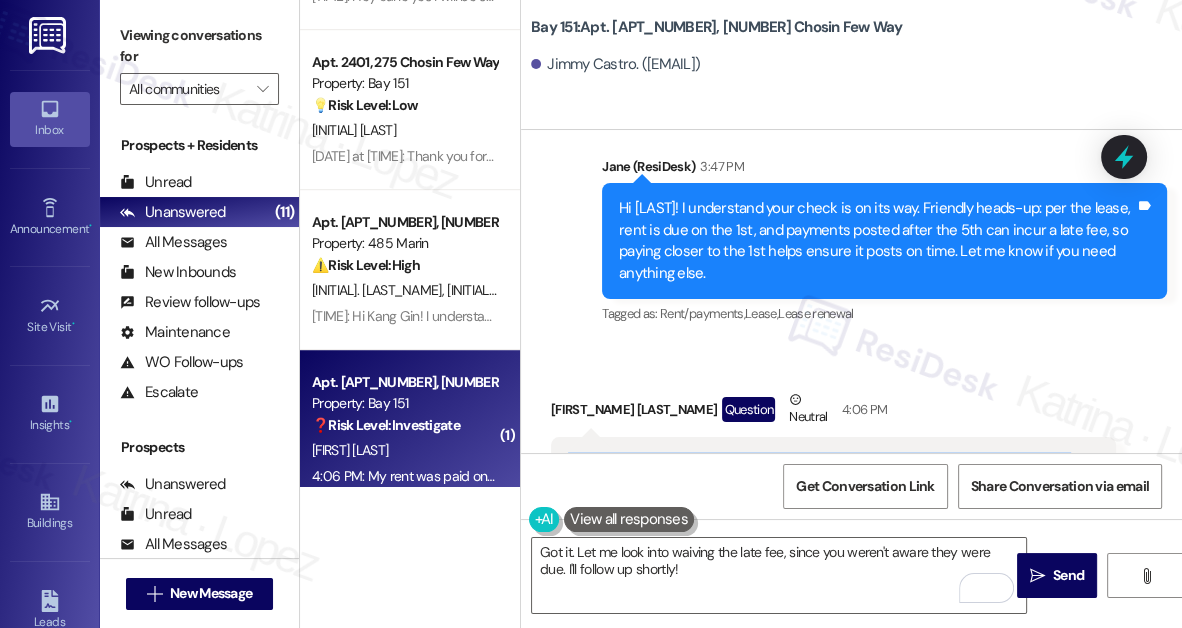 click on "My rent was paid on time. That charge was for amenity fee and lease extension fee Wich I was not aware it was due please waive late fee charge Tags and notes" at bounding box center (833, 473) 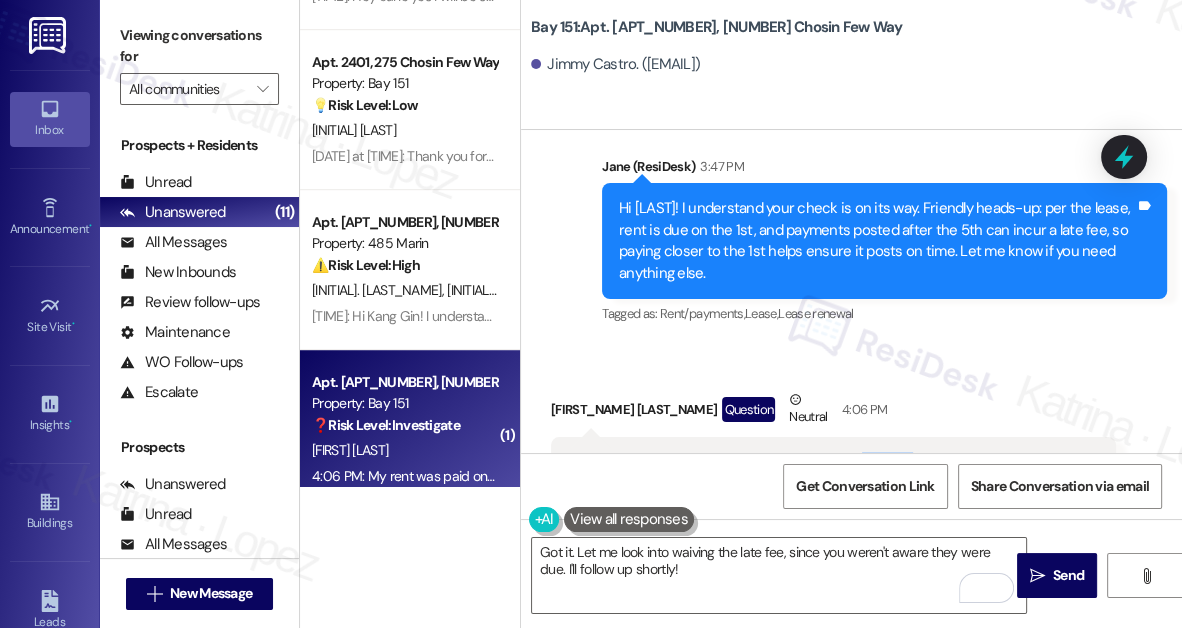 click on "My rent was paid on time. That charge was for amenity fee and lease extension fee Wich I was not aware it was due please waive late fee charge Tags and notes" at bounding box center (833, 473) 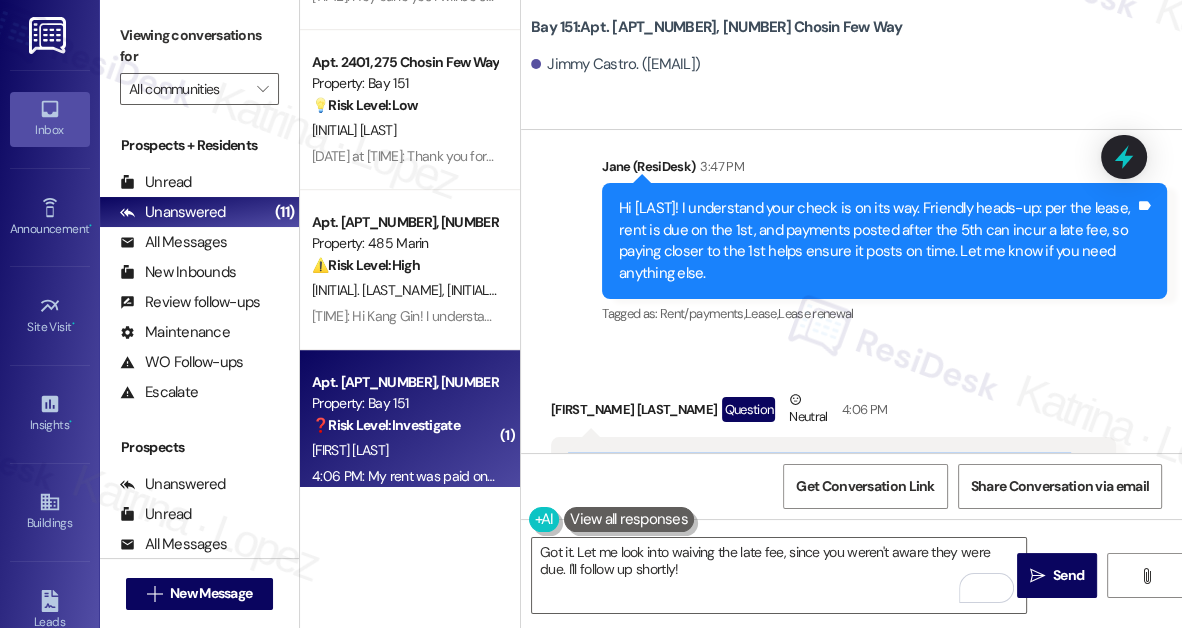 click on "My rent was paid on time. That charge was for amenity fee and lease extension fee Wich I was not aware it was due please waive late fee charge Tags and notes" at bounding box center [833, 473] 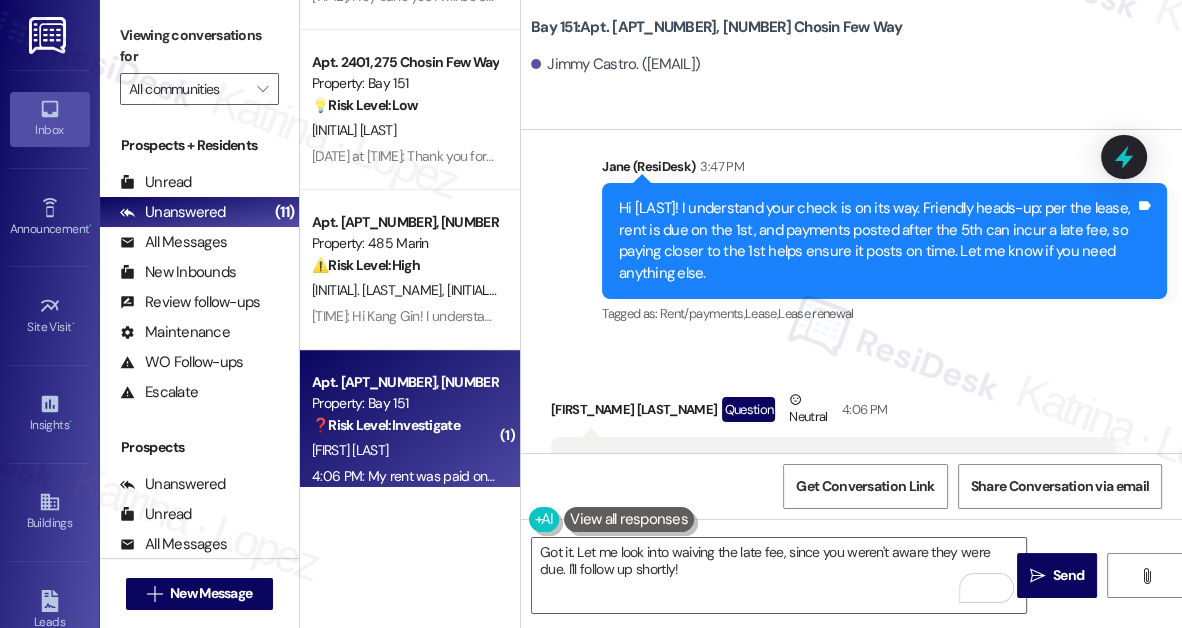click on "My rent was paid on time. That charge was for amenity fee and lease extension fee Wich I was not aware it was due please waive late fee charge" at bounding box center (826, 473) 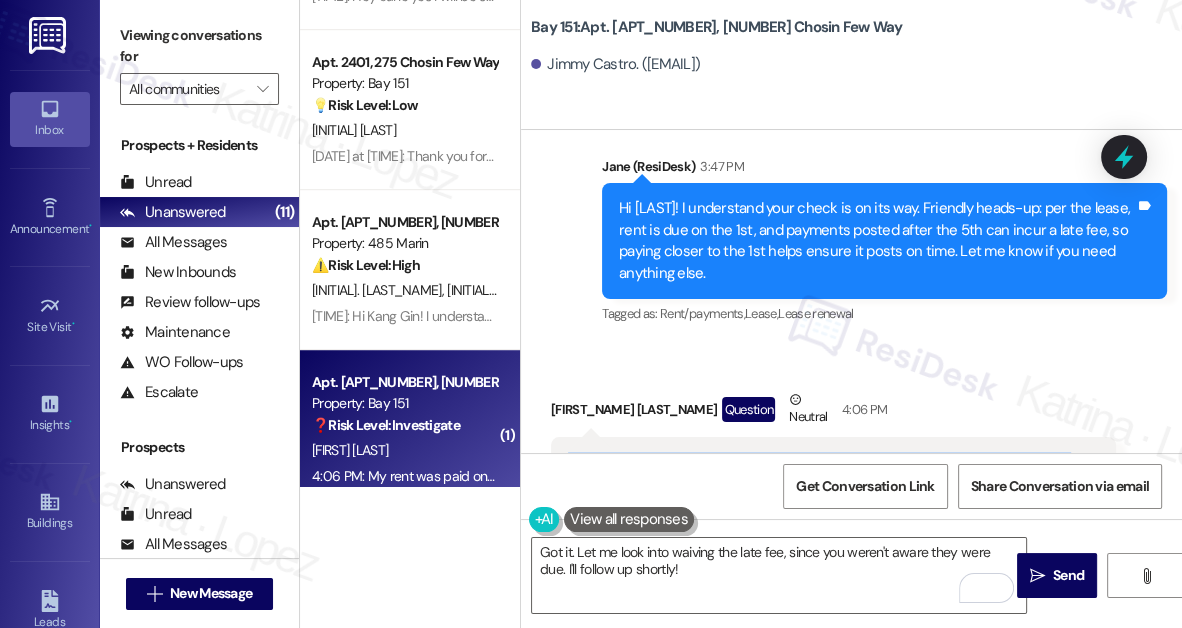 click on "My rent was paid on time. That charge was for amenity fee and lease extension fee Wich I was not aware it was due please waive late fee charge" at bounding box center (826, 473) 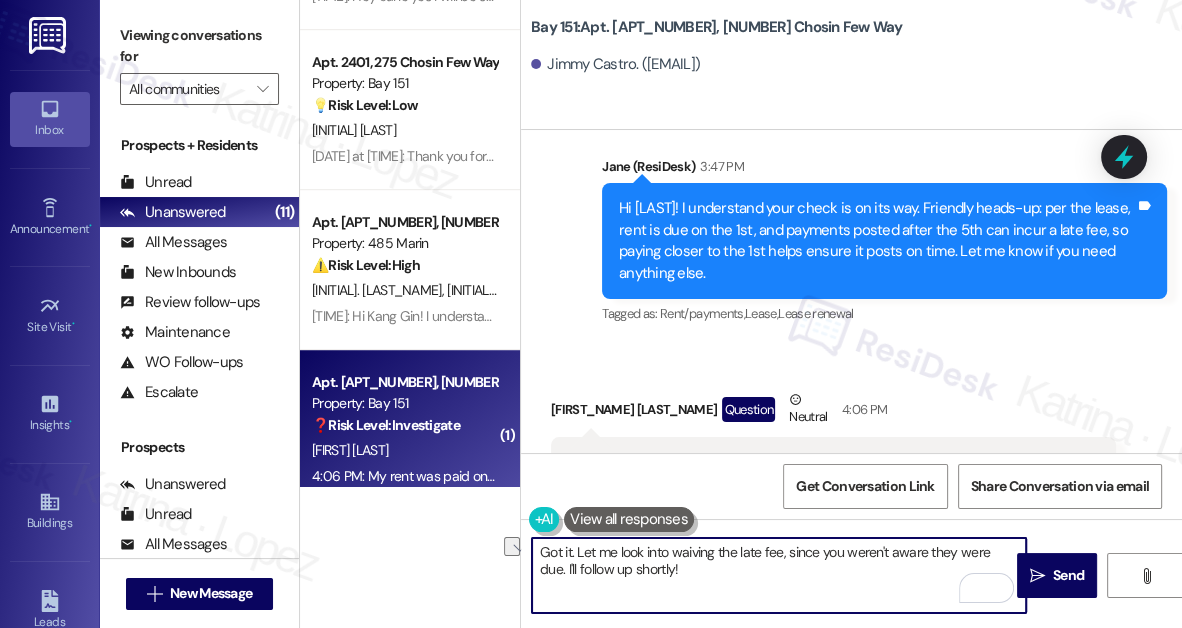 drag, startPoint x: 576, startPoint y: 553, endPoint x: 776, endPoint y: 540, distance: 200.42206 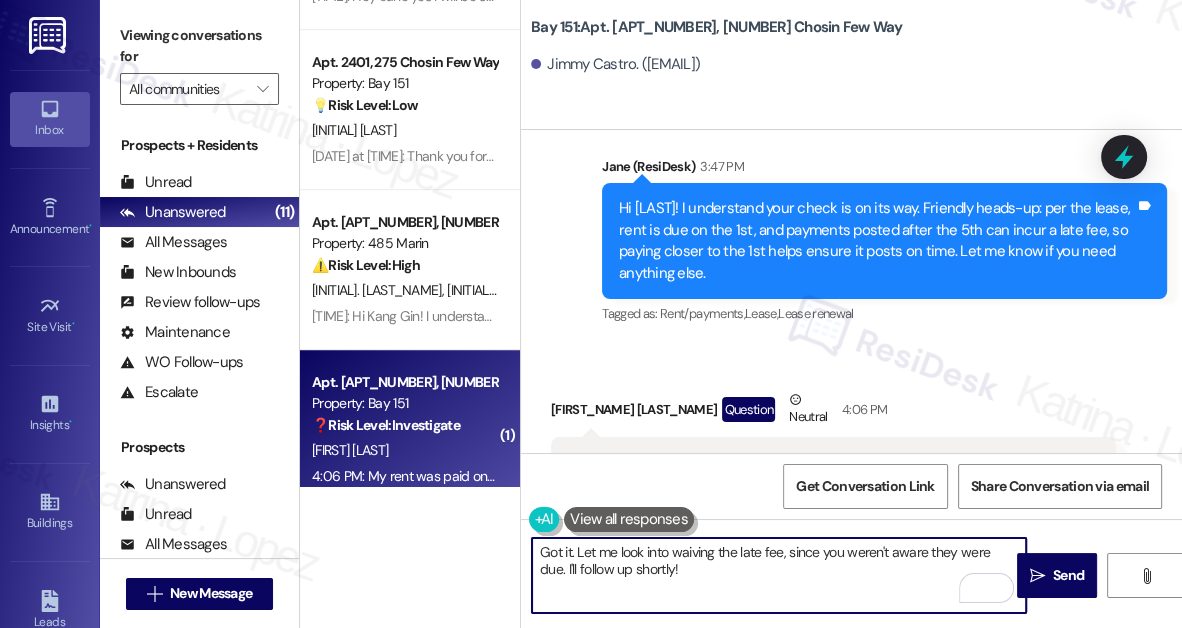 drag, startPoint x: 581, startPoint y: 551, endPoint x: 524, endPoint y: 552, distance: 57.00877 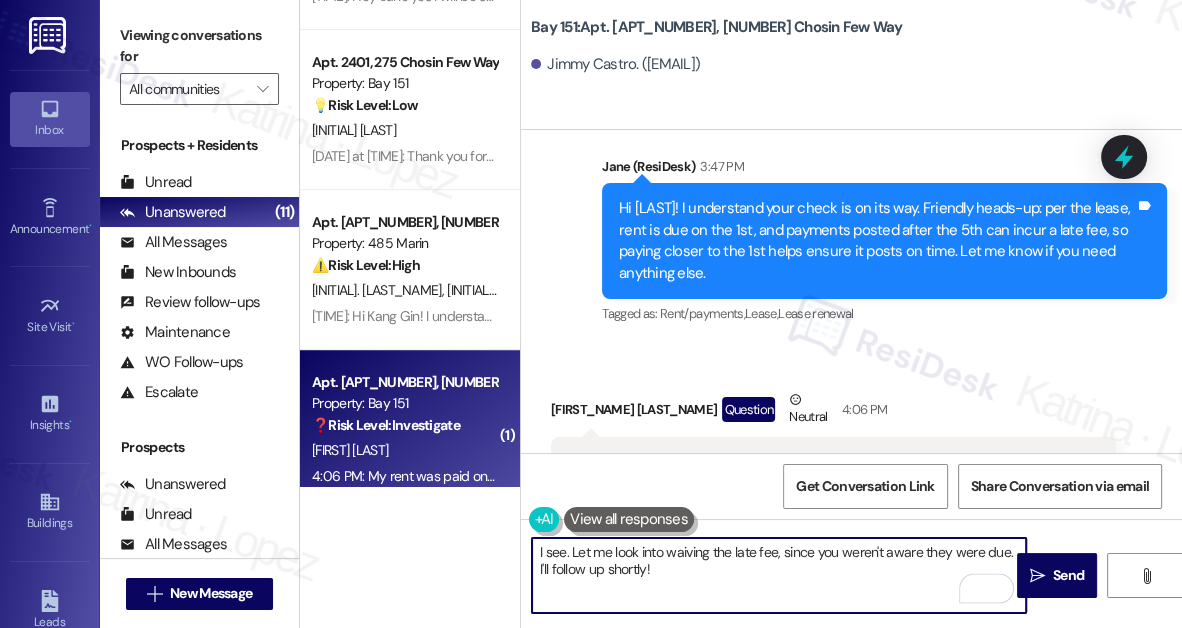 click on "I see. Let me look into waiving the late fee, since you weren't aware they were due. I'll follow up shortly!" at bounding box center [779, 575] 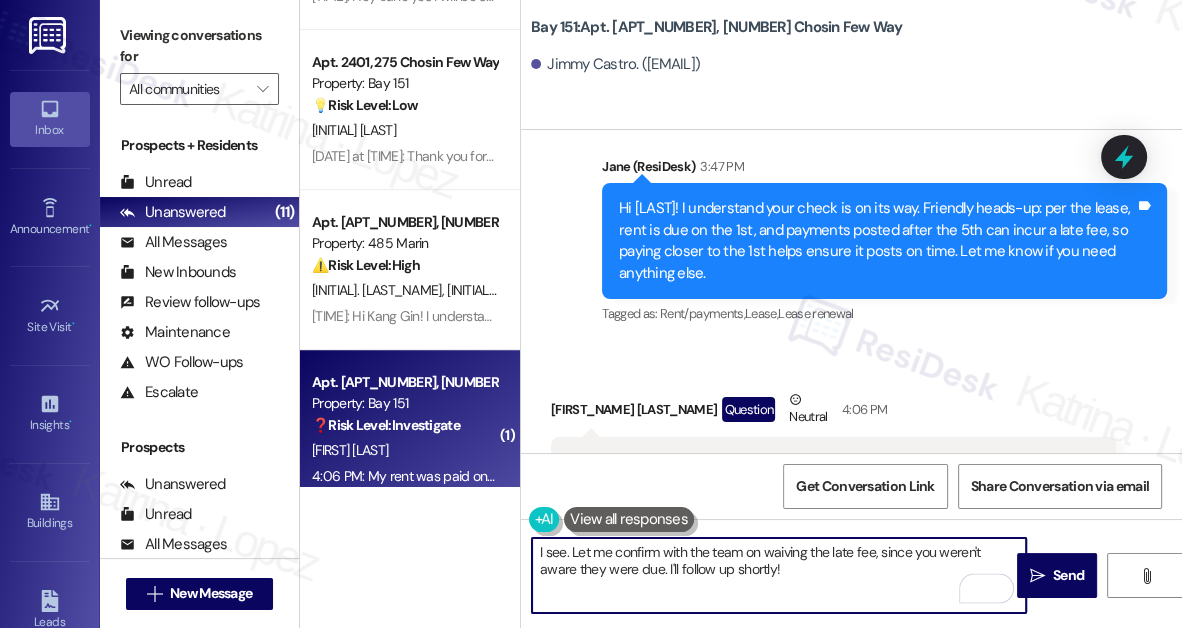 drag, startPoint x: 761, startPoint y: 569, endPoint x: 694, endPoint y: 575, distance: 67.26812 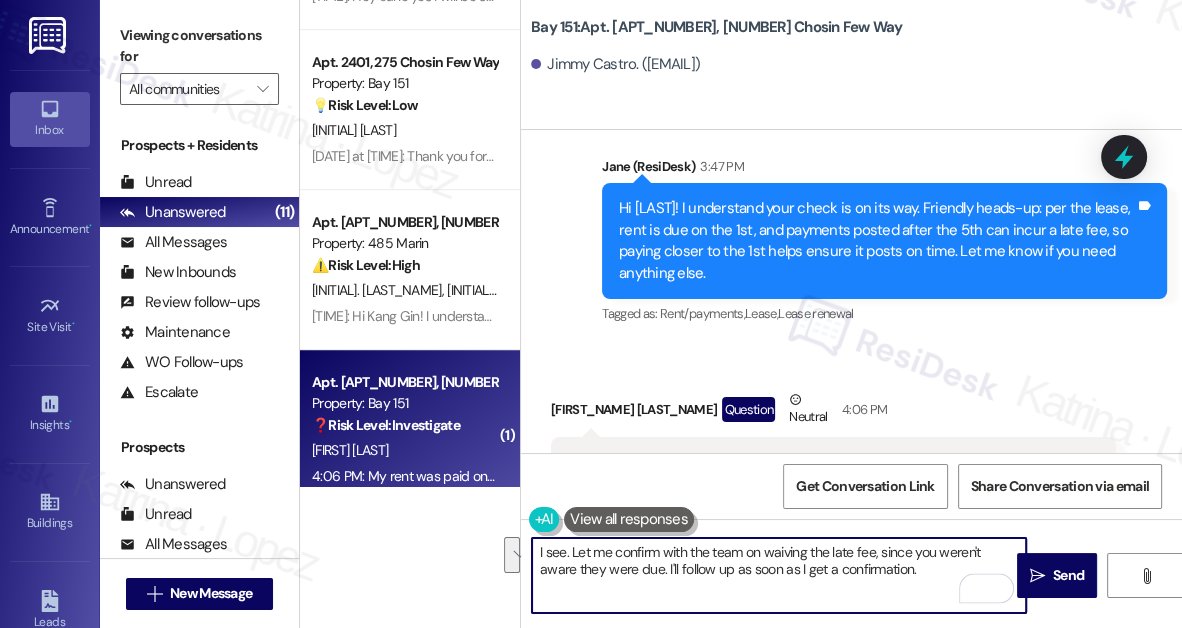 click on "I see. Let me confirm with the team on waiving the late fee, since you weren't aware they were due. I'll follow up as soon as I get a confirmation." at bounding box center (779, 575) 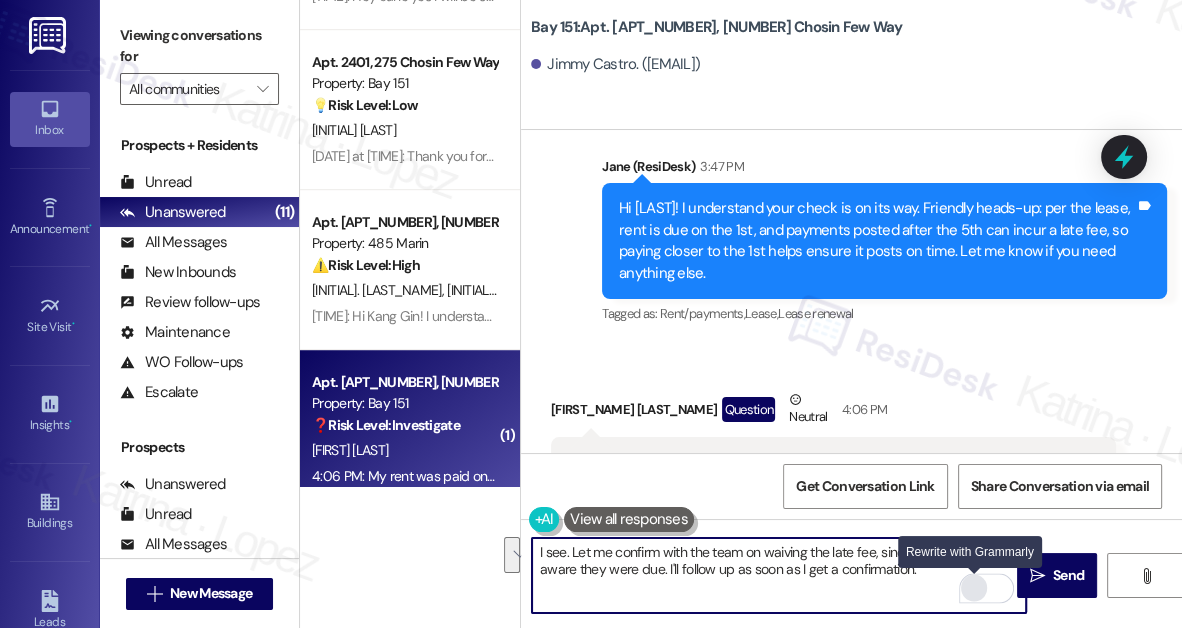 type on "I see. Let me confirm with the team on waiving the late fee, since you weren't aware they were due. I'll follow up as soon as I get a confirmation." 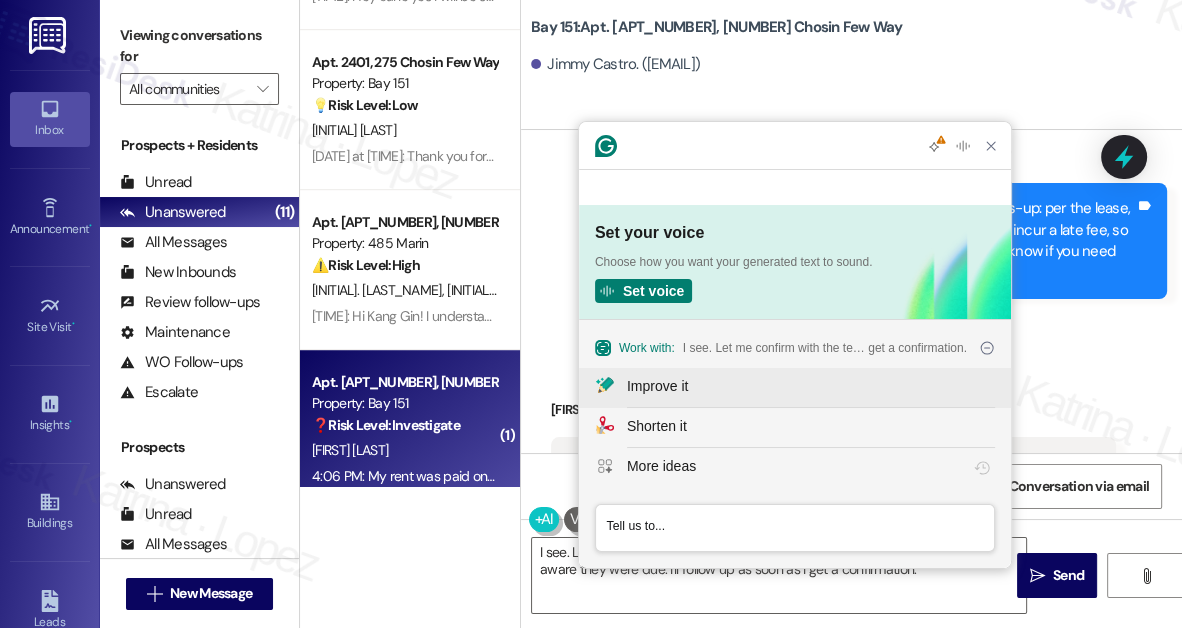 scroll, scrollTop: 0, scrollLeft: 0, axis: both 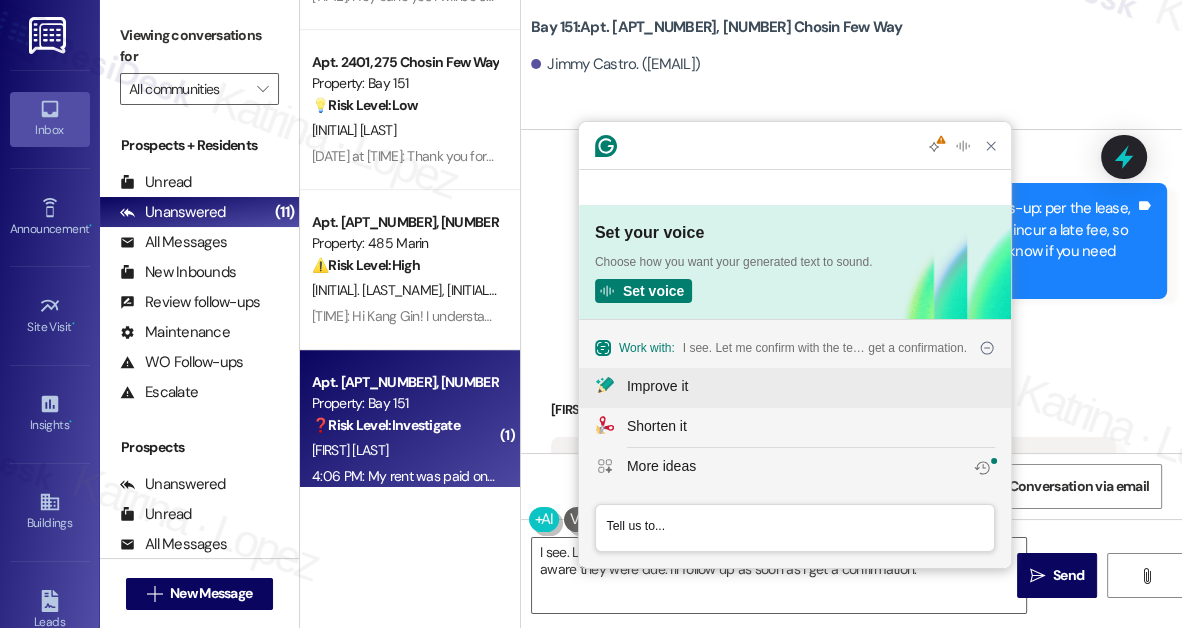 click on "Improve it" 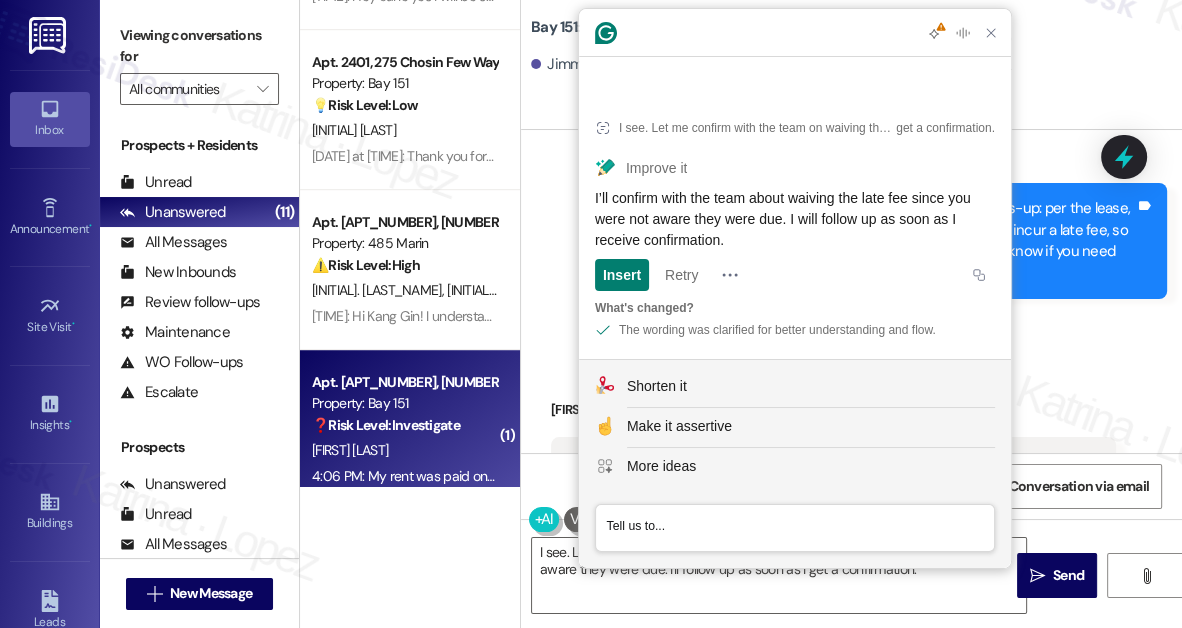 click on "I’ll confirm with the team about waiving the late fee since you were not aware they were due. I will follow up as soon as I receive confirmation." 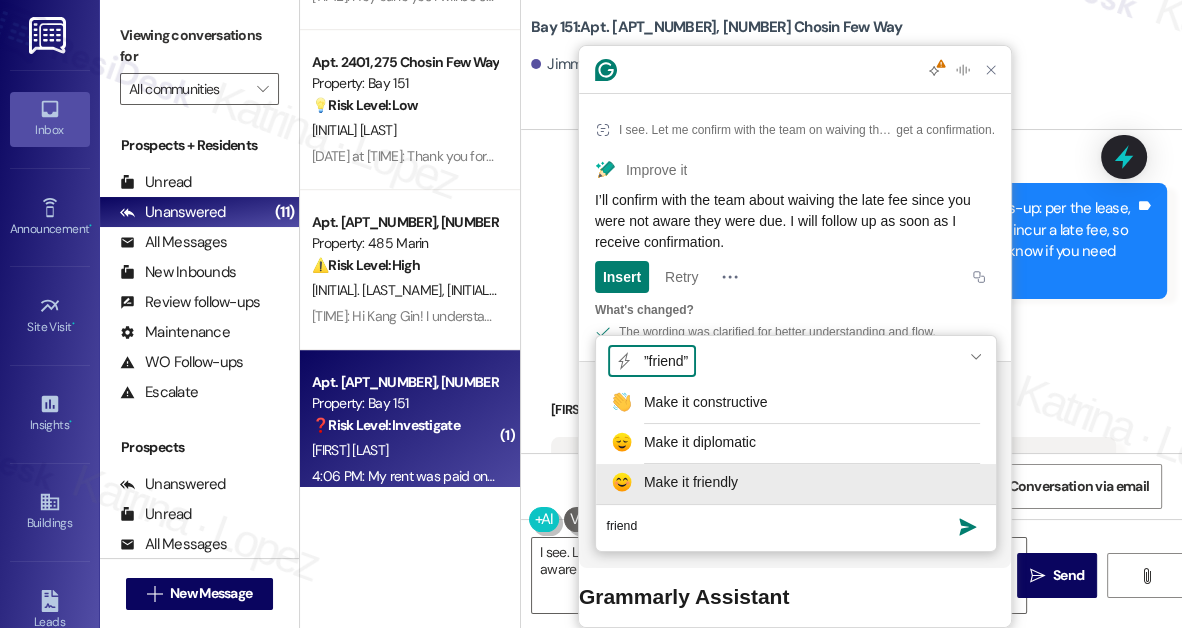 type on "friend" 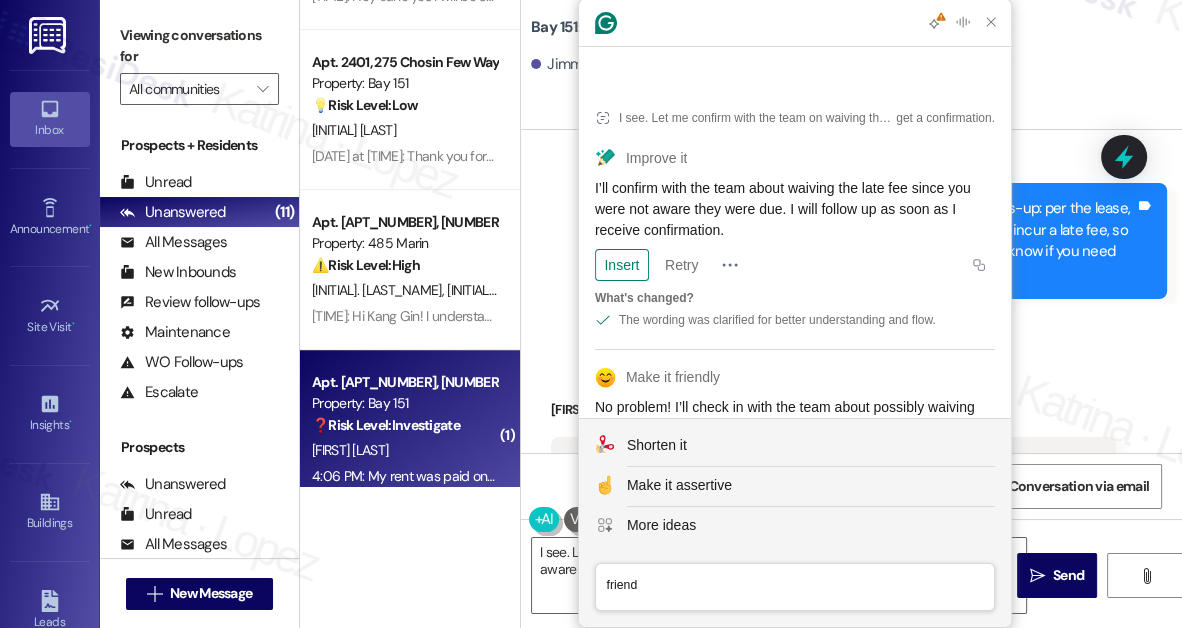click on "No problem! I’ll check in with the team about possibly waiving the late fee since you weren’t aware they were due. I’ll get back to you as soon as I have an update. Thanks for your patience!" 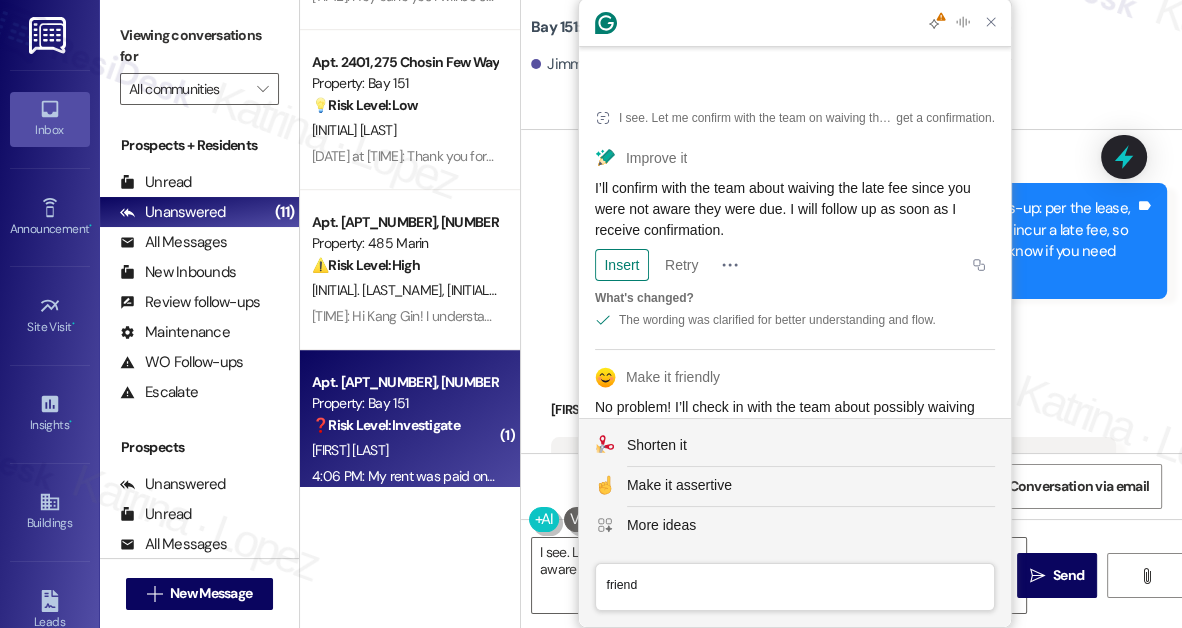 scroll, scrollTop: 82, scrollLeft: 0, axis: vertical 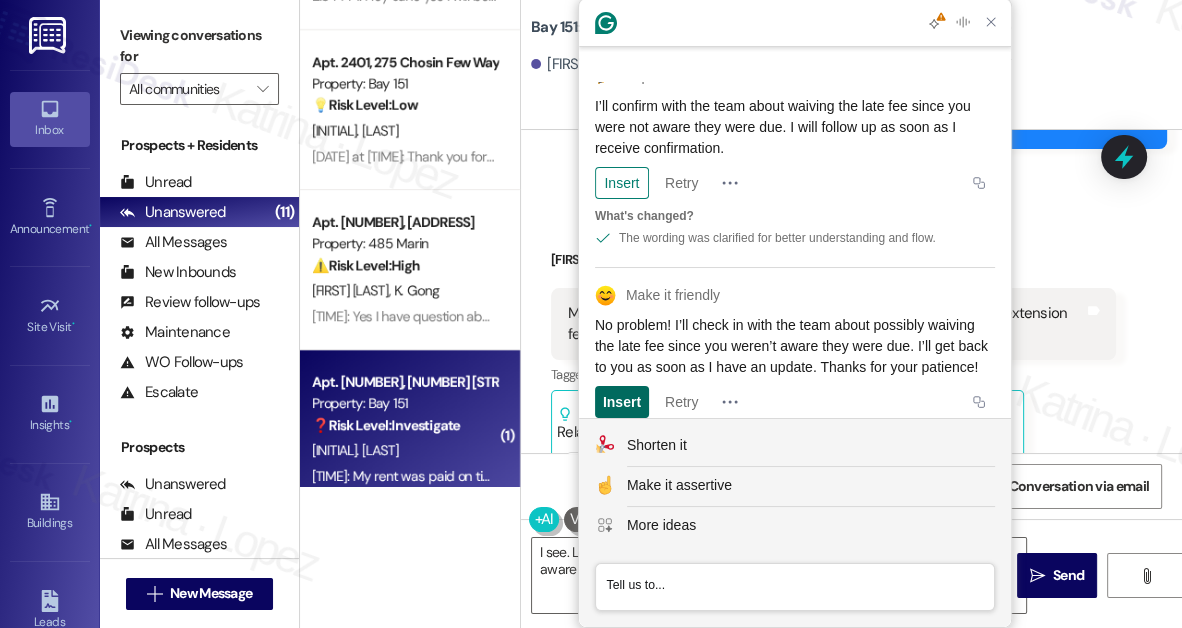 click on "Insert" 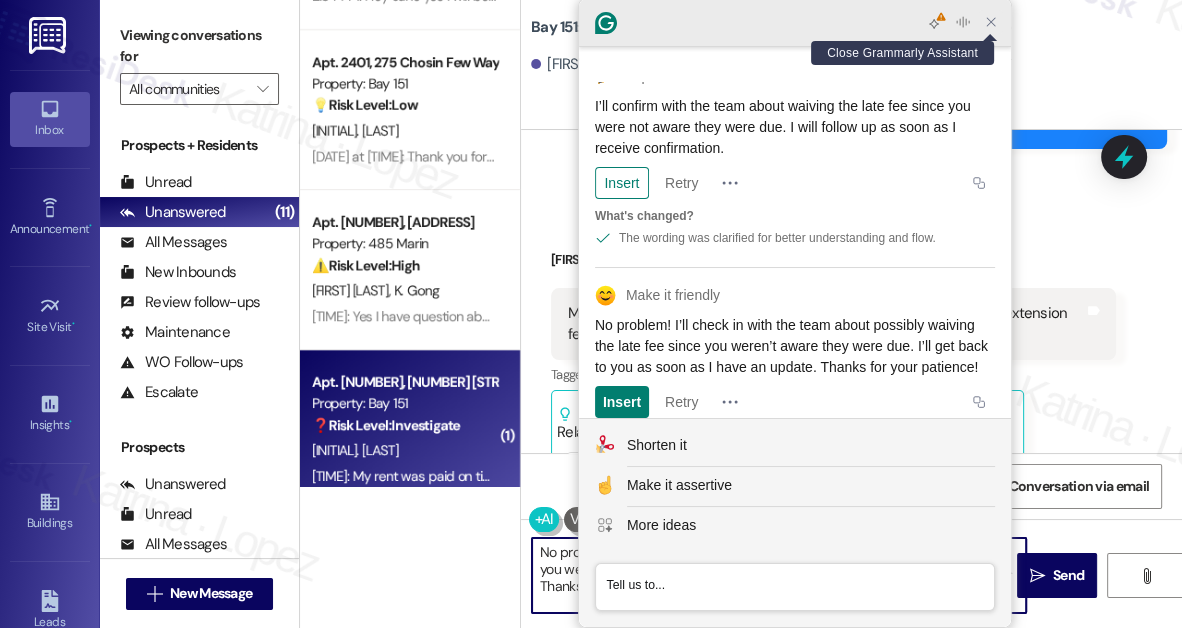click 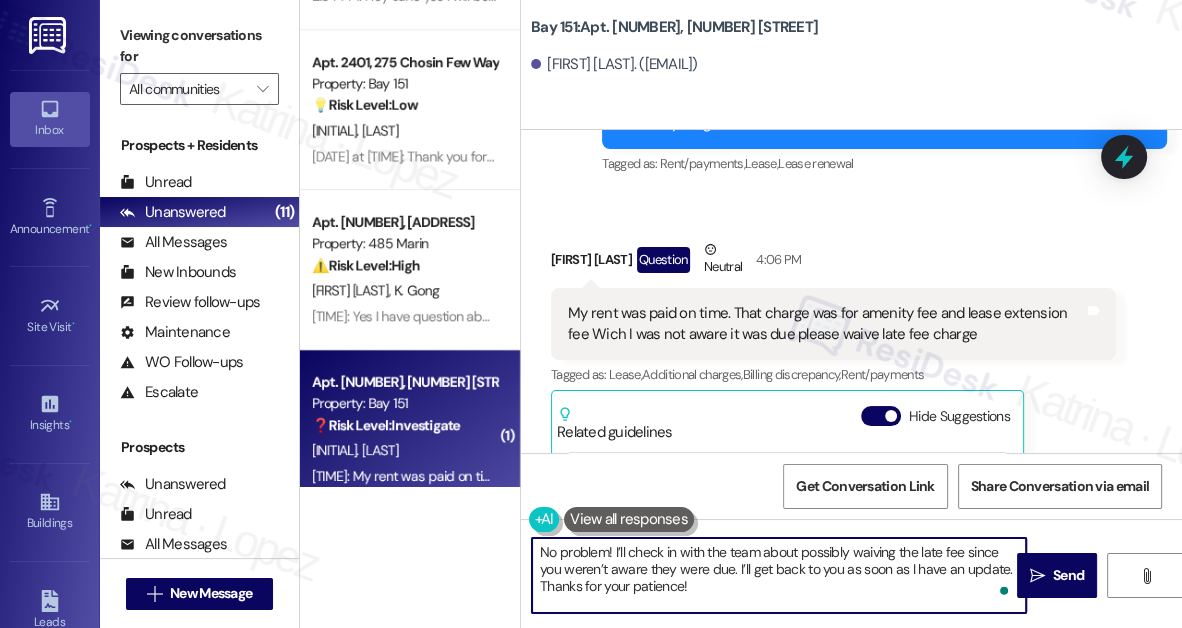 click on "No problem! I’ll check in with the team about possibly waiving the late fee since you weren’t aware they were due. I’ll get back to you as soon as I have an update. Thanks for your patience!" at bounding box center (779, 575) 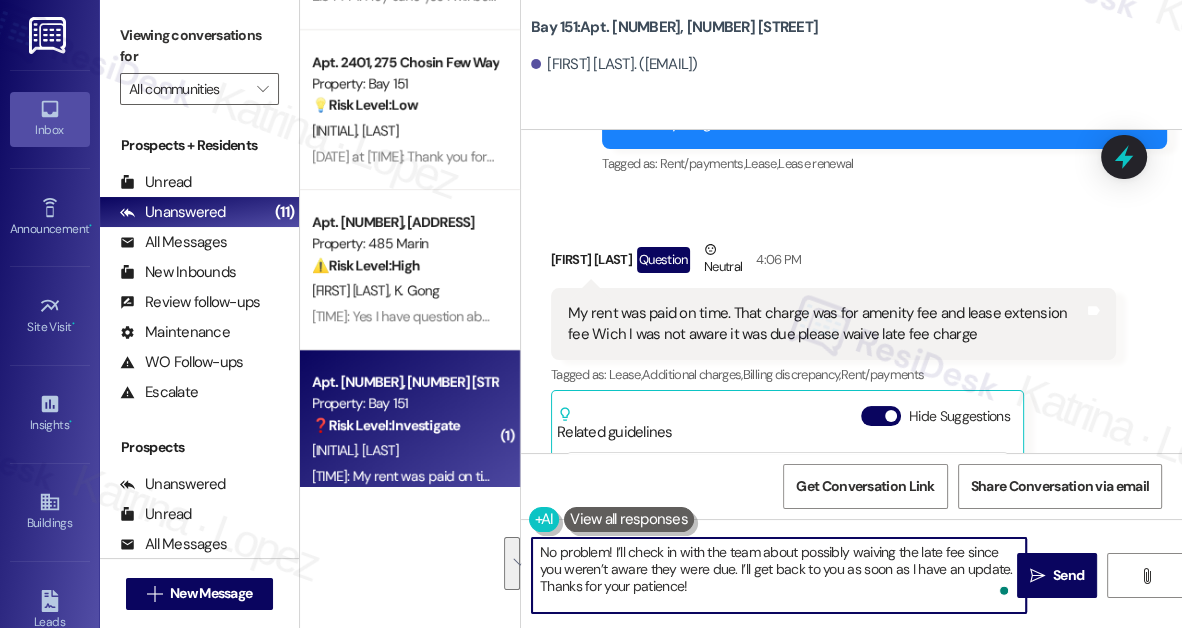 click on "No problem! I’ll check in with the team about possibly waiving the late fee since you weren’t aware they were due. I’ll get back to you as soon as I have an update. Thanks for your patience!" at bounding box center [779, 575] 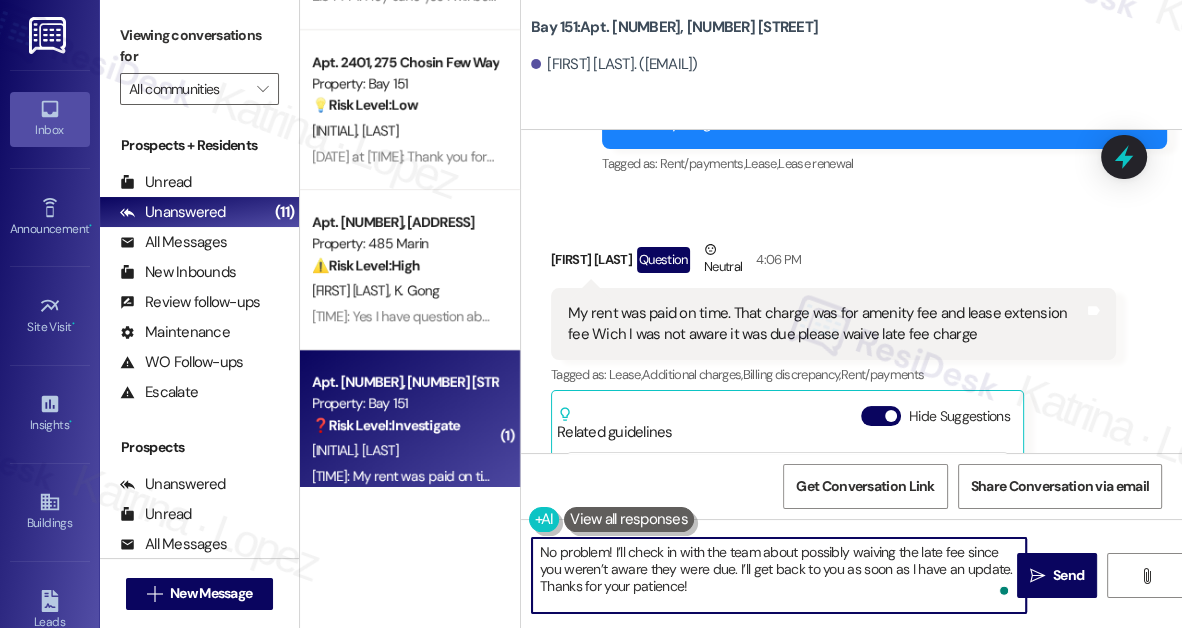 click on "No problem! I’ll check in with the team about possibly waiving the late fee since you weren’t aware they were due. I’ll get back to you as soon as I have an update. Thanks for your patience!" at bounding box center (779, 575) 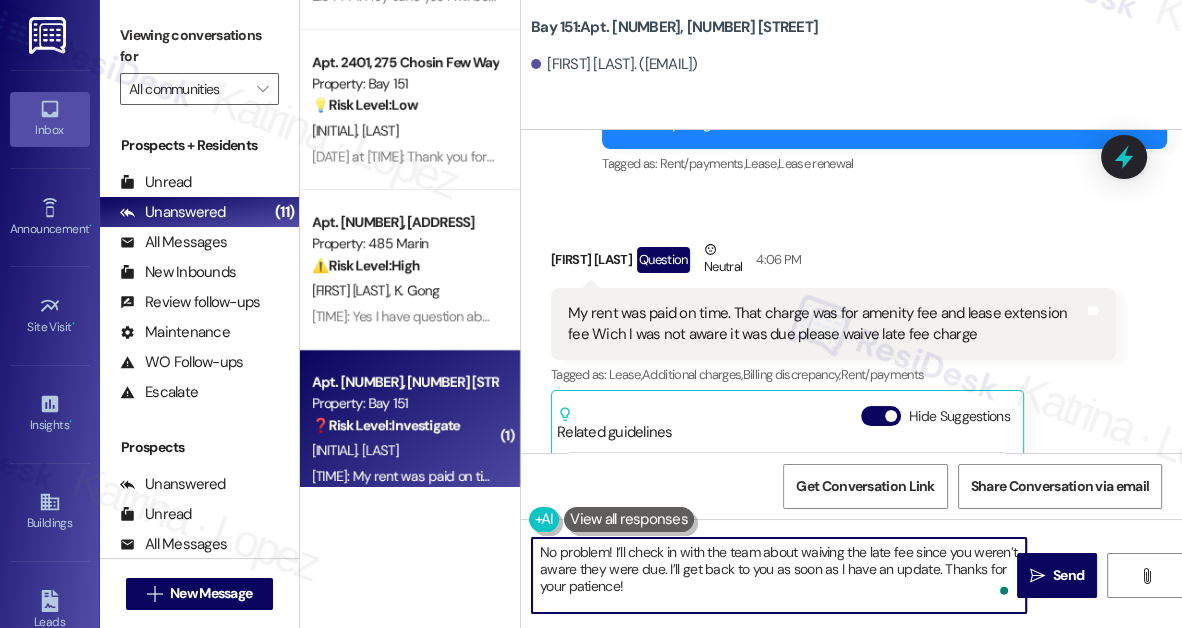 click on "No problem! I’ll check in with the team about waiving the late fee since you weren’t aware they were due. I’ll get back to you as soon as I have an update. Thanks for your patience!" at bounding box center (779, 575) 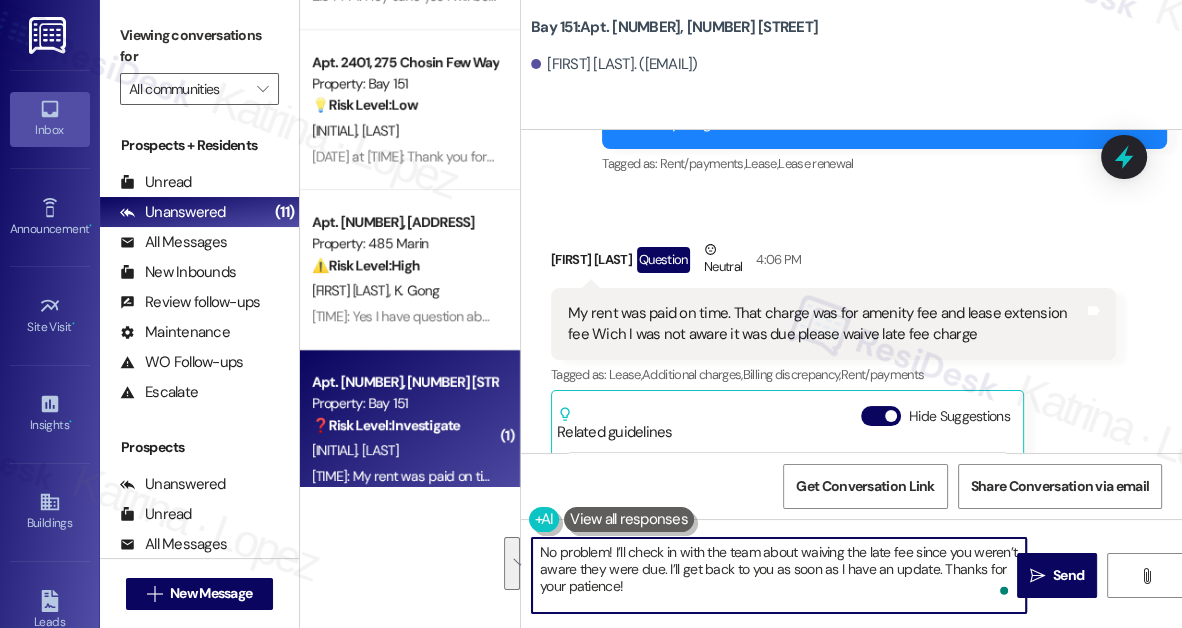 click on "No problem! I’ll check in with the team about waiving the late fee since you weren’t aware they were due. I’ll get back to you as soon as I have an update. Thanks for your patience!" at bounding box center [779, 575] 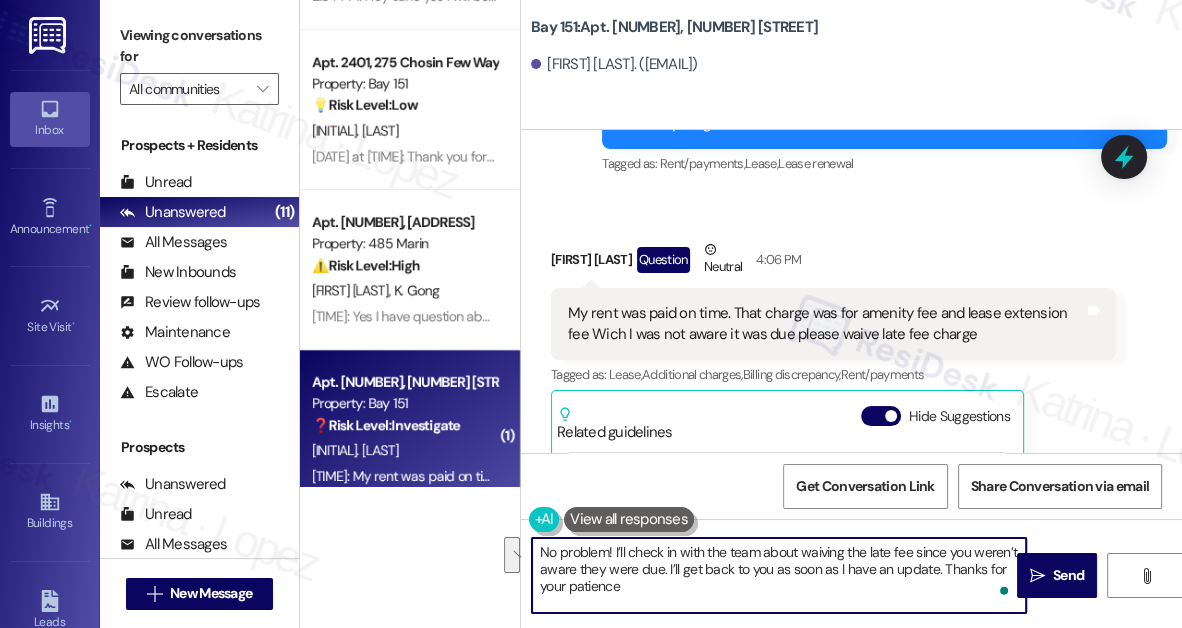 drag, startPoint x: 938, startPoint y: 566, endPoint x: 962, endPoint y: 593, distance: 36.124783 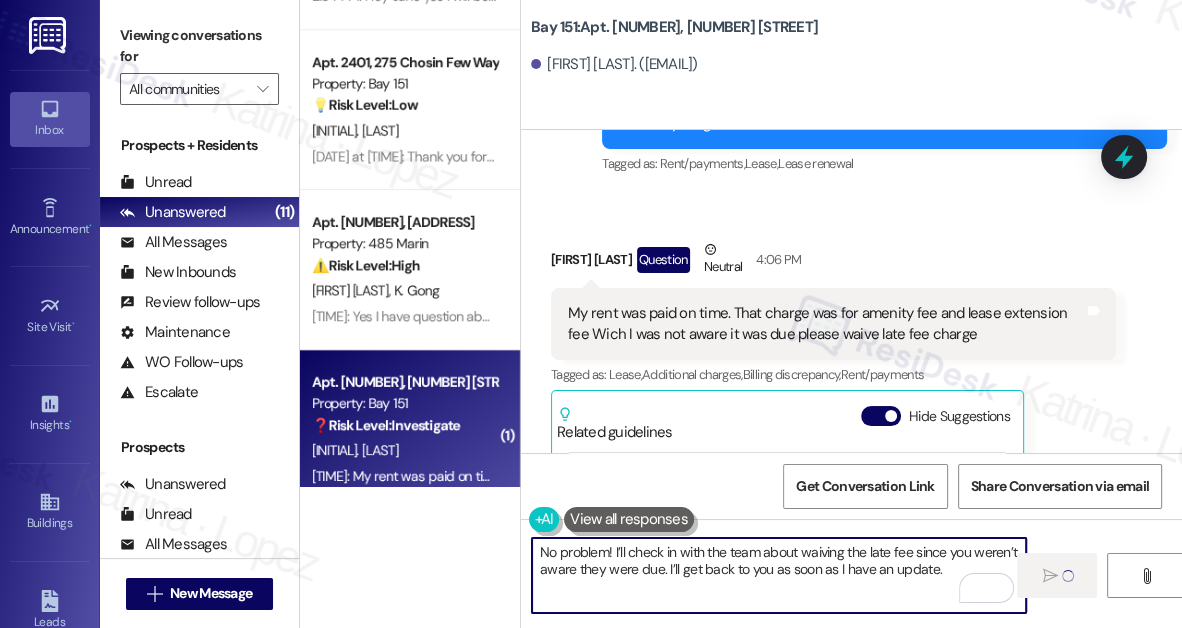 scroll, scrollTop: 38573, scrollLeft: 0, axis: vertical 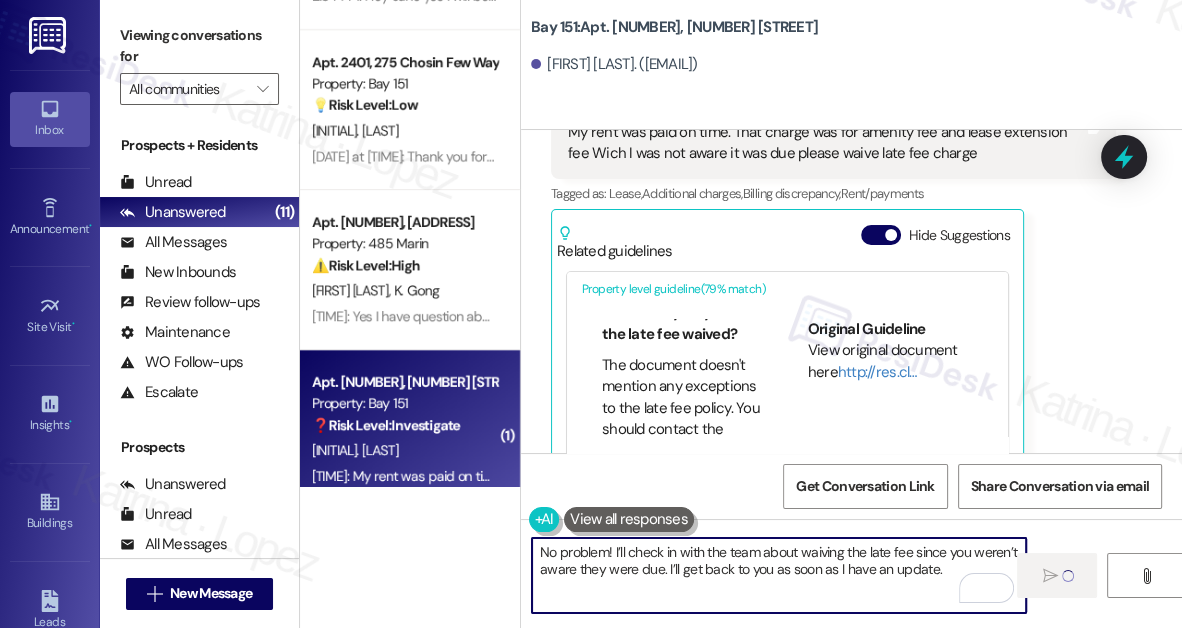 click on "No problem! I’ll check in with the team about waiving the late fee since you weren’t aware they were due. I’ll get back to you as soon as I have an update." at bounding box center [779, 575] 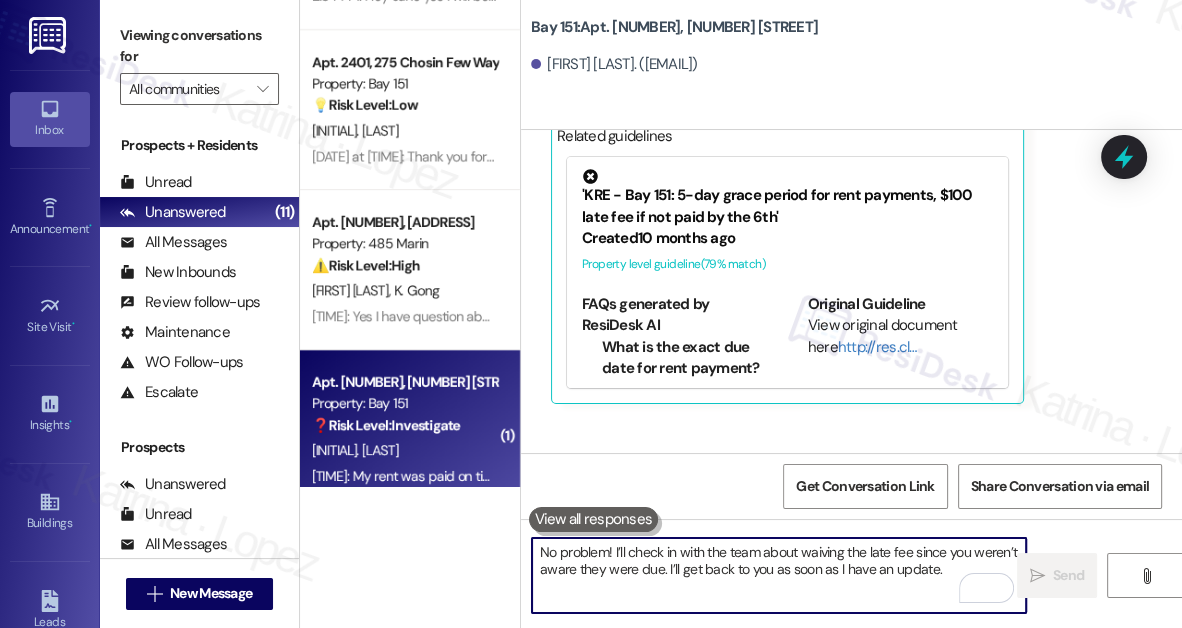 scroll, scrollTop: 38734, scrollLeft: 0, axis: vertical 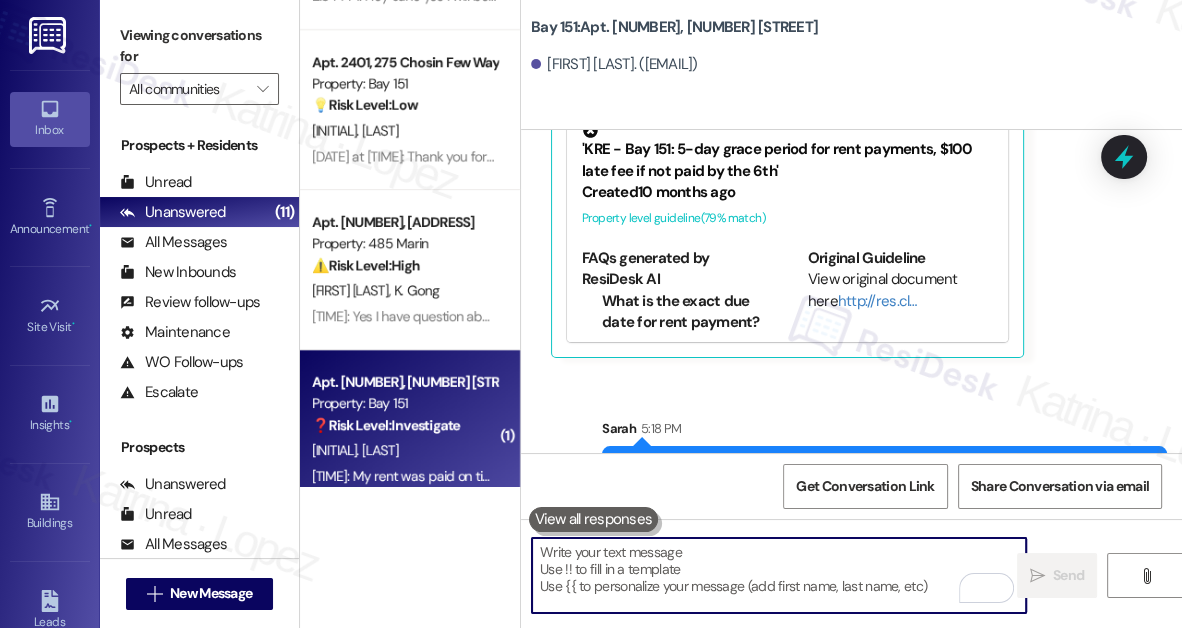 type 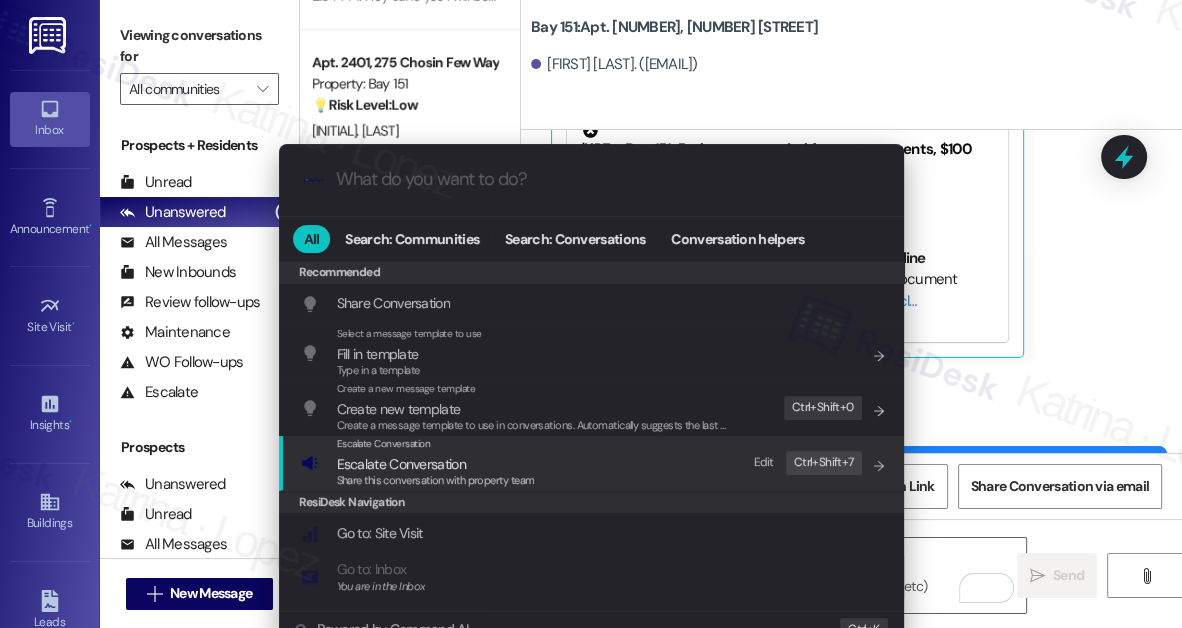 click on "Escalate Conversation" at bounding box center (436, 464) 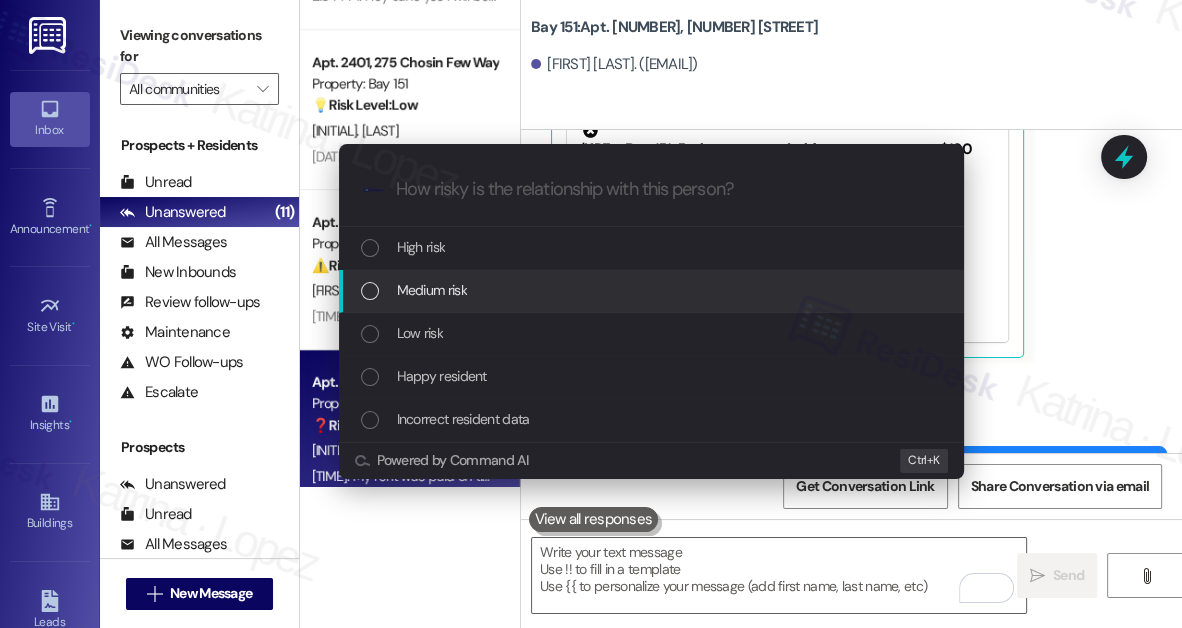 click on "Medium risk" at bounding box center [653, 290] 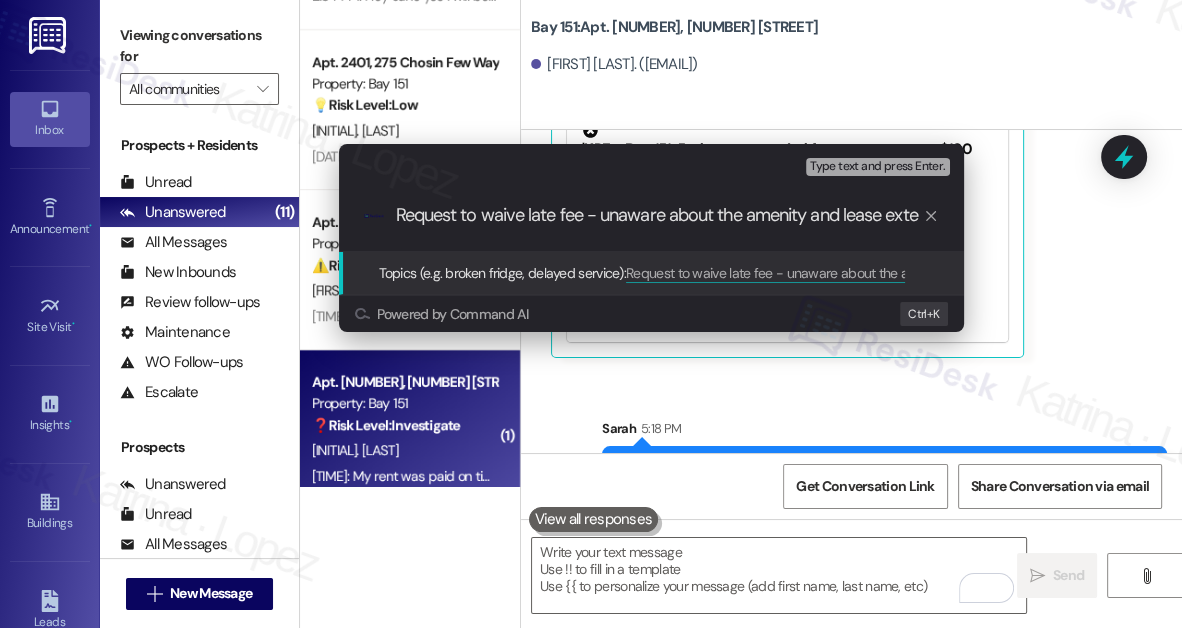 scroll, scrollTop: 0, scrollLeft: 0, axis: both 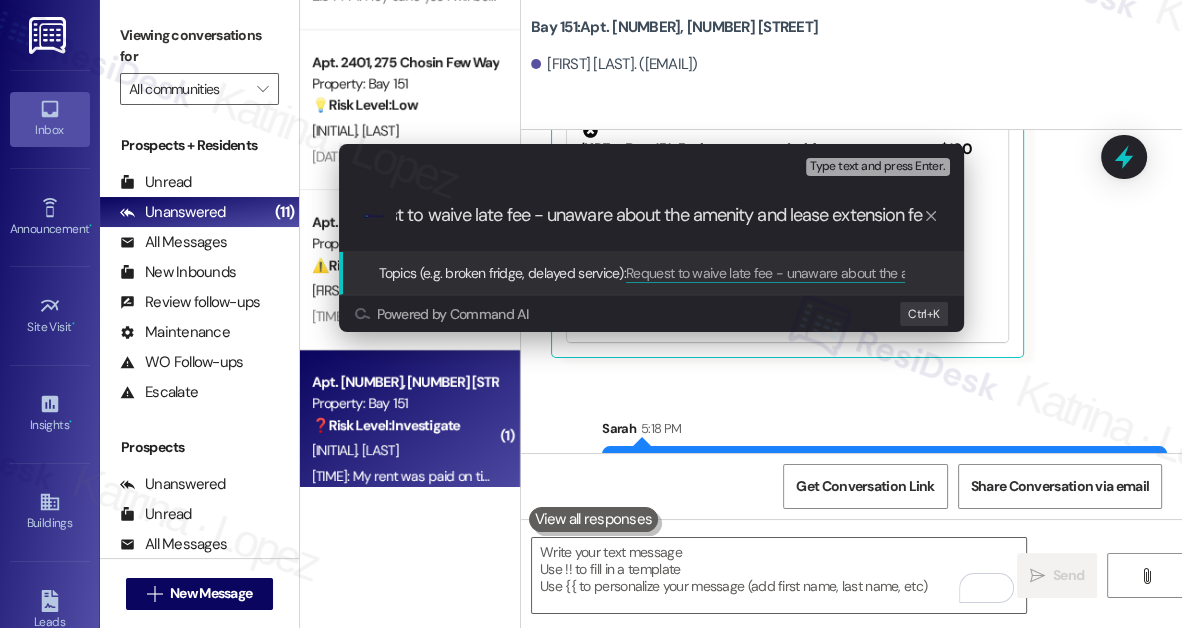 type on "Request to waive late fee - unaware about the amenity and lease extension fee" 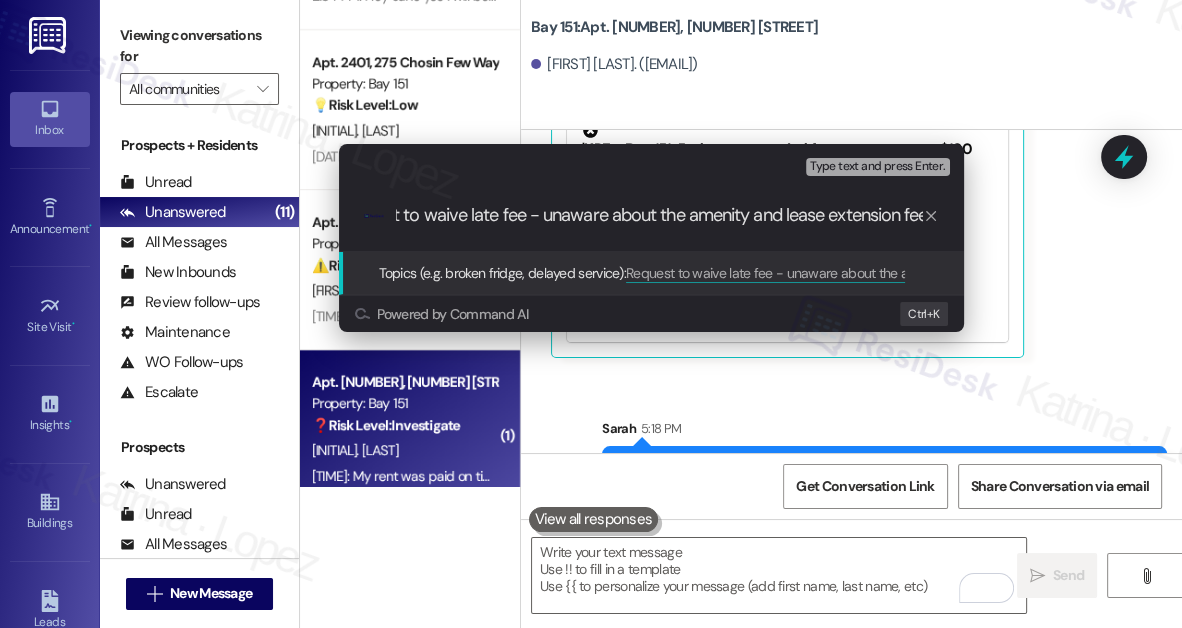 scroll, scrollTop: 0, scrollLeft: 66, axis: horizontal 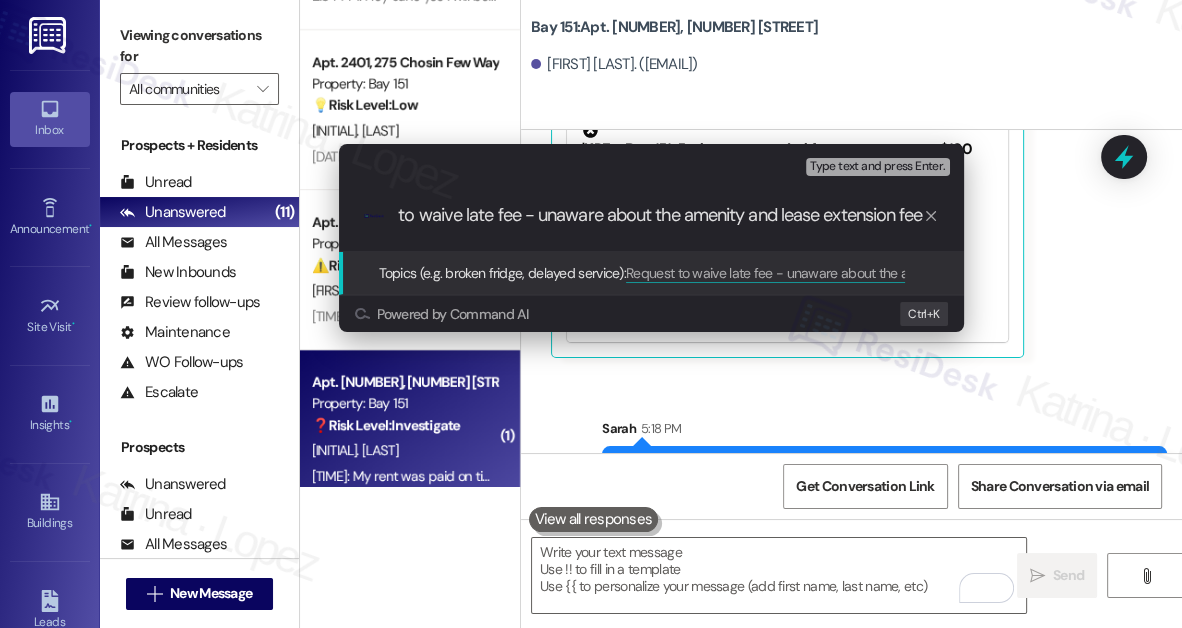 type 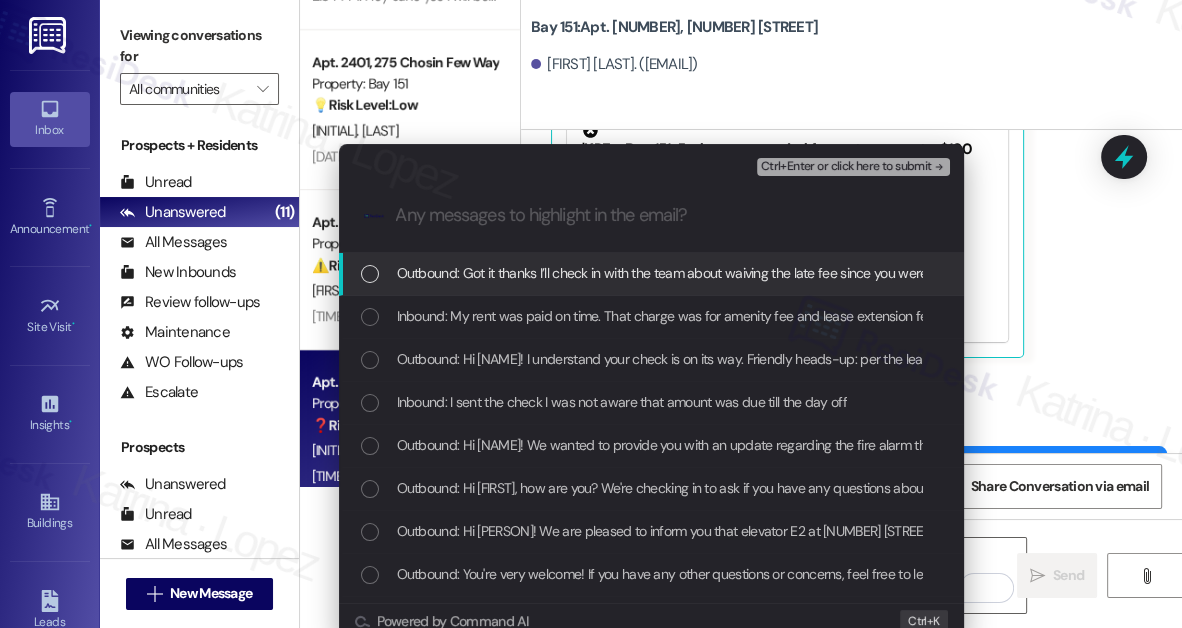 scroll, scrollTop: 0, scrollLeft: 0, axis: both 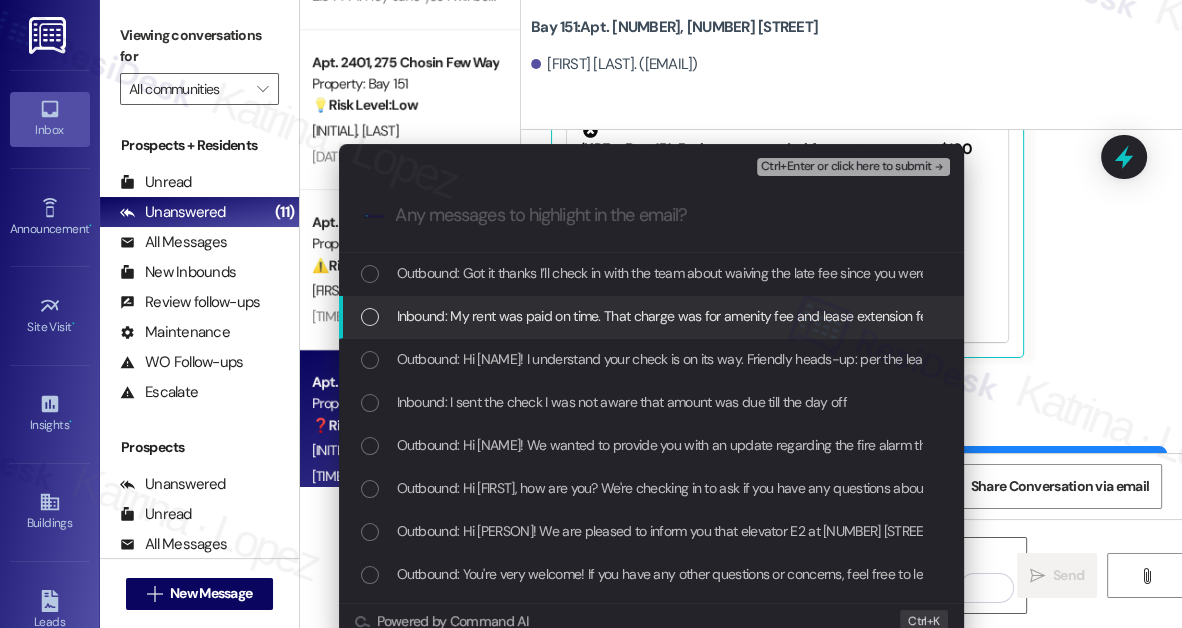 click on "Inbound: My rent was paid on time. That charge was for amenity fee and lease extension fee Wich I was not aware it was due please waive late fee charge" at bounding box center (846, 316) 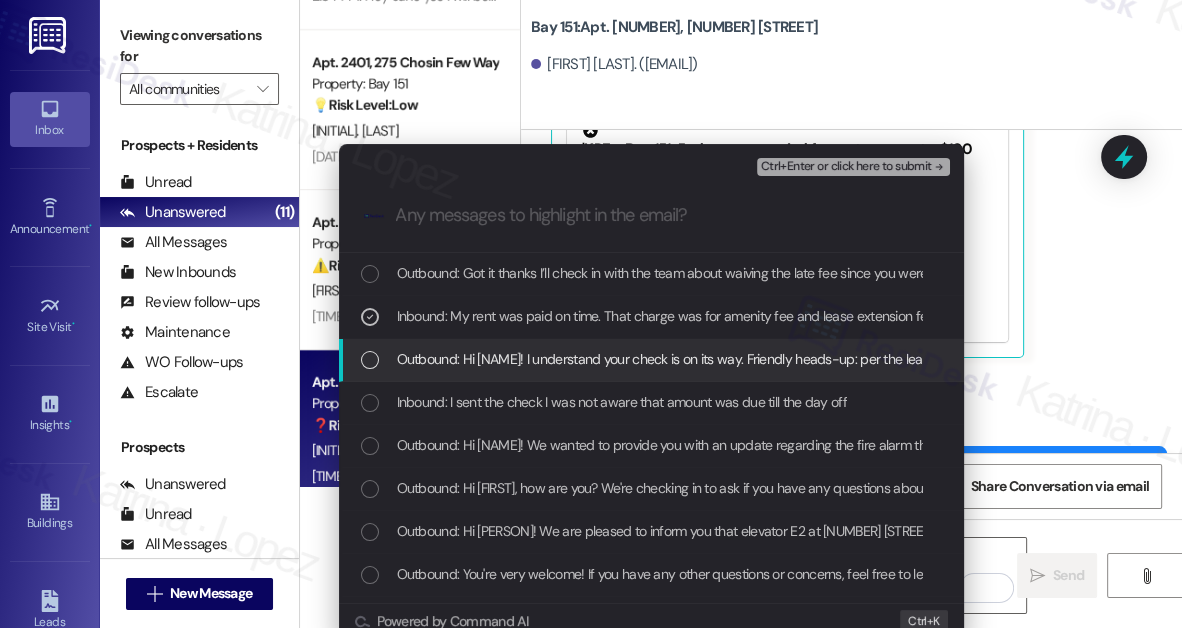 click on "Outbound: Hi [NAME]! I understand your check is on its way. Friendly heads-up: per the lease, rent is due on the 1st, and payments posted after the 5th can incur a late fee, so paying closer to the 1st helps ensure it posts on time. Let me know if you need anything else." at bounding box center (651, 360) 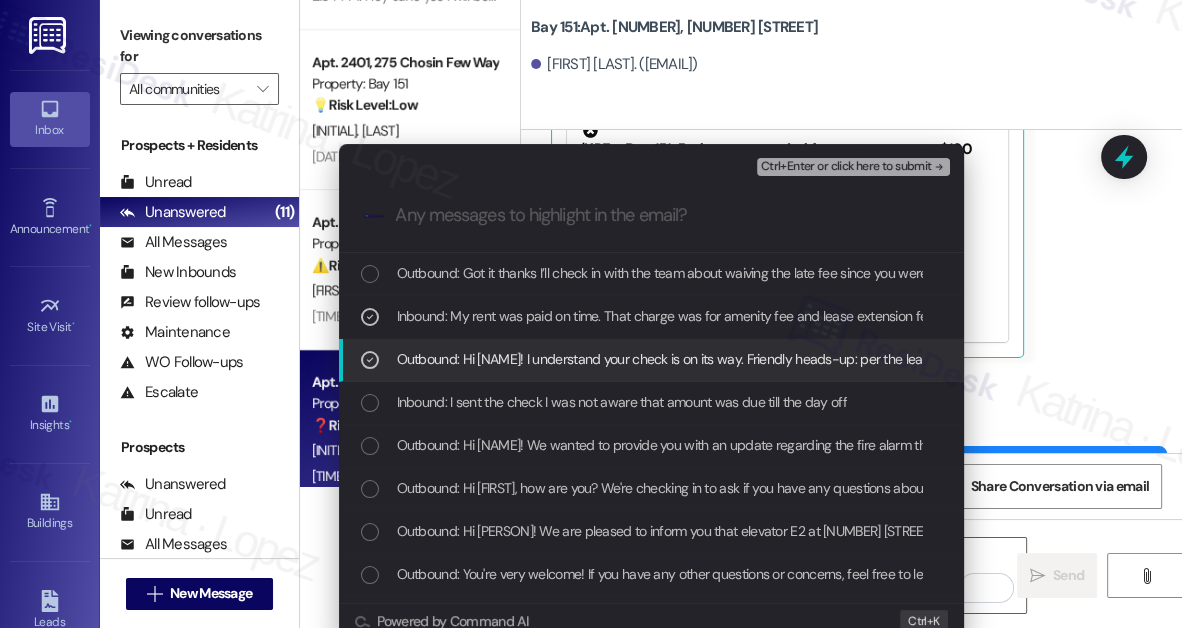 click on "Outbound: Hi [NAME]! I understand your check is on its way. Friendly heads-up: per the lease, rent is due on the 1st, and payments posted after the 5th can incur a late fee, so paying closer to the 1st helps ensure it posts on time. Let me know if you need anything else." at bounding box center (1170, 359) 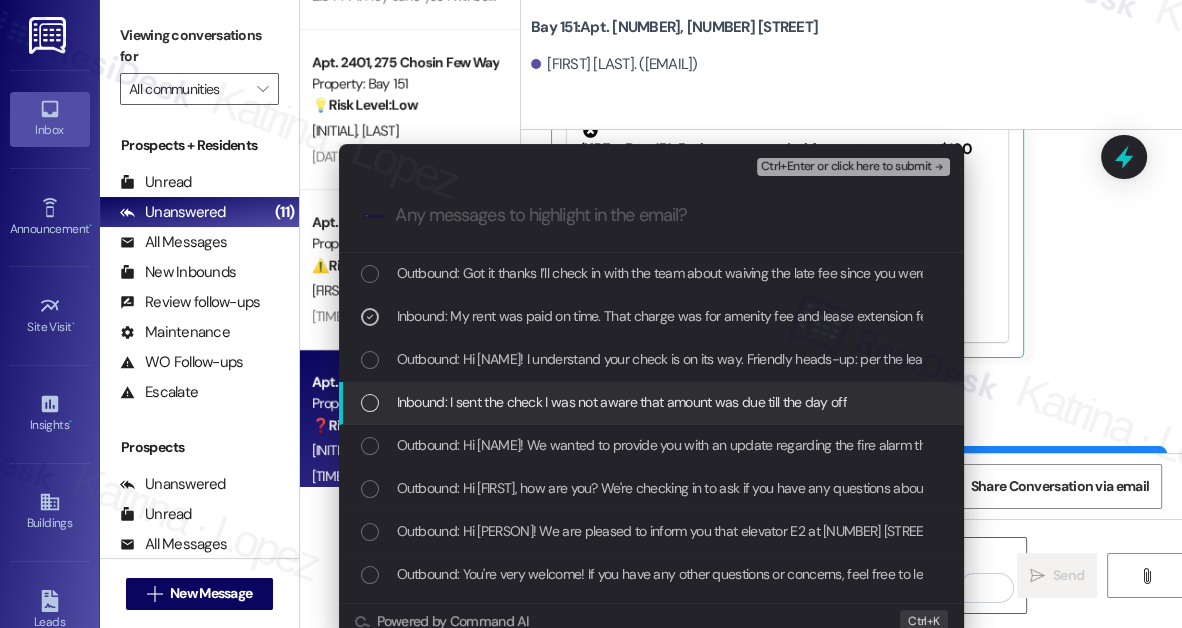 click on "Inbound: I sent the check I was not aware that amount was due till the day off" at bounding box center [651, 403] 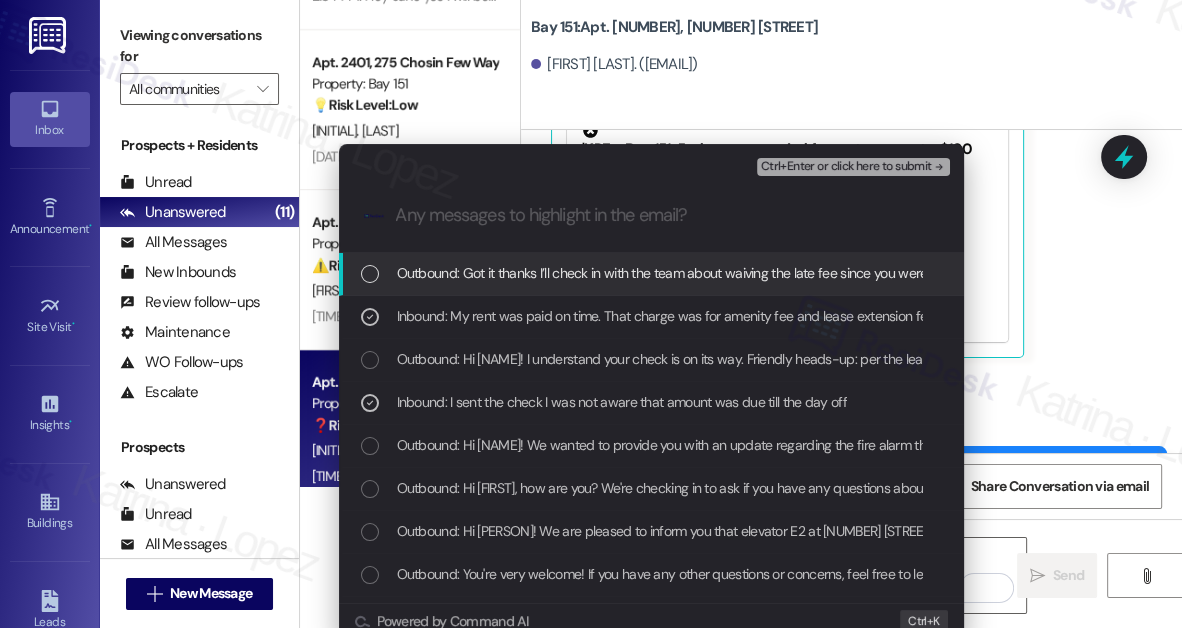 click on "Ctrl+Enter or click here to submit" at bounding box center (846, 167) 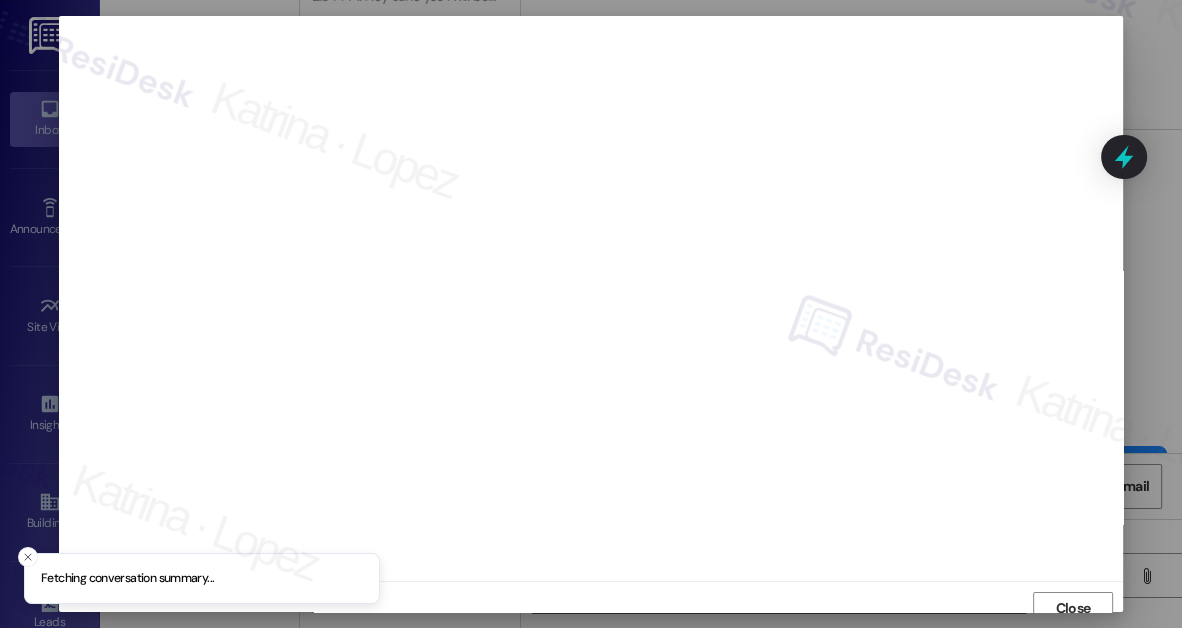 scroll, scrollTop: 11, scrollLeft: 0, axis: vertical 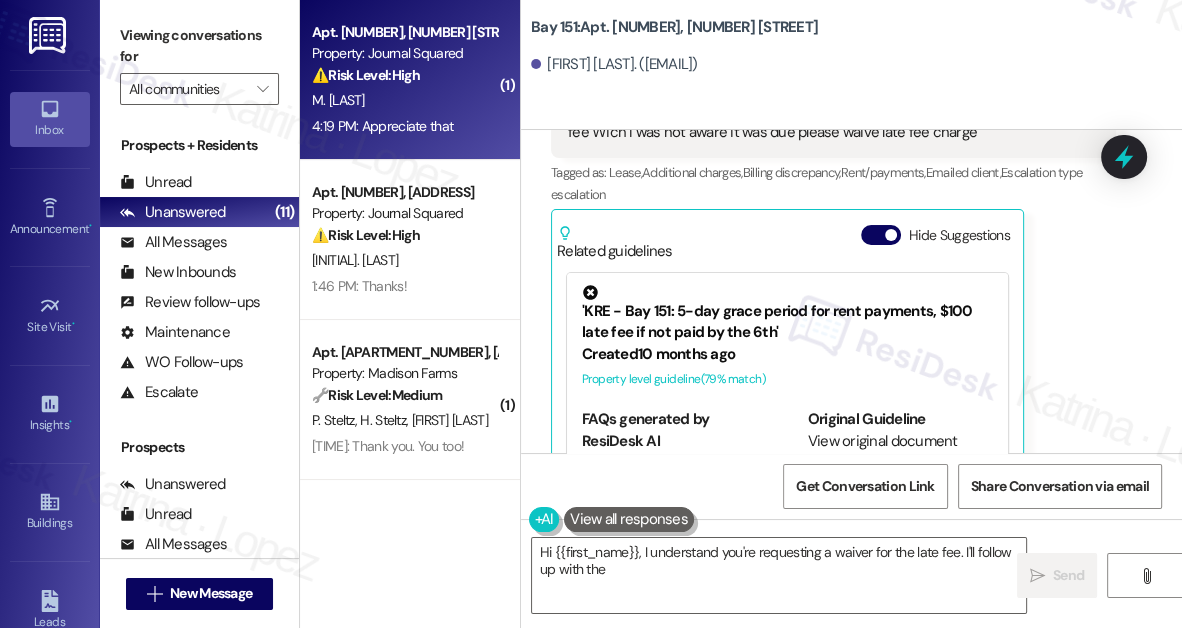 type on "Hi {{first_name}}, I understand you're requesting a waiver for the late fee. I'll follow up with the" 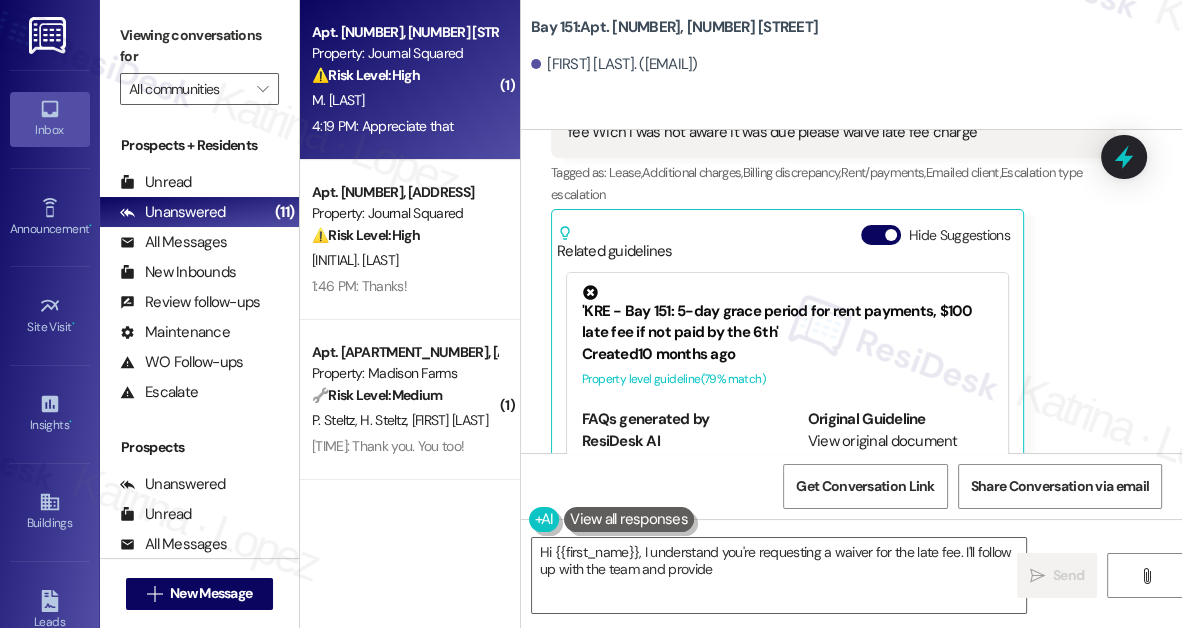 click on "M. [LAST]" at bounding box center (404, 100) 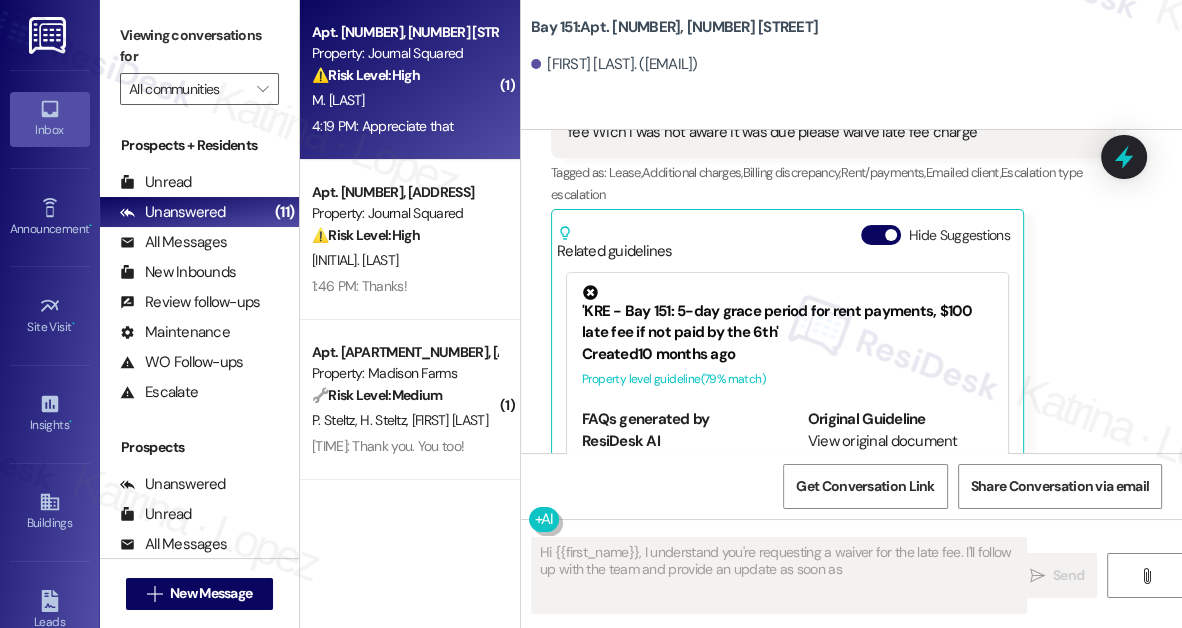 type on "Hi {{first_name}}, I understand you're requesting a waiver for the late fee. I'll follow up with the team and provide an update as soon as possible" 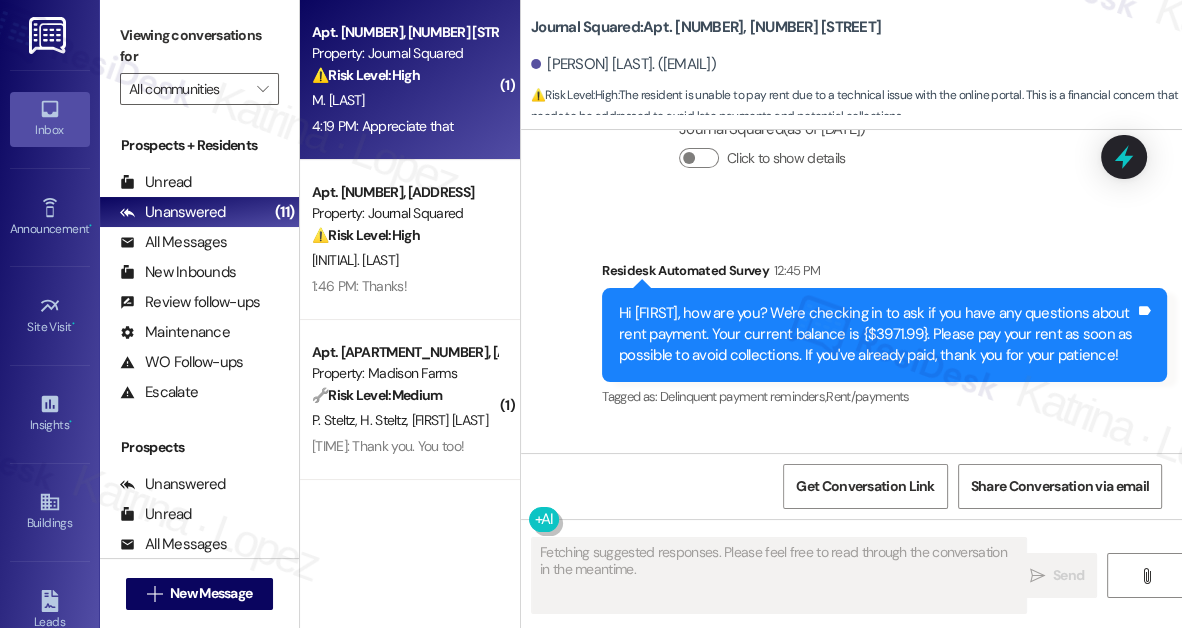 scroll, scrollTop: 29885, scrollLeft: 0, axis: vertical 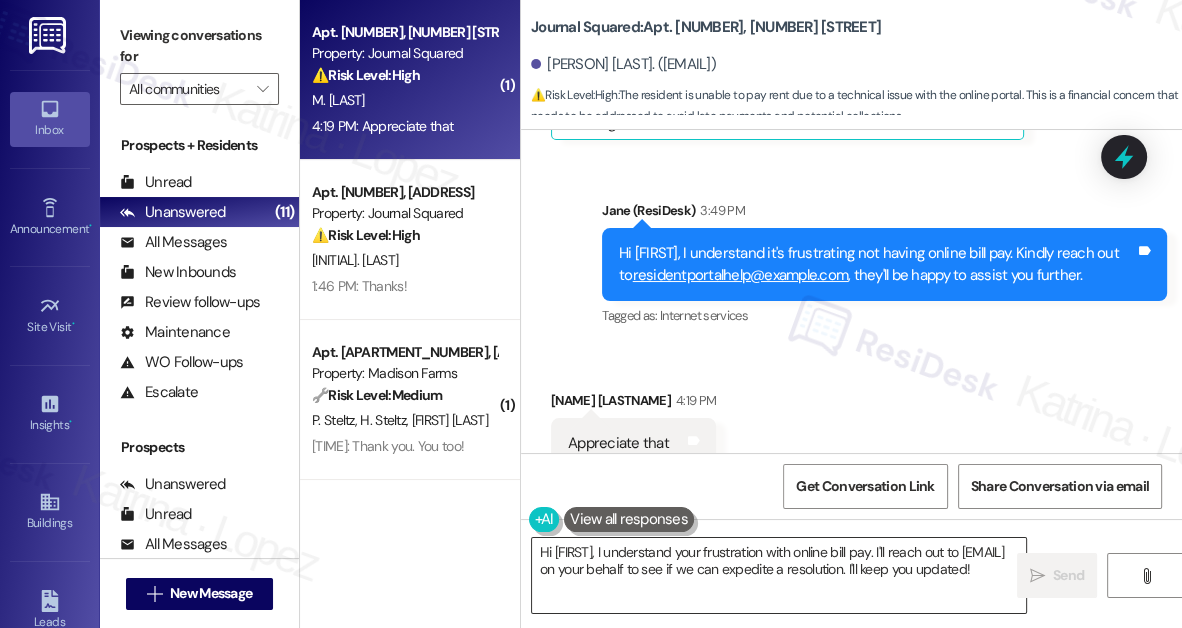 click on "Hi [FIRST], I understand your frustration with online bill pay. I'll reach out to [EMAIL] on your behalf to see if we can expedite a resolution. I'll keep you updated!" at bounding box center [779, 575] 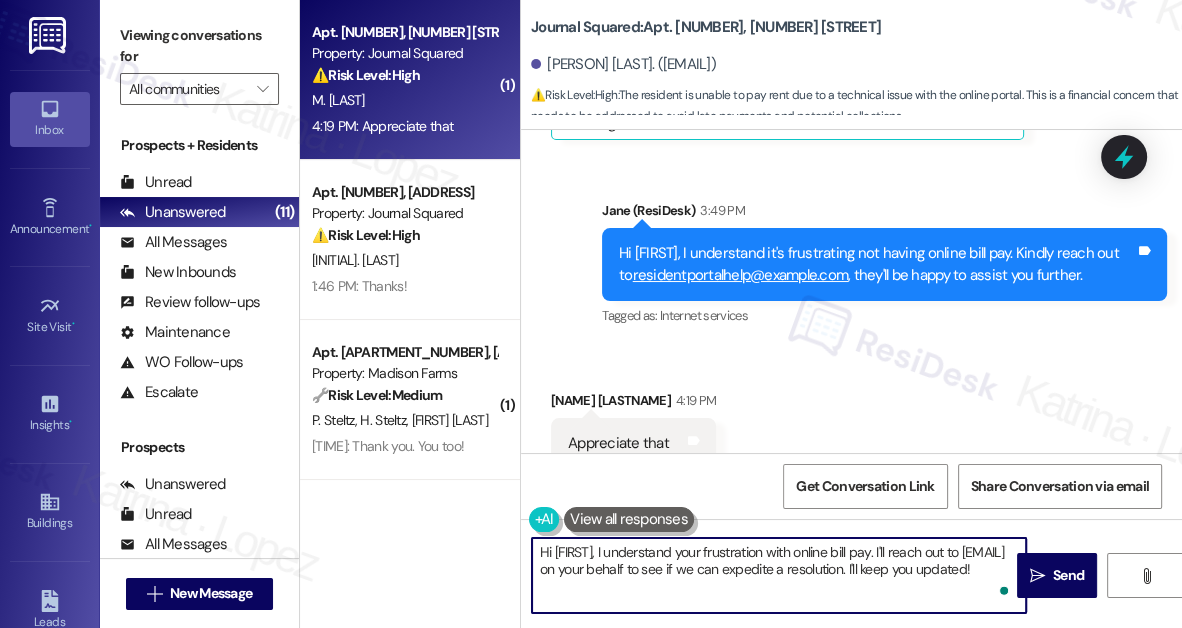 click on "Hi [FIRST], I understand your frustration with online bill pay. I'll reach out to [EMAIL] on your behalf to see if we can expedite a resolution. I'll keep you updated!" at bounding box center (779, 575) 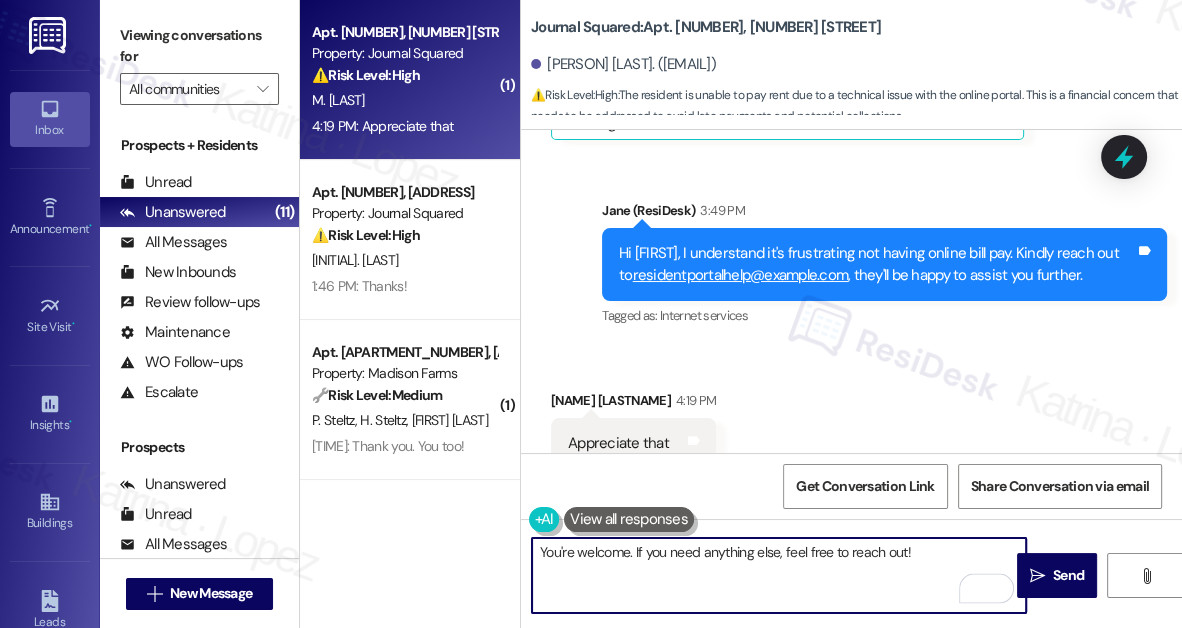 click on "You're welcome. If you need anything else, feel free to reach out!" at bounding box center [779, 575] 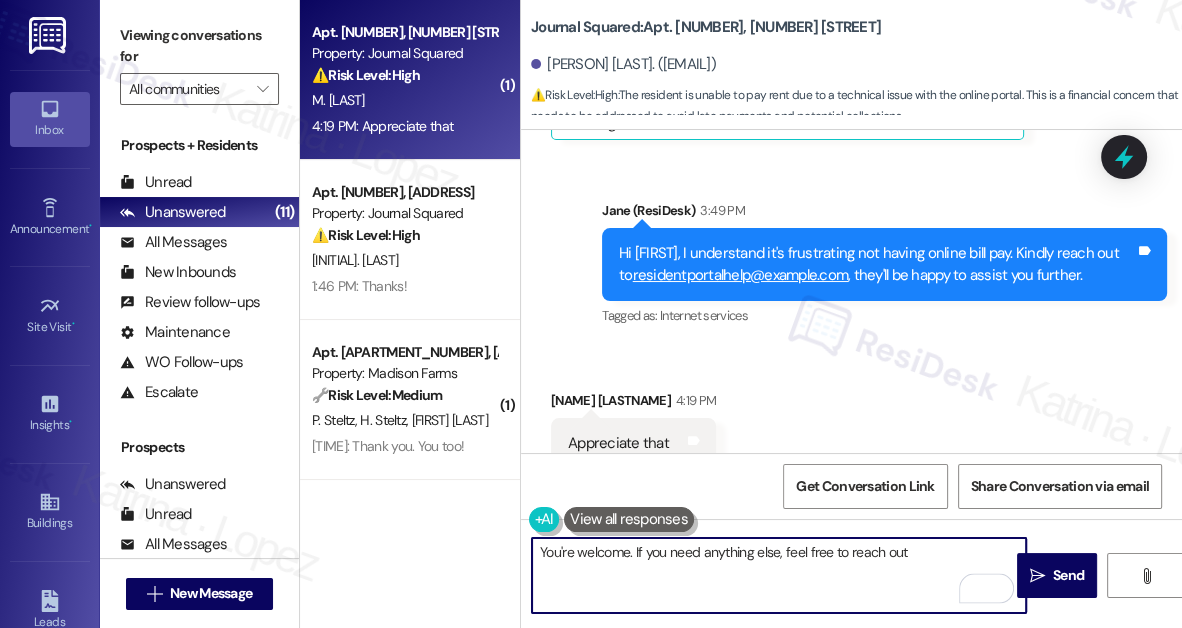 click on "You're welcome. If you need anything else, feel free to reach out" at bounding box center (779, 575) 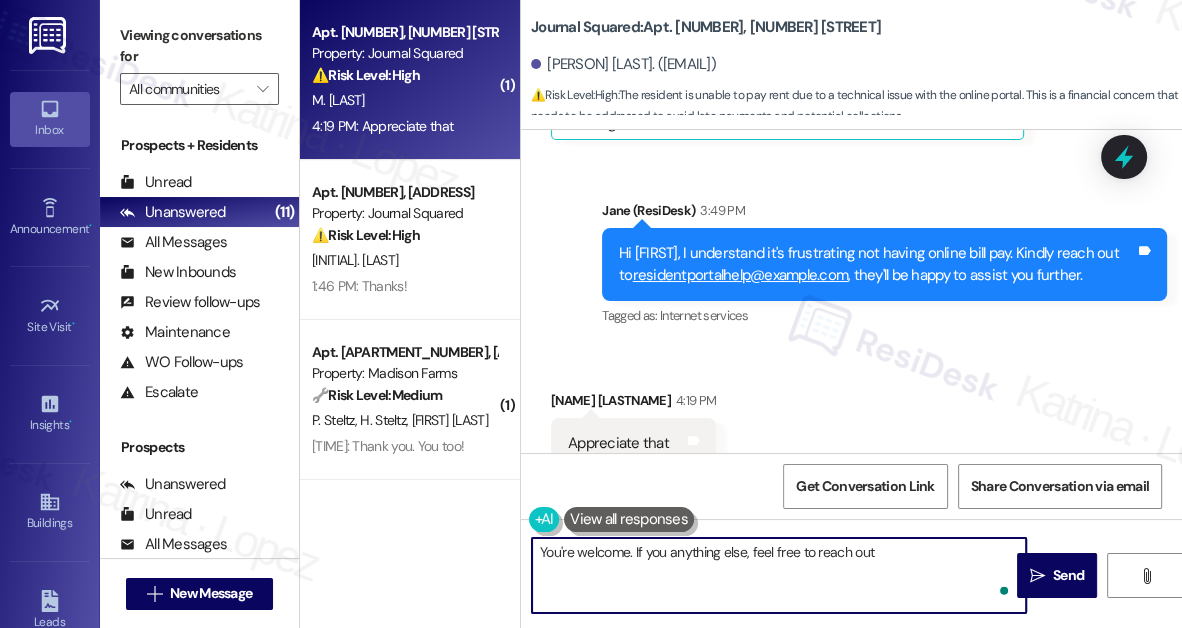 click on "You're welcome. If you anything else, feel free to reach out" at bounding box center [779, 575] 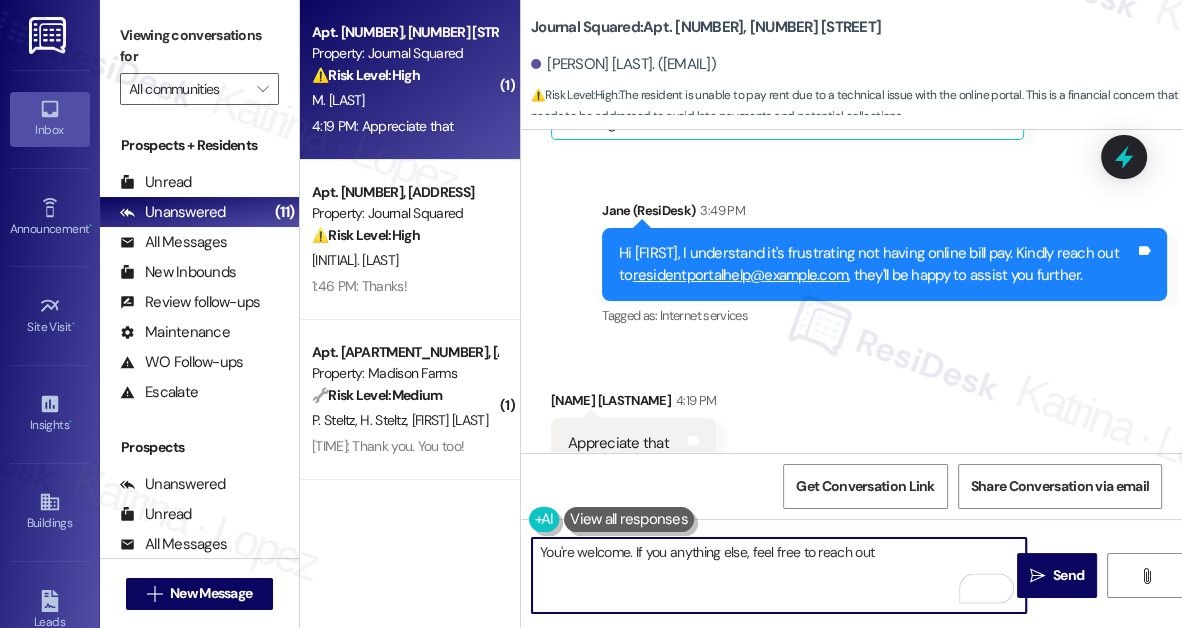 click on "You're welcome. If you anything else, feel free to reach out" at bounding box center [779, 575] 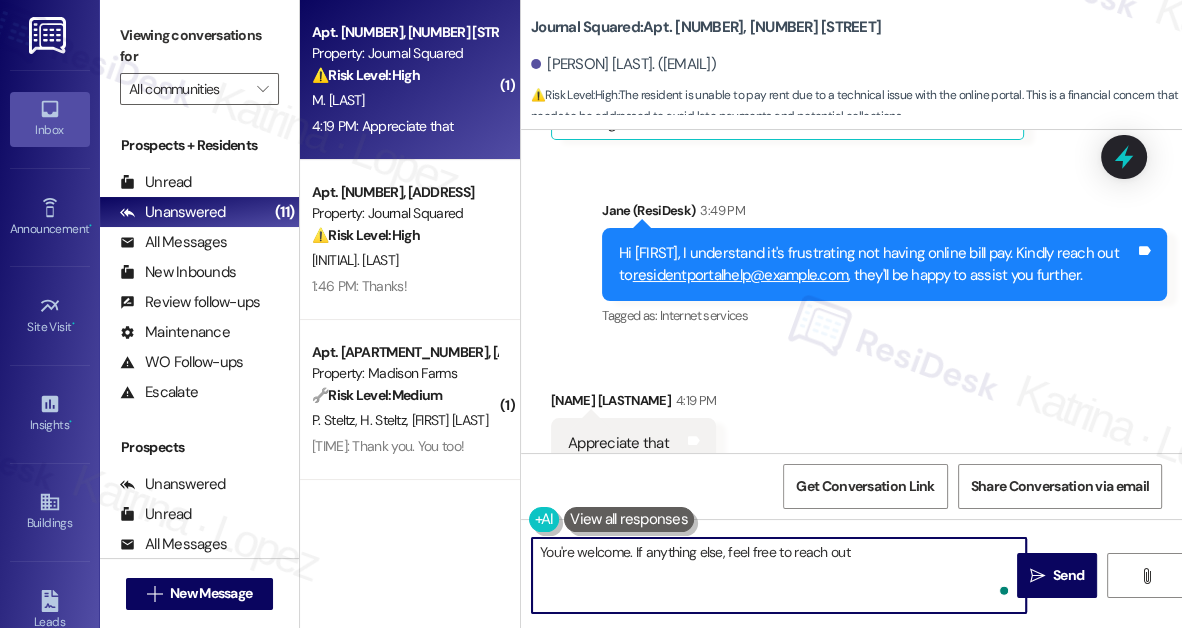 click on "You're welcome. If anything else, feel free to reach out" at bounding box center (779, 575) 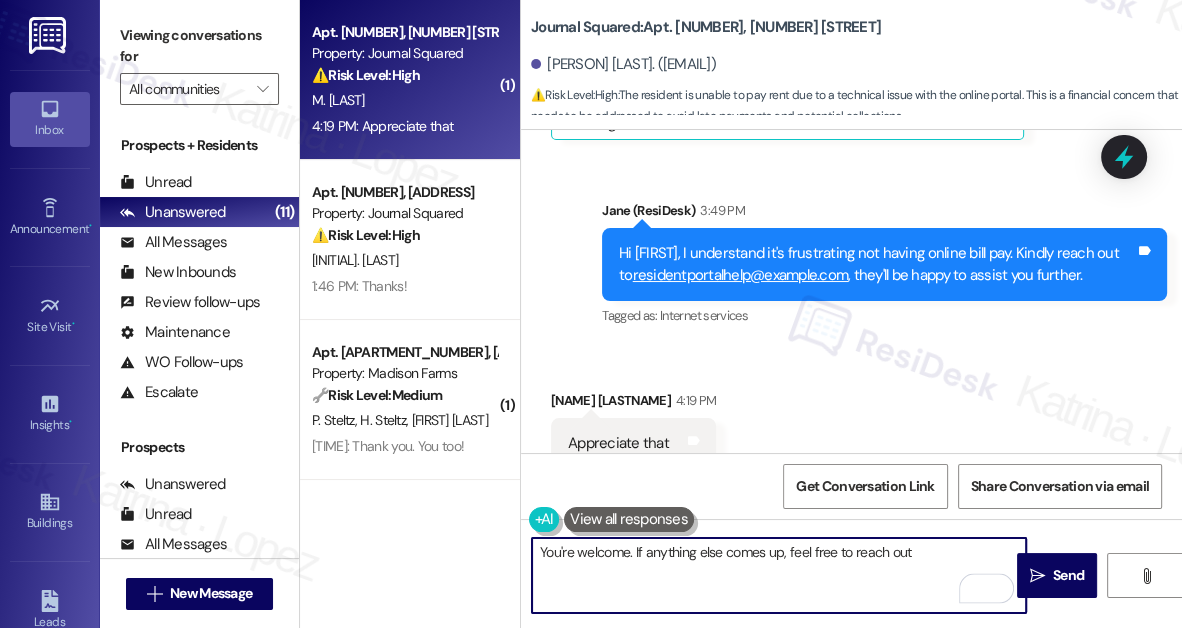 click on "You're welcome. If anything else comes up, feel free to reach out" at bounding box center (779, 575) 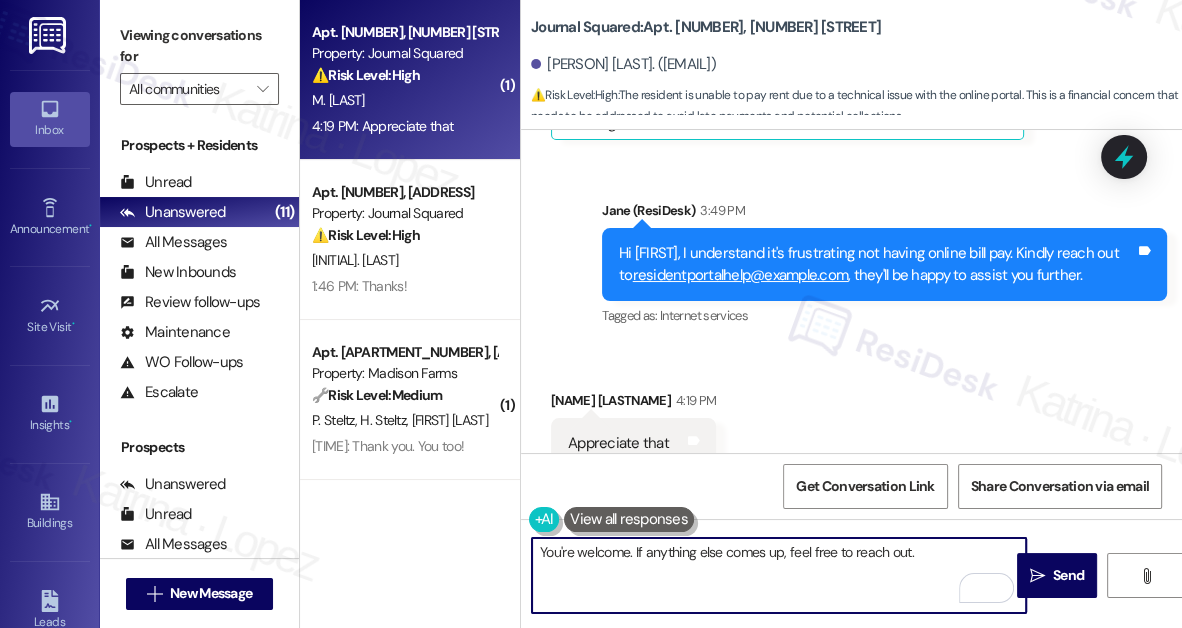 click on "You're welcome. If anything else comes up, feel free to reach out." at bounding box center (779, 575) 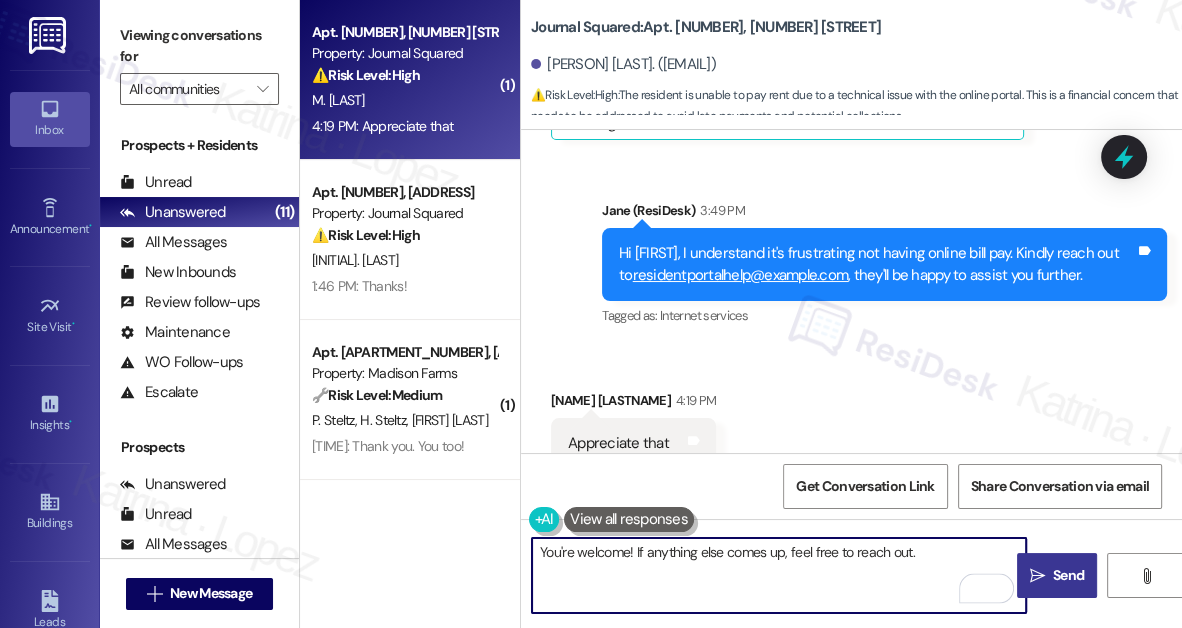 type on "You're welcome! If anything else comes up, feel free to reach out." 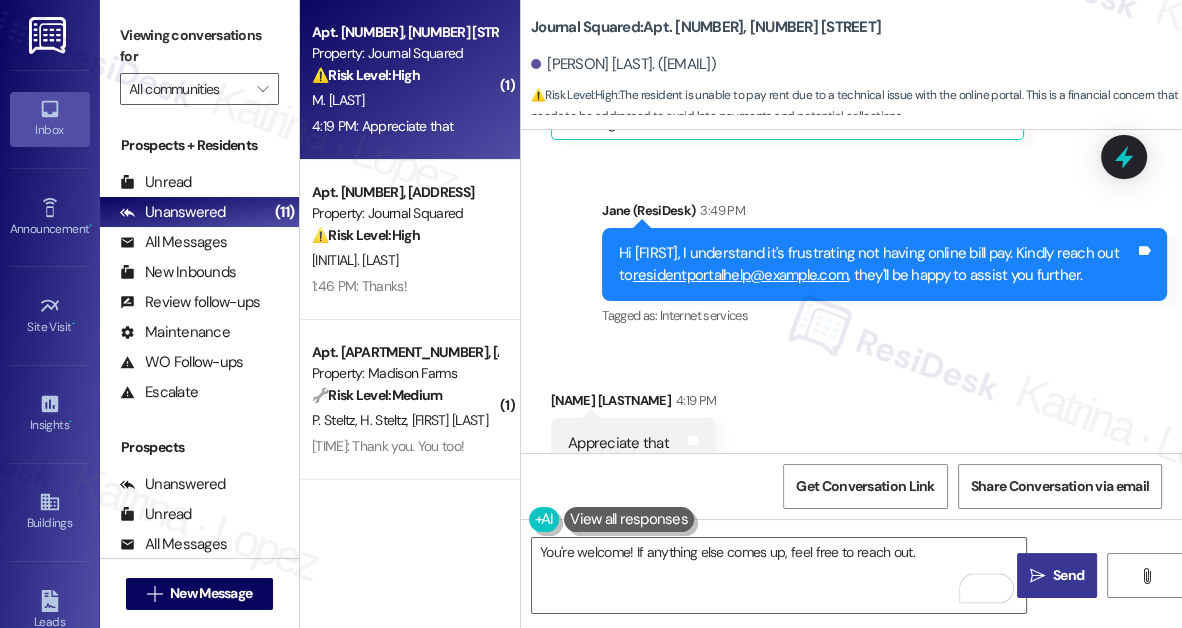 click on " Send" at bounding box center (1057, 575) 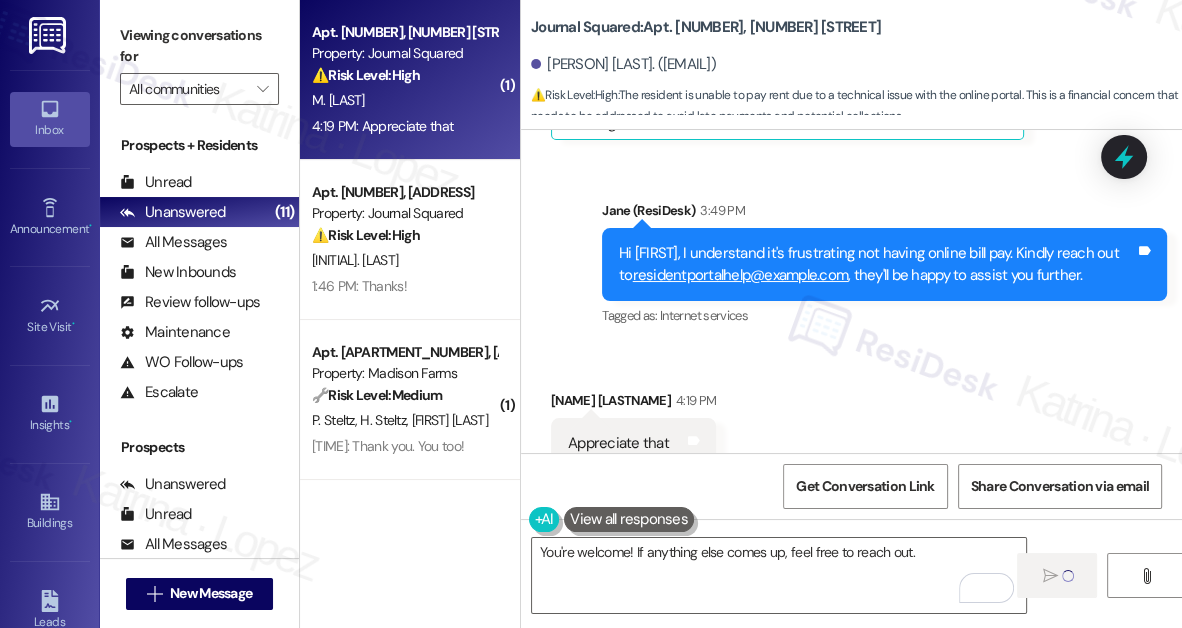 type 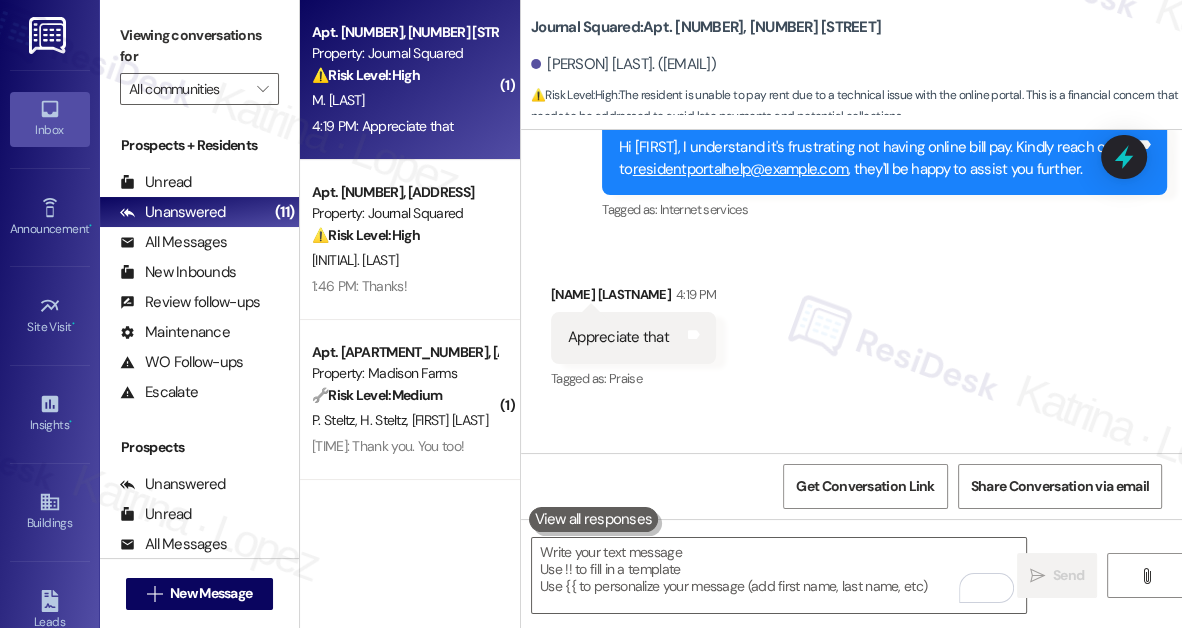 scroll, scrollTop: 30025, scrollLeft: 0, axis: vertical 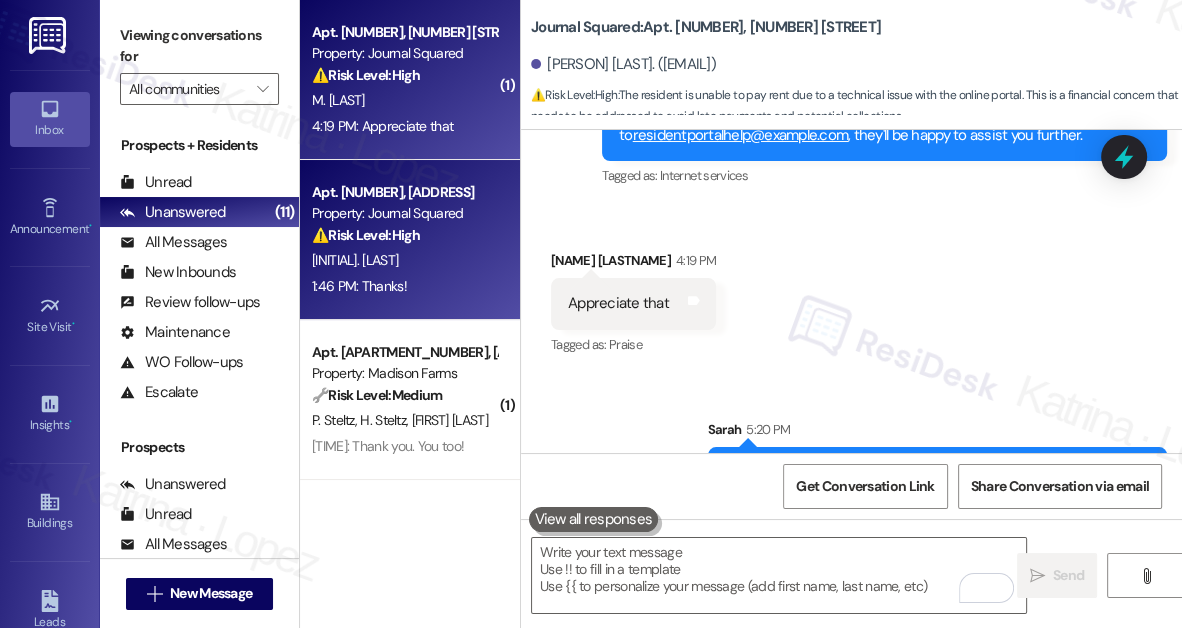 click on "[INITIAL]. [LAST]" at bounding box center (404, 260) 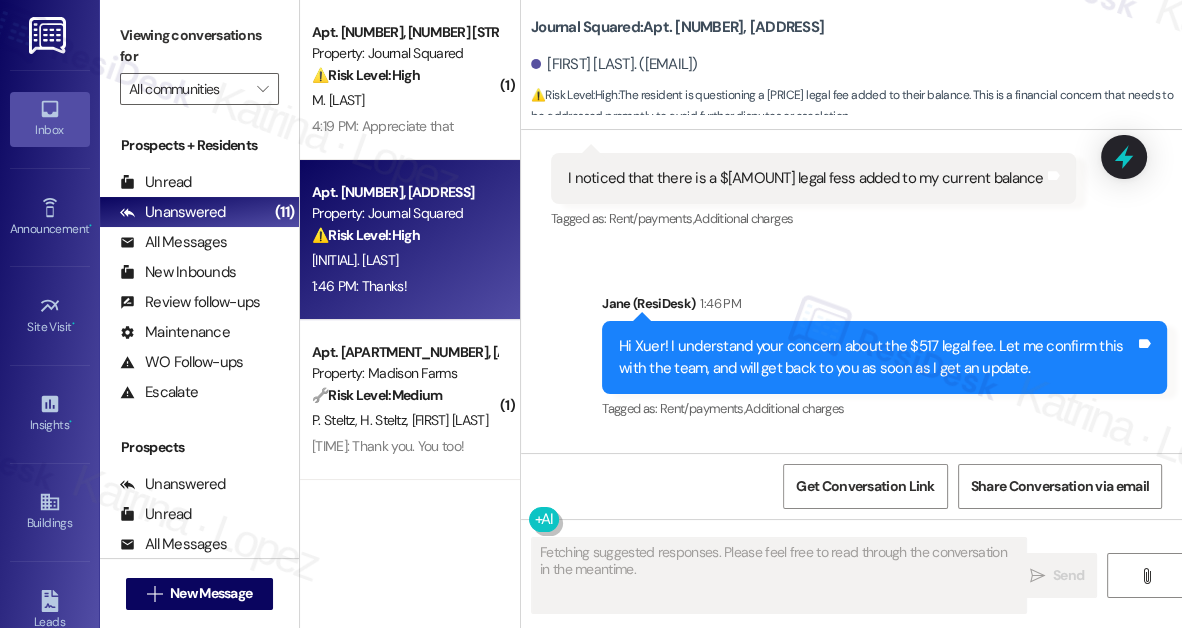 scroll, scrollTop: 3161, scrollLeft: 0, axis: vertical 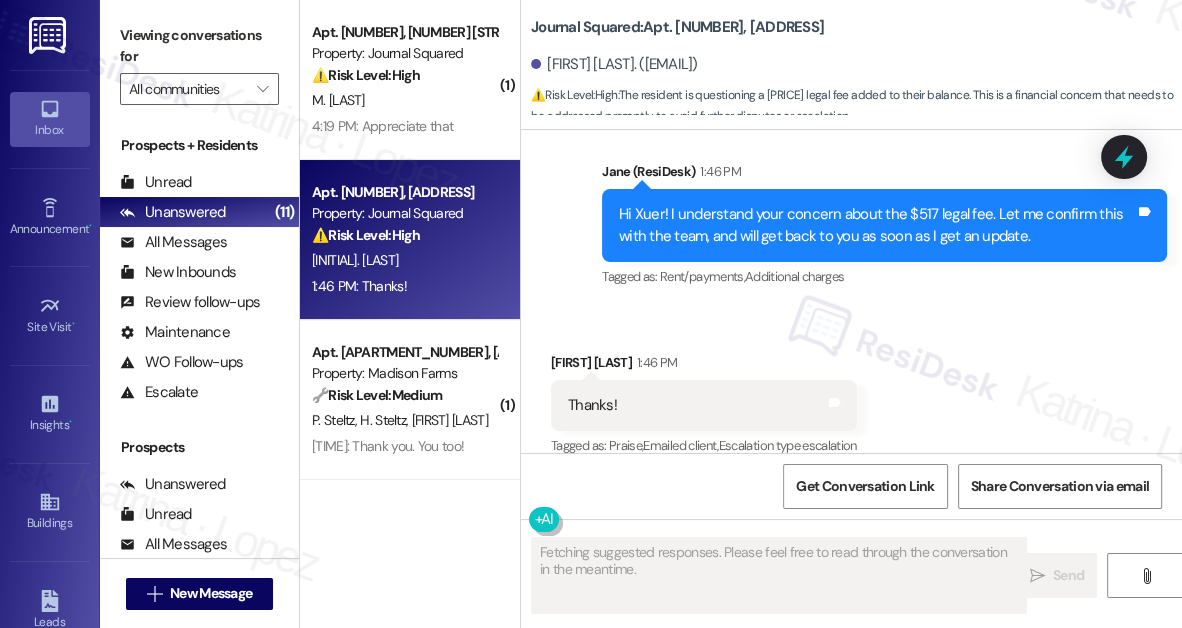 click on "Hi Xuer! I understand your concern about the $517 legal fee. Let me confirm this with the team, and will get back to you as soon as I get an update." at bounding box center (877, 225) 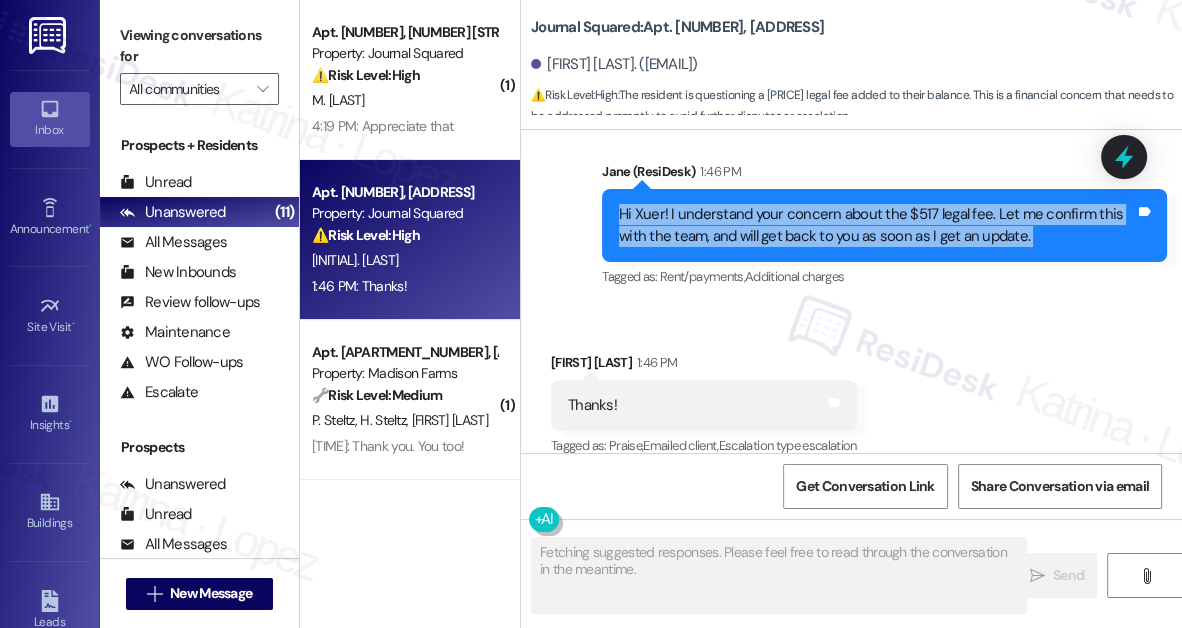 click on "Hi Xuer! I understand your concern about the $517 legal fee. Let me confirm this with the team, and will get back to you as soon as I get an update." at bounding box center [877, 225] 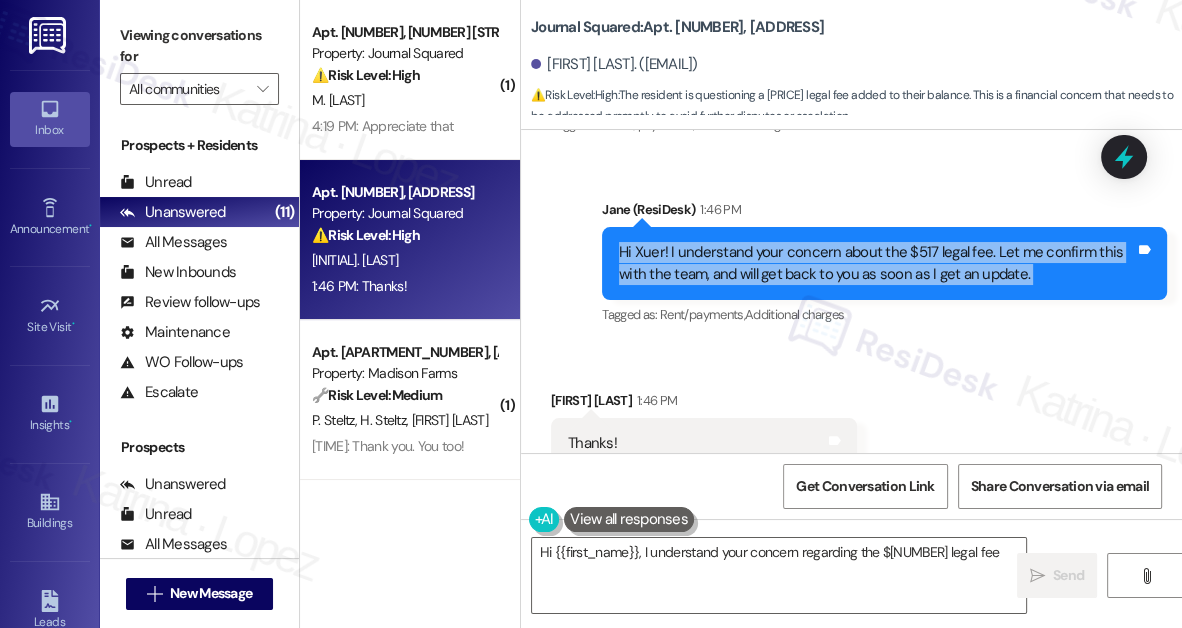 scroll, scrollTop: 3070, scrollLeft: 0, axis: vertical 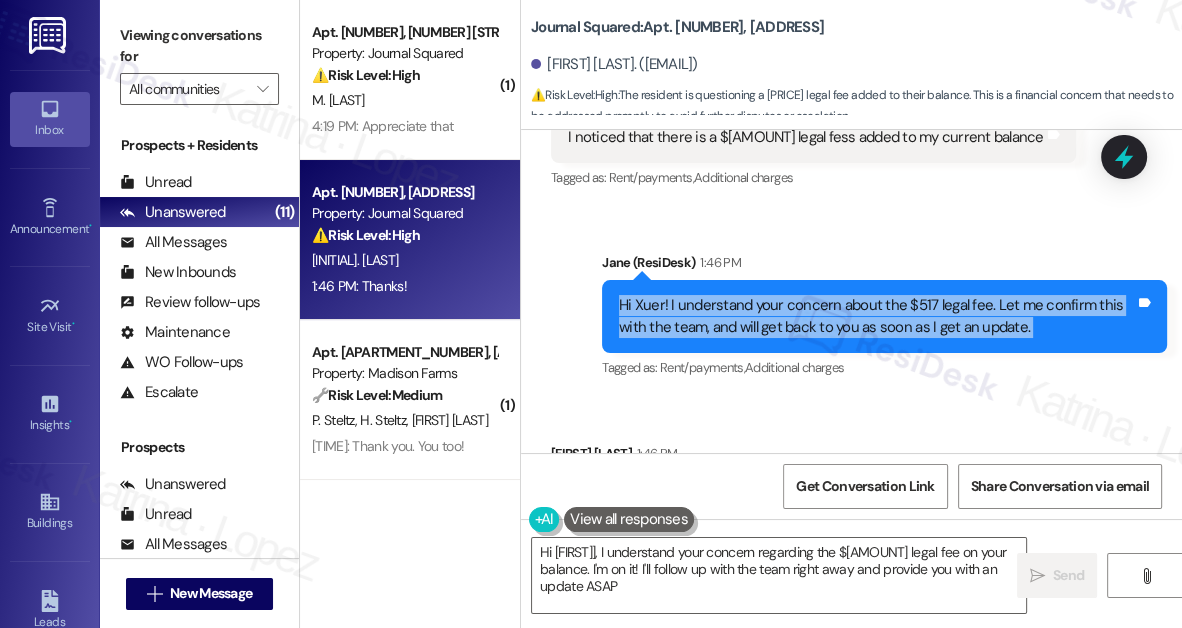 type on "Hi {{first_name}}, I understand your concern regarding the $[AMOUNT] legal fee on your balance. I'm on it! I'll follow up with the team right away and provide you with an update ASAP." 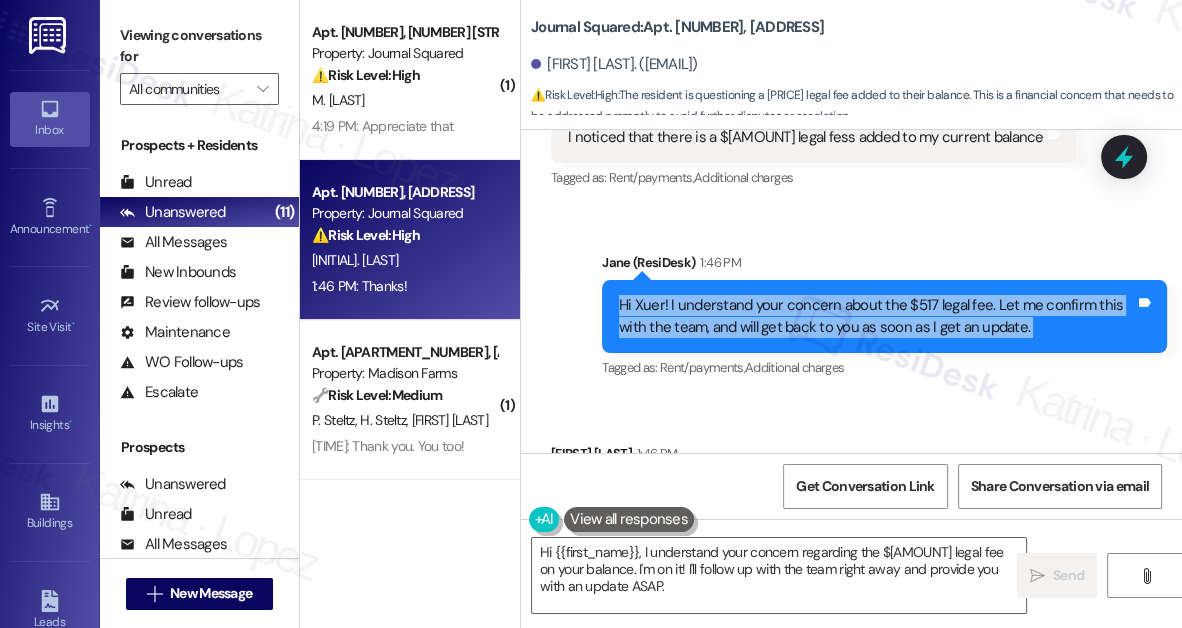 click on "Hi Xuer! I understand your concern about the $517 legal fee. Let me confirm this with the team, and will get back to you as soon as I get an update." at bounding box center (877, 316) 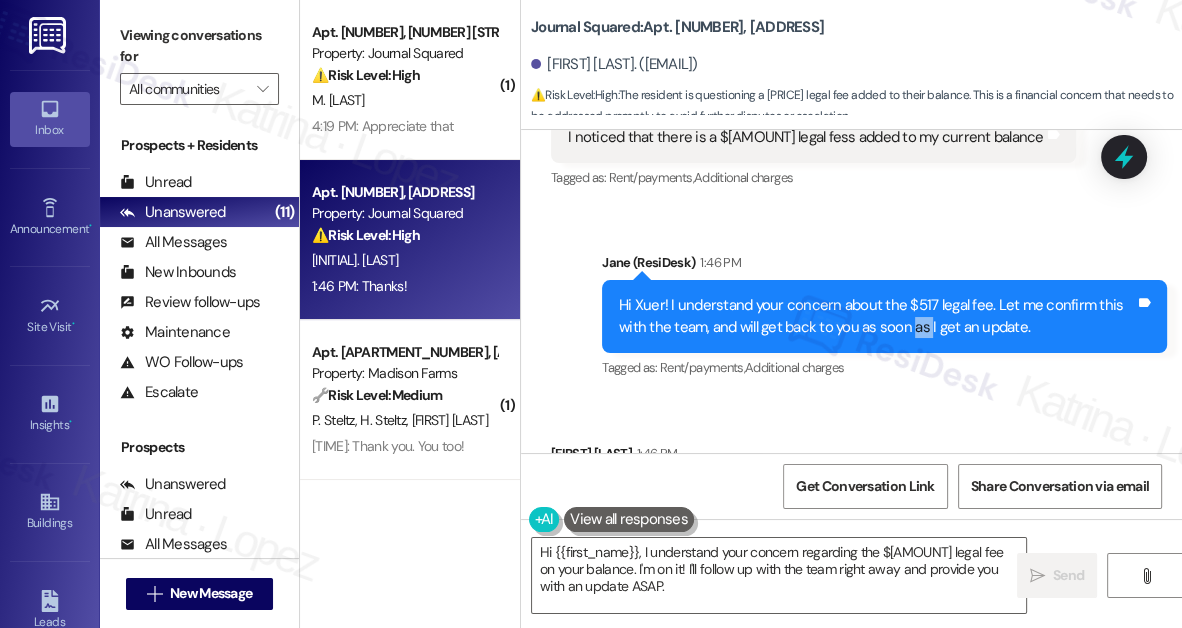 click on "Hi Xuer! I understand your concern about the $517 legal fee. Let me confirm this with the team, and will get back to you as soon as I get an update." at bounding box center (877, 316) 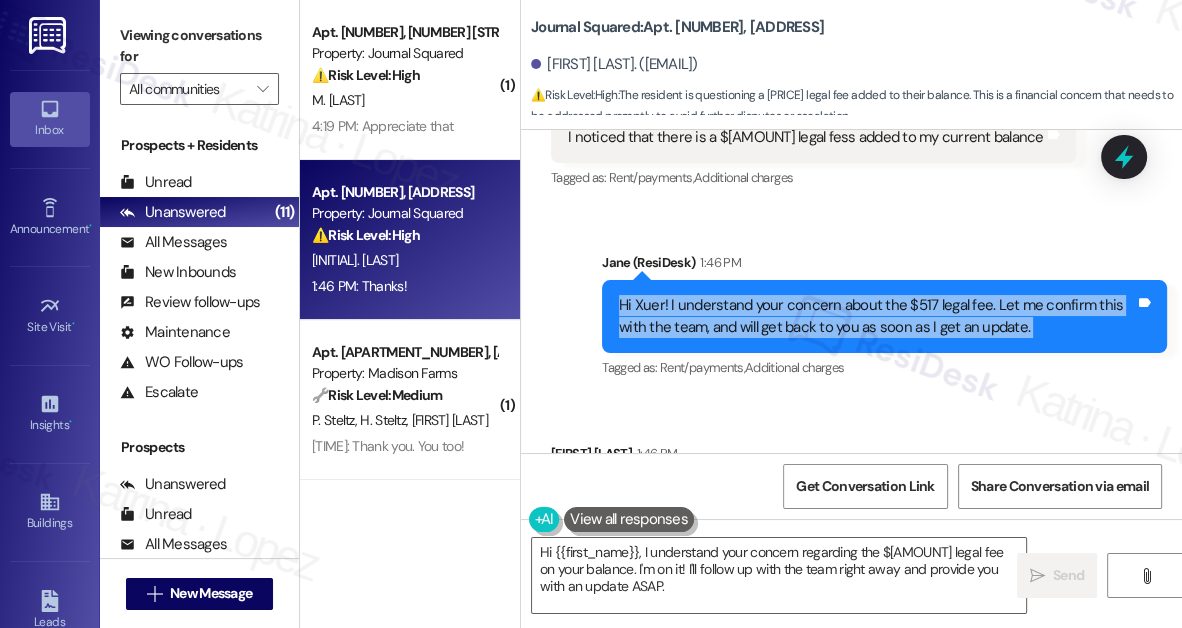 click on "Hi Xuer! I understand your concern about the $517 legal fee. Let me confirm this with the team, and will get back to you as soon as I get an update." at bounding box center [877, 316] 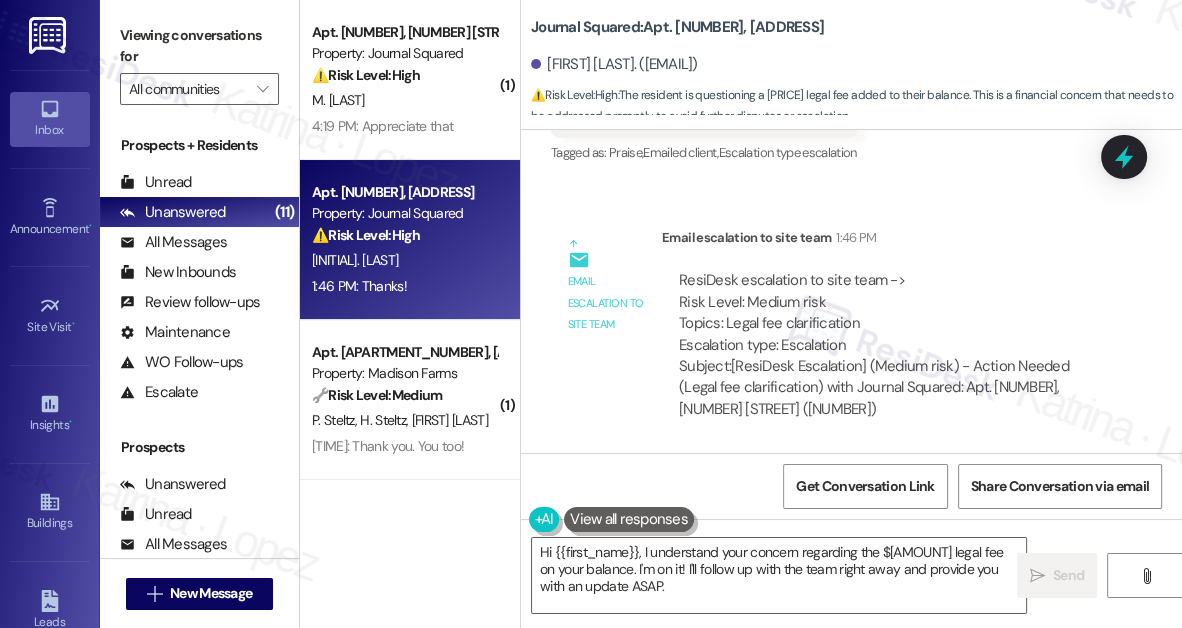 scroll, scrollTop: 3655, scrollLeft: 0, axis: vertical 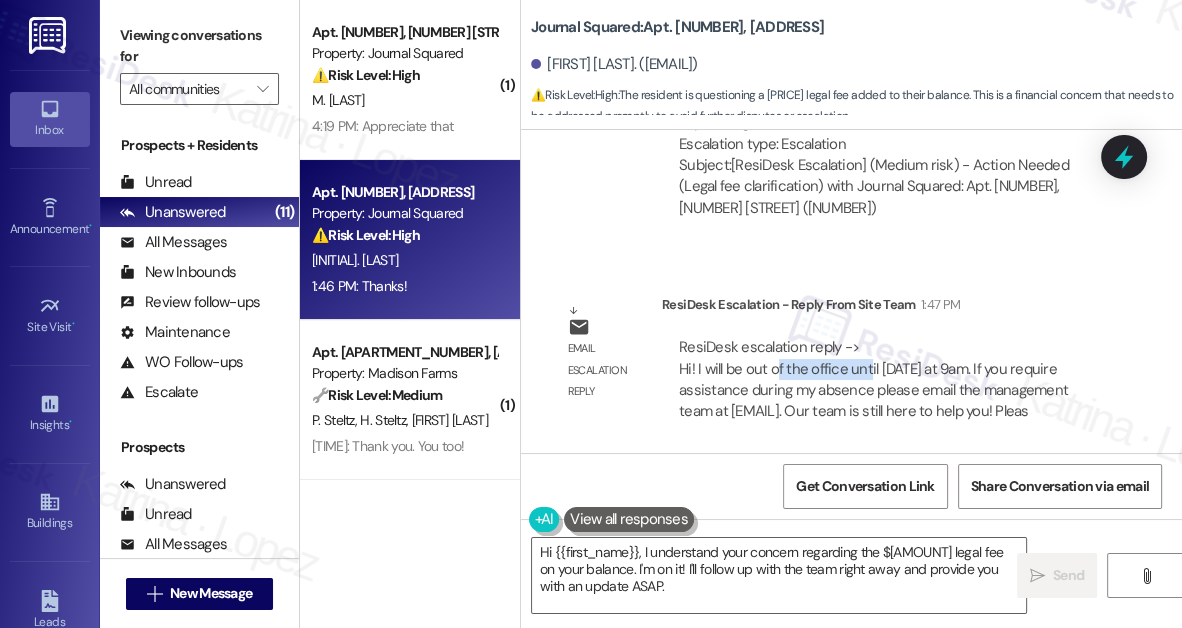 drag, startPoint x: 775, startPoint y: 346, endPoint x: 869, endPoint y: 356, distance: 94.53042 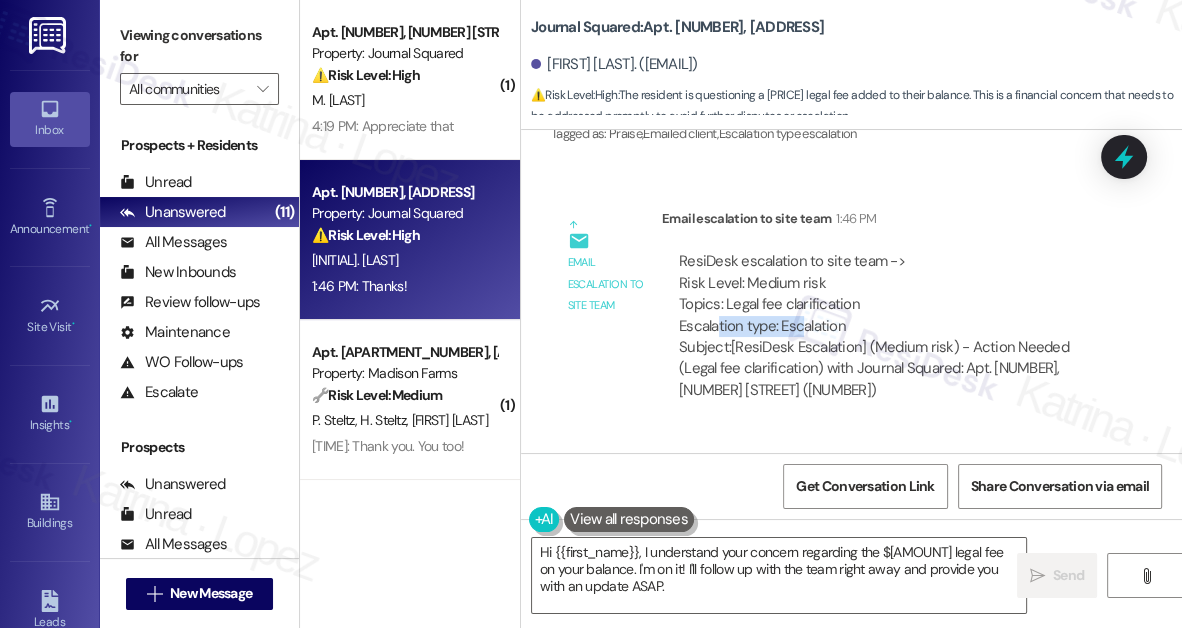 drag, startPoint x: 720, startPoint y: 306, endPoint x: 819, endPoint y: 311, distance: 99.12618 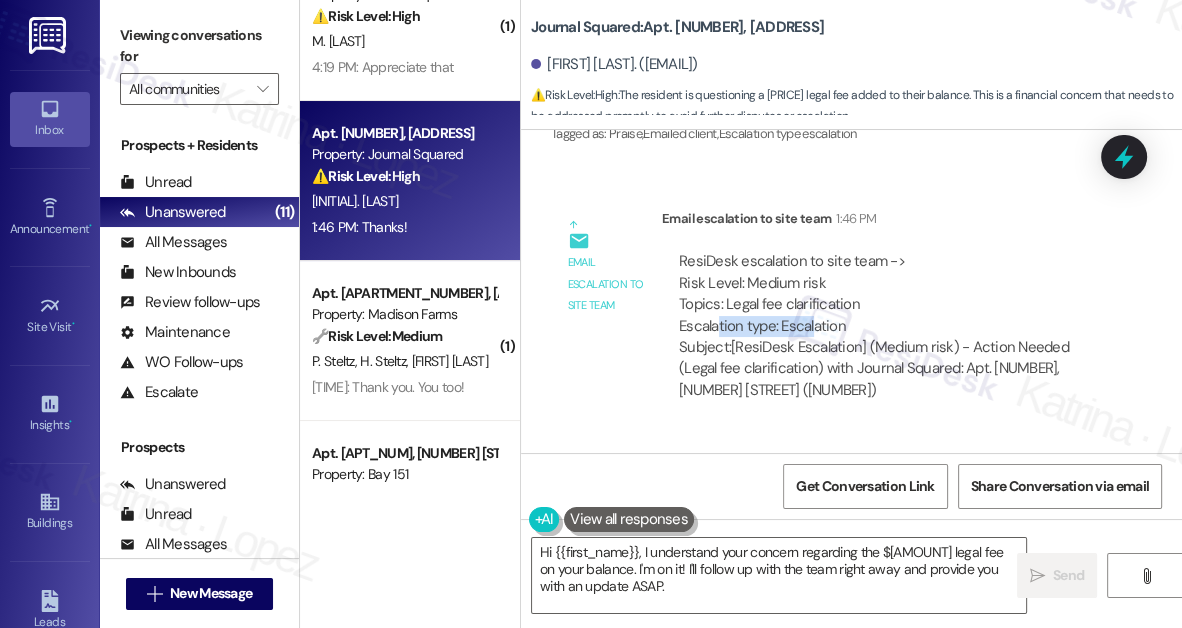 scroll, scrollTop: 90, scrollLeft: 0, axis: vertical 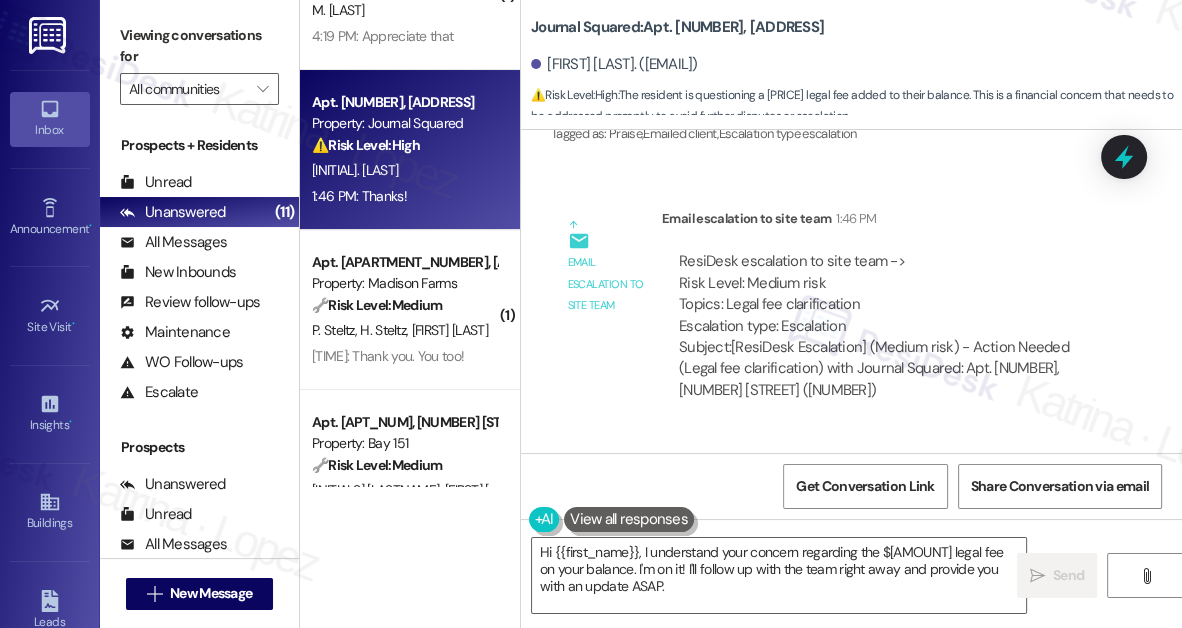 click on "( 1 ) Apt. 5103, [NUMBER] [STREET] Property: Journal Squared ⚠️  Risk Level:  High The resident is unable to pay rent due to a technical issue with the online portal. This is a financial concern that needs to be addressed to avoid late payments and potential collections. [PERSON] 4:19 PM: Appreciate that  4:19 PM: Appreciate that  Apt. 5211, [NUMBER] [STREET] Property: Journal Squared ⚠️  Risk Level:  High The resident is questioning a $517 legal fee added to their balance. This is a financial concern that needs to be addressed promptly to avoid further disputes or escalation. [PERSON] 1:46 PM: Thanks! 1:46 PM: Thanks! ( 1 ) Apt. C4666, [NUMBER] [STREET] Property: Madison Farms 🔧  Risk Level:  Medium The resident confirmed that the rent payment is complete. This is a routine confirmation, and there is no indication of a dispute or outstanding issue. [PERSON] [PERSON] [PERSON] 4:18 PM: Thank you. You too! 4:18 PM: Thank you. You too! Apt. 3407, [NUMBER] [STREET] Property: Bay 151 🔧 Medium ( 1)" at bounding box center (410, 243) 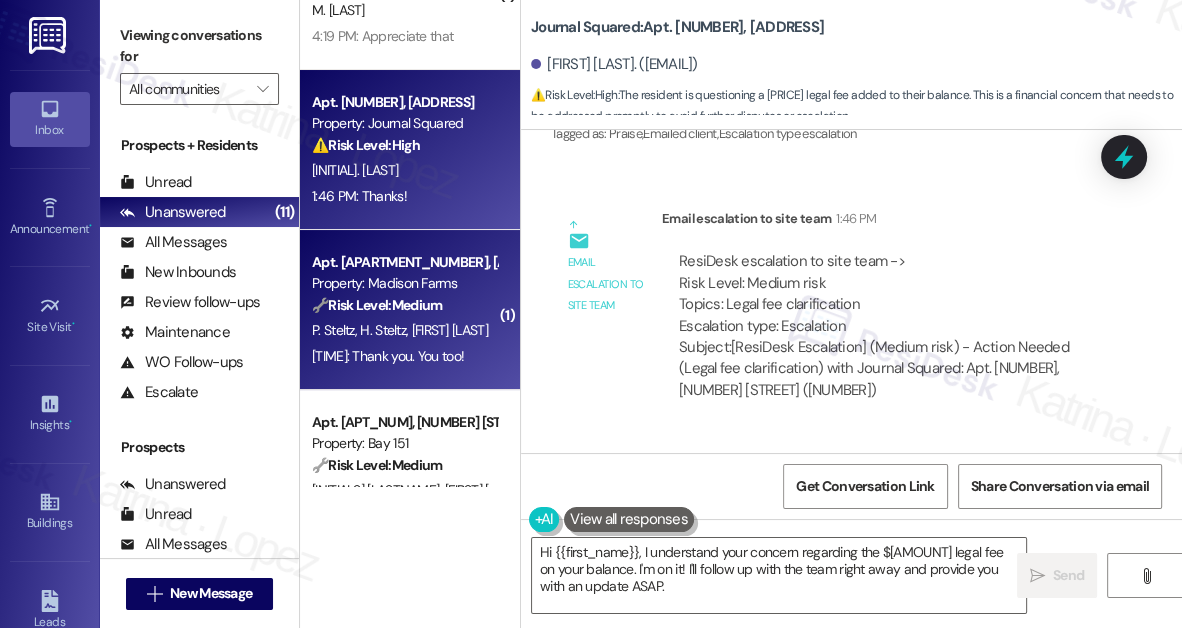 click on "Property: Madison Farms" at bounding box center [404, 283] 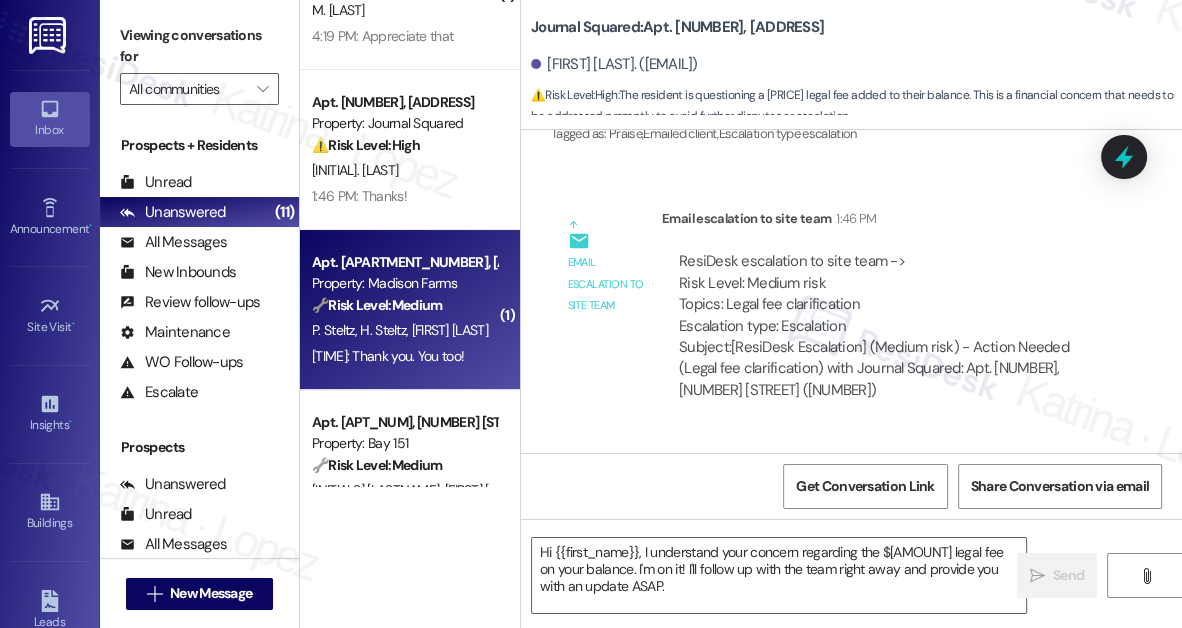 type on "Fetching suggested responses. Please feel free to read through the conversation in the meantime." 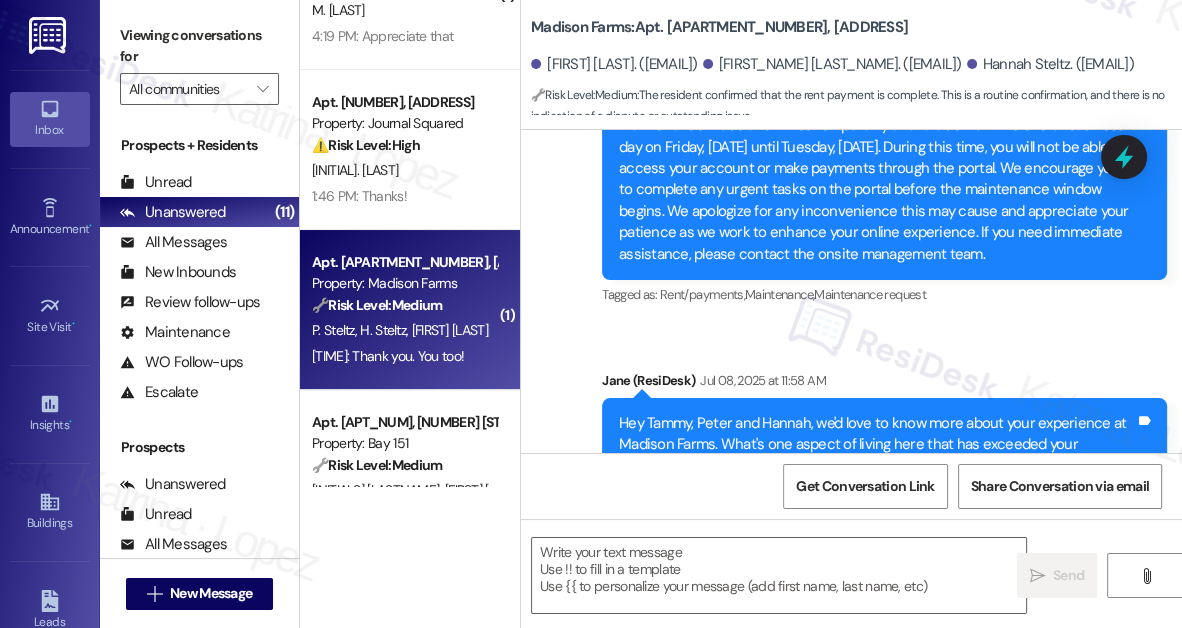 type on "Fetching suggested responses. Please feel free to read through the conversation in the meantime." 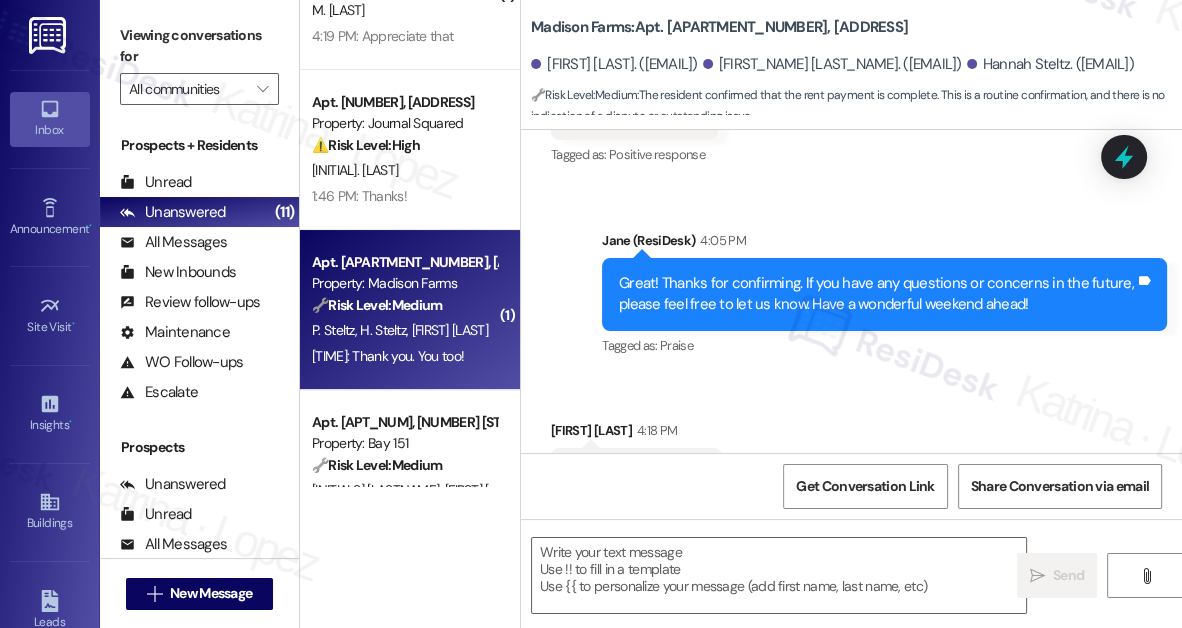 scroll, scrollTop: 2642, scrollLeft: 0, axis: vertical 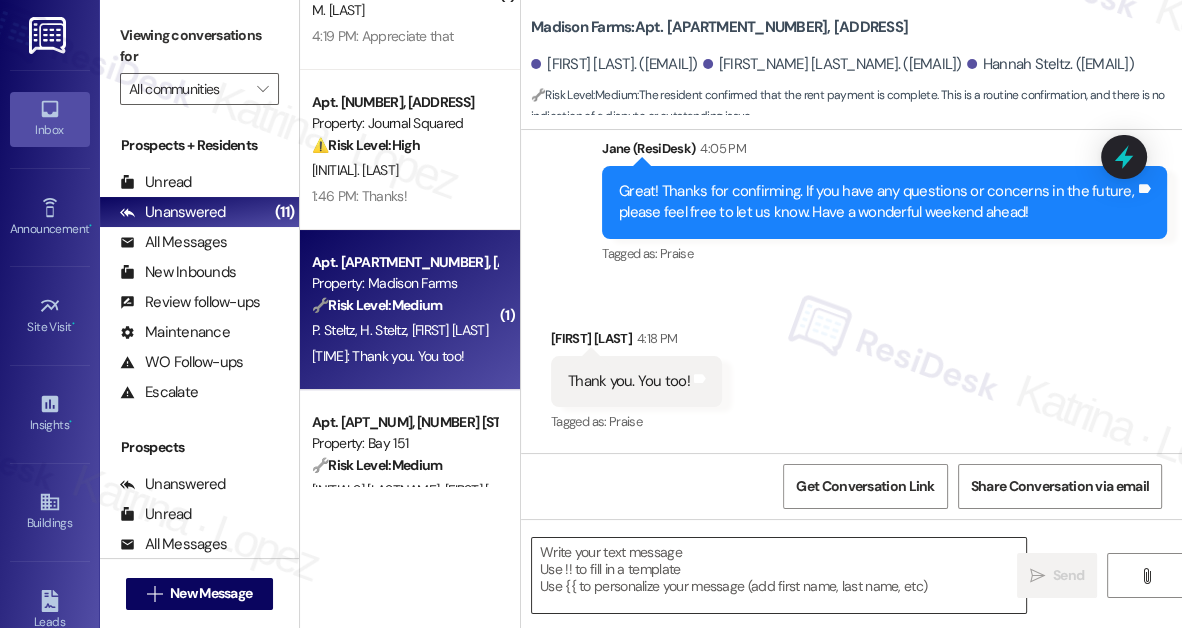 click at bounding box center [779, 575] 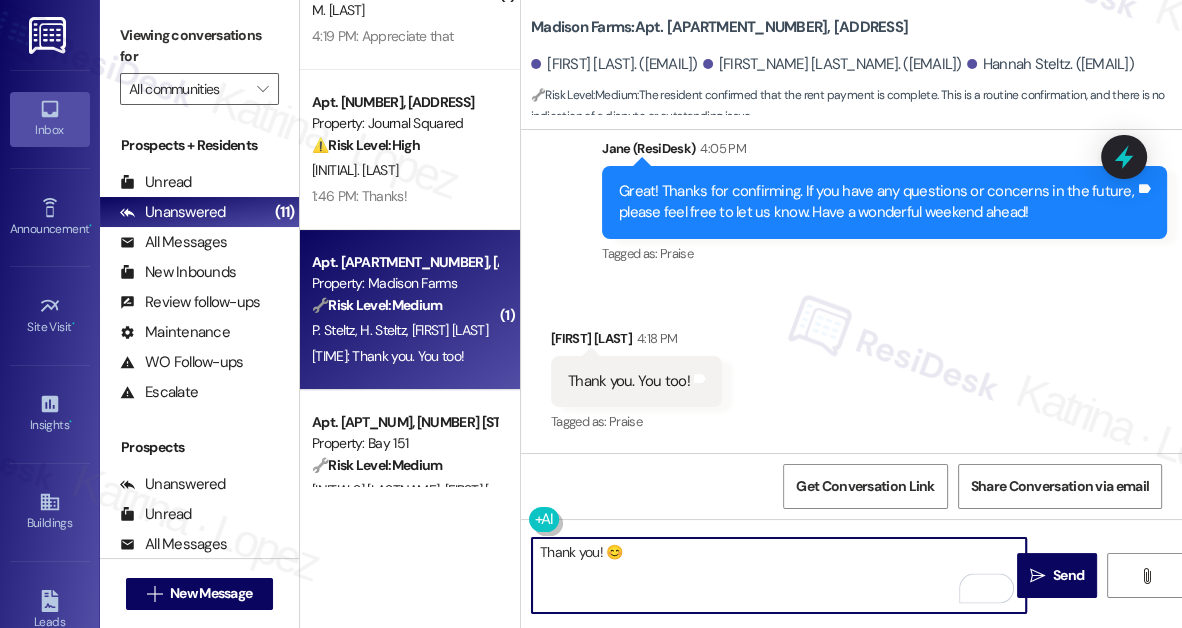 click on "Thank you! 😊" at bounding box center [779, 575] 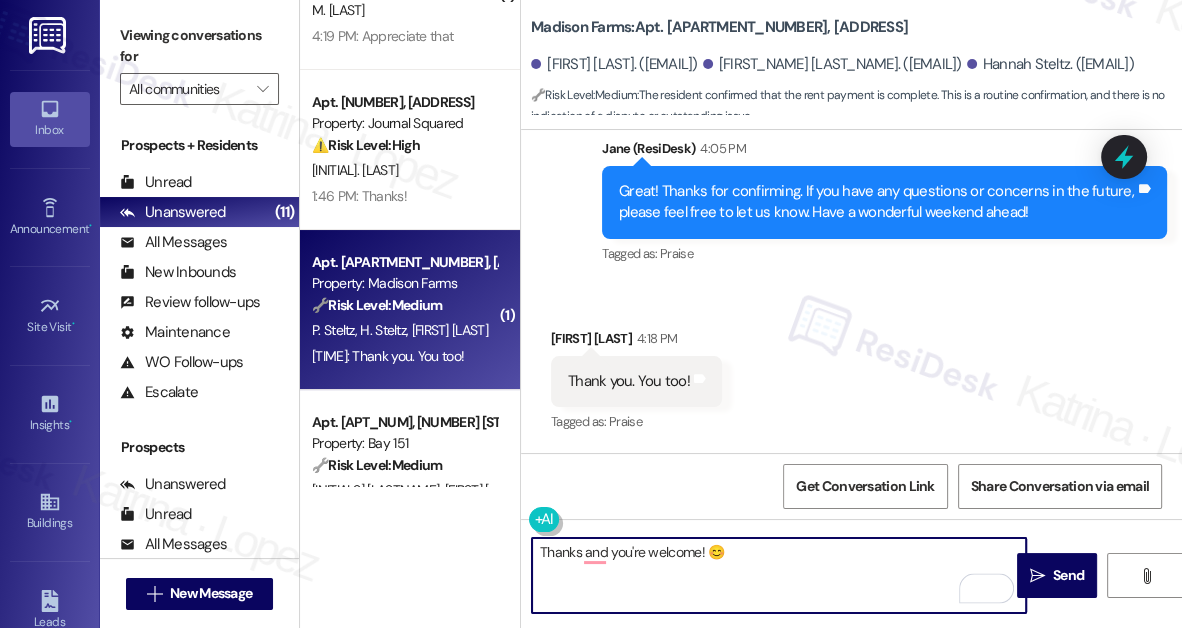 click on "Thanks and you're welcome! 😊" at bounding box center [779, 575] 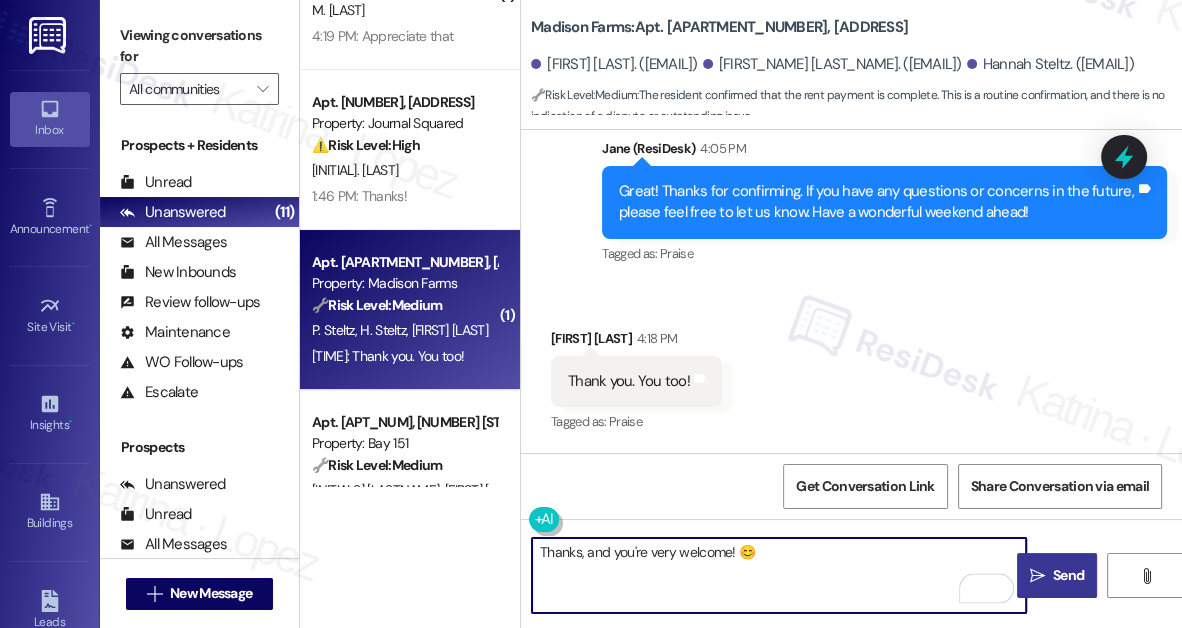 type on "Thanks, and you're very welcome! 😊" 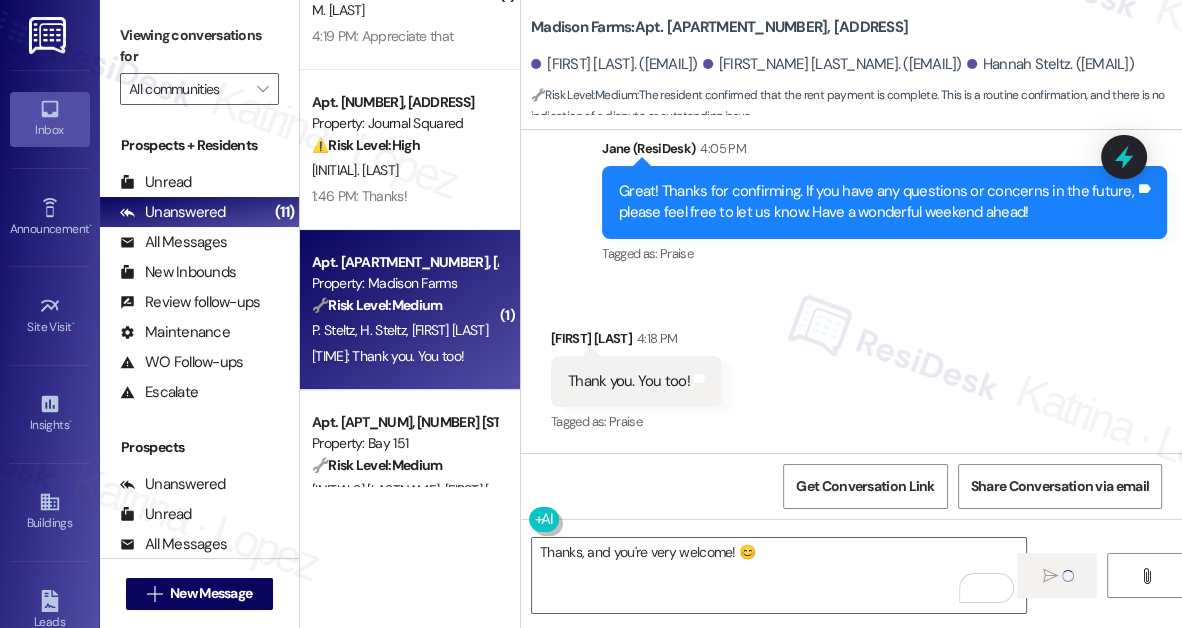 type 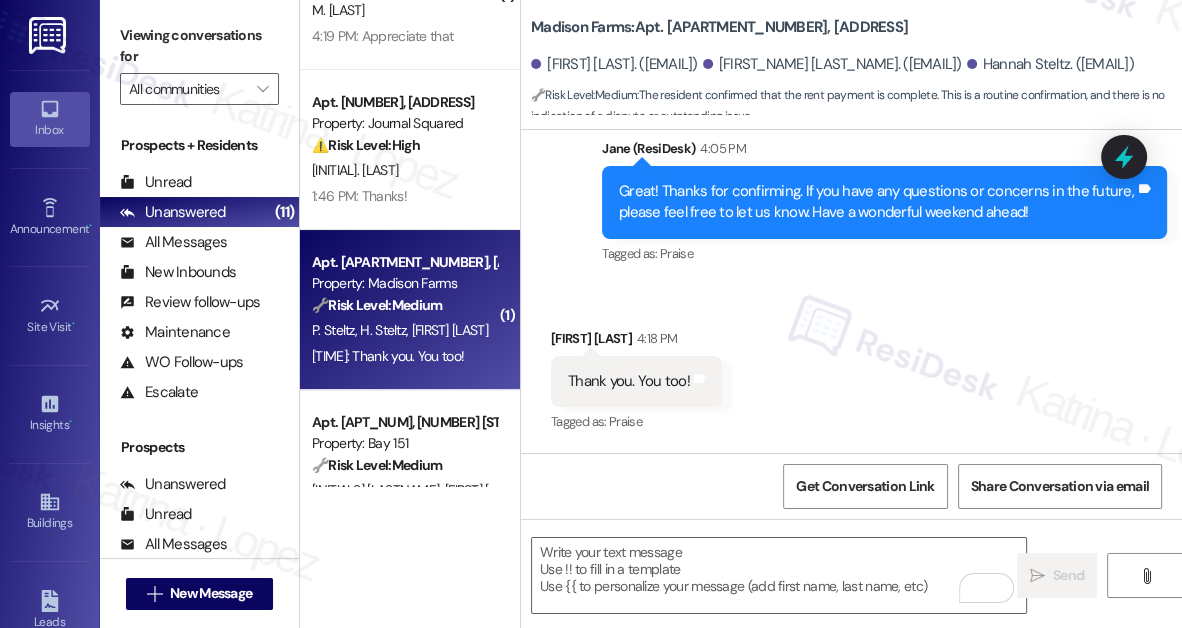 scroll, scrollTop: 2641, scrollLeft: 0, axis: vertical 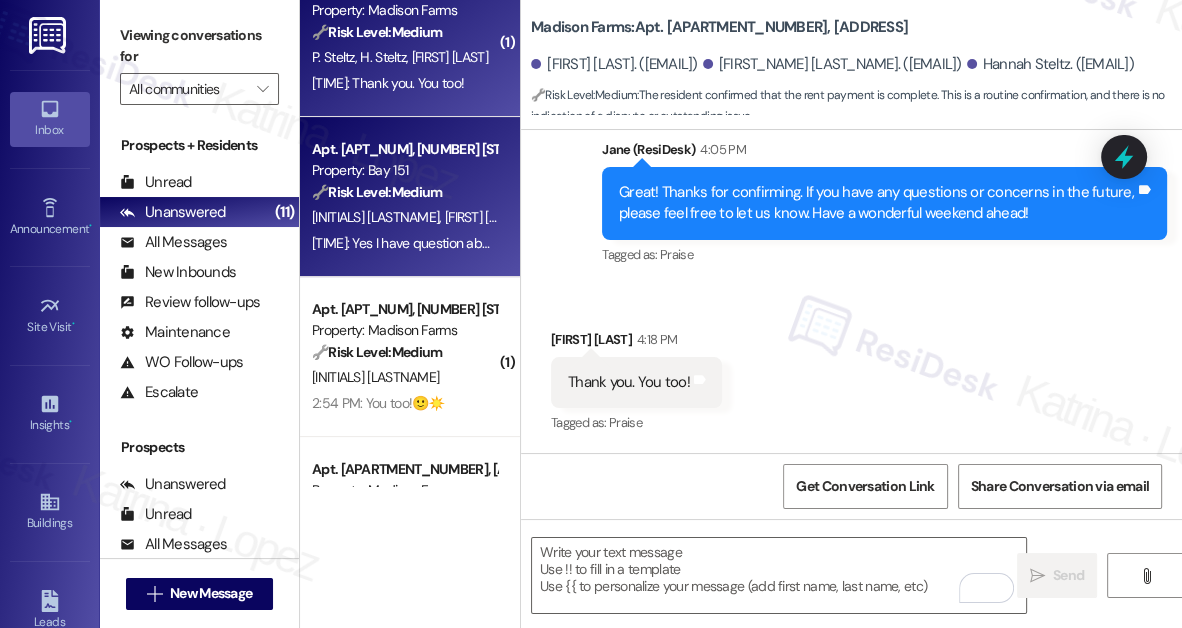 click on "[FIRST] [LAST]" at bounding box center (483, 217) 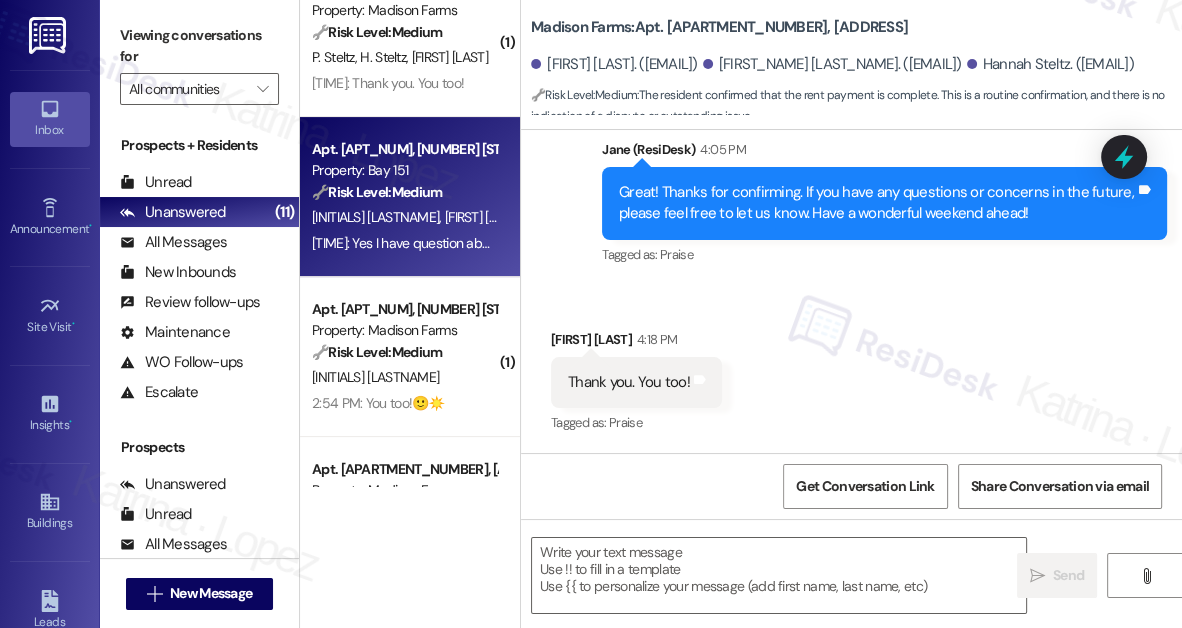 type on "Fetching suggested responses. Please feel free to read through the conversation in the meantime." 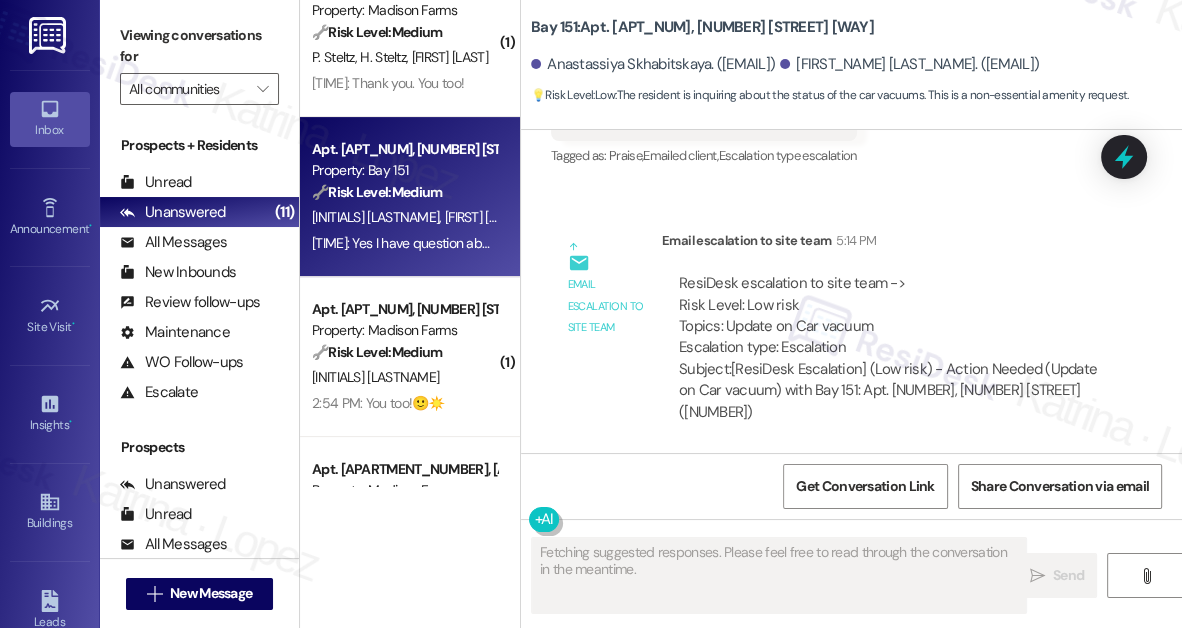 scroll, scrollTop: 15506, scrollLeft: 0, axis: vertical 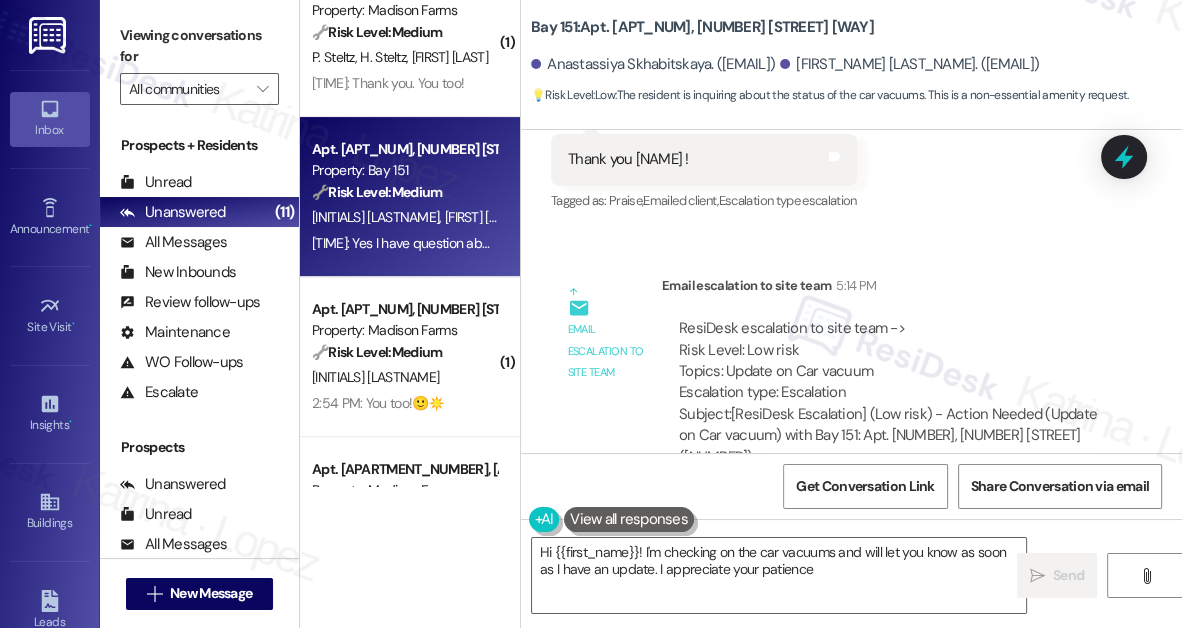type on "Hi [FIRST_NAME]! I'm checking on the car vacuums and will let you know as soon as I have an update. I appreciate your patience!" 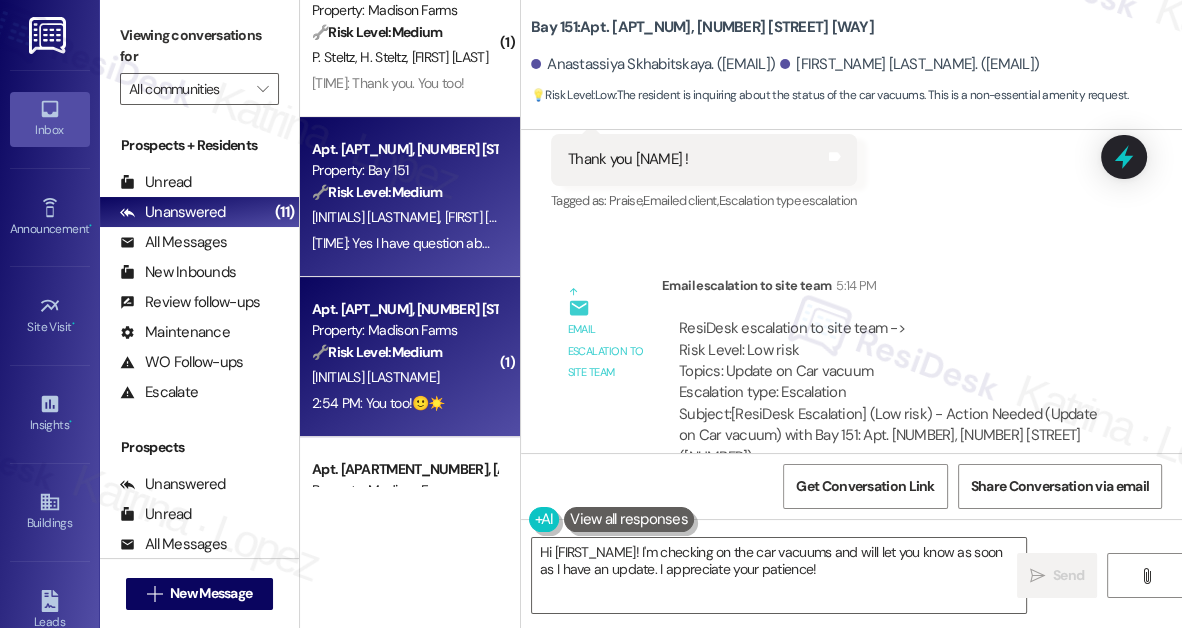 click on "[INITIALS] [LASTNAME]" at bounding box center (404, 377) 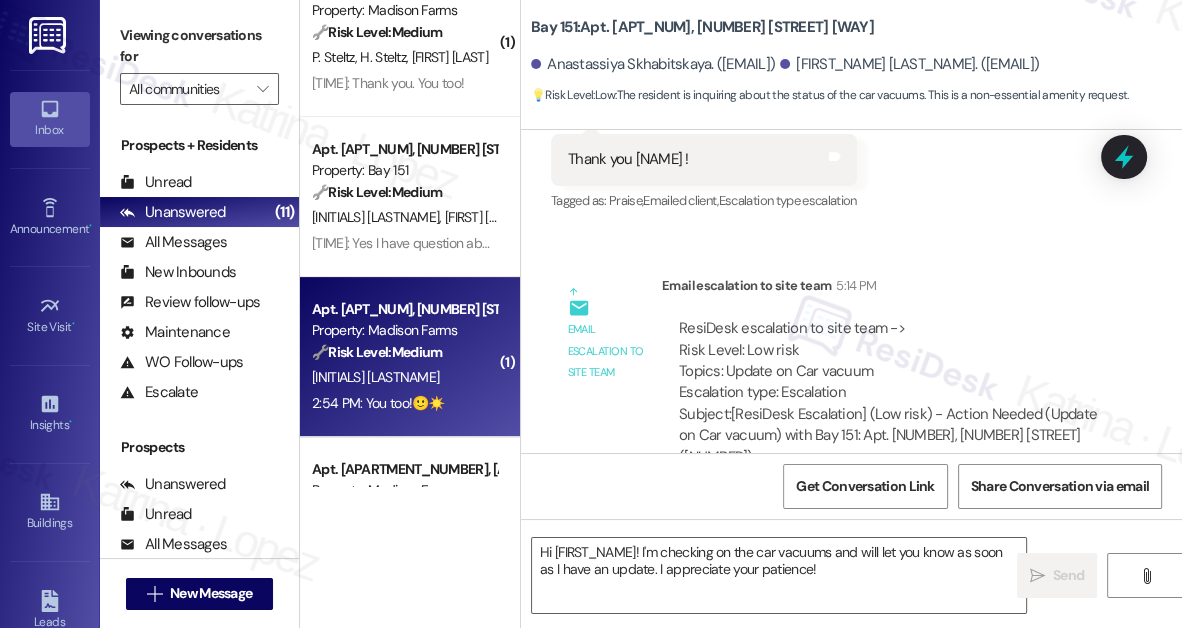 type on "Fetching suggested responses. Please feel free to read through the conversation in the meantime." 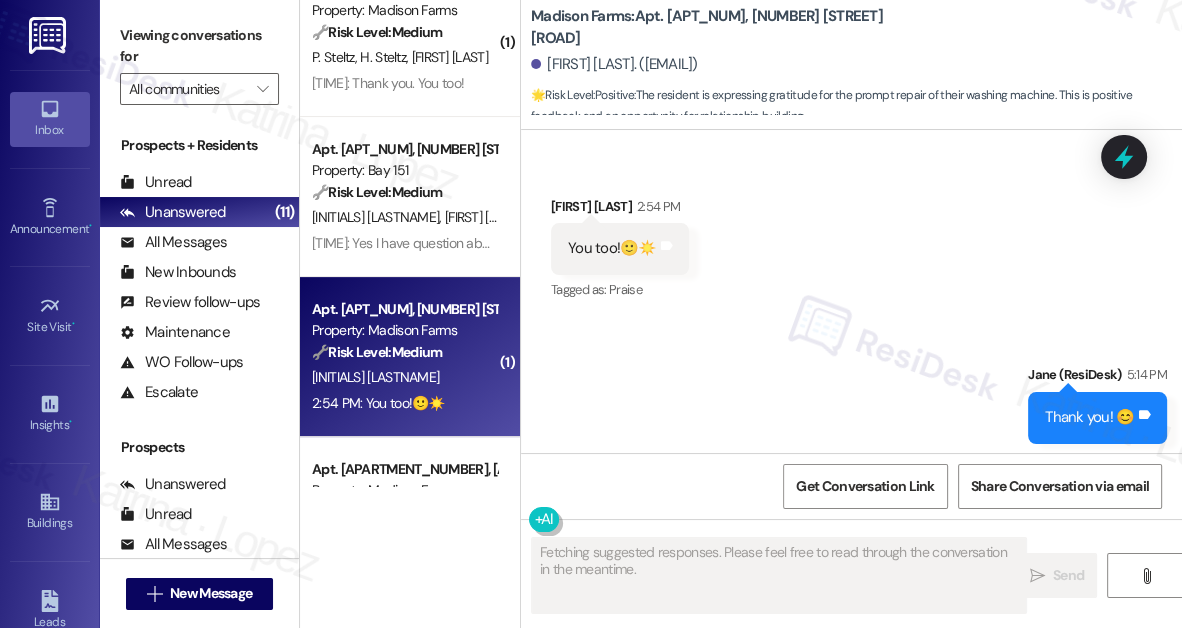 scroll, scrollTop: 3986, scrollLeft: 0, axis: vertical 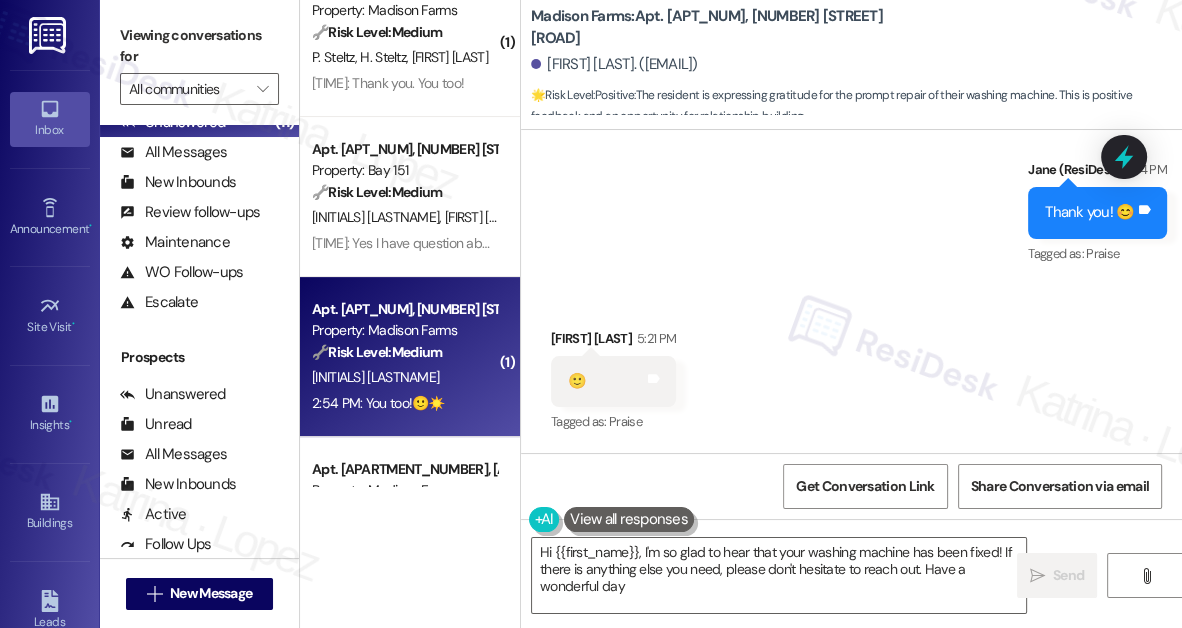 type on "Hi {{first_name}}, I'm so glad to hear that your washing machine has been fixed! If there is anything else you need, please don't hesitate to reach out. Have a wonderful day!" 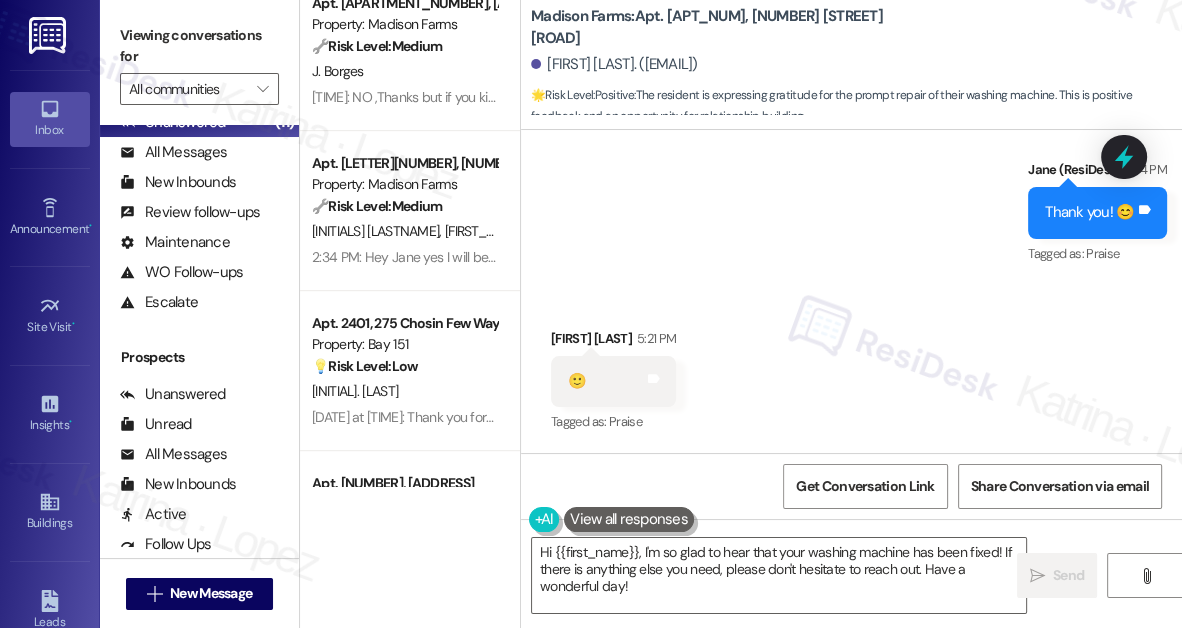 scroll, scrollTop: 909, scrollLeft: 0, axis: vertical 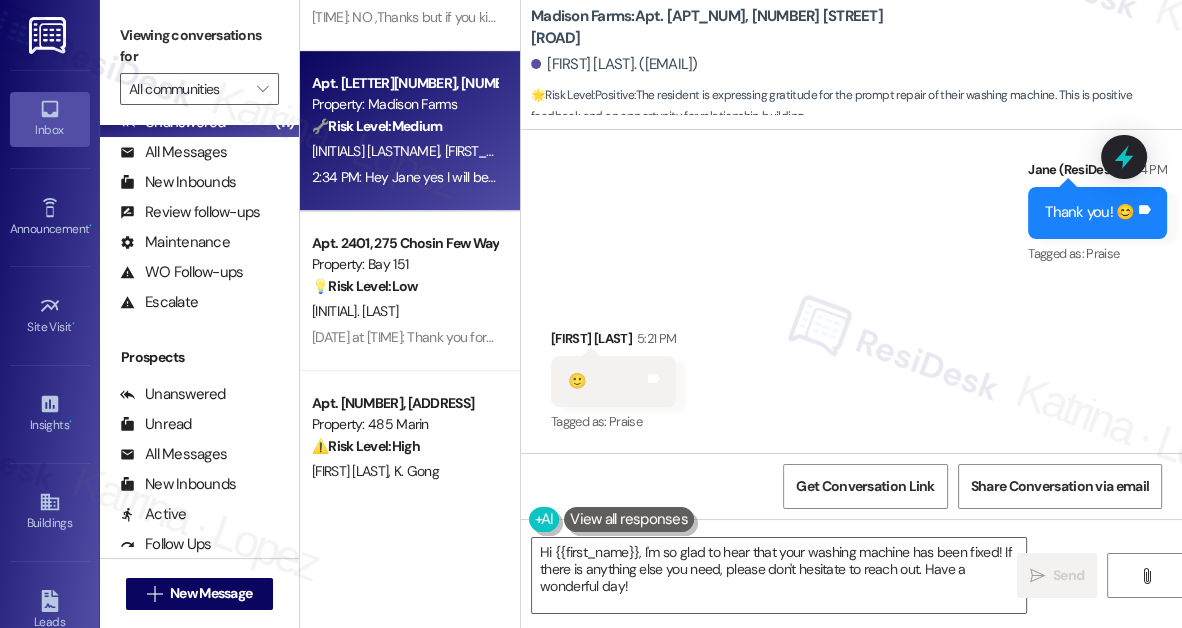 click on "[NAME]" at bounding box center (635, 151) 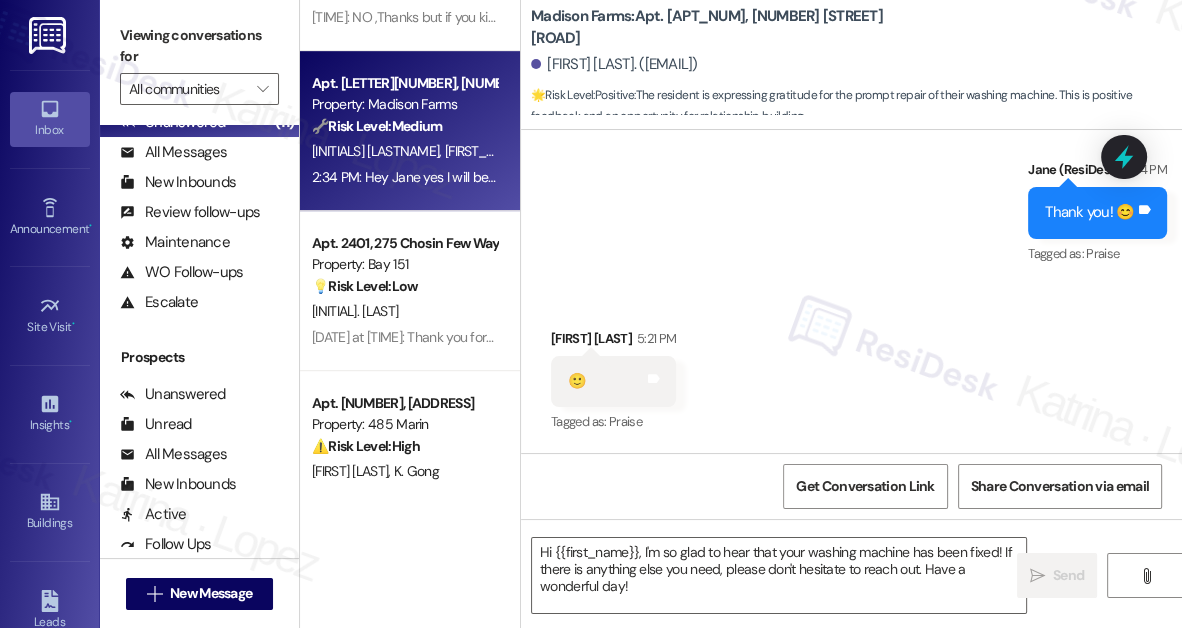 type on "Fetching suggested responses. Please feel free to read through the conversation in the meantime." 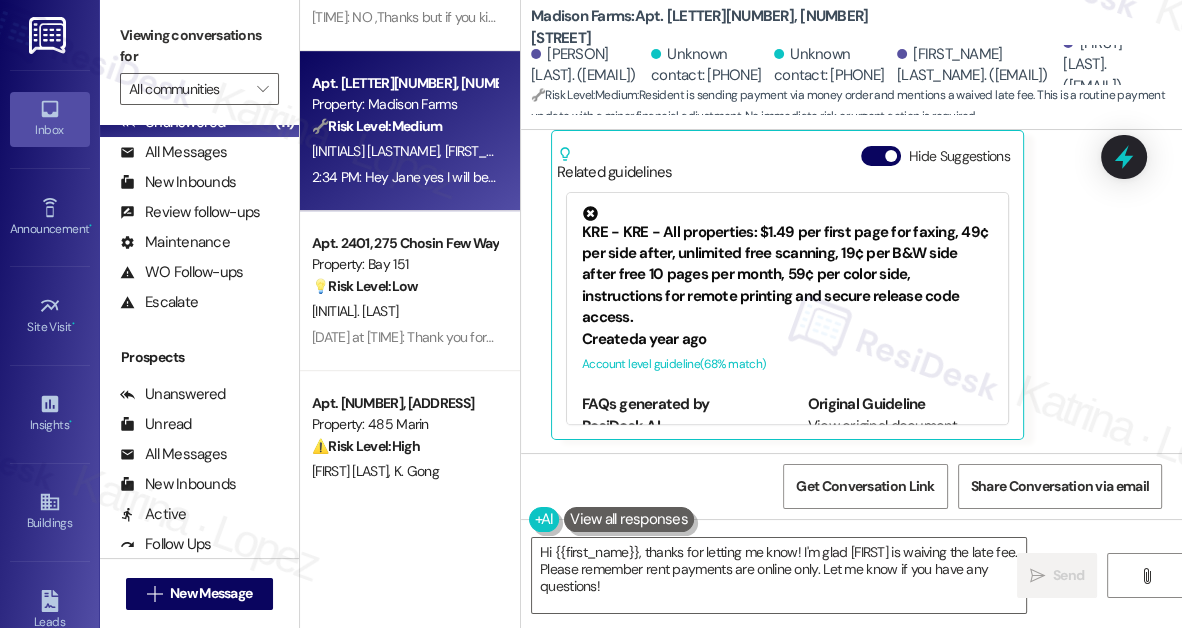 scroll, scrollTop: 2154, scrollLeft: 0, axis: vertical 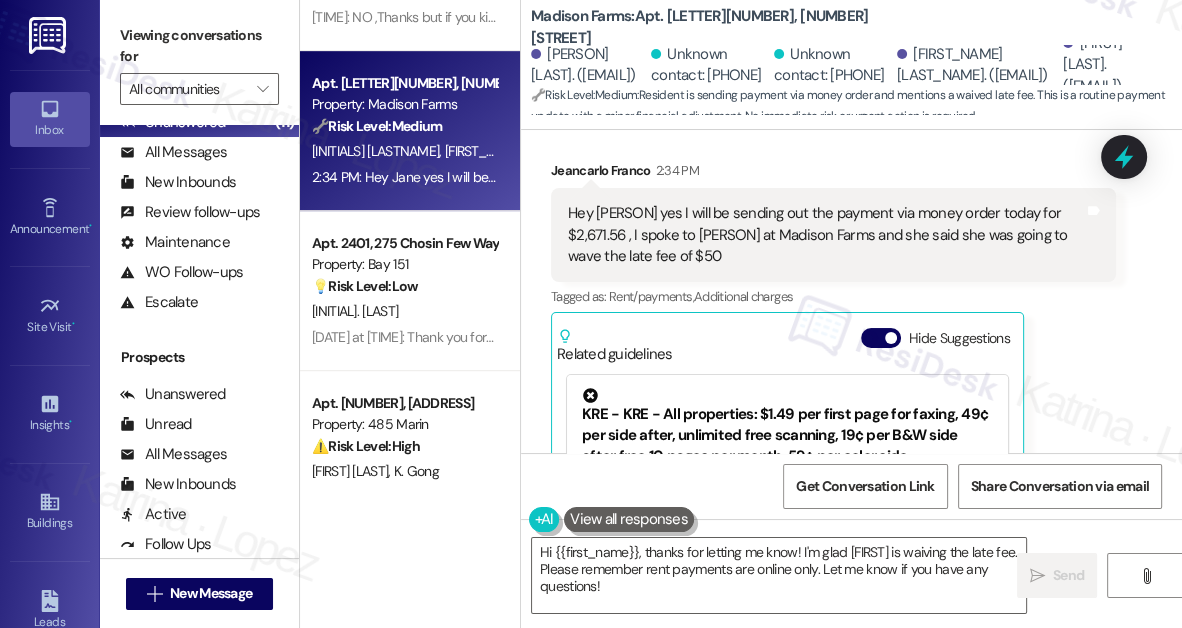 click on "Hey [PERSON] yes I will be sending out the payment via money order today for $2,671.56 , I spoke to [PERSON] at Madison Farms and she said she was going to wave the late fee of $50" at bounding box center (826, 235) 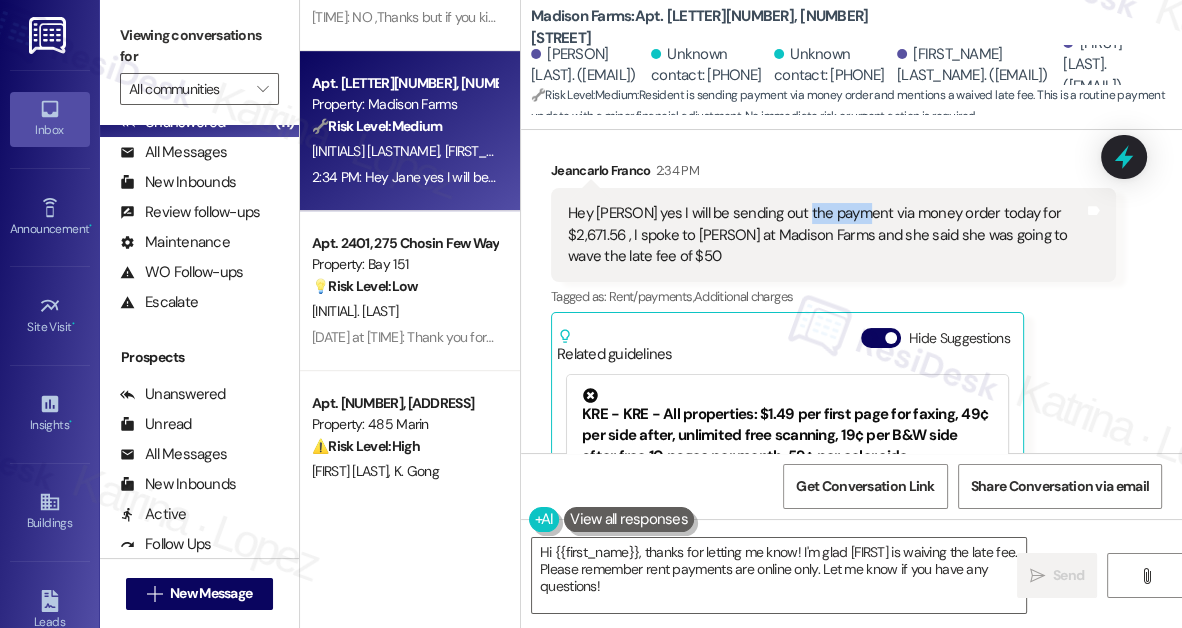 click on "Hey [PERSON] yes I will be sending out the payment via money order today for $2,671.56 , I spoke to [PERSON] at Madison Farms and she said she was going to wave the late fee of $50" at bounding box center [826, 235] 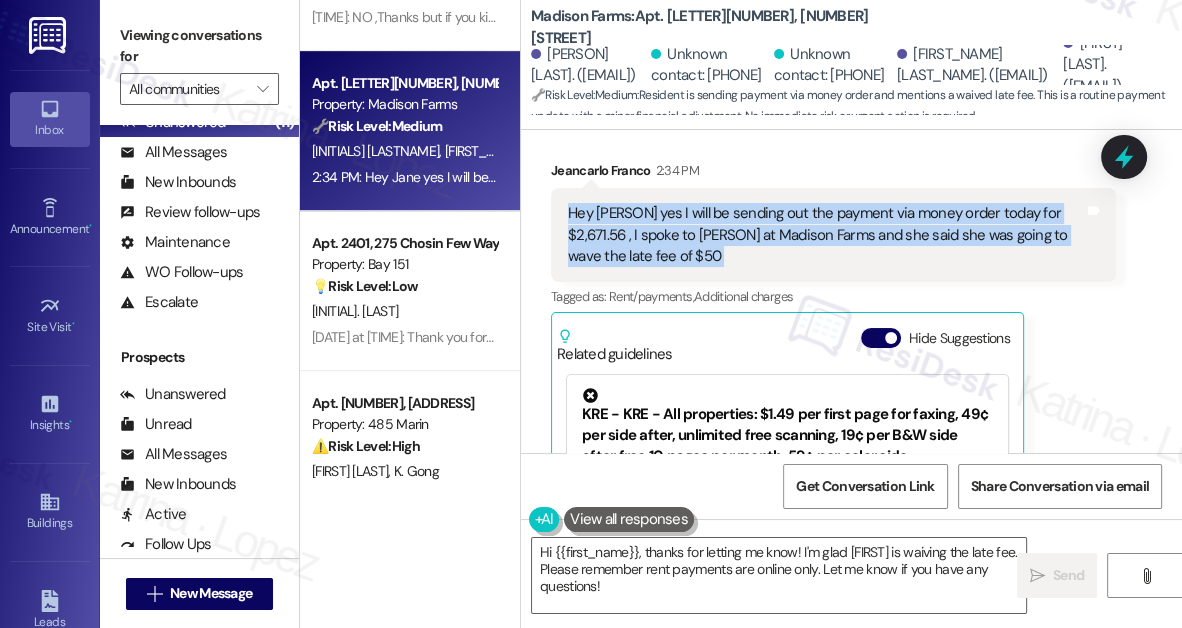 click on "Hey [PERSON] yes I will be sending out the payment via money order today for $2,671.56 , I spoke to [PERSON] at Madison Farms and she said she was going to wave the late fee of $50" at bounding box center [826, 235] 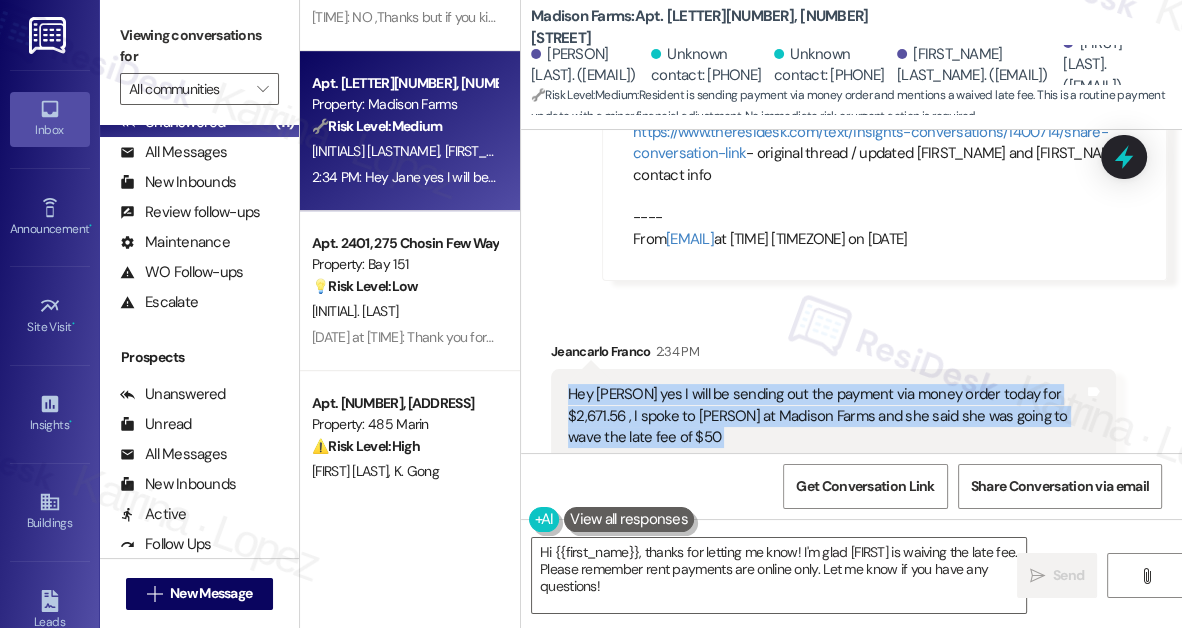 scroll, scrollTop: 2064, scrollLeft: 0, axis: vertical 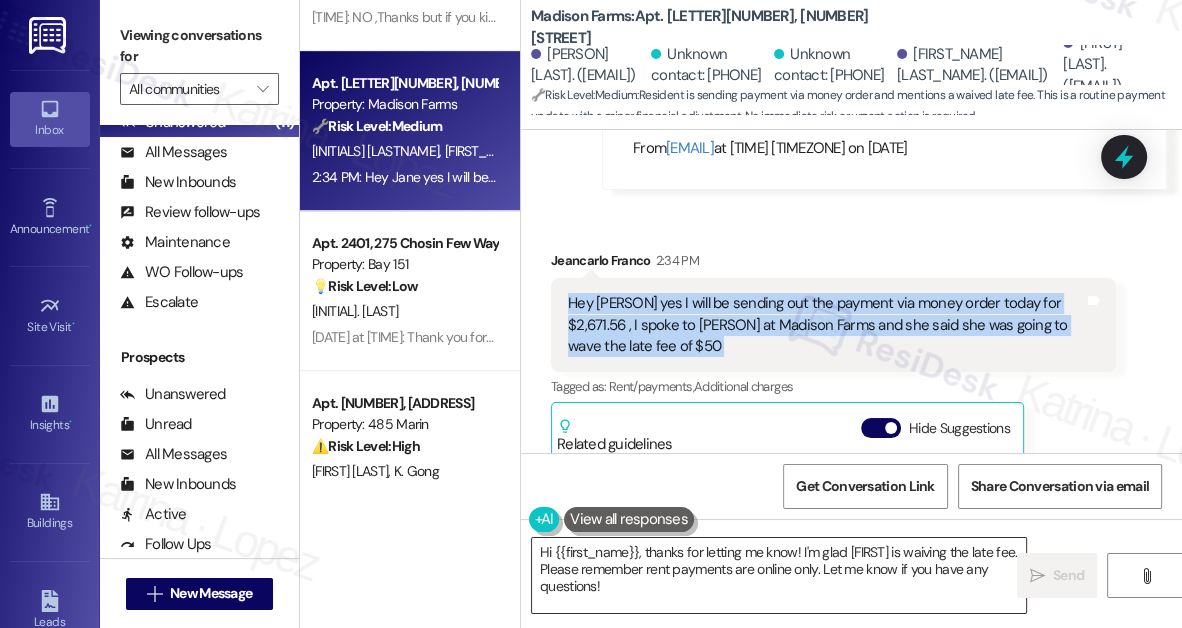 click on "Hi {{first_name}}, thanks for letting me know! I'm glad [FIRST] is waiving the late fee. Please remember rent payments are online only. Let me know if you have any questions!" at bounding box center (779, 575) 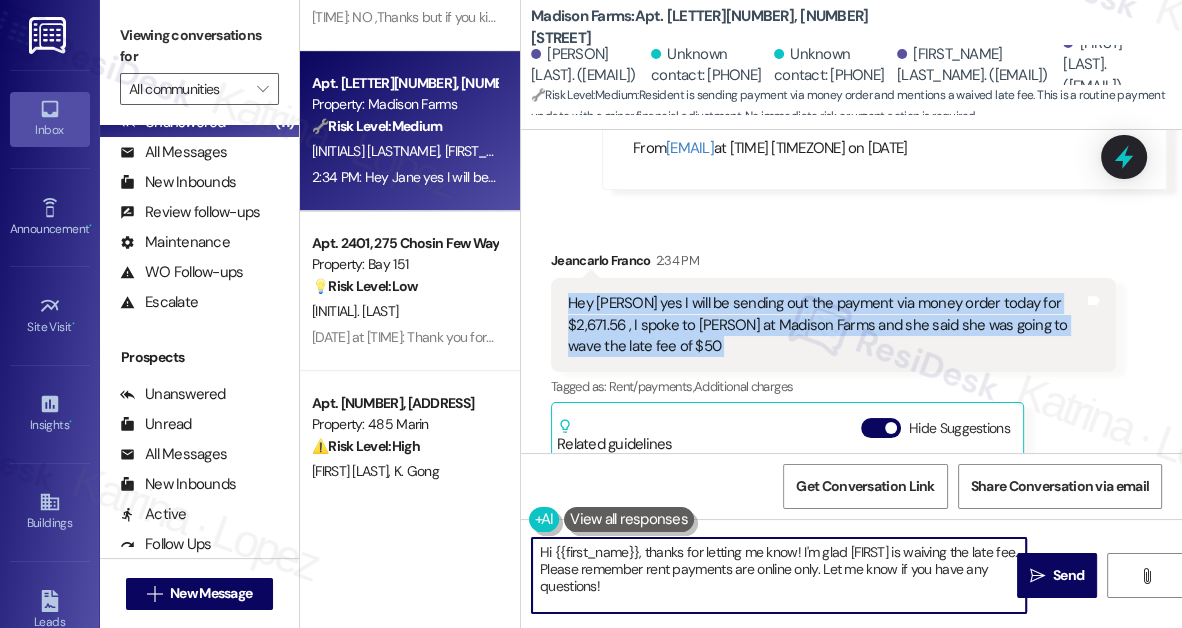 click on "Hi {{first_name}}, thanks for letting me know! I'm glad [FIRST] is waiving the late fee. Please remember rent payments are online only. Let me know if you have any questions!" at bounding box center (779, 575) 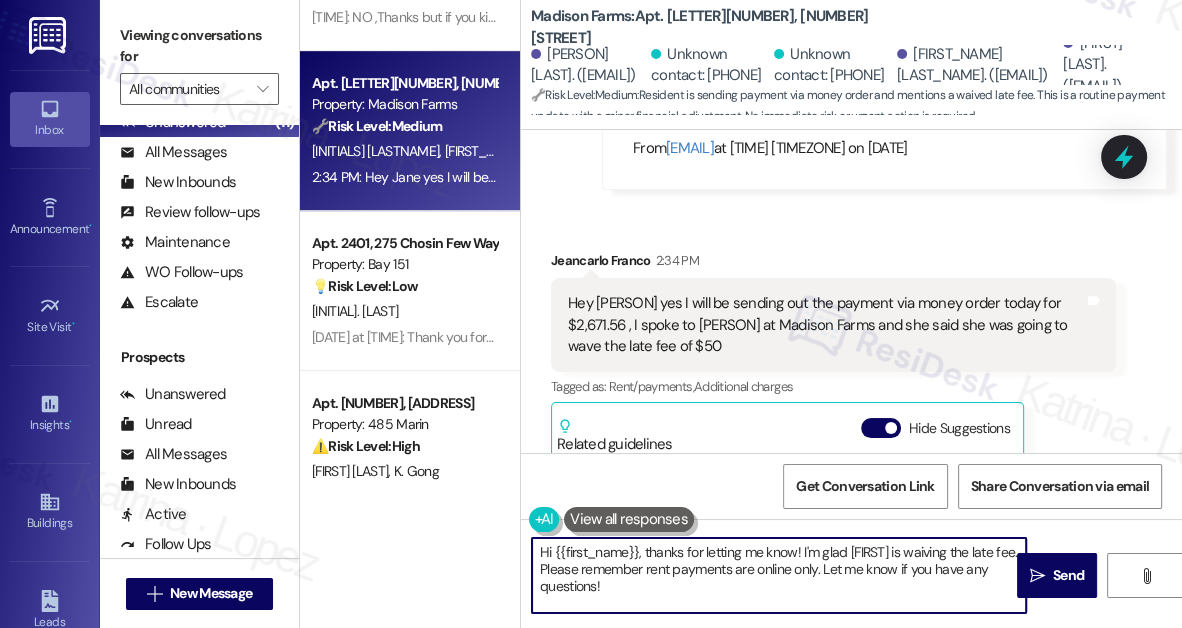 click on "Hi {{first_name}}, thanks for letting me know! I'm glad [FIRST] is waiving the late fee. Please remember rent payments are online only. Let me know if you have any questions!" at bounding box center (779, 575) 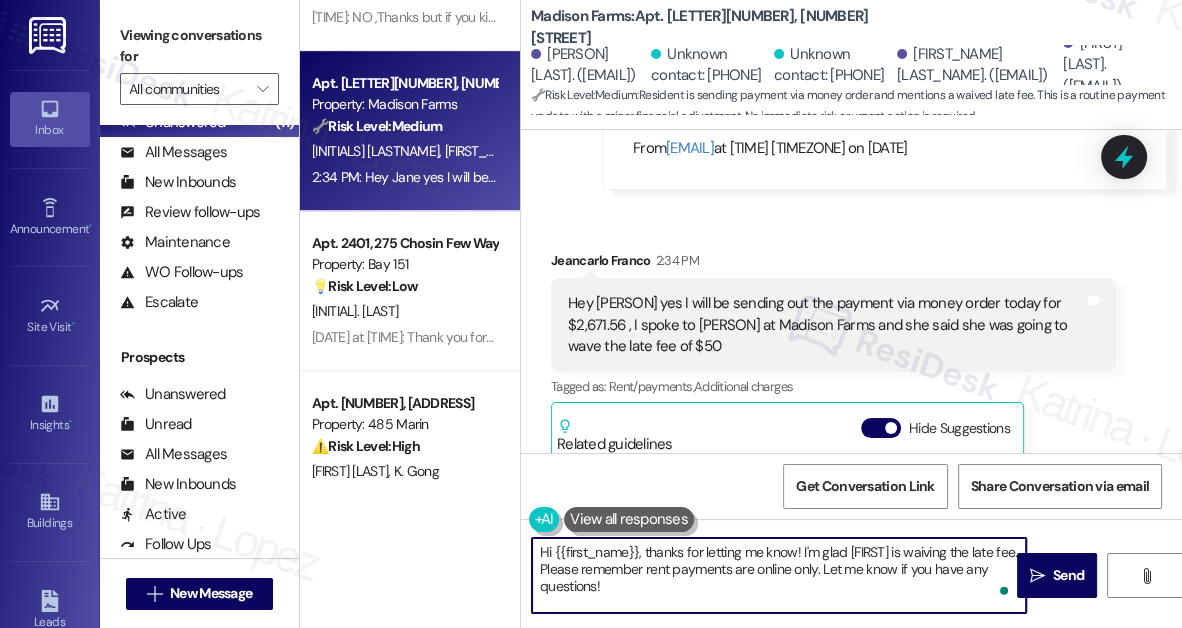 click on "Hi {{first_name}}, thanks for letting me know! I'm glad [FIRST] is waiving the late fee. Please remember rent payments are online only. Let me know if you have any questions!" at bounding box center [779, 575] 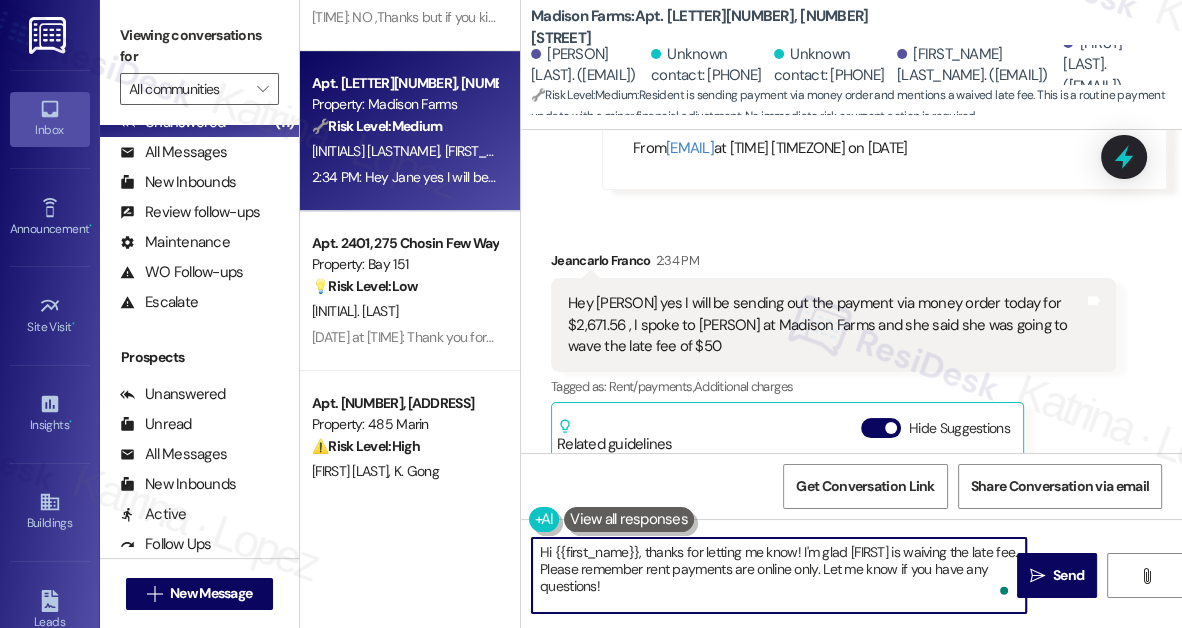 drag, startPoint x: 799, startPoint y: 549, endPoint x: 425, endPoint y: 544, distance: 374.03342 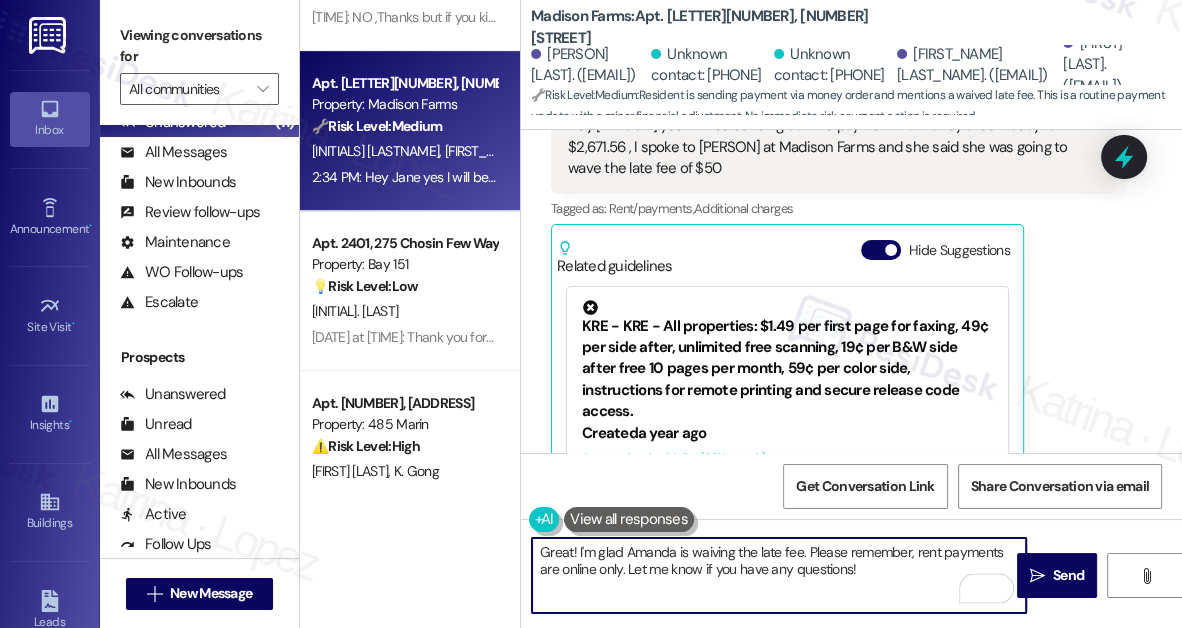 scroll, scrollTop: 2154, scrollLeft: 0, axis: vertical 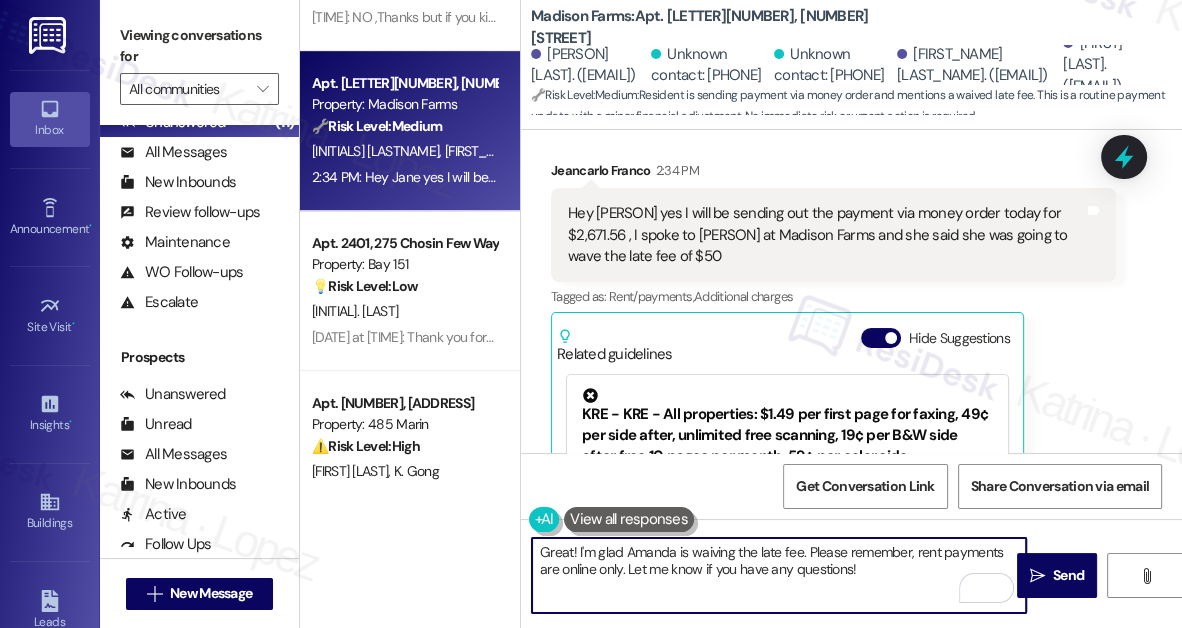 click on "Hide Suggestions" at bounding box center [939, 338] 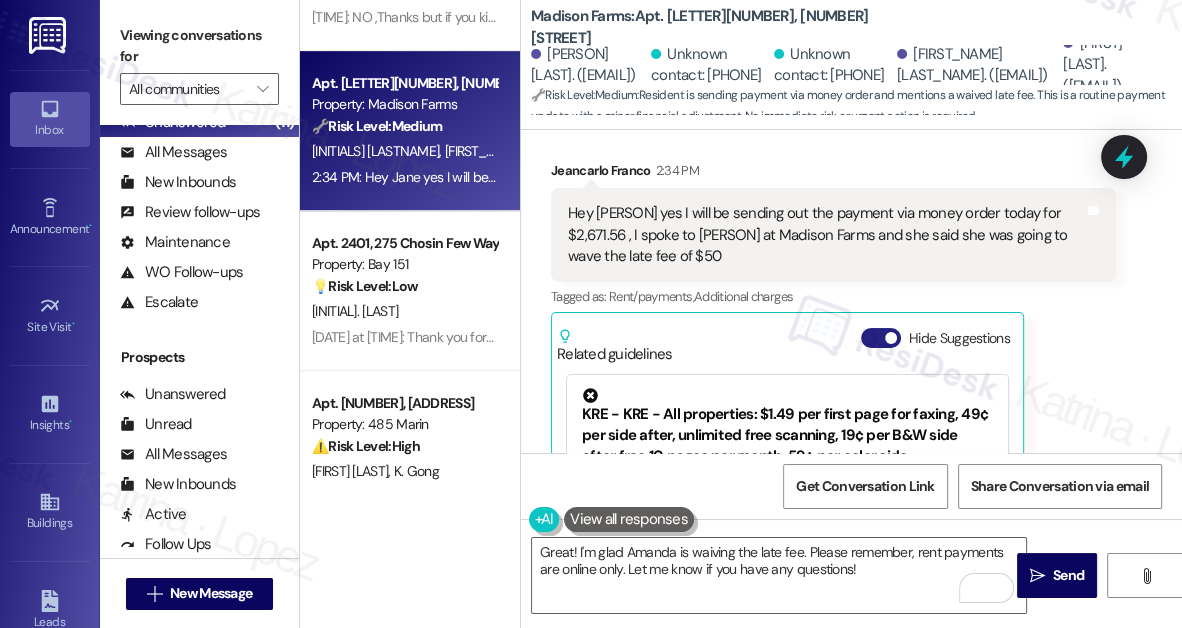 click on "Hide Suggestions" at bounding box center (881, 338) 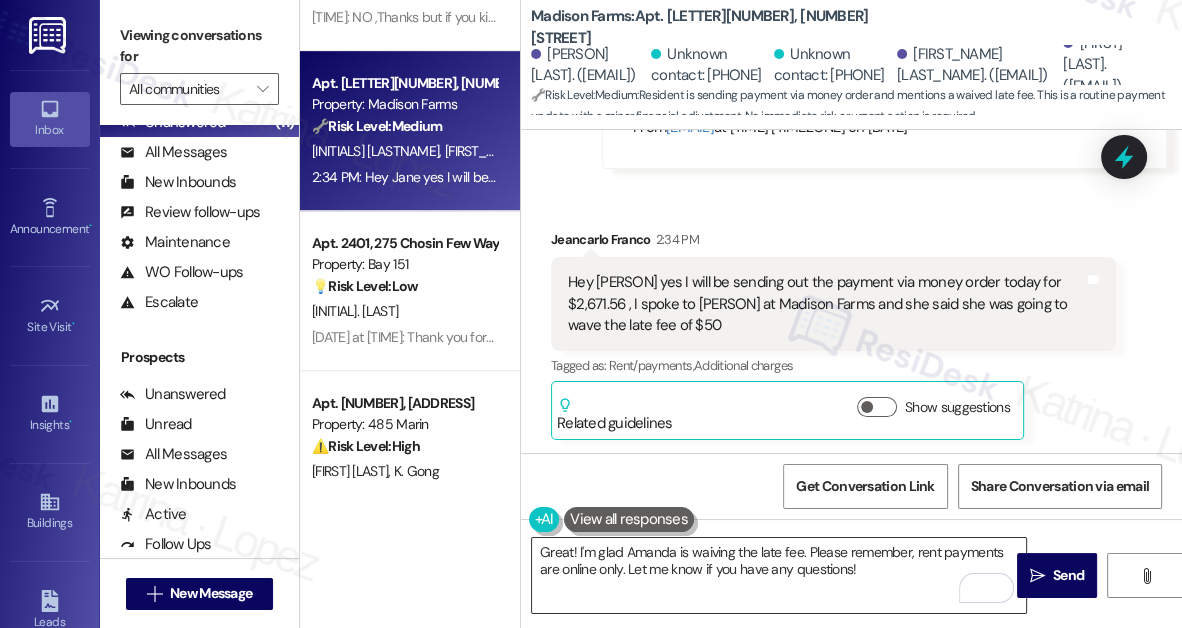 click on "Great! I'm glad Amanda is waiving the late fee. Please remember, rent payments are online only. Let me know if you have any questions!" at bounding box center [779, 575] 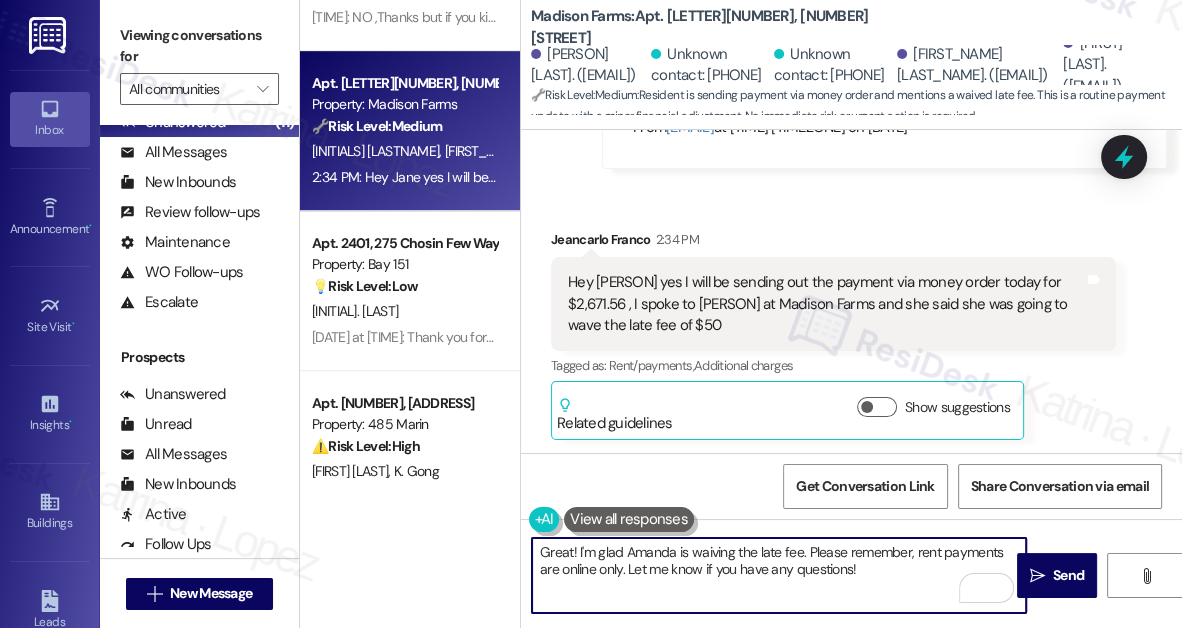 click on "Great! I'm glad Amanda is waiving the late fee. Please remember, rent payments are online only. Let me know if you have any questions!" at bounding box center (779, 575) 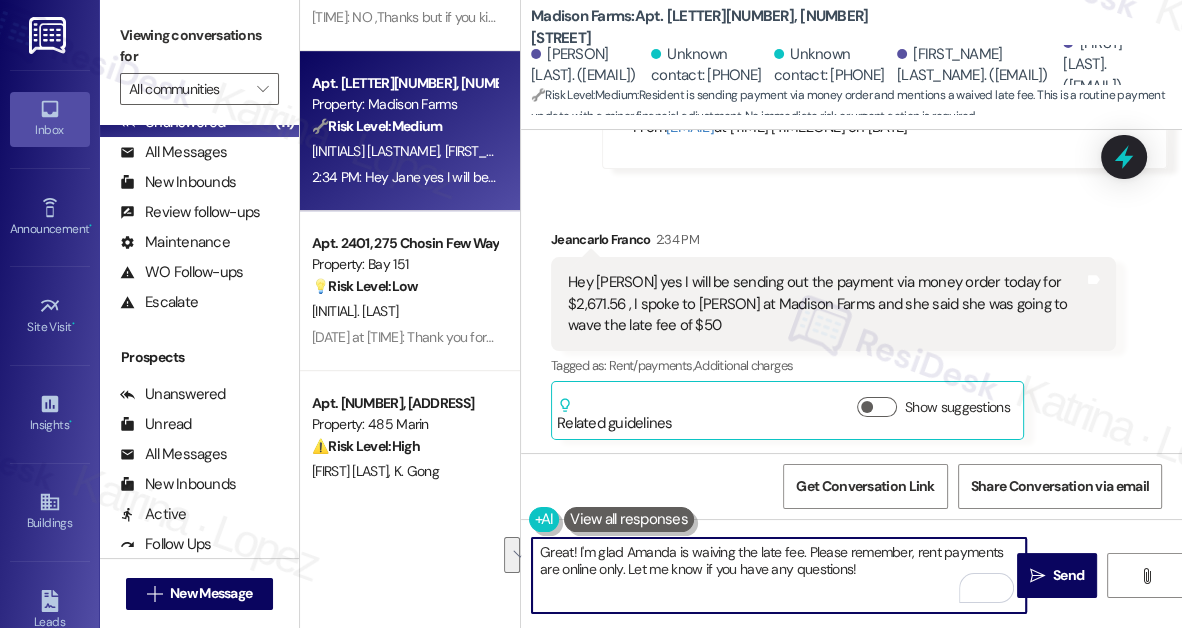 click on "Great! I'm glad Amanda is waiving the late fee. Please remember, rent payments are online only. Let me know if you have any questions!" at bounding box center (779, 575) 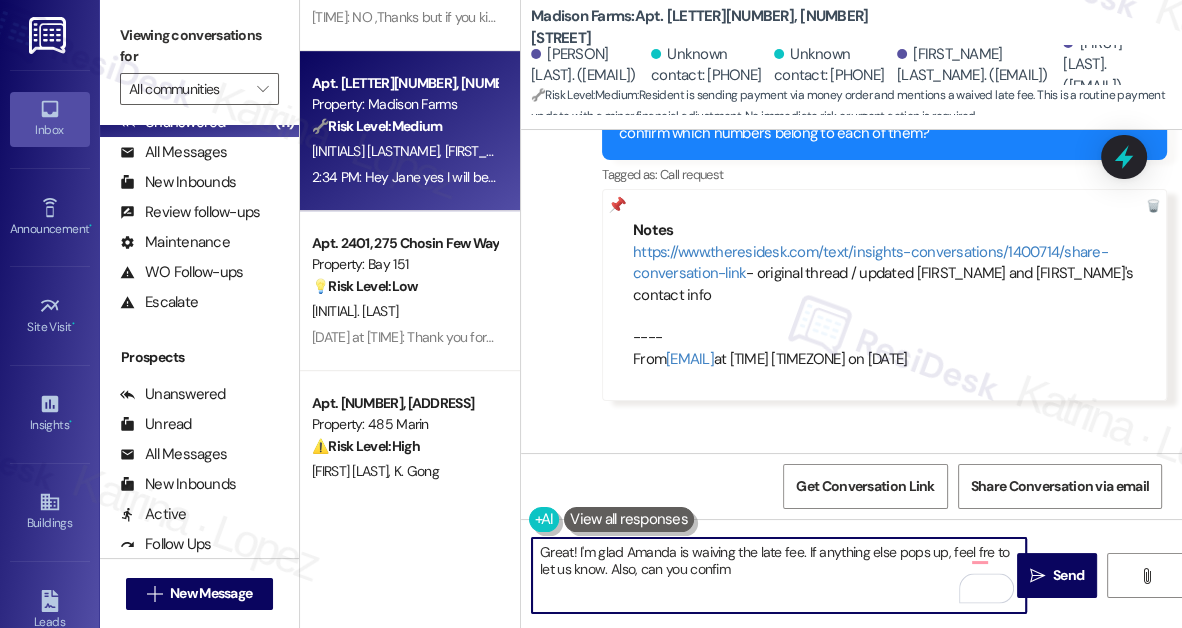 scroll, scrollTop: 1722, scrollLeft: 0, axis: vertical 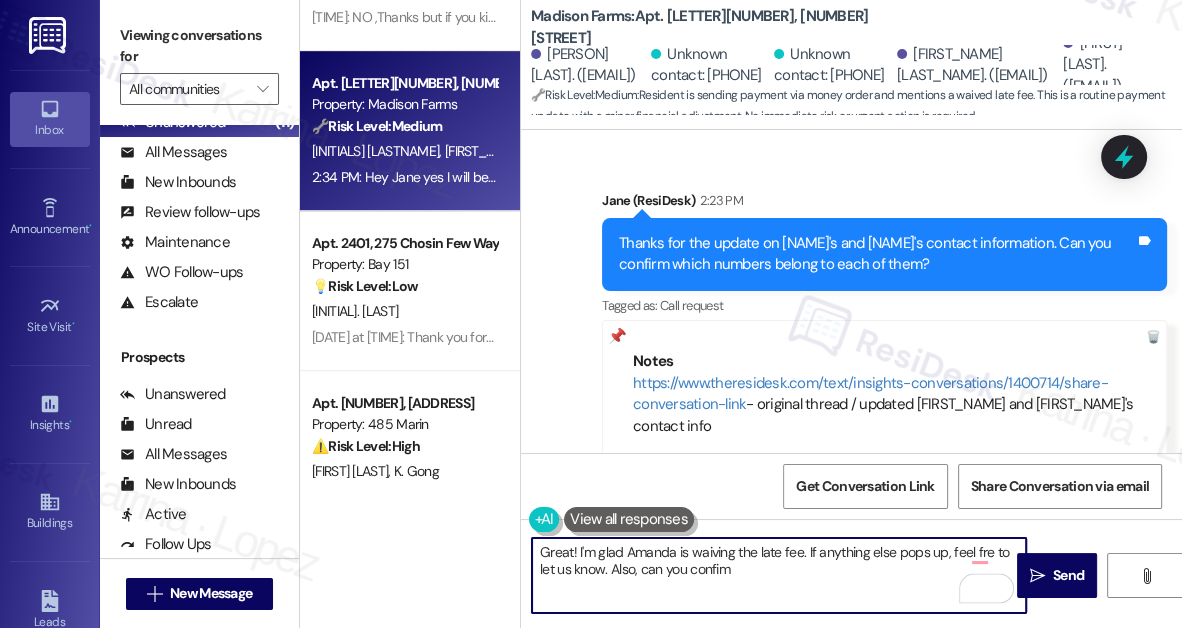 click on "Thanks for the update on [NAME]'s and [NAME]'s contact information. Can you confirm which numbers belong to each of them?" at bounding box center (877, 254) 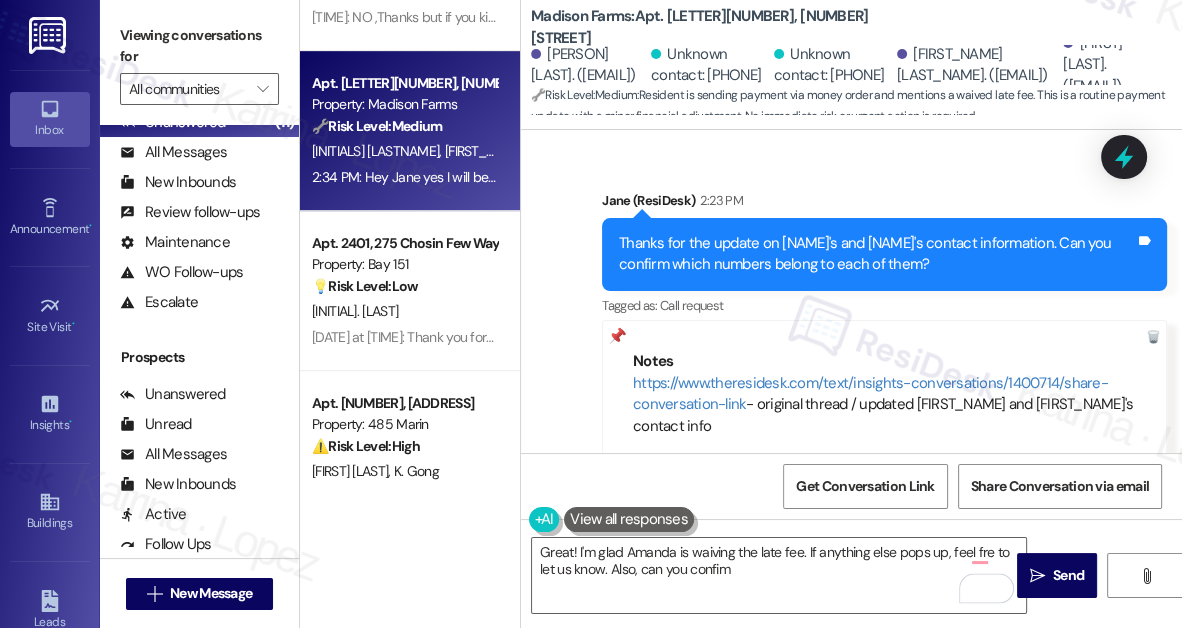 click on "Thanks for the update on [NAME]'s and [NAME]'s contact information. Can you confirm which numbers belong to each of them?" at bounding box center [877, 254] 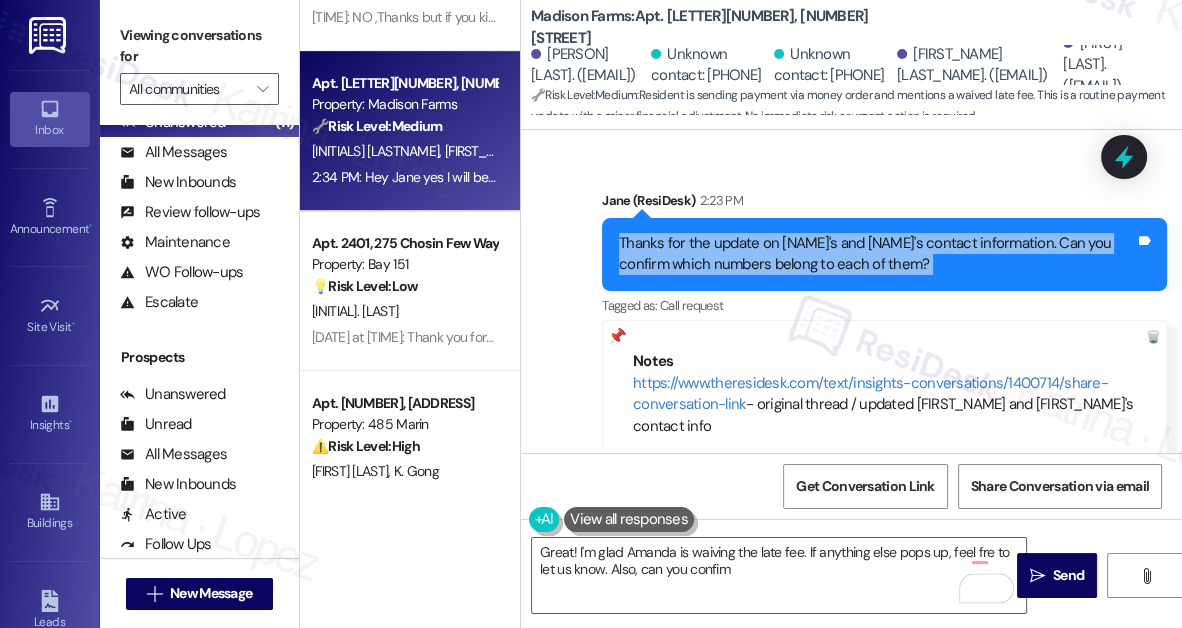 click on "Thanks for the update on [NAME]'s and [NAME]'s contact information. Can you confirm which numbers belong to each of them?" at bounding box center (877, 254) 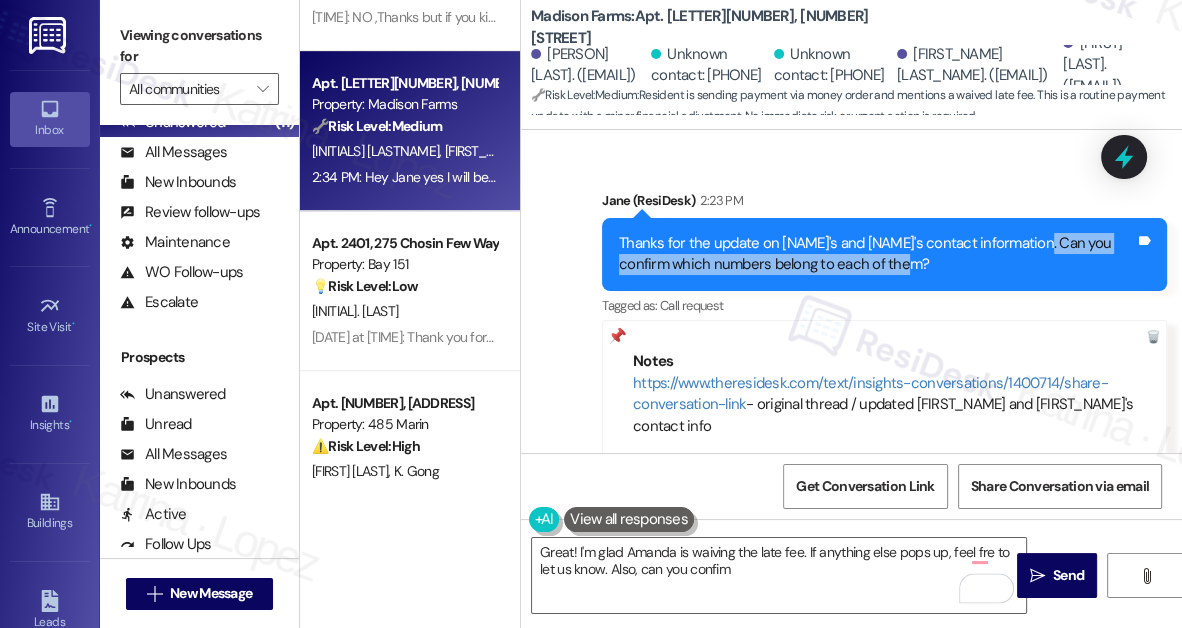 drag, startPoint x: 878, startPoint y: 261, endPoint x: 1021, endPoint y: 228, distance: 146.7583 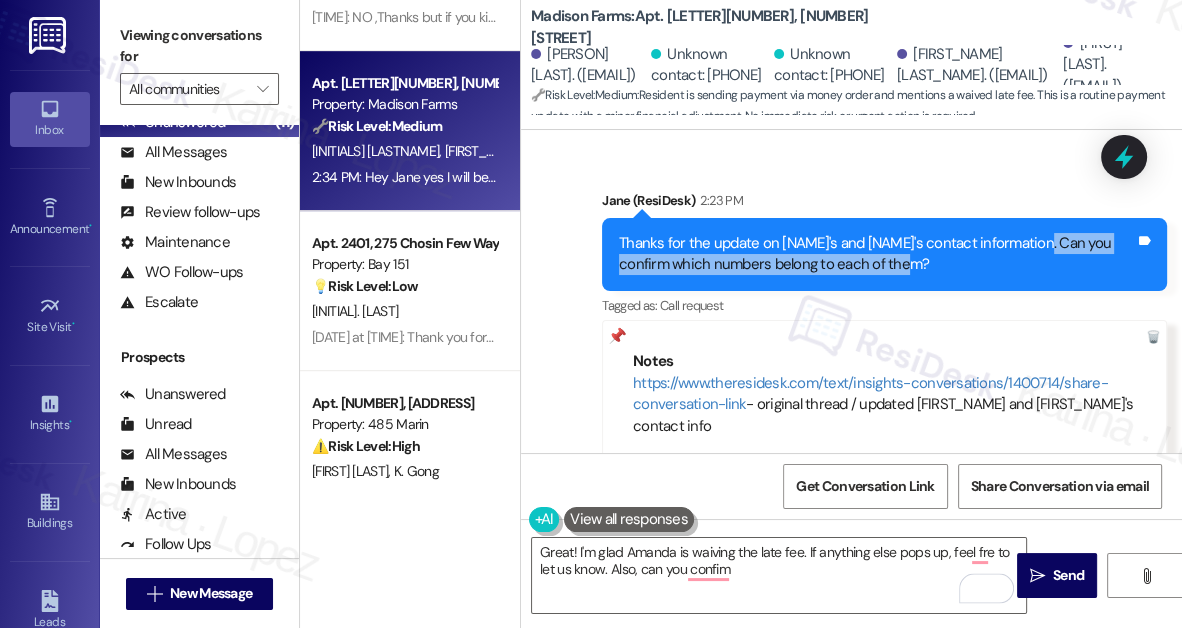 copy on "Can you confirm which numbers belong to each of them?" 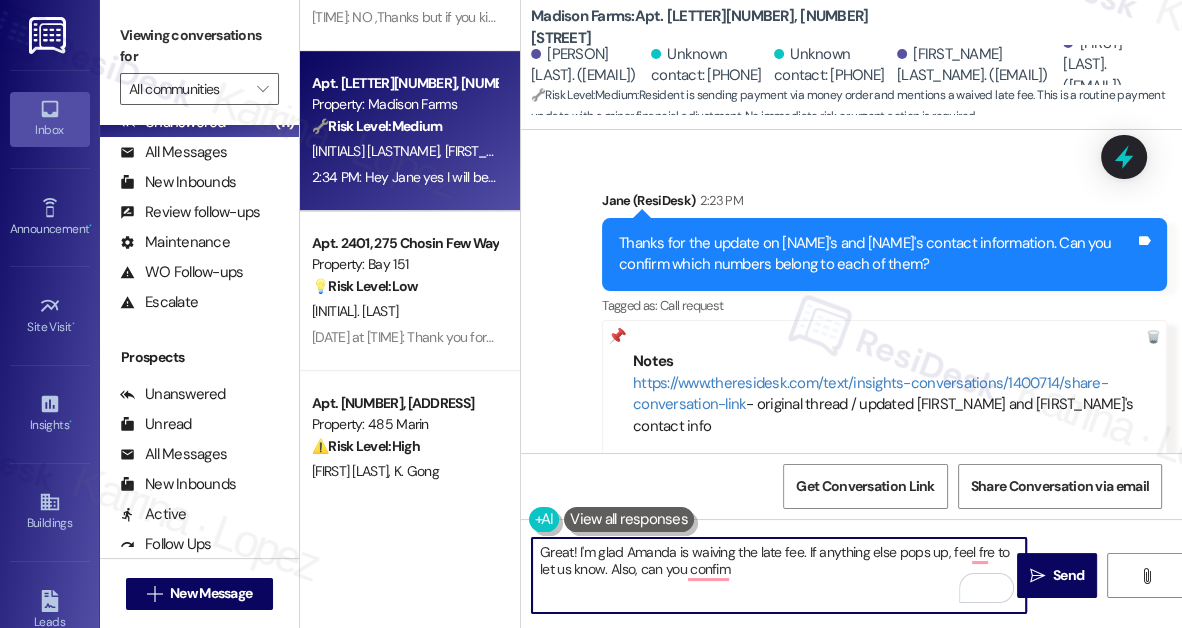 click on "Great! I'm glad Amanda is waiving the late fee. If anything else pops up, feel fre to let us know. Also, can you confim" at bounding box center [779, 575] 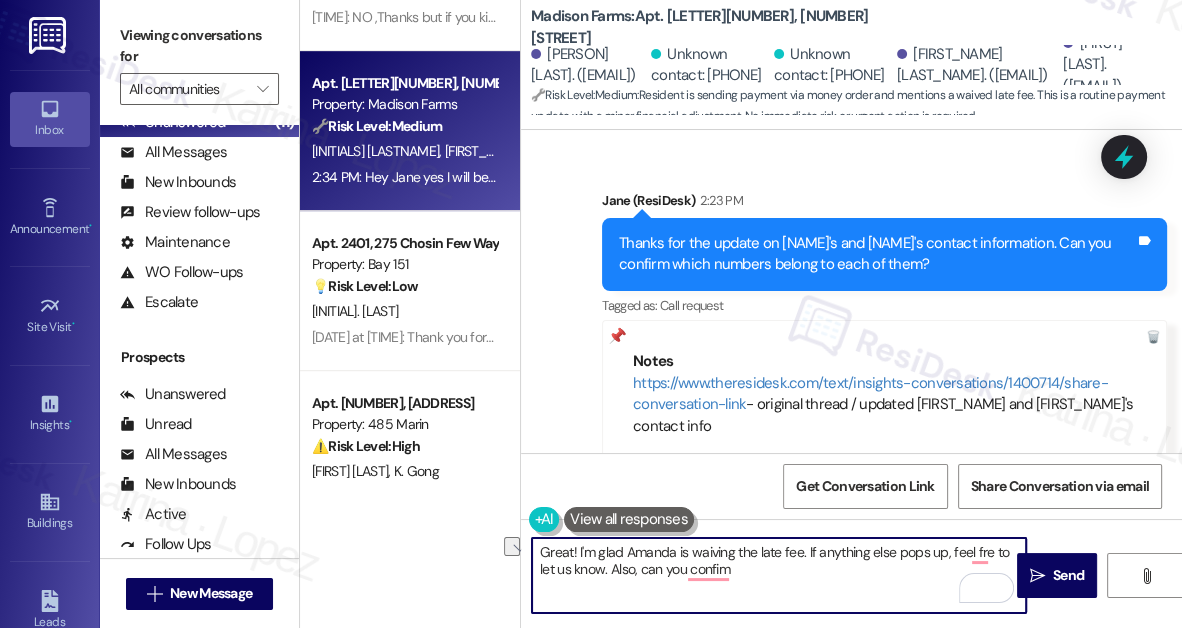 drag, startPoint x: 745, startPoint y: 572, endPoint x: 639, endPoint y: 571, distance: 106.004715 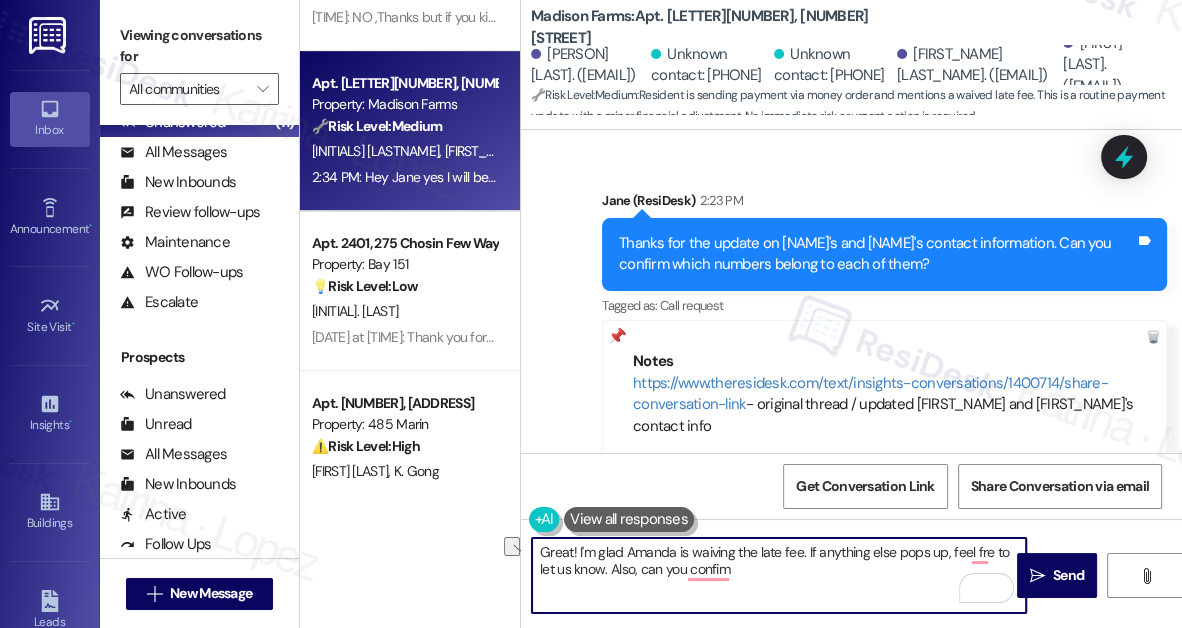 click on "Great! I'm glad Amanda is waiving the late fee. If anything else pops up, feel fre to let us know. Also, can you confim" at bounding box center [779, 575] 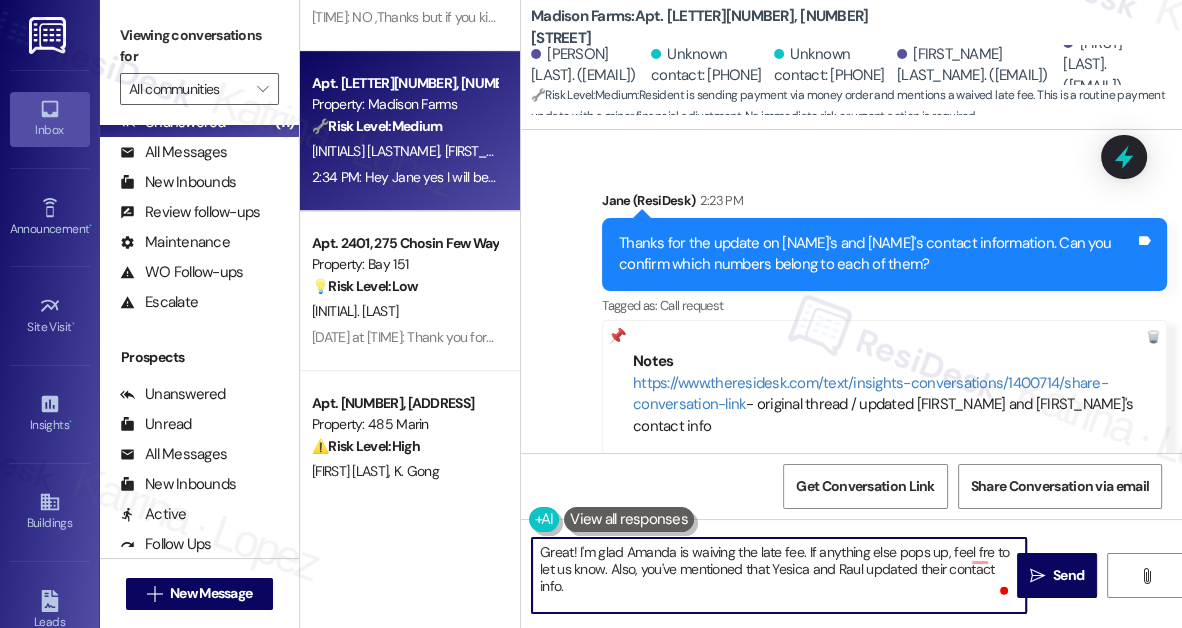 paste on "Can you confirm which numbers belong to each of them?" 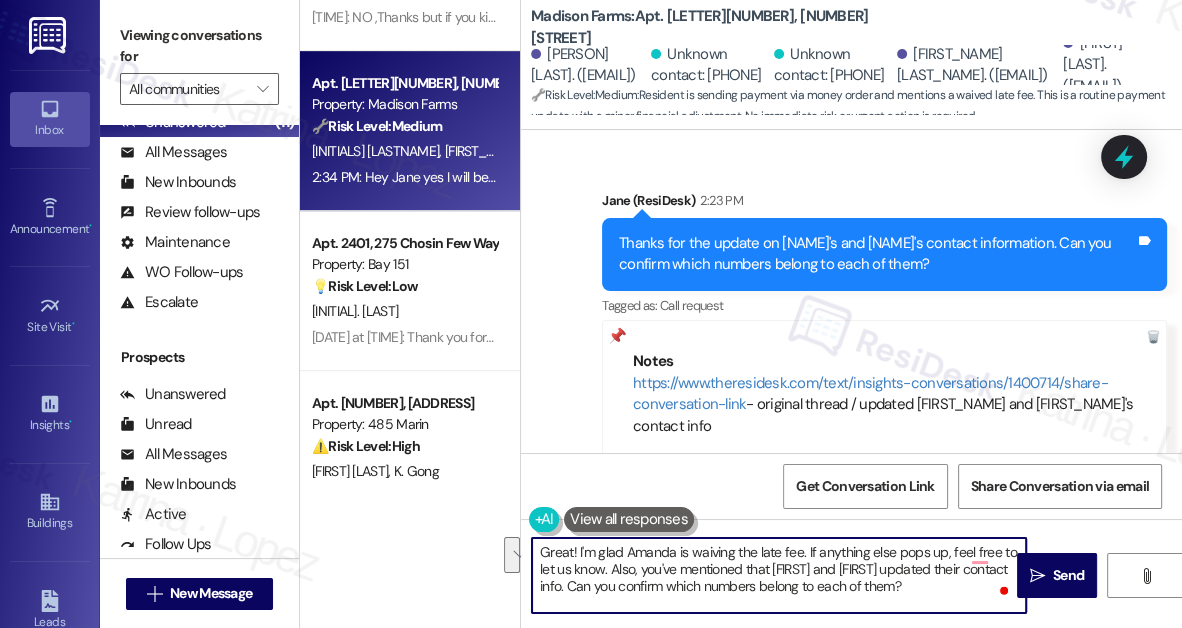drag, startPoint x: 802, startPoint y: 549, endPoint x: 609, endPoint y: 570, distance: 194.13913 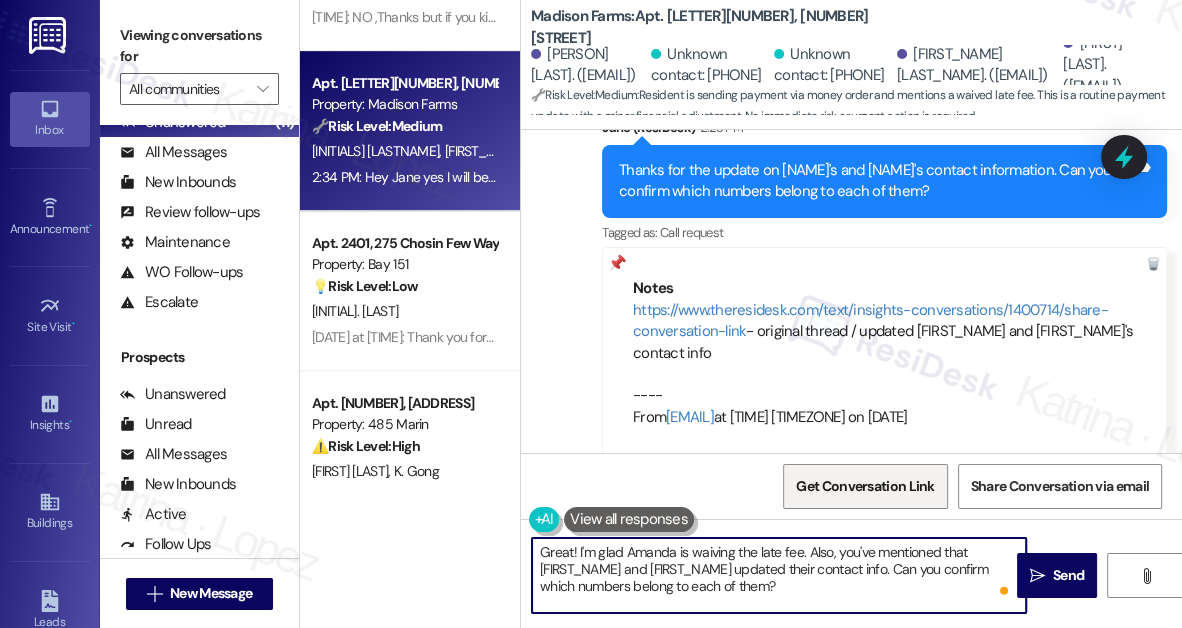scroll, scrollTop: 1904, scrollLeft: 0, axis: vertical 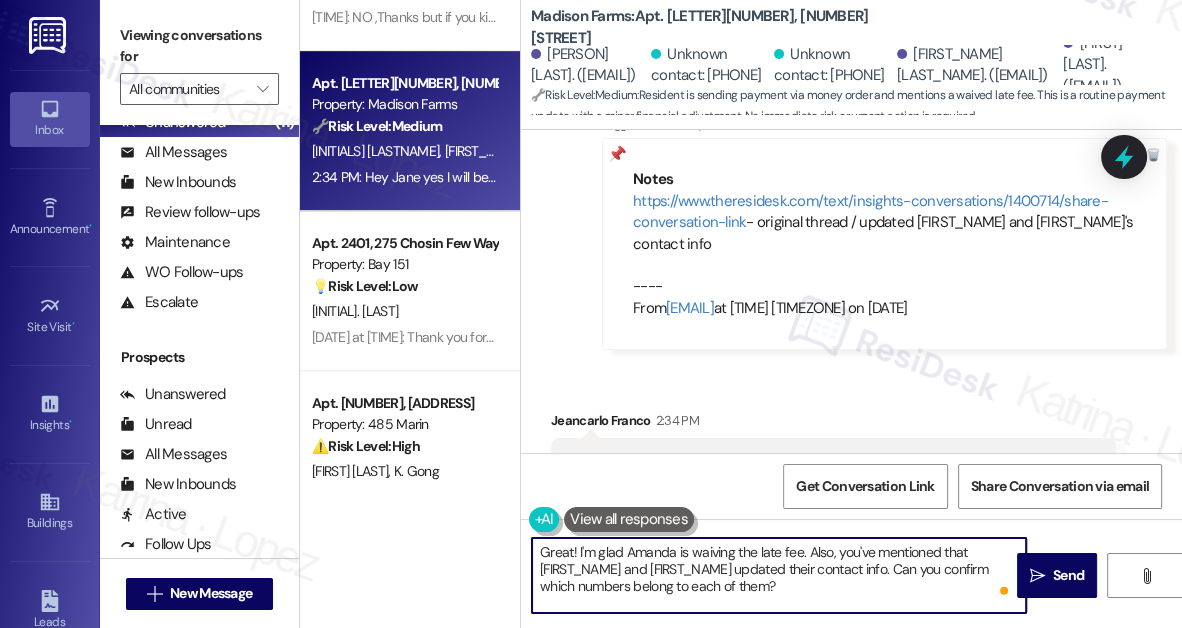 click on "Great! I'm glad Amanda is waiving the late fee. Also, you've mentioned that [FIRST_NAME] and [FIRST_NAME] updated their contact info. Can you confirm which numbers belong to each of them?" at bounding box center (779, 575) 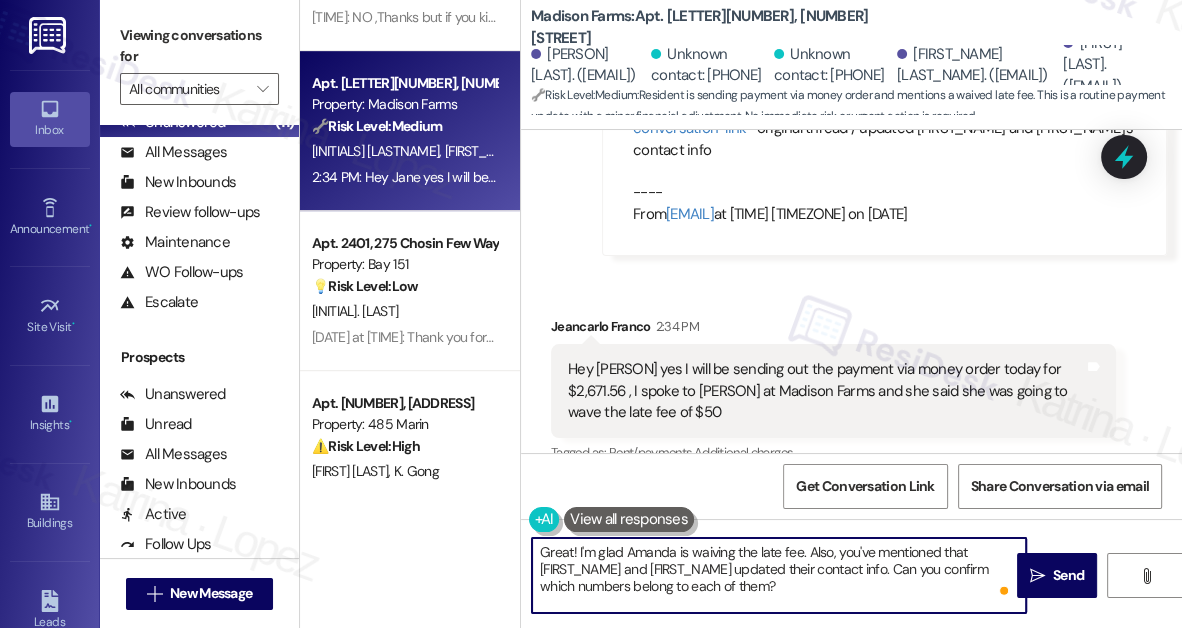 scroll, scrollTop: 2085, scrollLeft: 0, axis: vertical 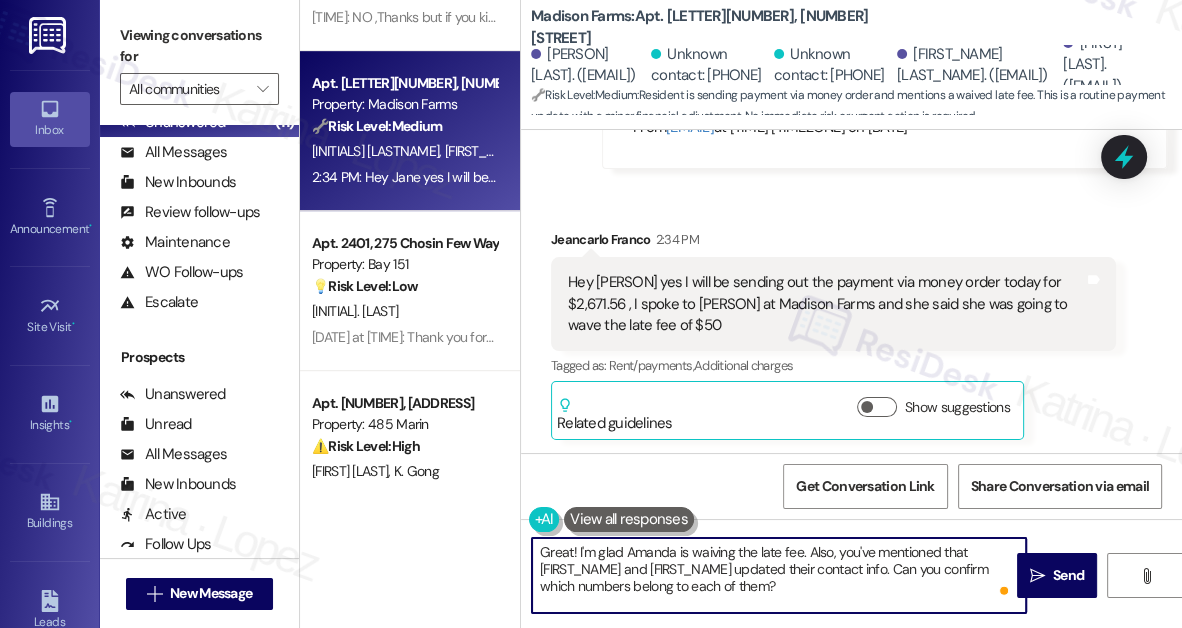 click on "Great! I'm glad Amanda is waiving the late fee. Also, you've mentioned that [FIRST_NAME] and [FIRST_NAME] updated their contact info. Can you confirm which numbers belong to each of them?" at bounding box center (779, 575) 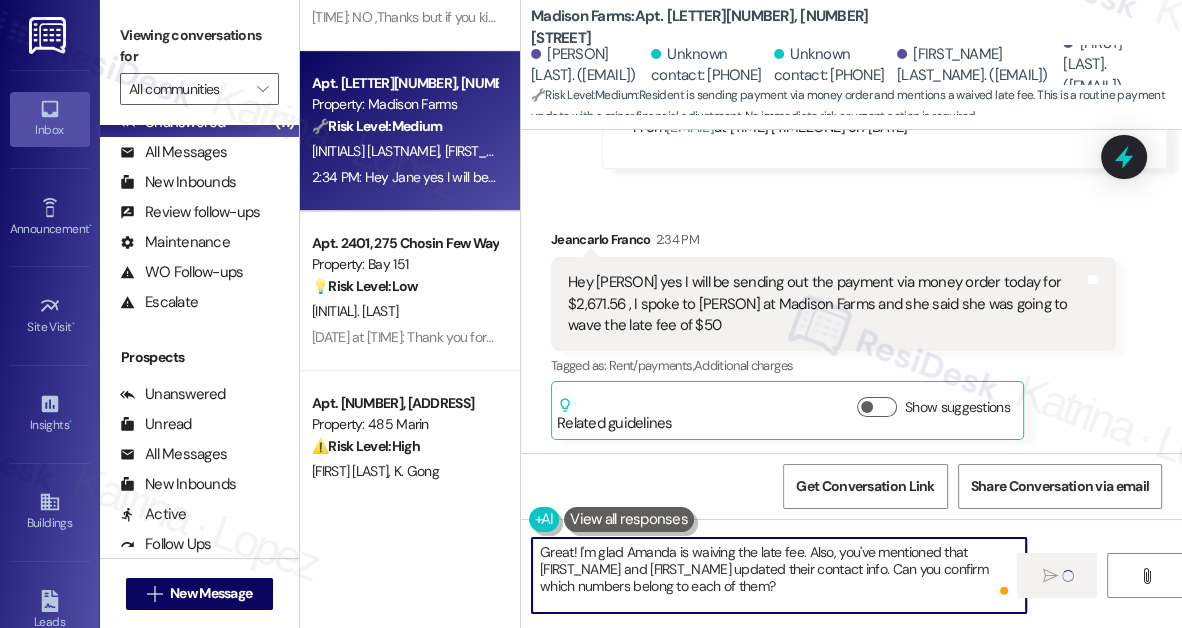 type on "Fetching suggested responses. Please feel free to read through the conversation in the meantime." 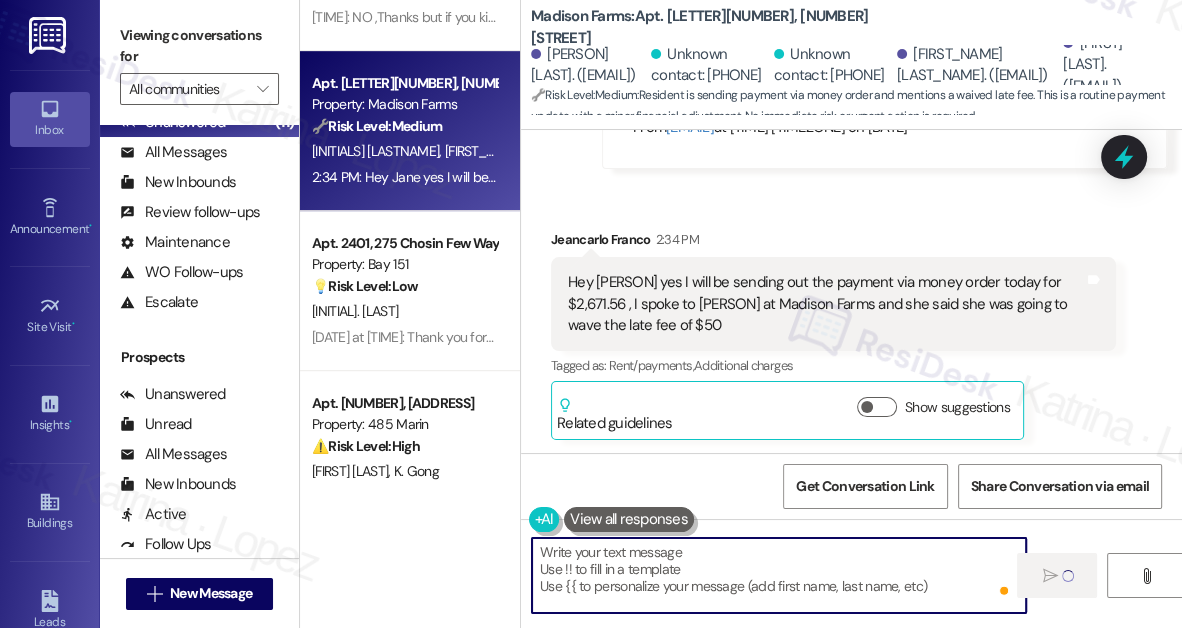 scroll, scrollTop: 2085, scrollLeft: 0, axis: vertical 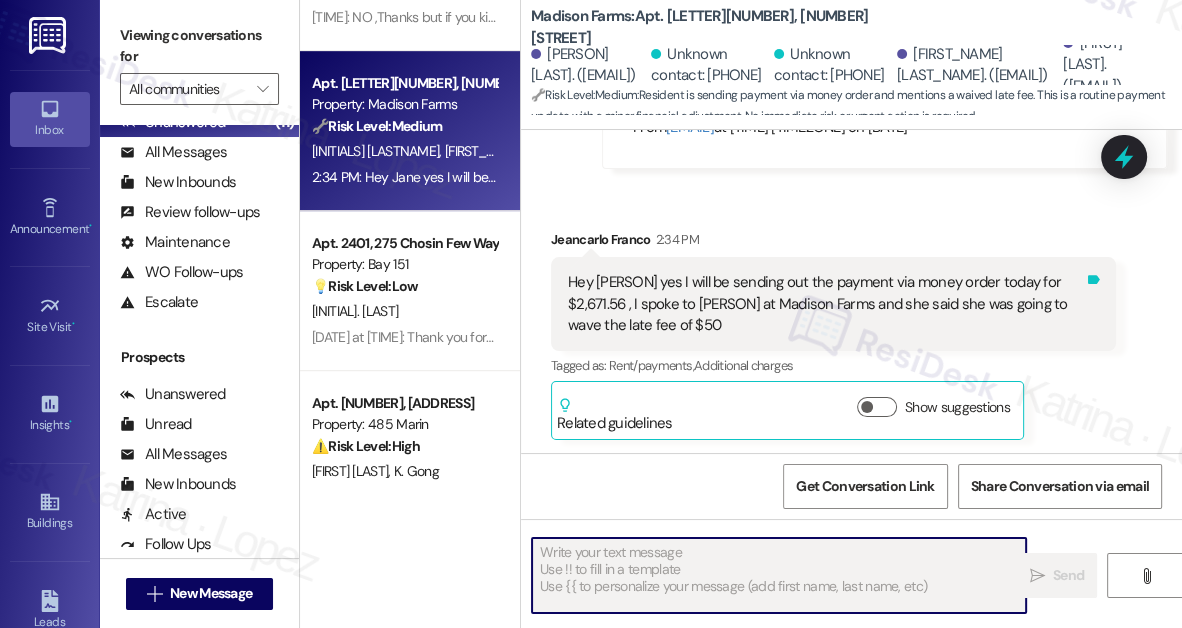 drag, startPoint x: 709, startPoint y: 583, endPoint x: 1088, endPoint y: 324, distance: 459.04465 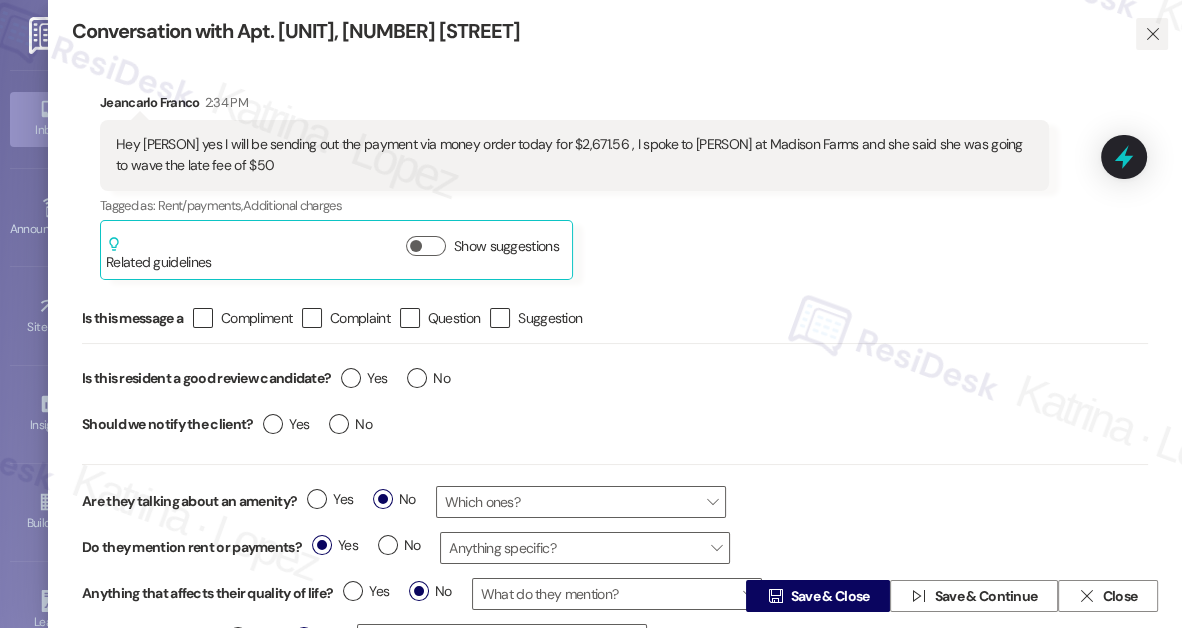 click on "" at bounding box center (1152, 34) 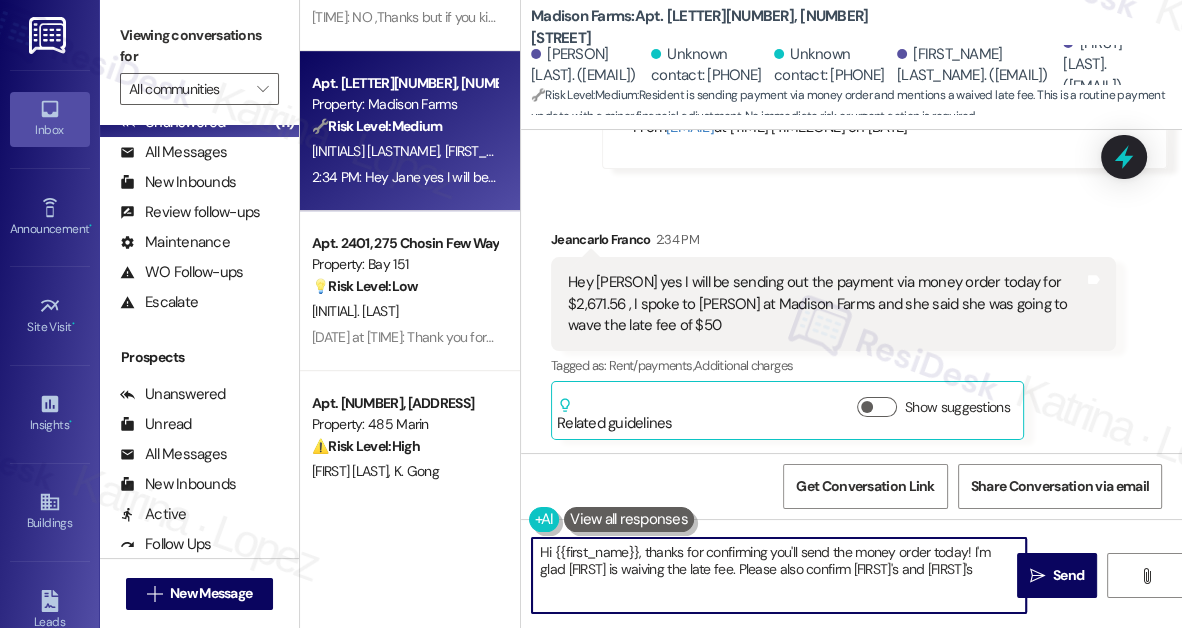 type on "Hi {{first_name}}, thanks for confirming you'll send the money order today! I'm glad [FIRST] is waiving the late fee. Please also confirm [FIRST]'s and [FIRST]'s" 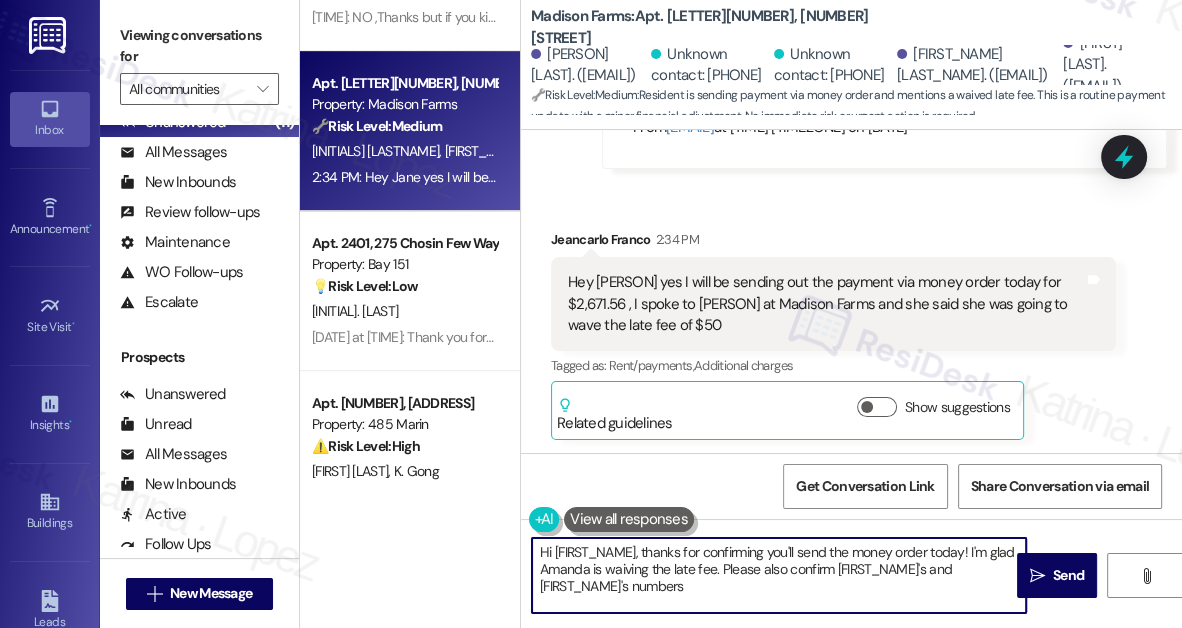 scroll, scrollTop: 0, scrollLeft: 0, axis: both 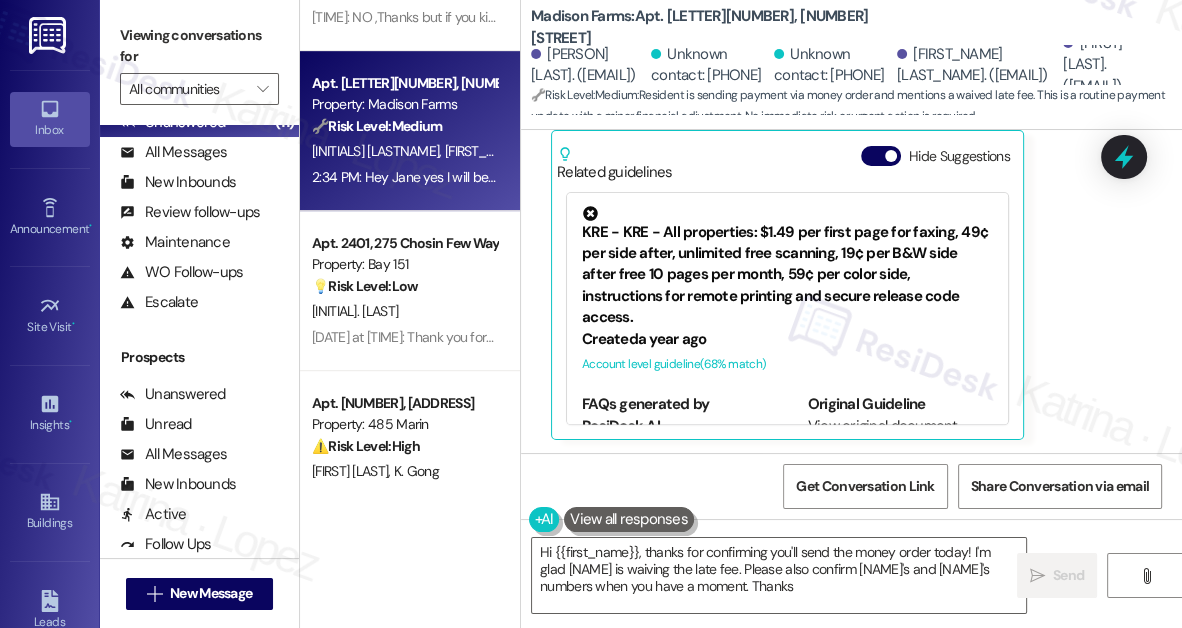 type on "Hi [FIRST]], thanks for confirming you'll send the money order today! I'm glad [NAME] is waiving the late fee. Please also confirm [NAME]'s and [NAME]'s numbers when you have a moment. Thanks!" 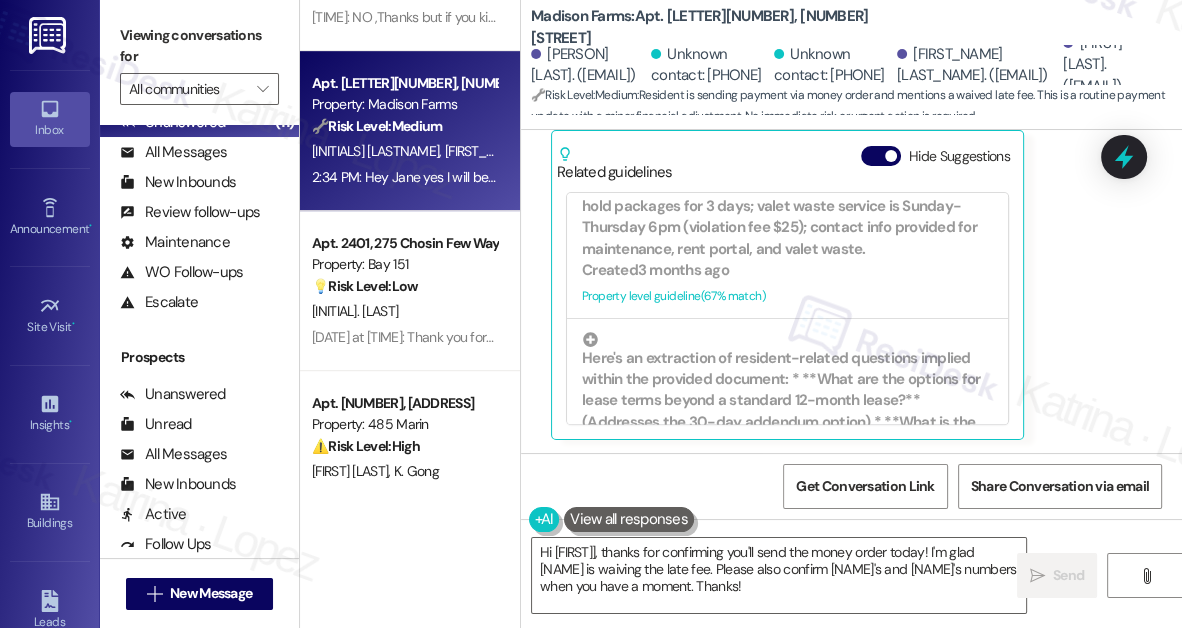 scroll, scrollTop: 1000, scrollLeft: 0, axis: vertical 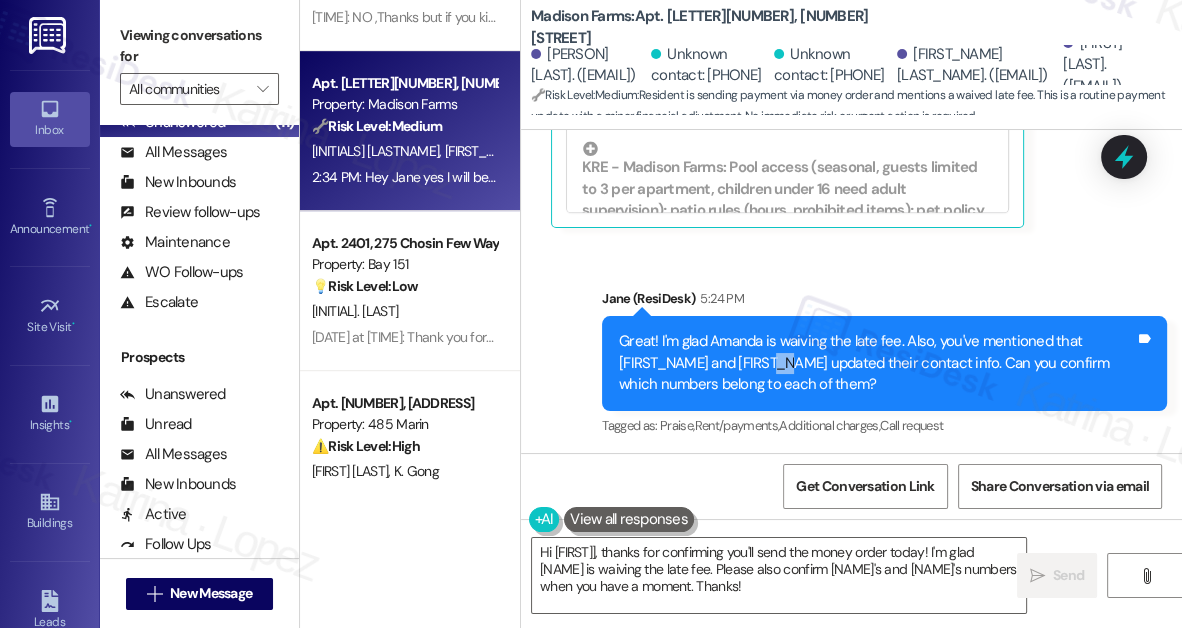drag, startPoint x: 728, startPoint y: 359, endPoint x: 734, endPoint y: 368, distance: 10.816654 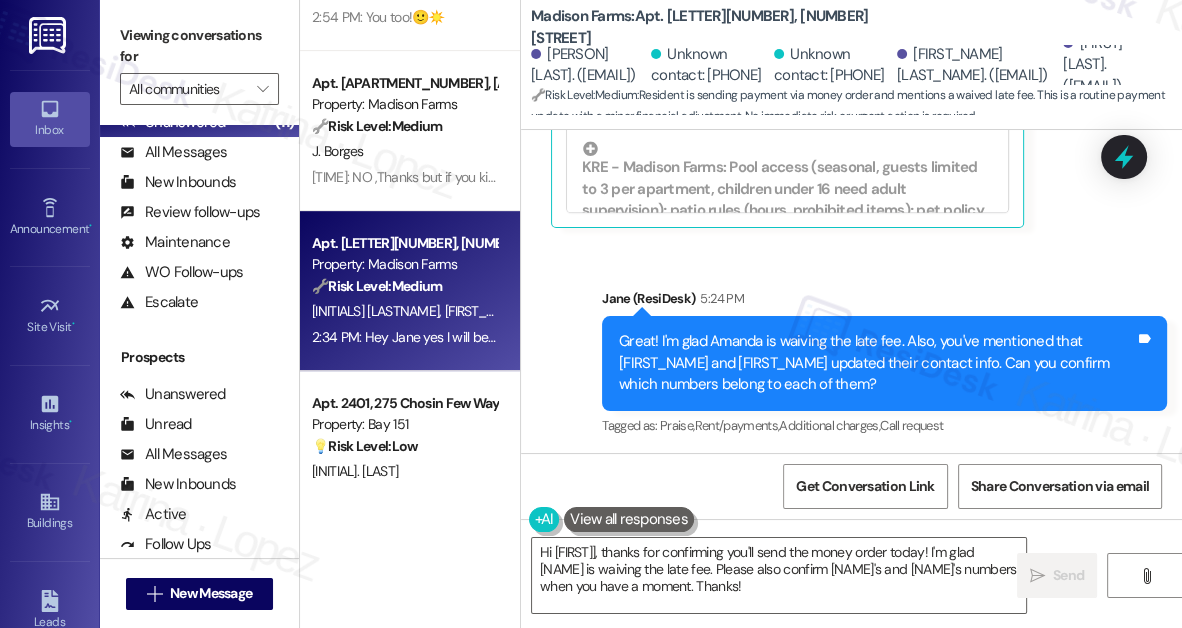 scroll, scrollTop: 545, scrollLeft: 0, axis: vertical 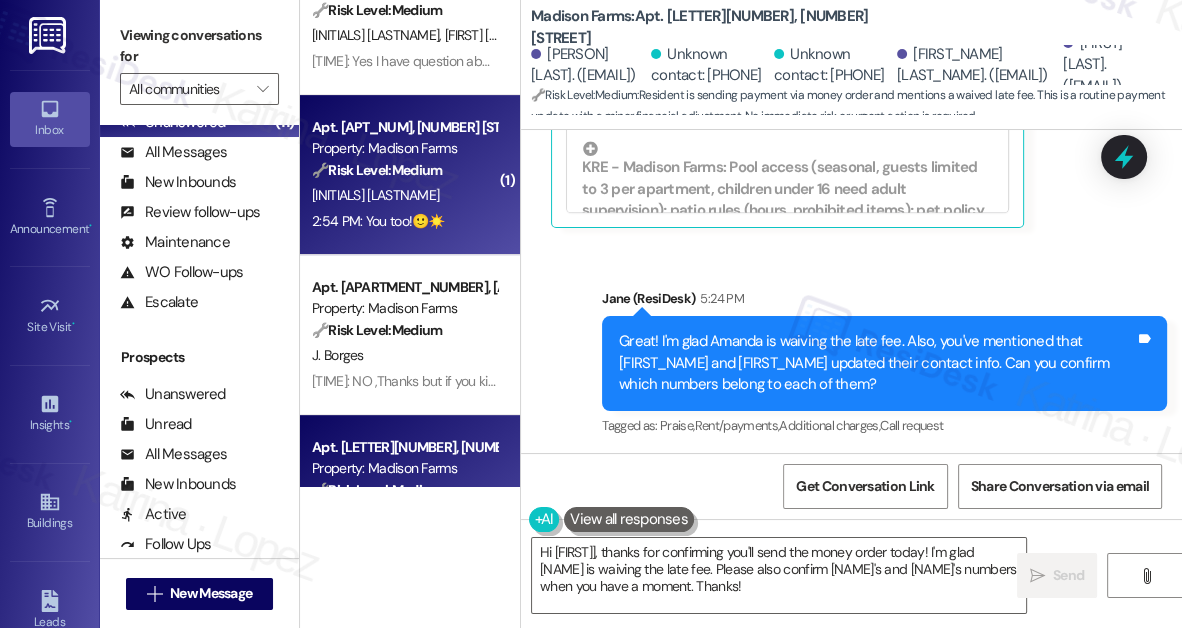 click on "[TIME]: You  too!🙂☀️ [TIME]: You  too!🙂☀️" at bounding box center [378, 221] 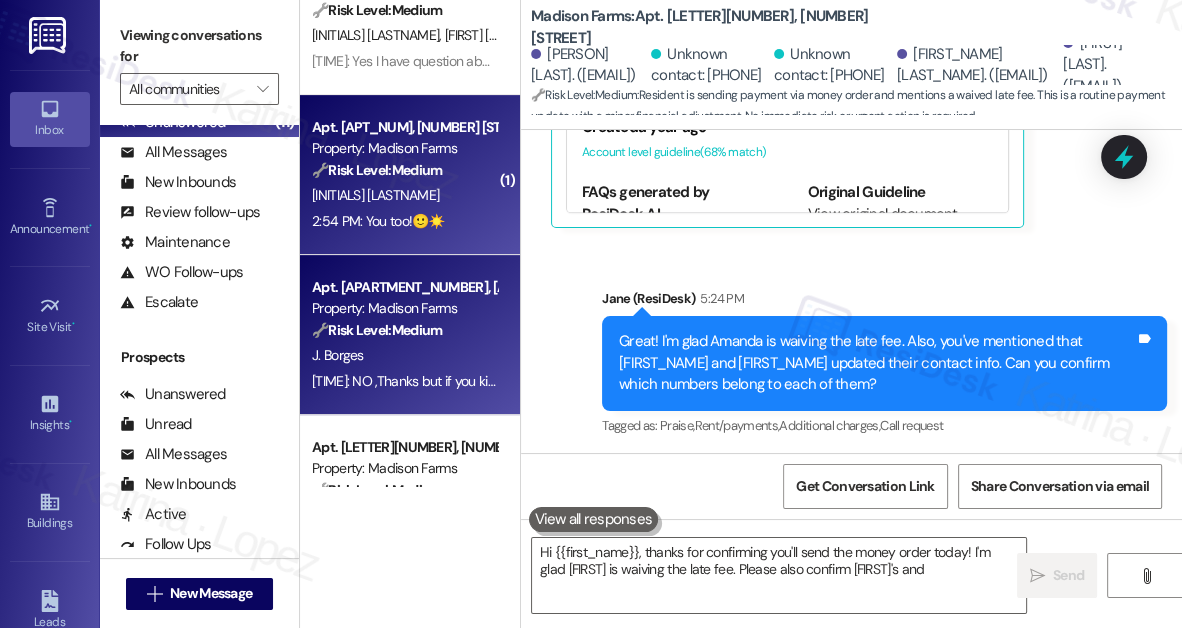type on "Hi {{first_name}}, thanks for confirming you'll send the money order today! I'm glad [FIRST] is waiving the late fee. Please also confirm [FIRST]'s and [FIRST]'s" 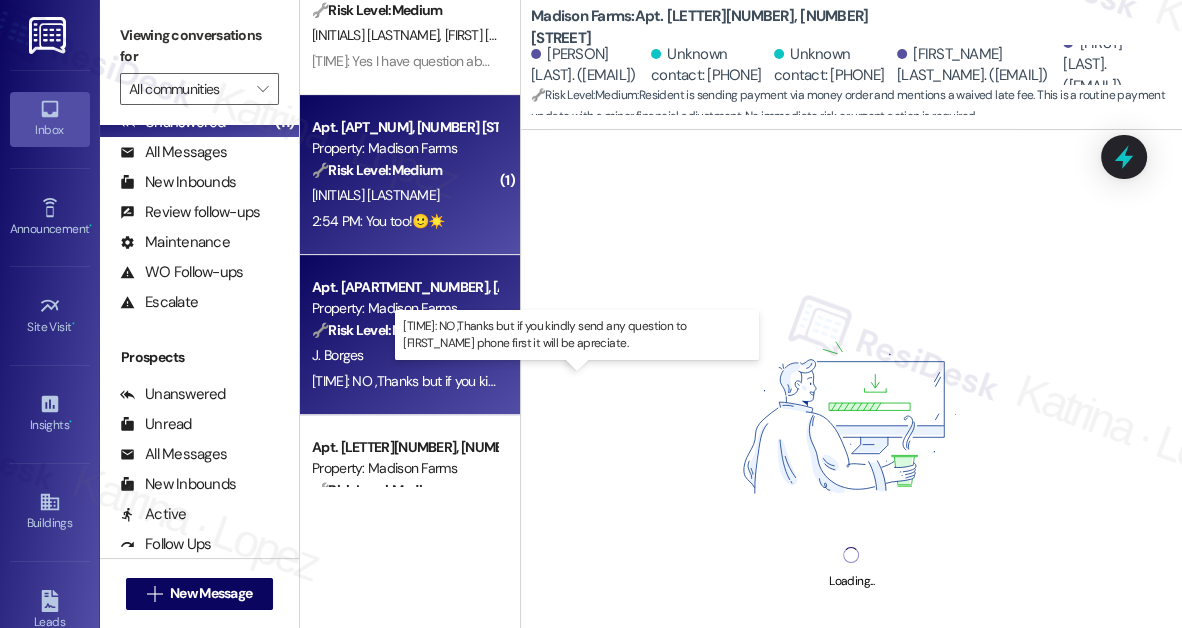 click on "[TIME]: NO ,Thanks but if you kindly send any question to [NAME] phone first it will be apreciate. [TIME]: NO ,Thanks but if you kindly send any question to [NAME] phone first it will be apreciate." at bounding box center (605, 381) 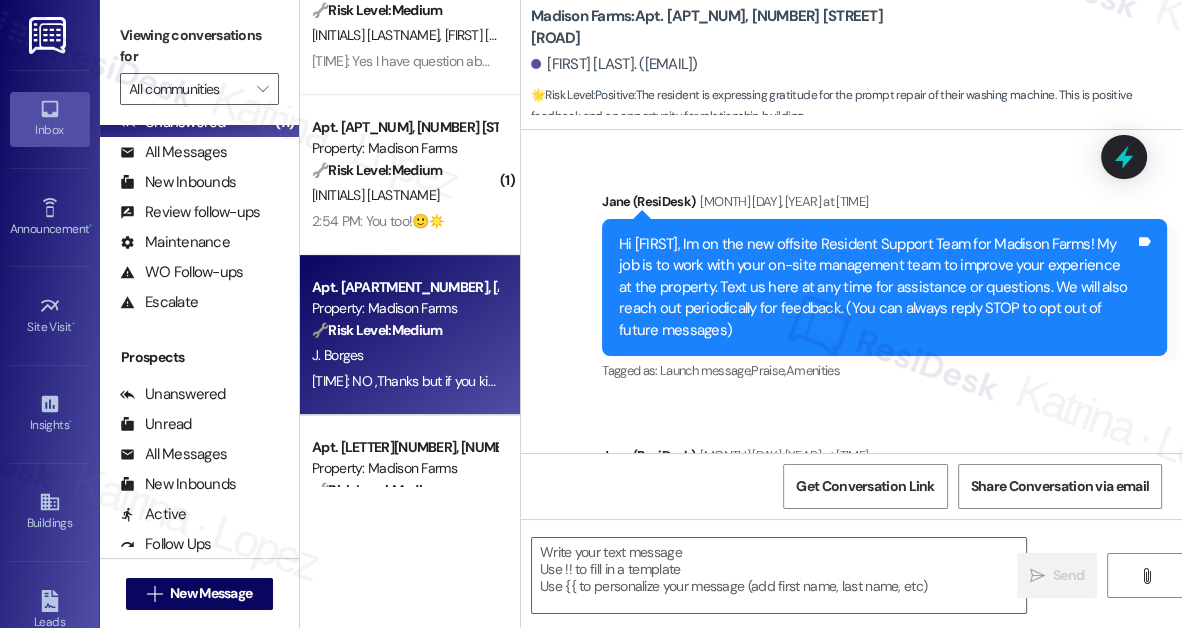 scroll, scrollTop: 0, scrollLeft: 0, axis: both 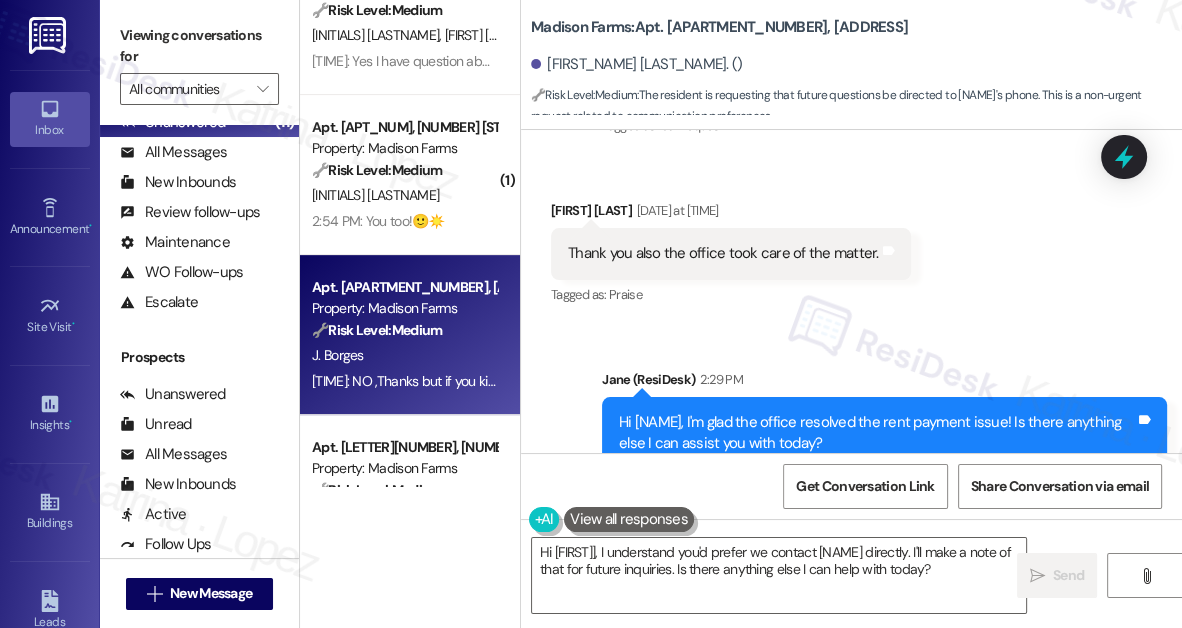 click on "Thank you also the office took care of the matter." at bounding box center [723, 253] 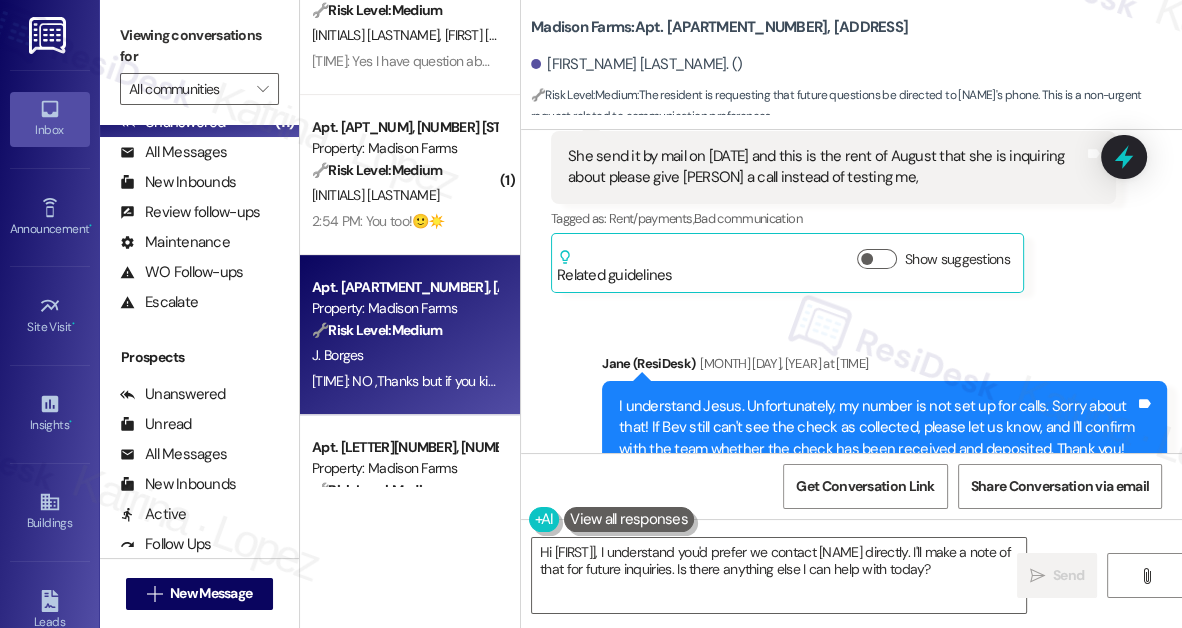 scroll, scrollTop: 546, scrollLeft: 0, axis: vertical 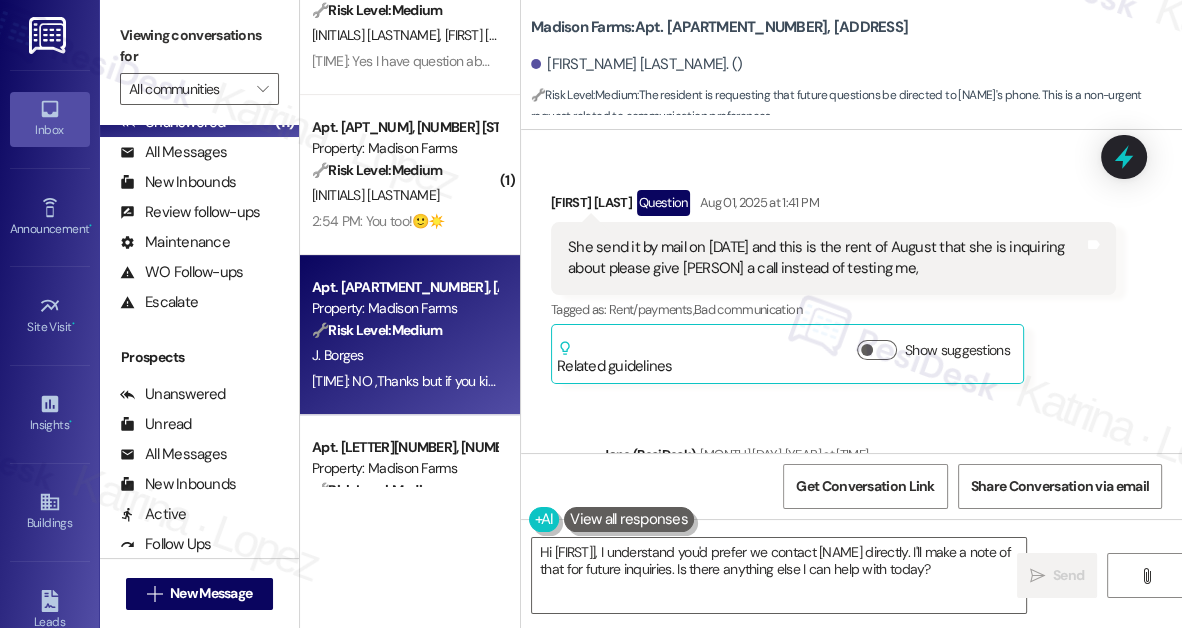 click on "She send it by mail on [DATE] and this is the rent of August that she is inquiring about please  give [PERSON] a call instead of testing me," at bounding box center [826, 258] 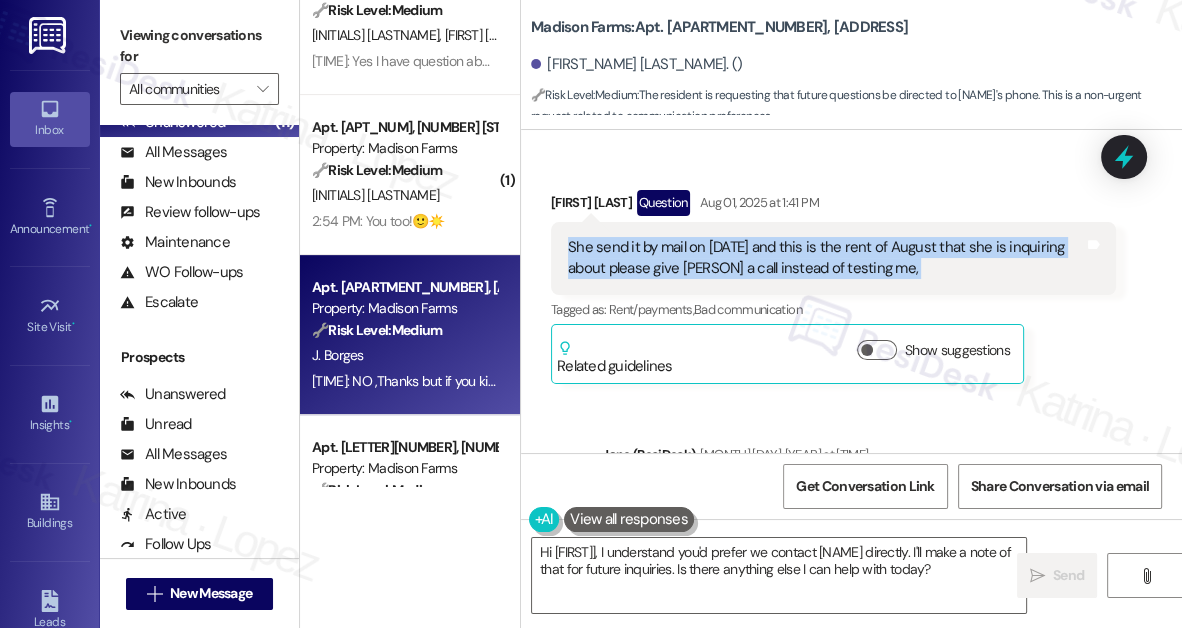 click on "She send it by mail on [DATE] and this is the rent of August that she is inquiring about please  give [PERSON] a call instead of testing me," at bounding box center [826, 258] 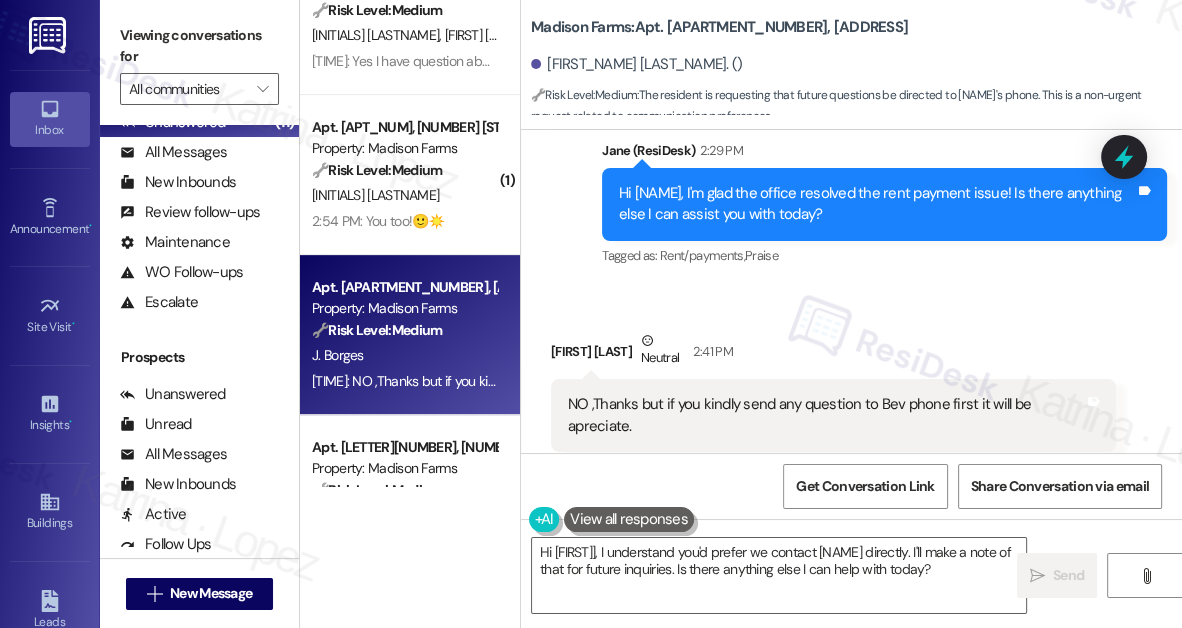 scroll, scrollTop: 1274, scrollLeft: 0, axis: vertical 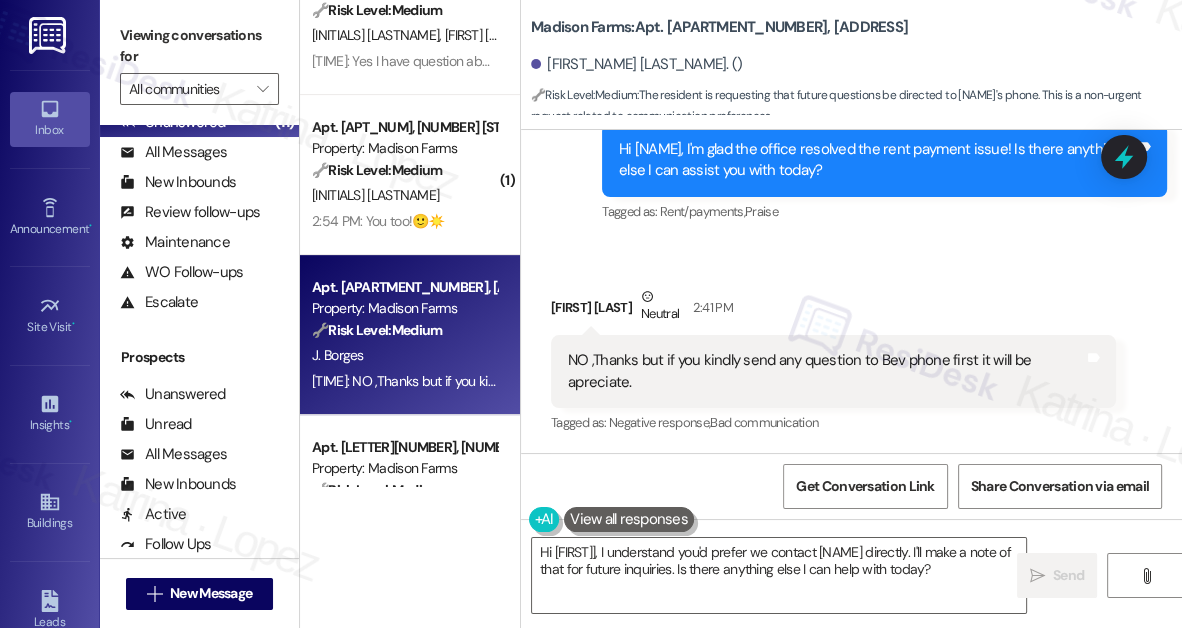 click on "NO ,Thanks but if you kindly send any question to Bev phone first it will be apreciate." at bounding box center (826, 371) 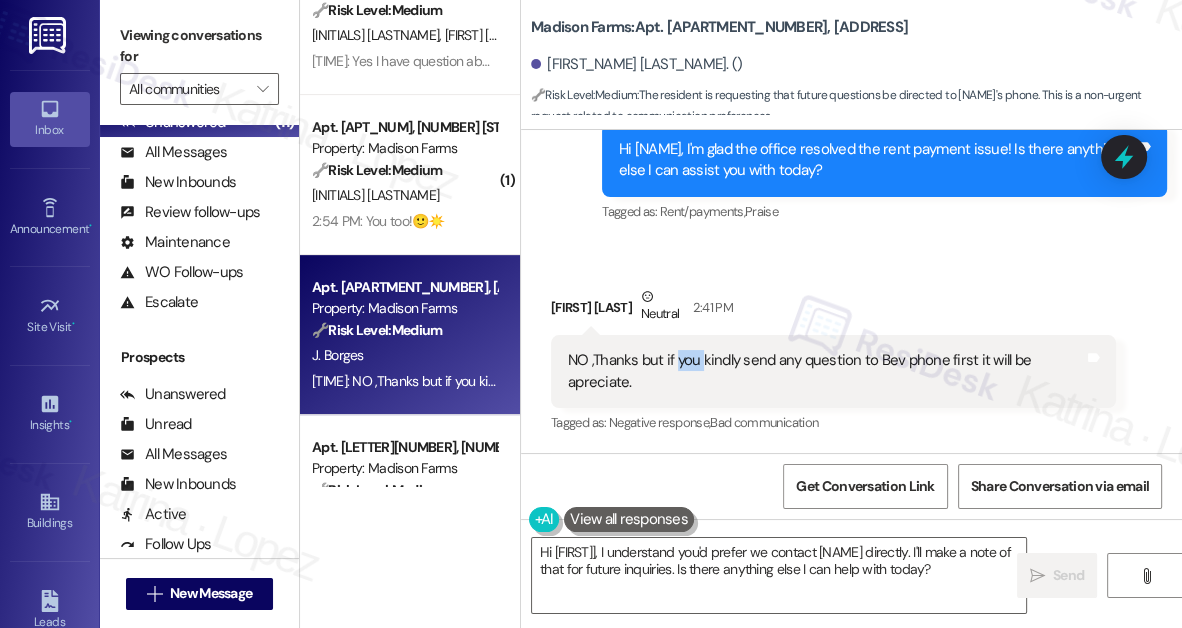 click on "NO ,Thanks but if you kindly send any question to Bev phone first it will be apreciate." at bounding box center [826, 371] 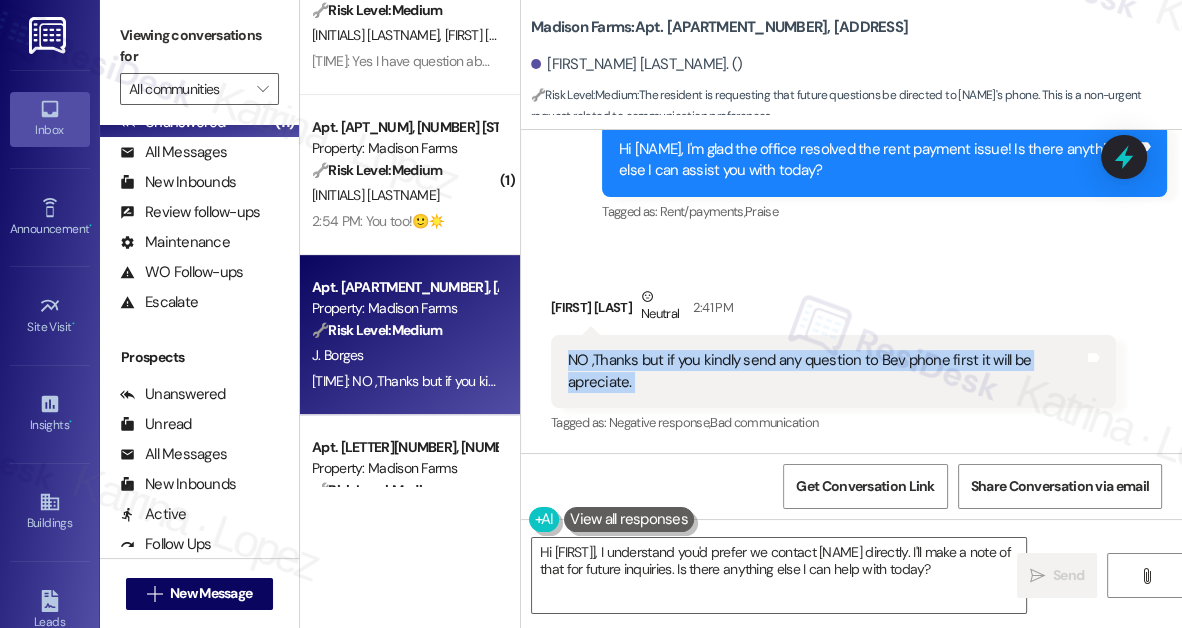 click on "NO ,Thanks but if you kindly send any question to Bev phone first it will be apreciate." at bounding box center (826, 371) 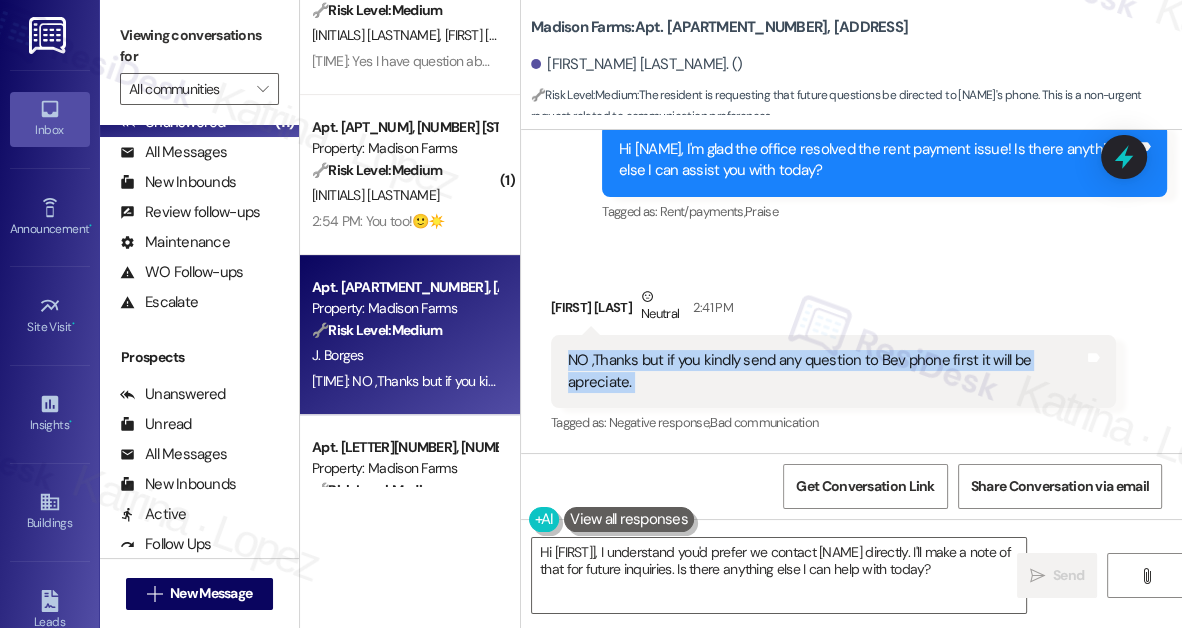 scroll, scrollTop: 1183, scrollLeft: 0, axis: vertical 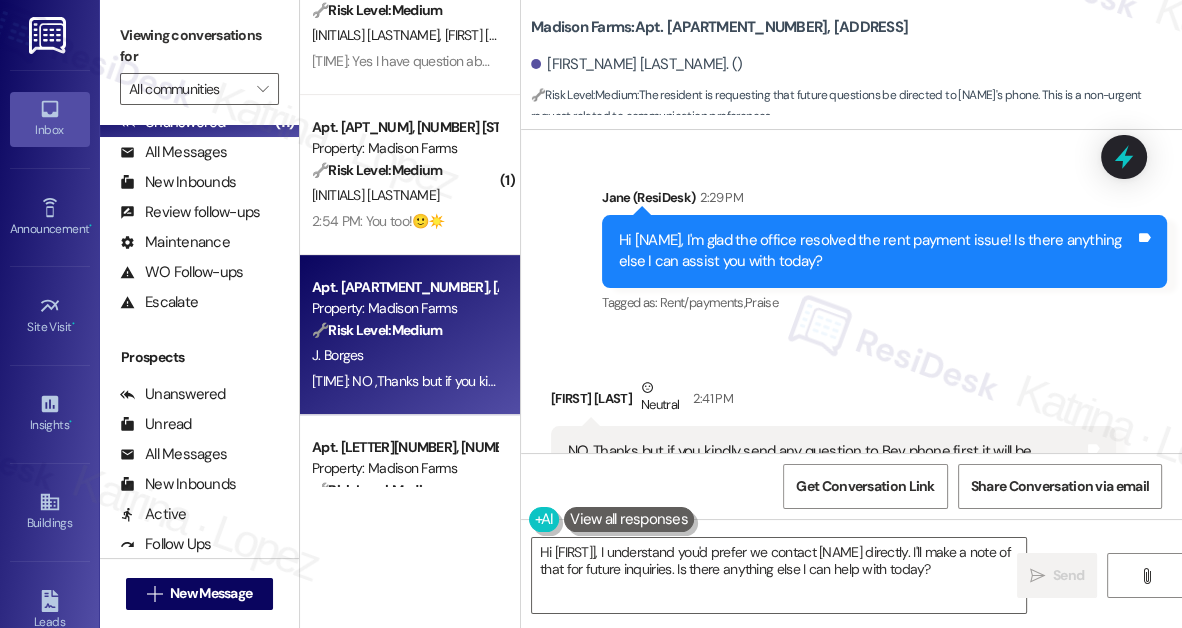 click on "Hi [NAME], I'm glad the office resolved the rent payment issue! Is there anything else I can assist you with today?" at bounding box center (877, 251) 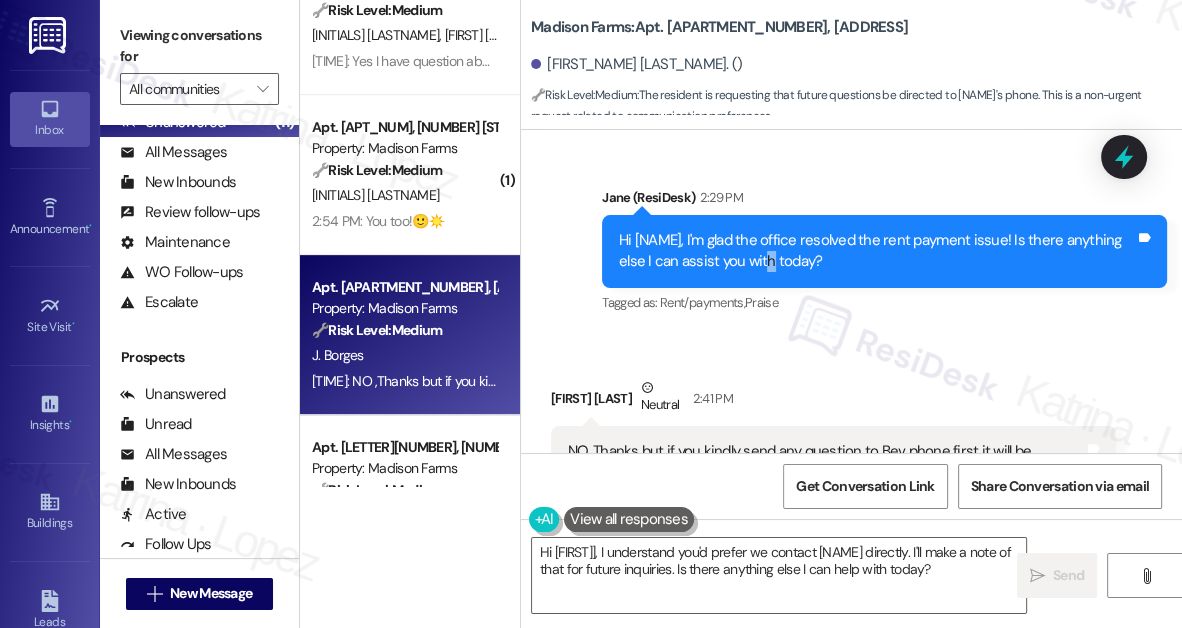 click on "Hi [NAME], I'm glad the office resolved the rent payment issue! Is there anything else I can assist you with today?" at bounding box center (877, 251) 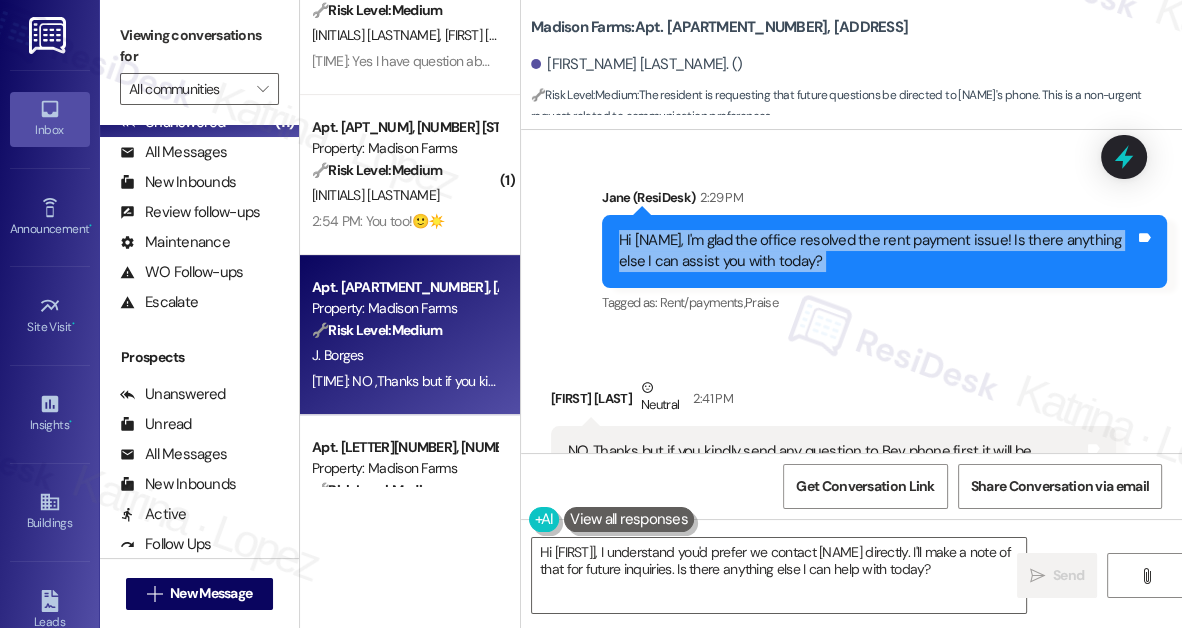 click on "Hi [NAME], I'm glad the office resolved the rent payment issue! Is there anything else I can assist you with today?" at bounding box center [877, 251] 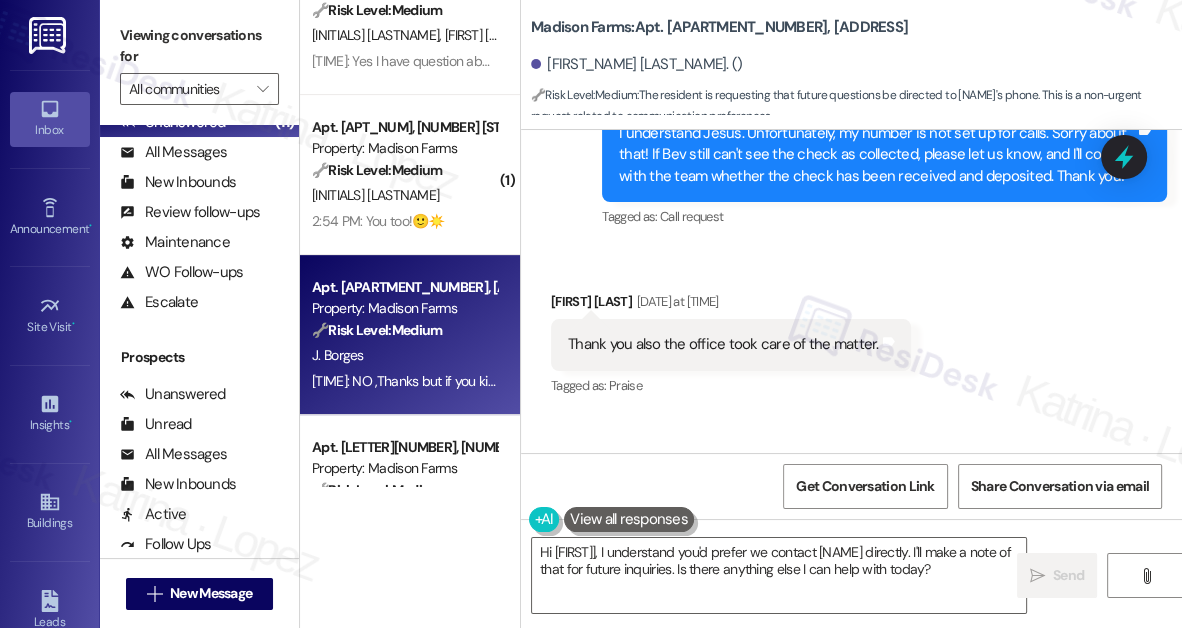 scroll, scrollTop: 1274, scrollLeft: 0, axis: vertical 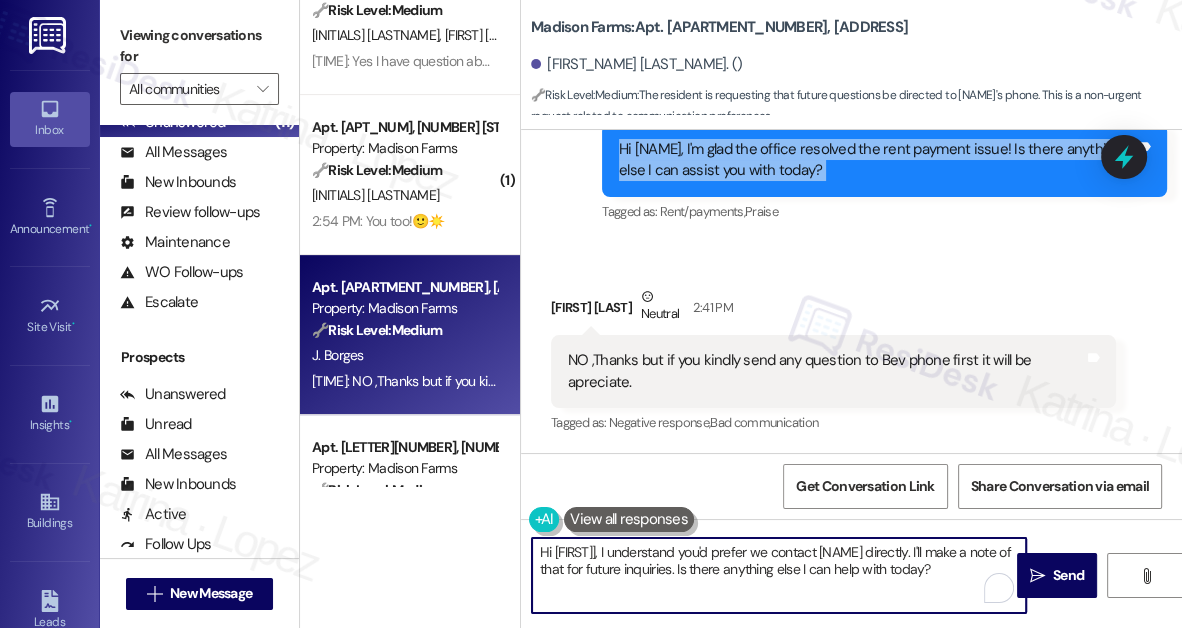 click on "Hi [FIRST]], I understand you'd prefer we contact [NAME] directly. I'll make a note of that for future inquiries. Is there anything else I can help with today?" at bounding box center [779, 575] 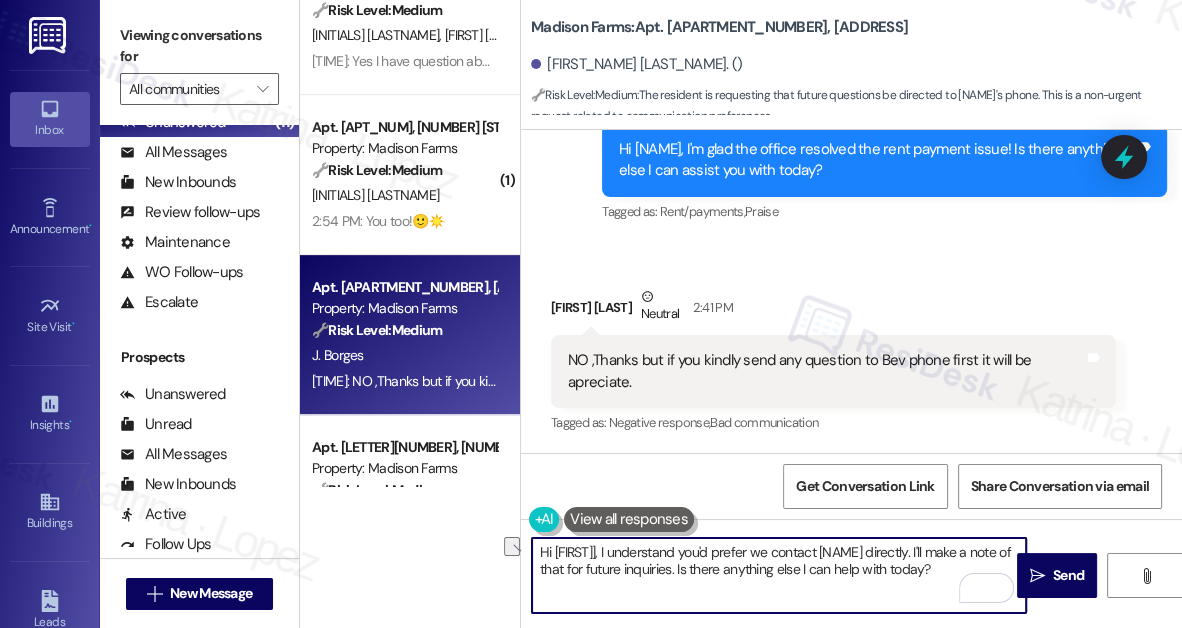 drag, startPoint x: 580, startPoint y: 567, endPoint x: 962, endPoint y: 573, distance: 382.04712 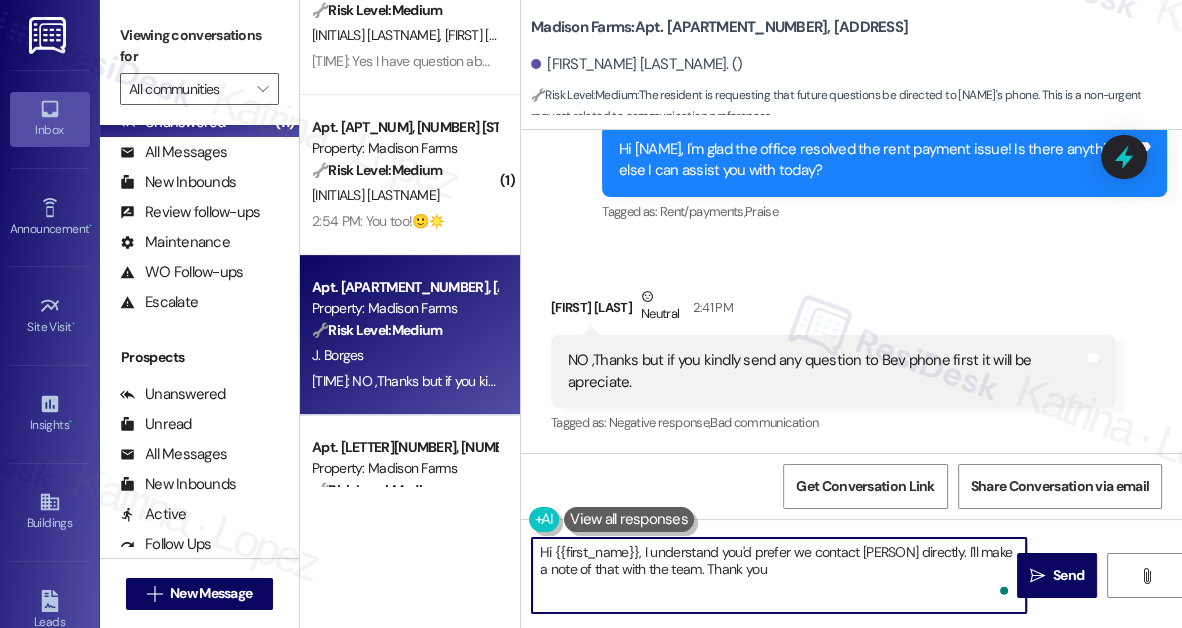 type on "Hi {{first_name}}, I understand you'd prefer we contact [PERSON] directly. I'll make a note of that with the team. Thank you" 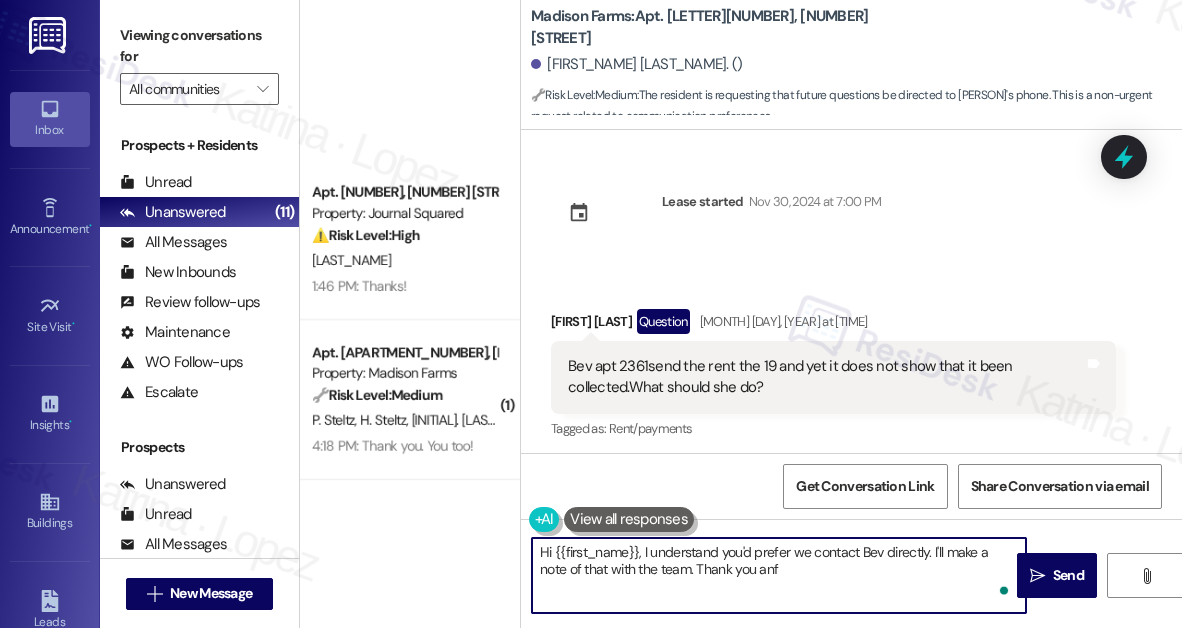 scroll, scrollTop: 0, scrollLeft: 0, axis: both 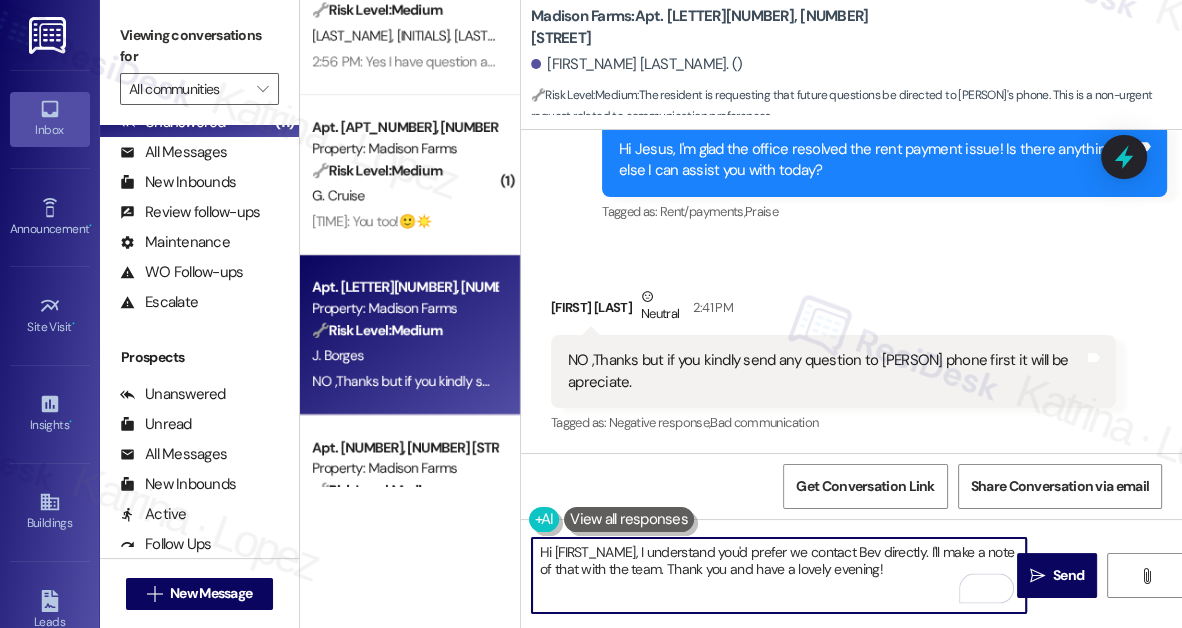 click on "Hi [FIRST_NAME], I understand you'd prefer we contact Bev directly. I'll make a note of that with the team. Thank you and have a lovely evening!" at bounding box center [779, 575] 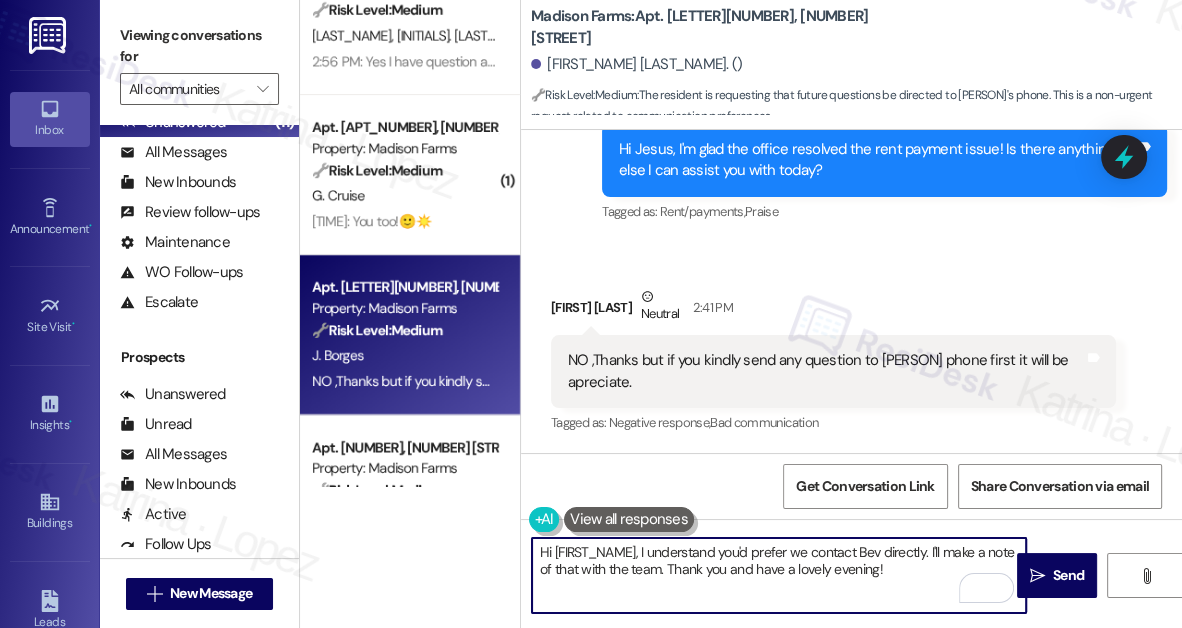 click on "Hi [FIRST_NAME], I understand you'd prefer we contact Bev directly. I'll make a note of that with the team. Thank you and have a lovely evening!" at bounding box center (779, 575) 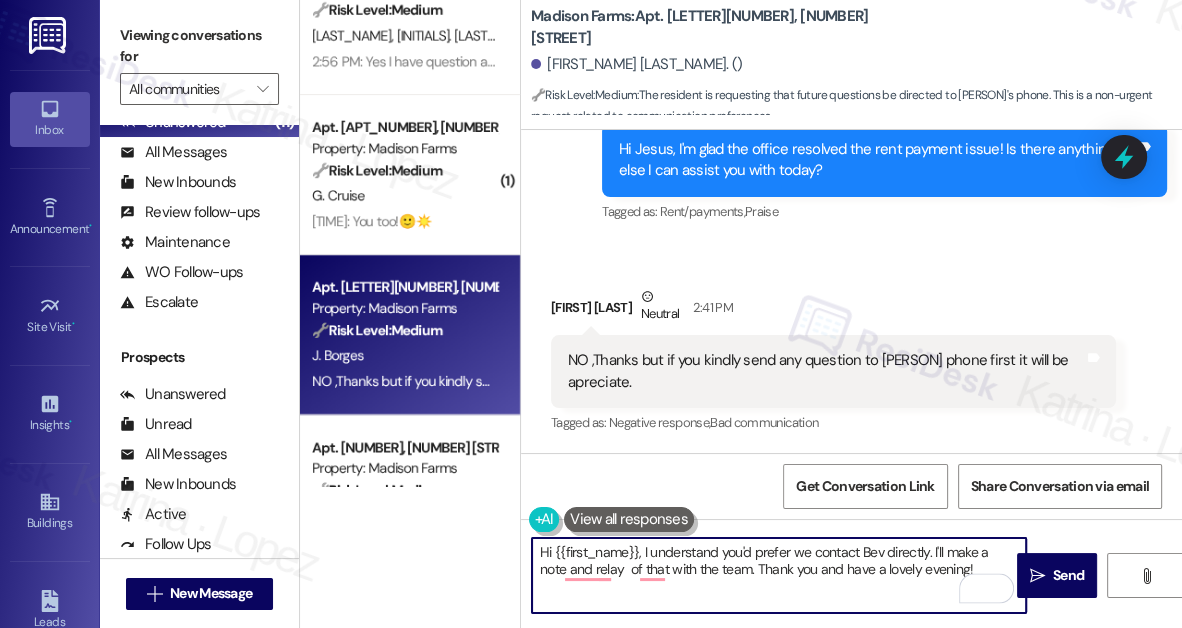 click on "Hi {{first_name}}, I understand you'd prefer we contact Bev directly. I'll make a note and relay  of that with the team. Thank you and have a lovely evening!" at bounding box center [779, 575] 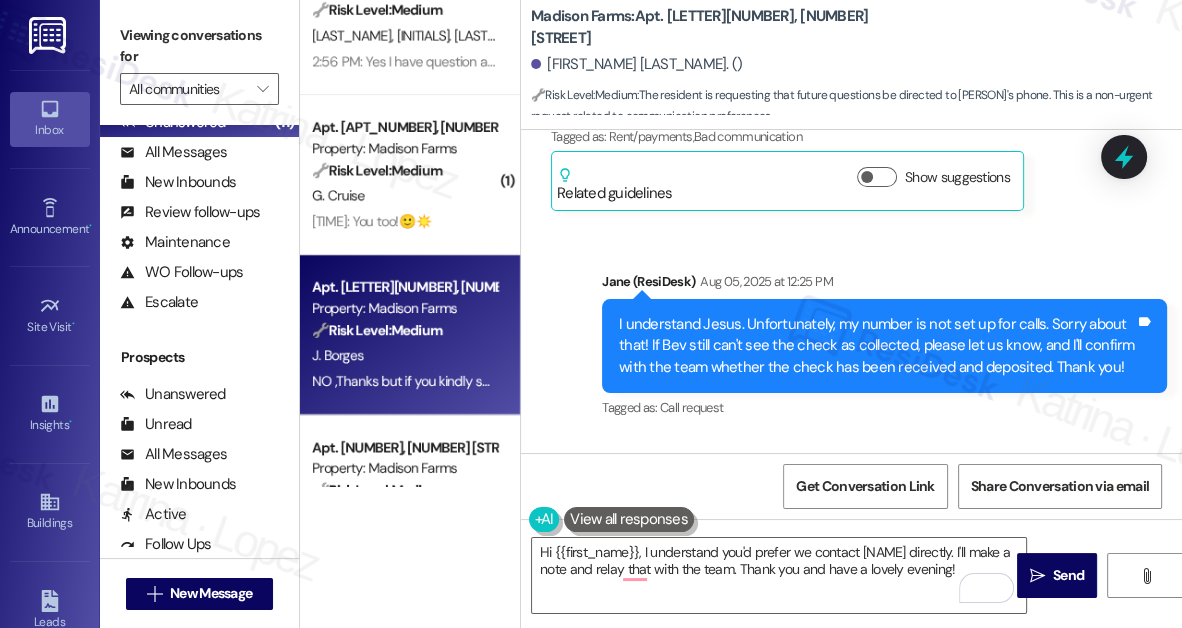 scroll, scrollTop: 810, scrollLeft: 0, axis: vertical 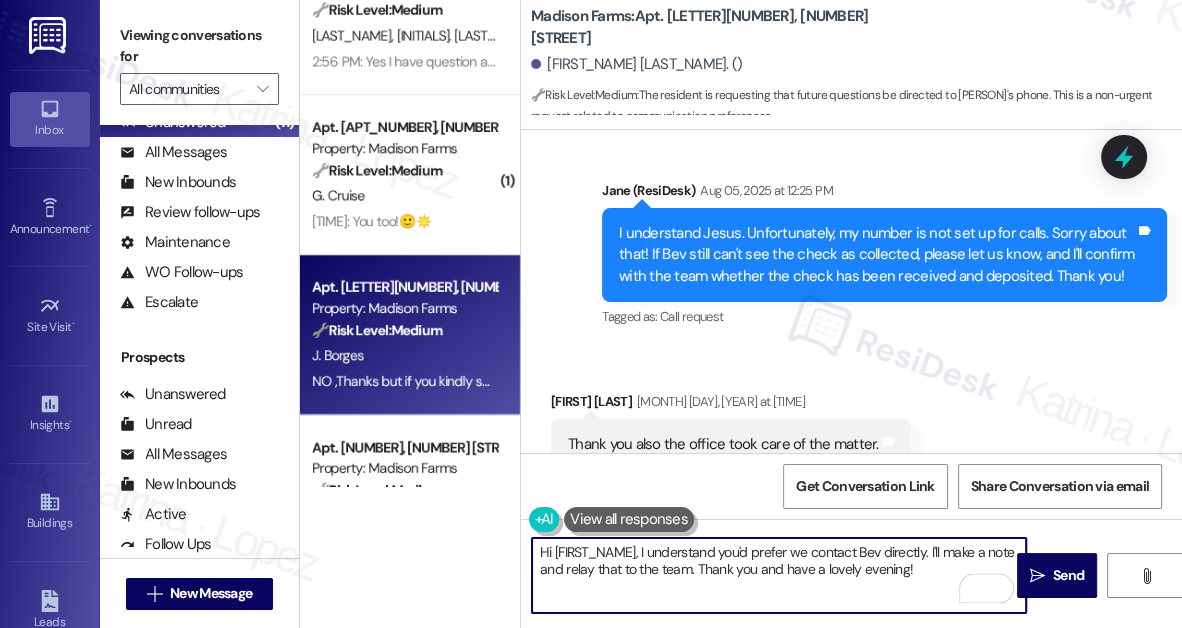 click on "Hi [FIRST_NAME], I understand you'd prefer we contact Bev directly. I'll make a note and relay that to the team. Thank you and have a lovely evening!" at bounding box center [779, 575] 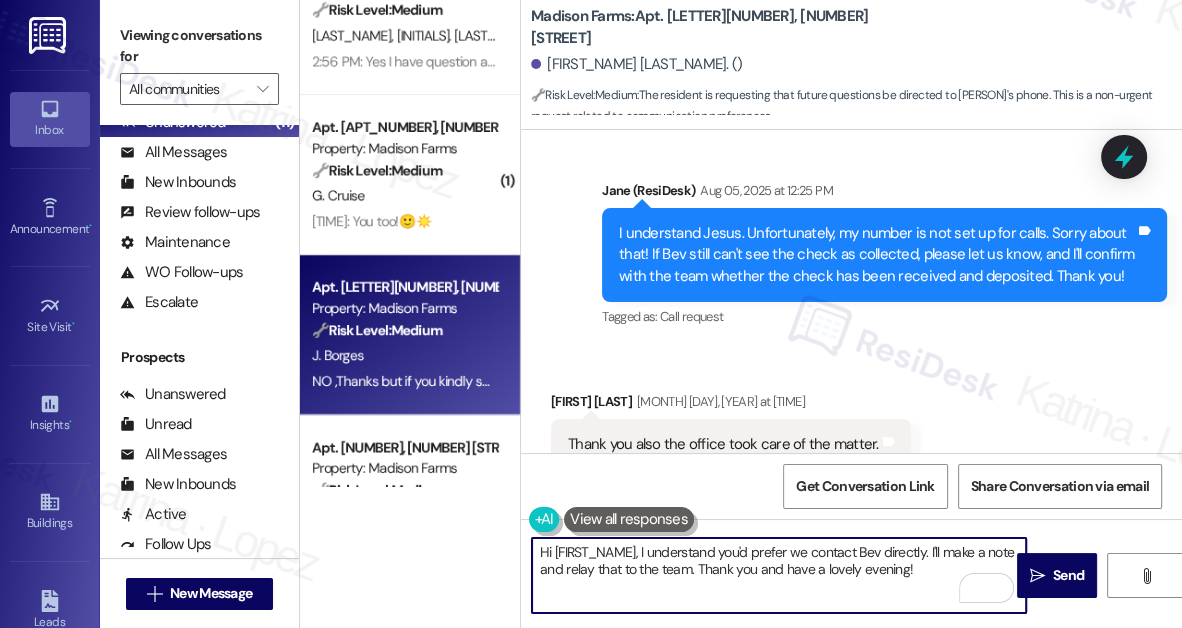 click on "Hi [FIRST_NAME], I understand you'd prefer we contact Bev directly. I'll make a note and relay that to the team. Thank you and have a lovely evening!" at bounding box center (779, 575) 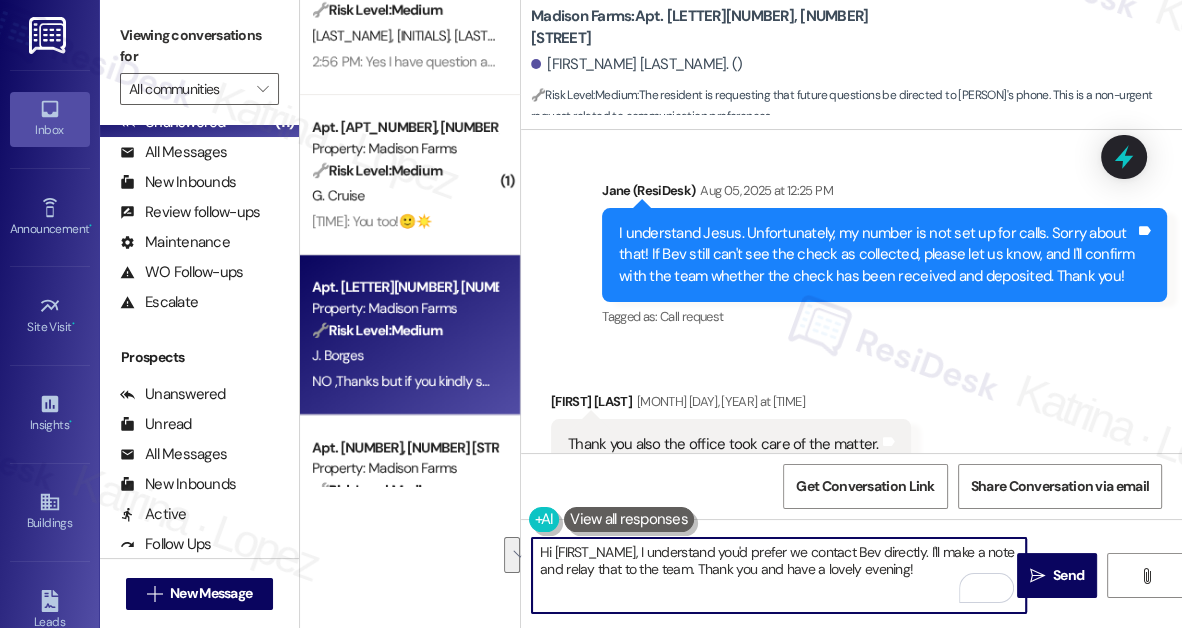 click on "Hi [FIRST_NAME], I understand you'd prefer we contact Bev directly. I'll make a note and relay that to the team. Thank you and have a lovely evening!" at bounding box center (779, 575) 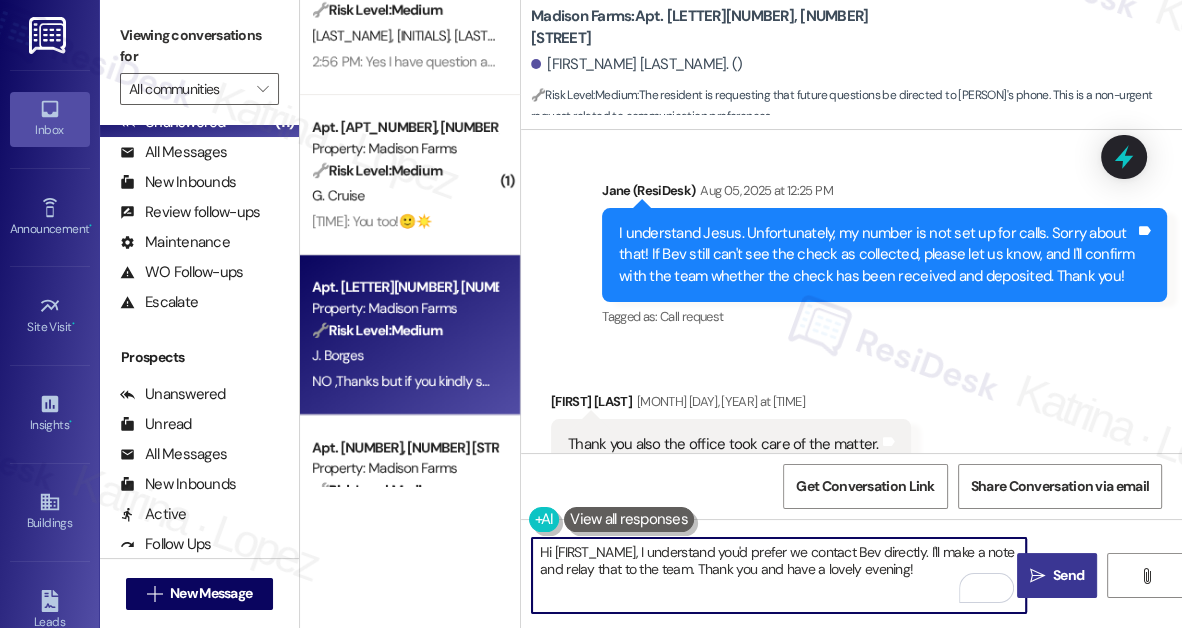 click on "Send" at bounding box center [1068, 575] 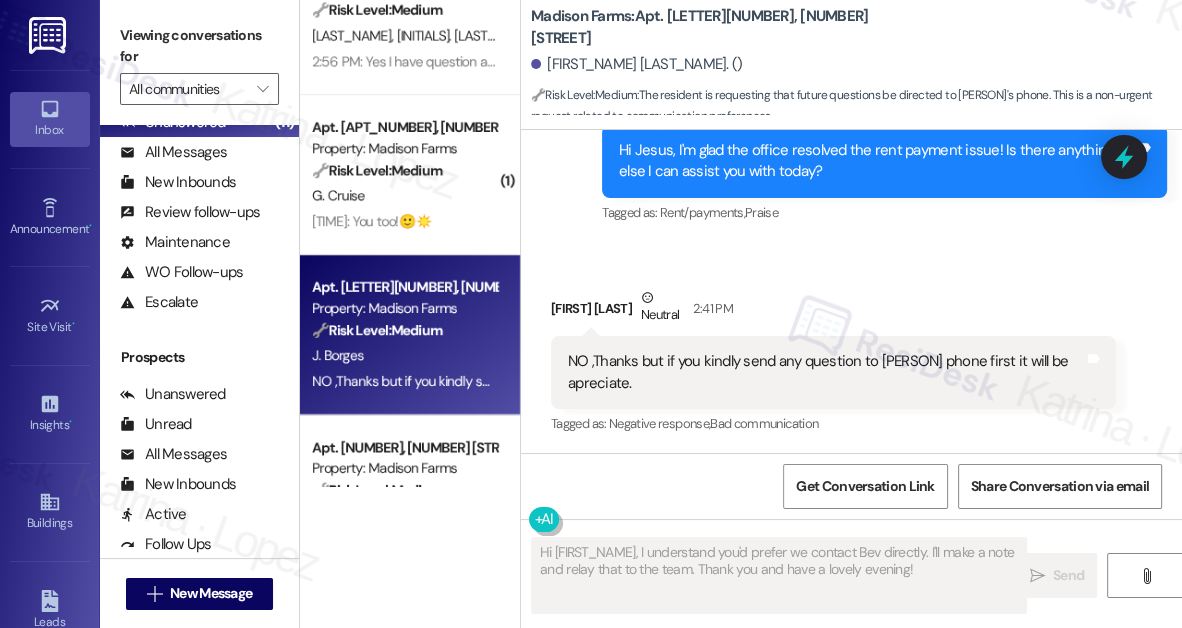 scroll, scrollTop: 1434, scrollLeft: 0, axis: vertical 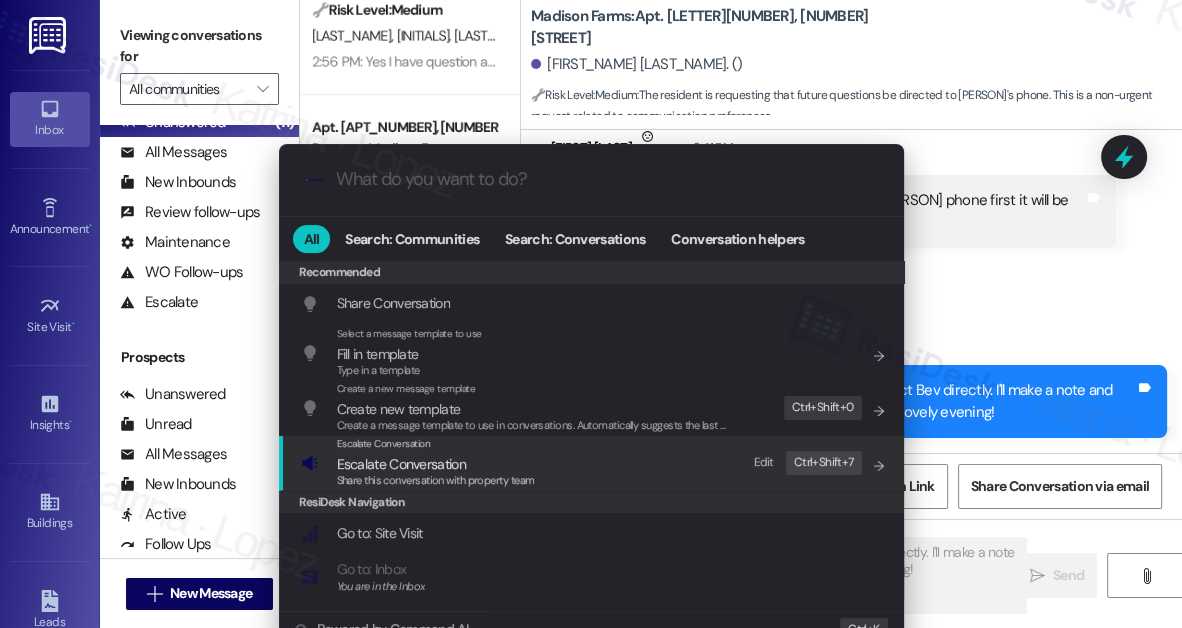 click on "Escalate Conversation Escalate Conversation Share this conversation with property team Edit Ctrl+ Shift+ 7" at bounding box center [593, 463] 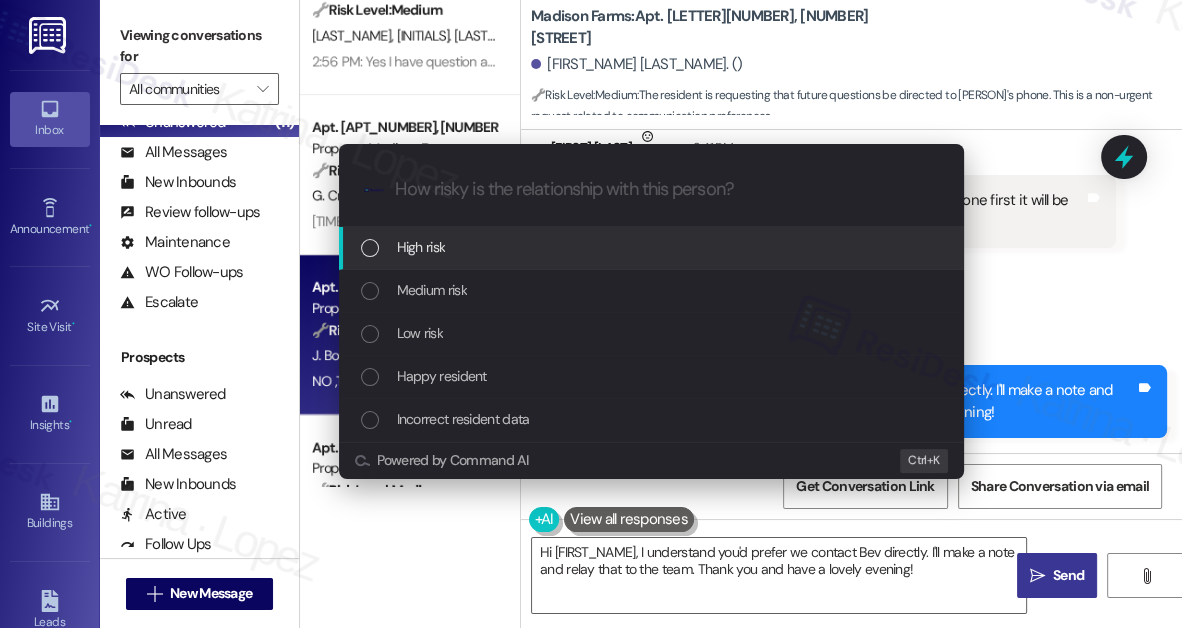 click on "Low risk" at bounding box center (653, 333) 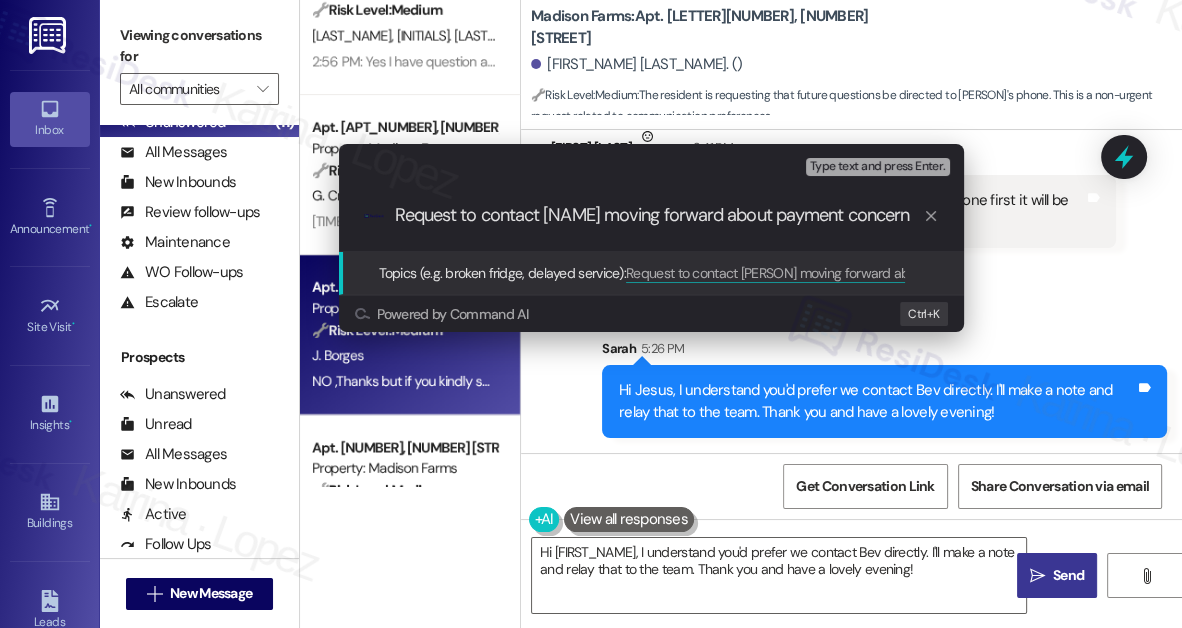 type on "Request to contact Bev moving forward about payment concerns" 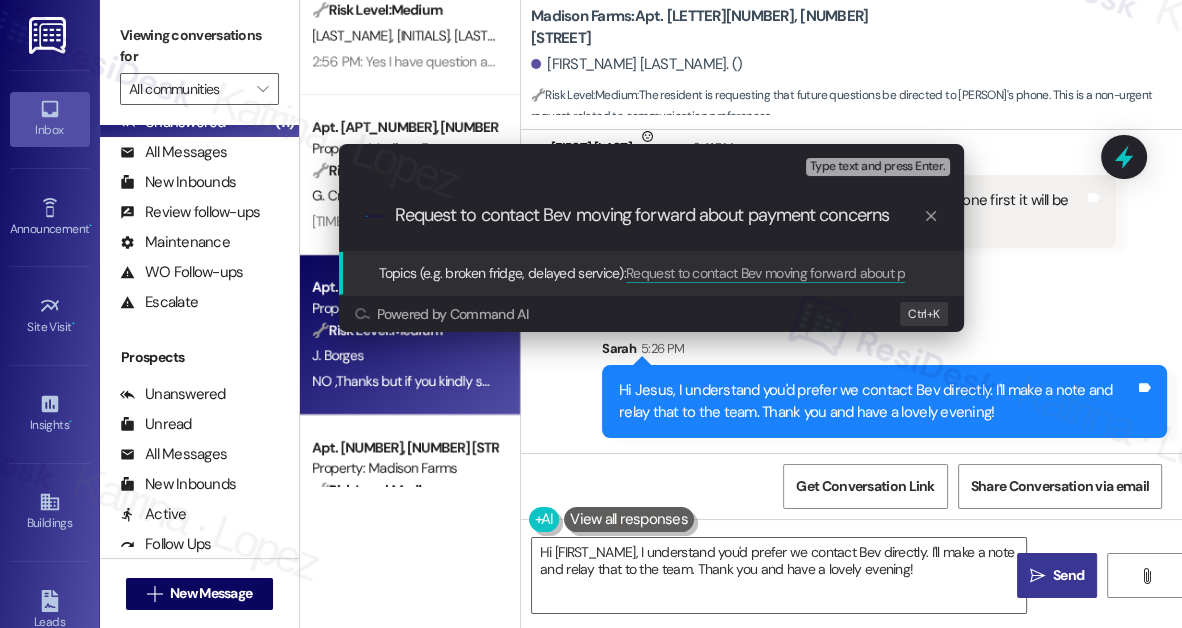type 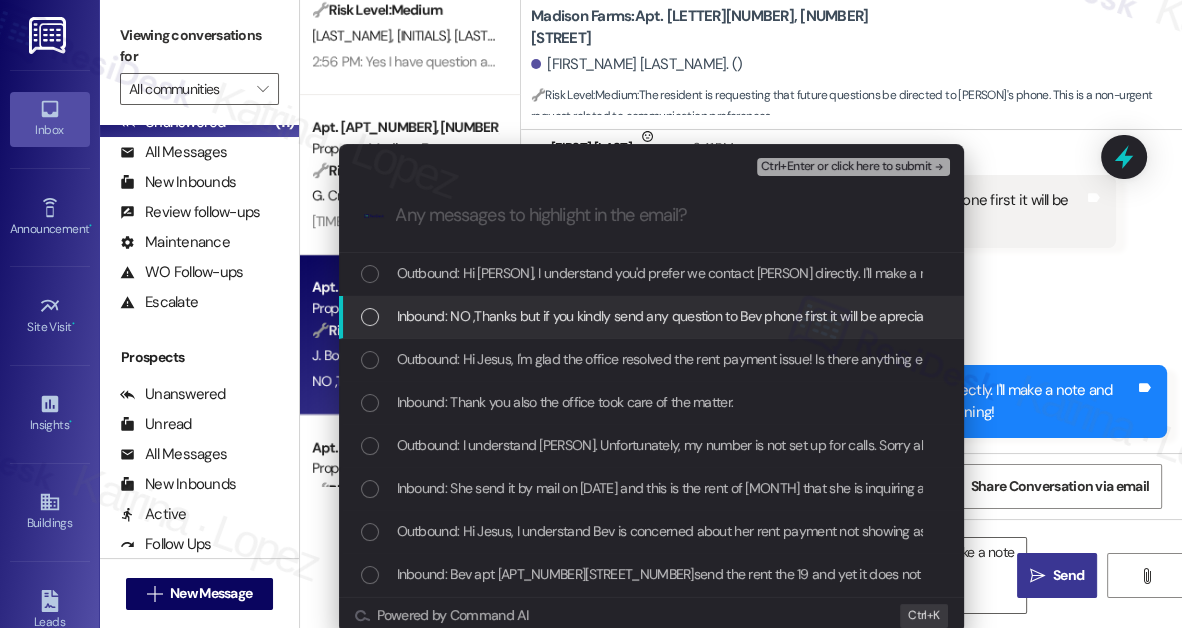 click on "Inbound: NO ,Thanks but if you kindly send any question to Bev phone first it will be apreciate." at bounding box center (667, 316) 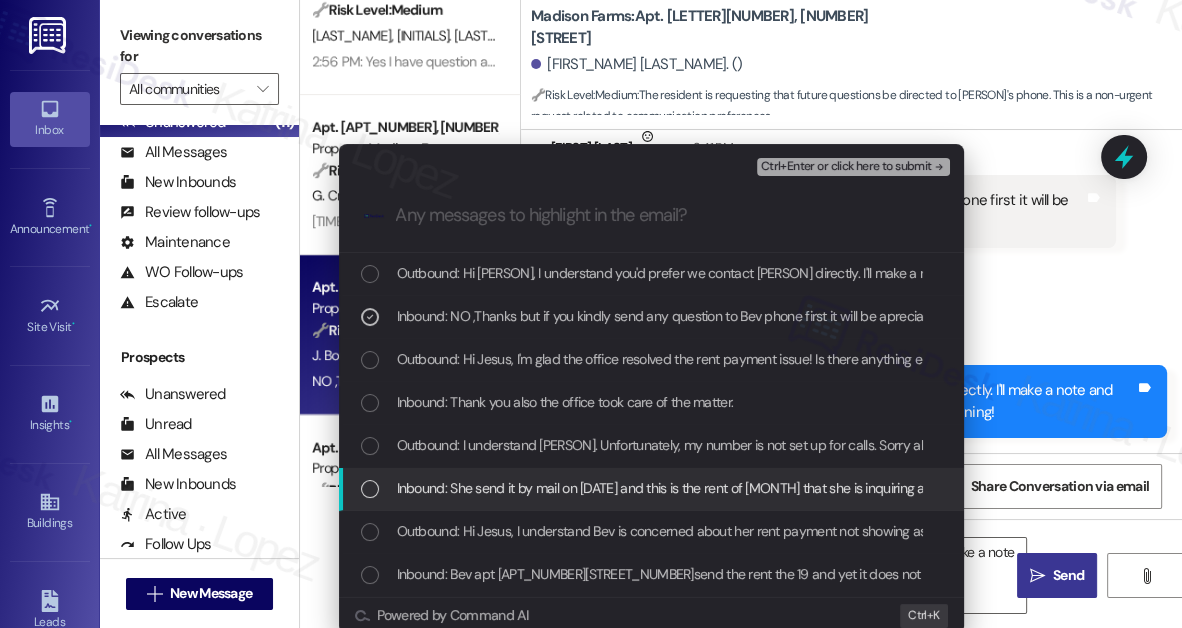 click on "Inbound: She send it by mail on [DATE] and this is the rent of [MONTH] that she is inquiring about please give Beverly a call instead of testing me," at bounding box center [812, 488] 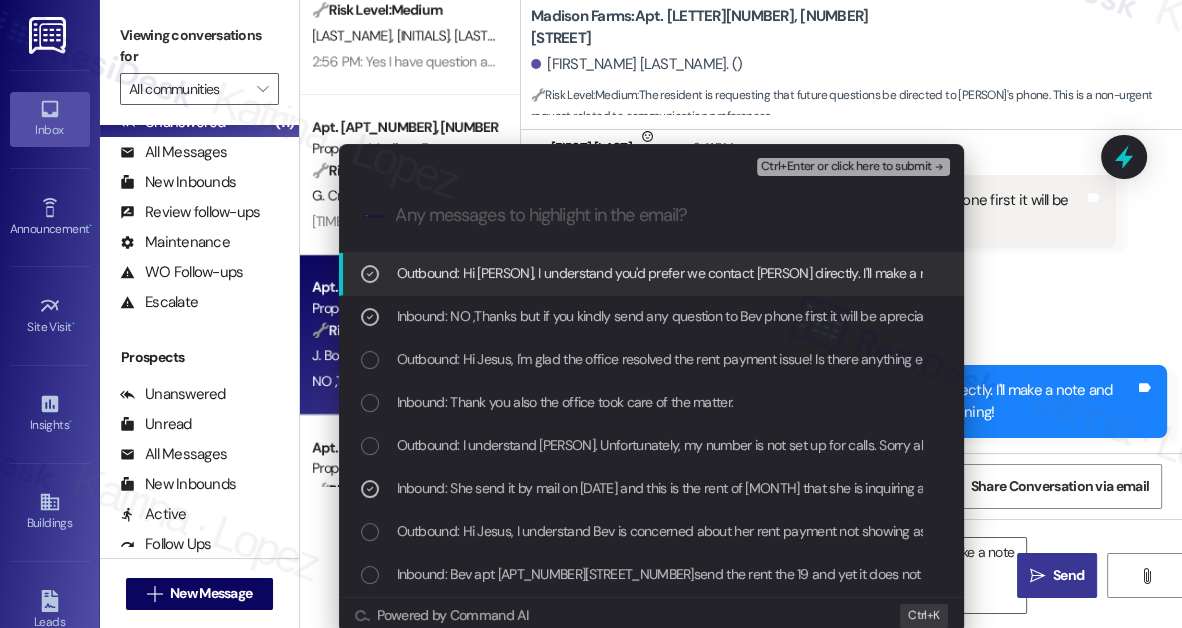 click on "Outbound: Hi [PERSON], I understand you'd prefer we contact [PERSON] directly. I'll make a note and relay that to the team. Thank you and have a lovely evening!" at bounding box center (860, 273) 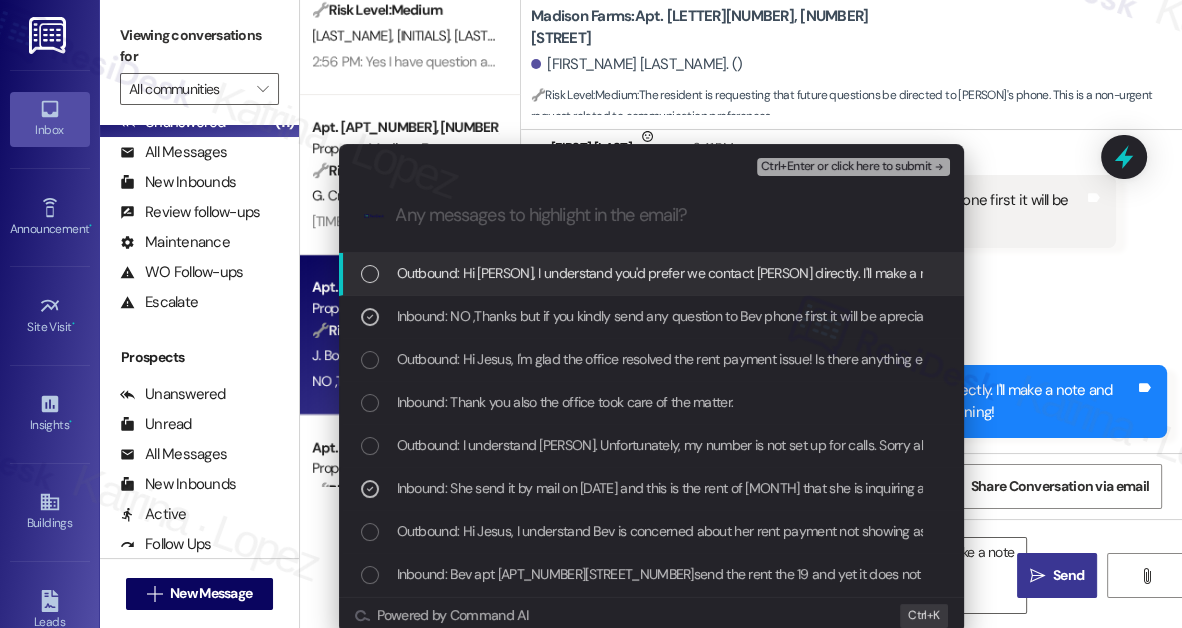 click on "Ctrl+Enter or click here to submit" at bounding box center [846, 167] 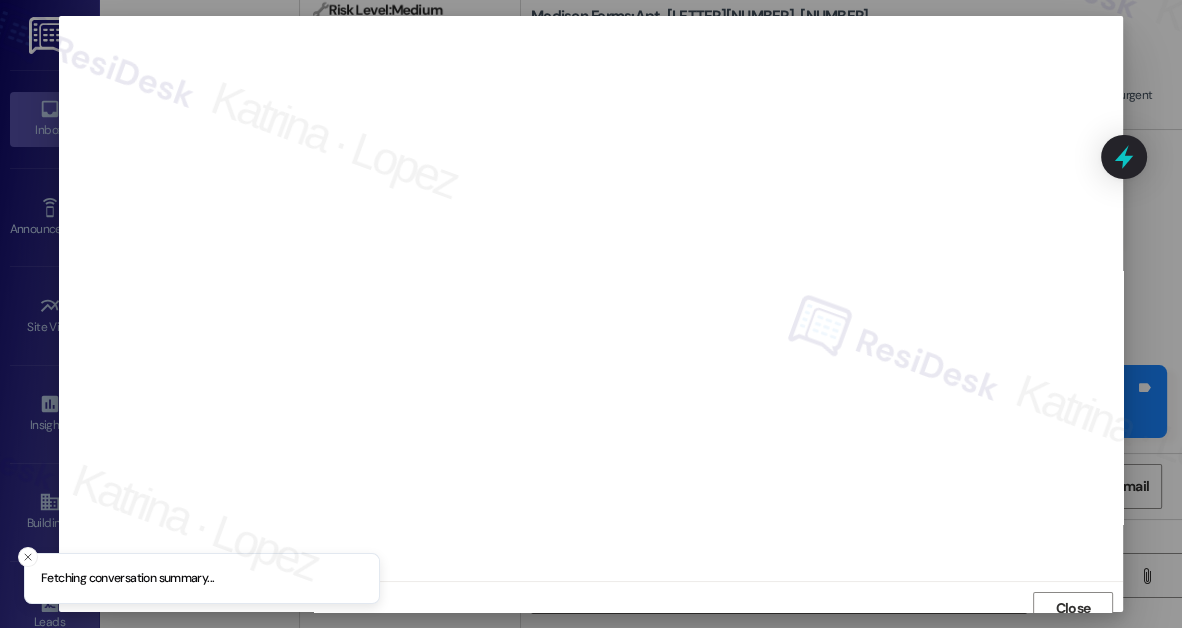 scroll, scrollTop: 11, scrollLeft: 0, axis: vertical 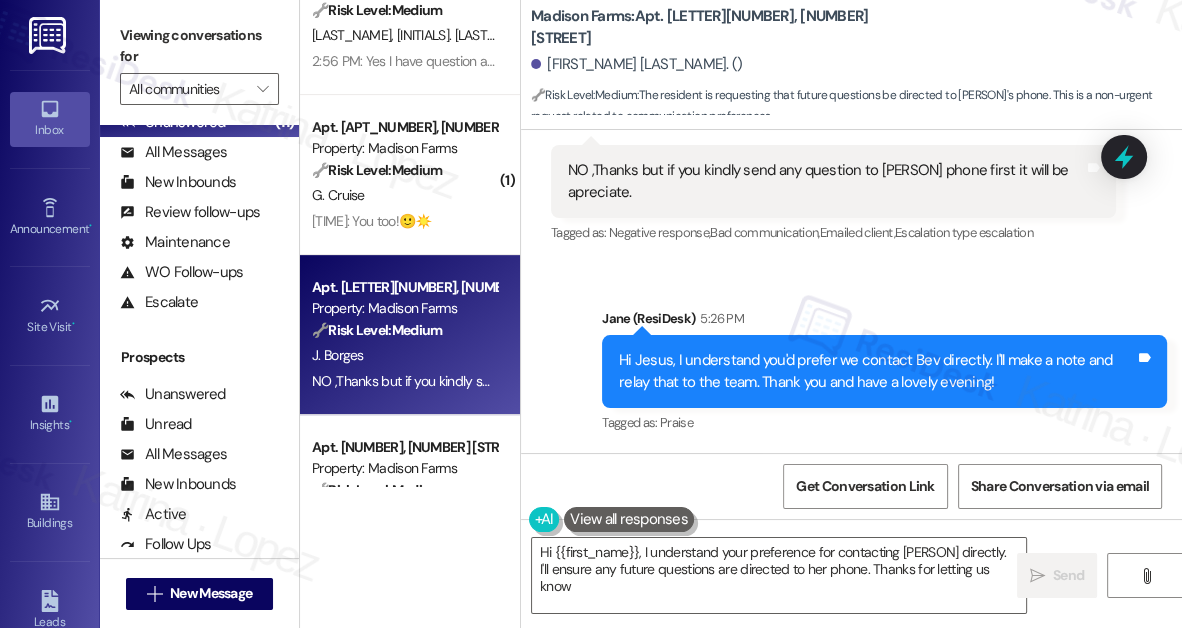 type on "Hi {{first_name}}, I understand your preference for contacting Bev directly. I'll ensure any future questions are directed to her phone. Thanks for letting us know!" 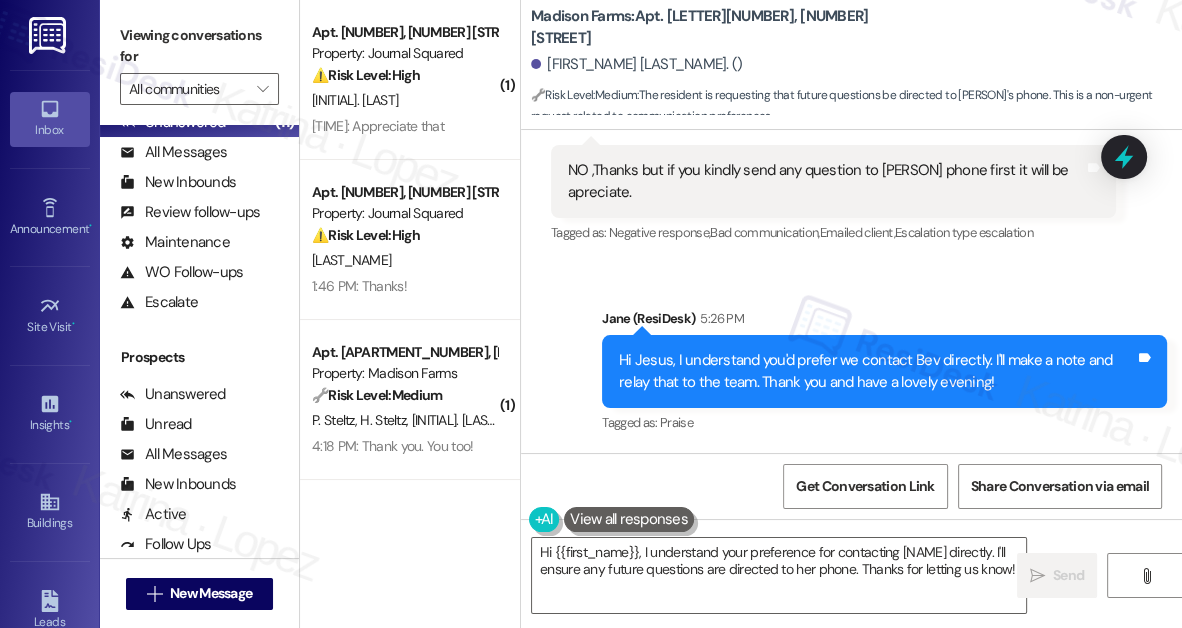 scroll, scrollTop: 181, scrollLeft: 0, axis: vertical 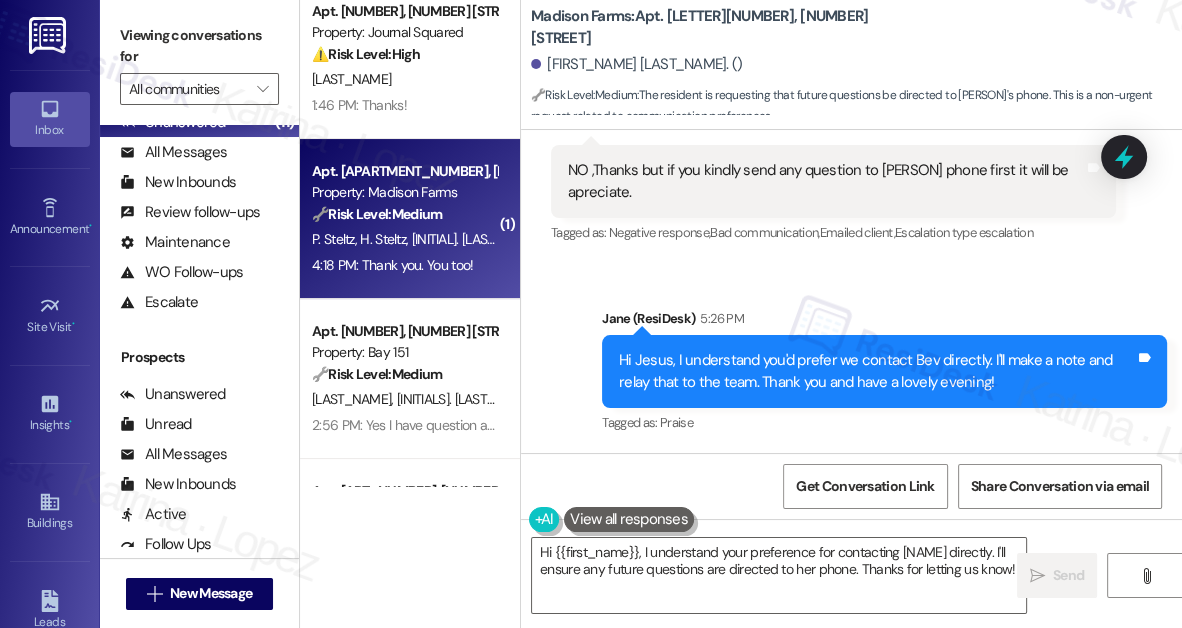 click on "4:18 PM: Thank you. You too! 4:18 PM: Thank you. You too!" at bounding box center (392, 265) 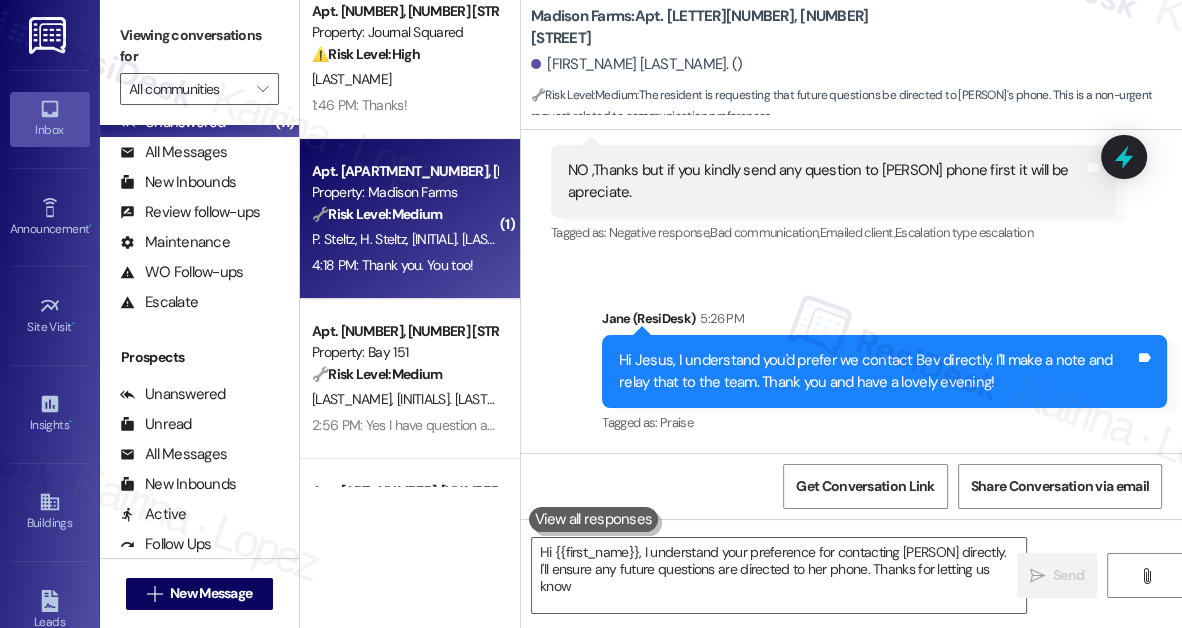type on "Hi {{first_name}}, I understand your preference for contacting Bev directly. I'll ensure any future questions are directed to her phone. Thanks for letting us know!" 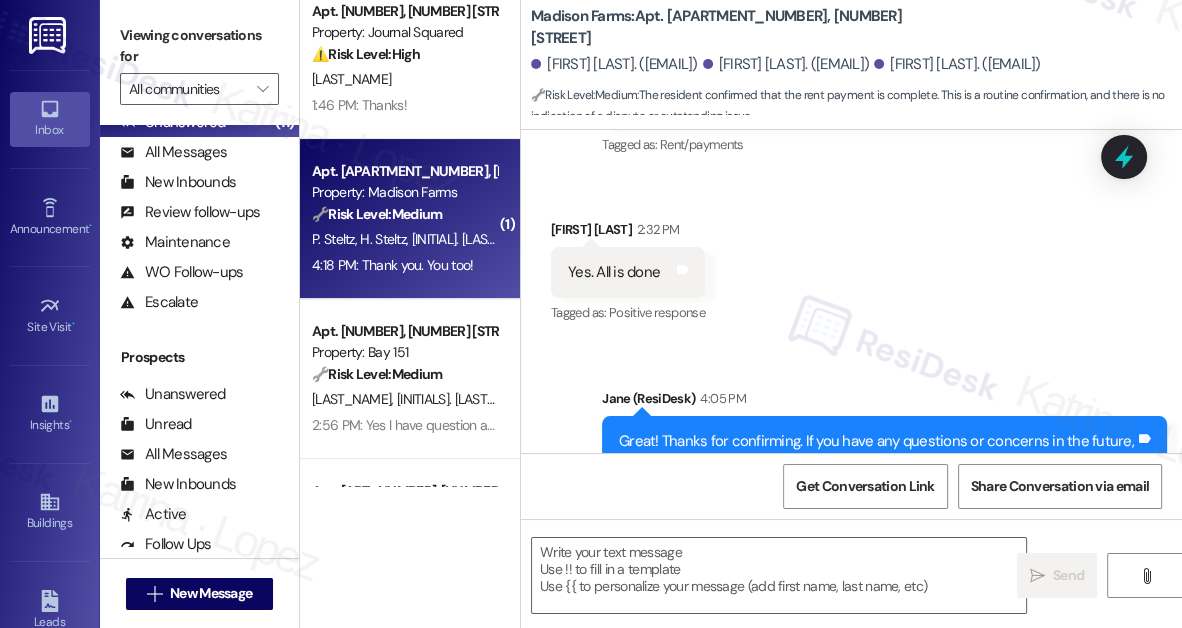 type on "Fetching suggested responses. Please feel free to read through the conversation in the meantime." 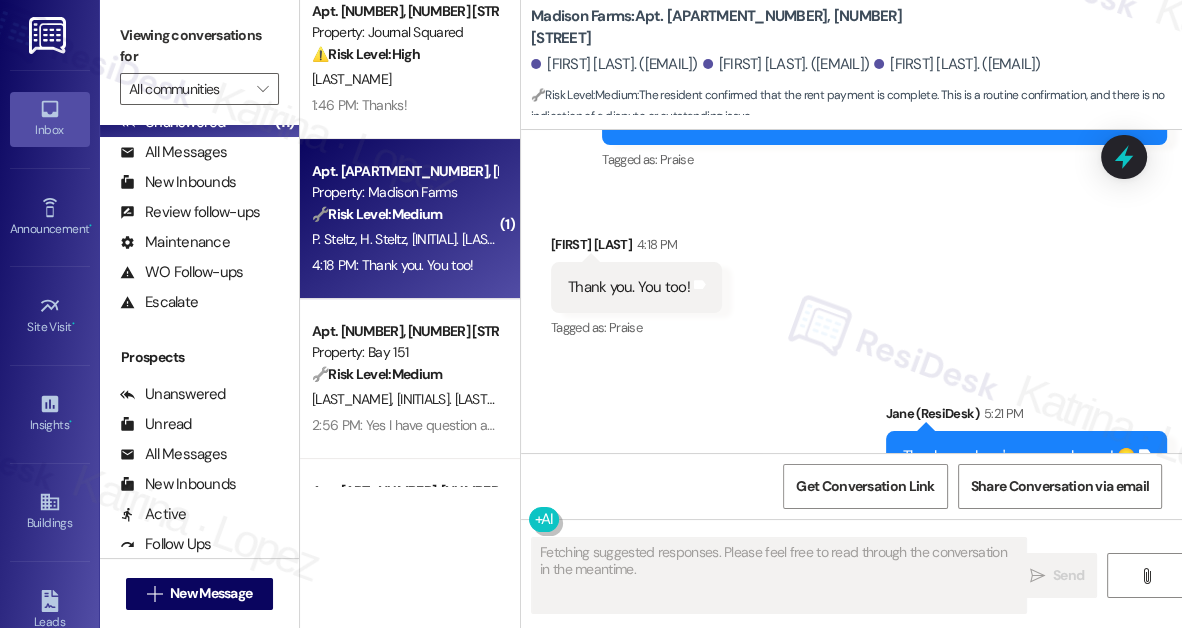 scroll, scrollTop: 2810, scrollLeft: 0, axis: vertical 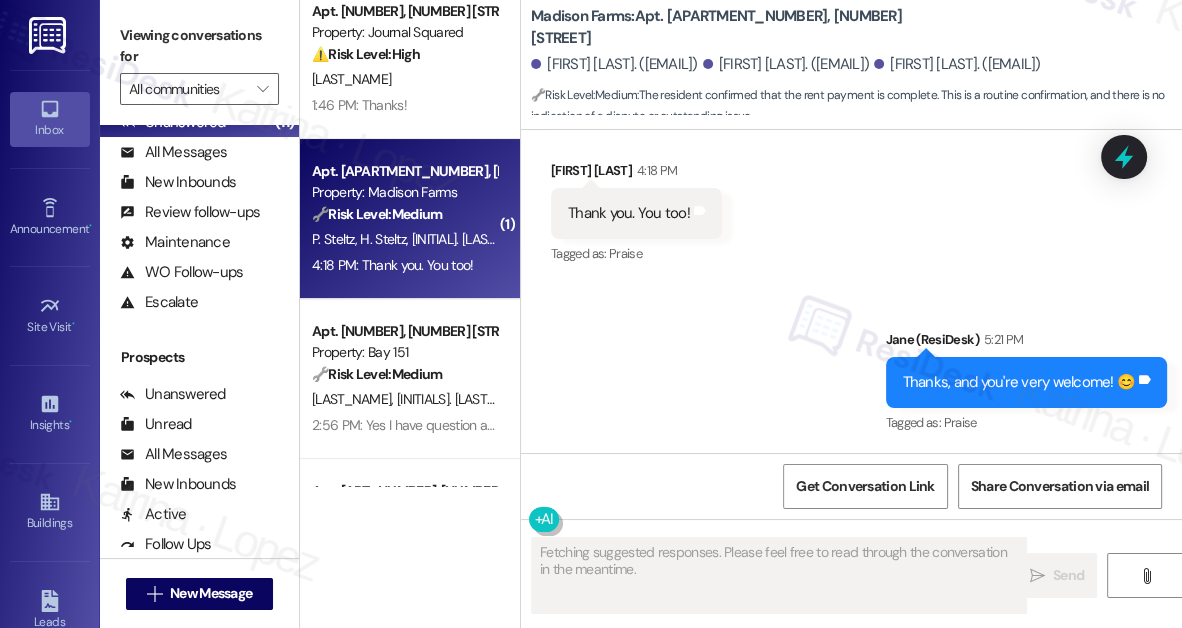 type 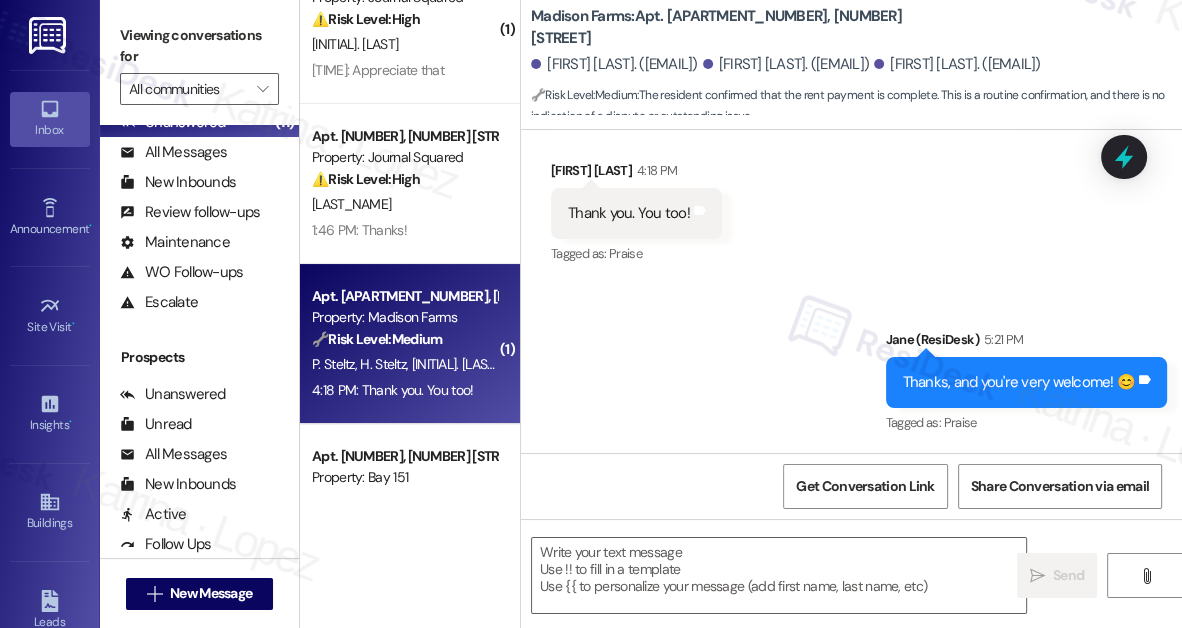 scroll, scrollTop: 0, scrollLeft: 0, axis: both 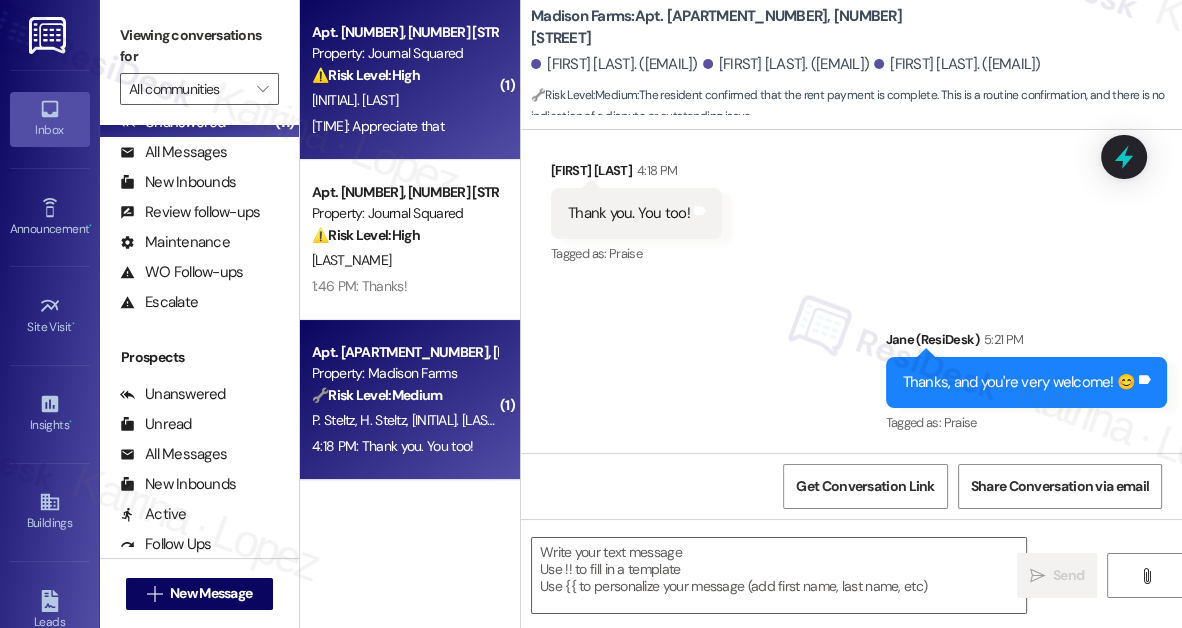 click on "M. [LAST]" at bounding box center [404, 100] 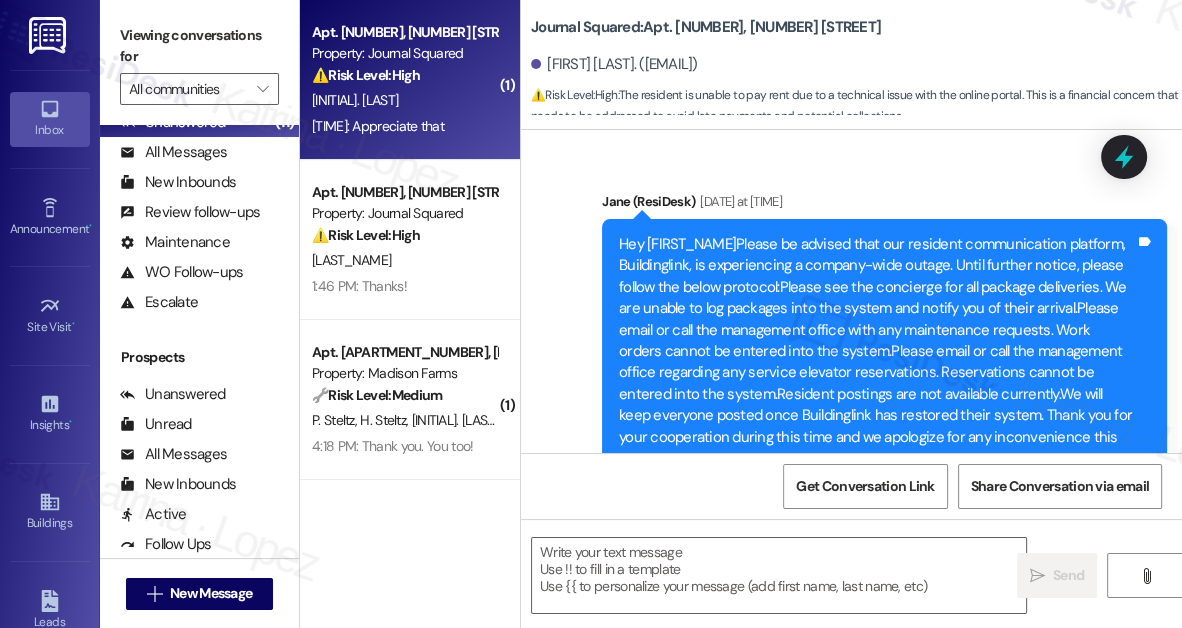 type on "Fetching suggested responses. Please feel free to read through the conversation in the meantime." 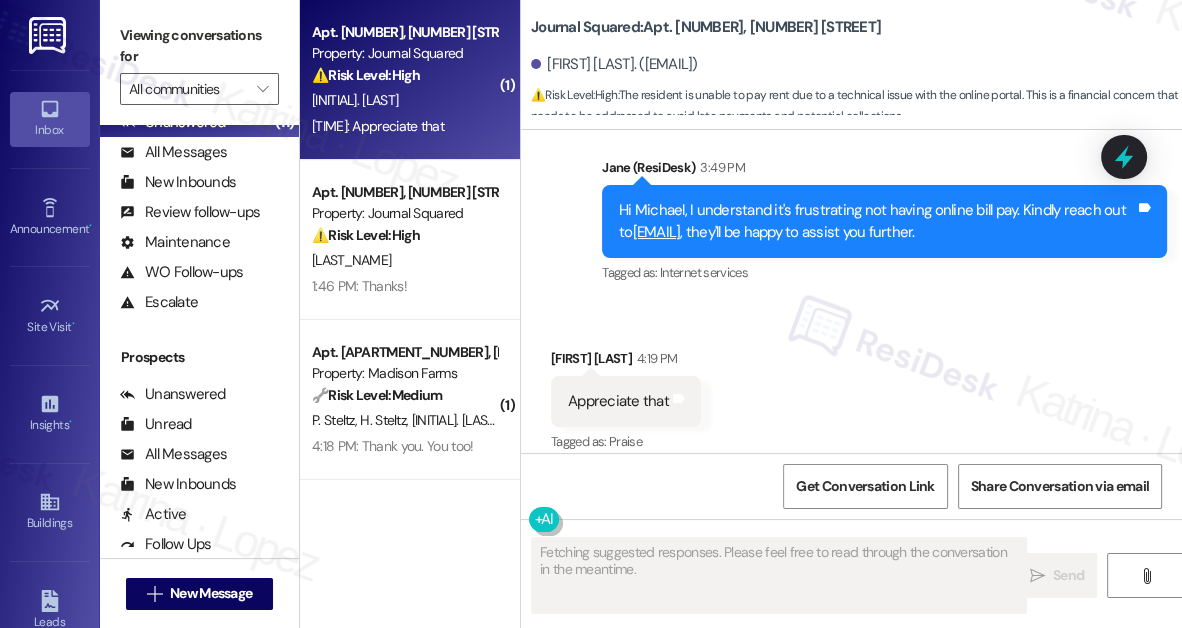 scroll, scrollTop: 30054, scrollLeft: 0, axis: vertical 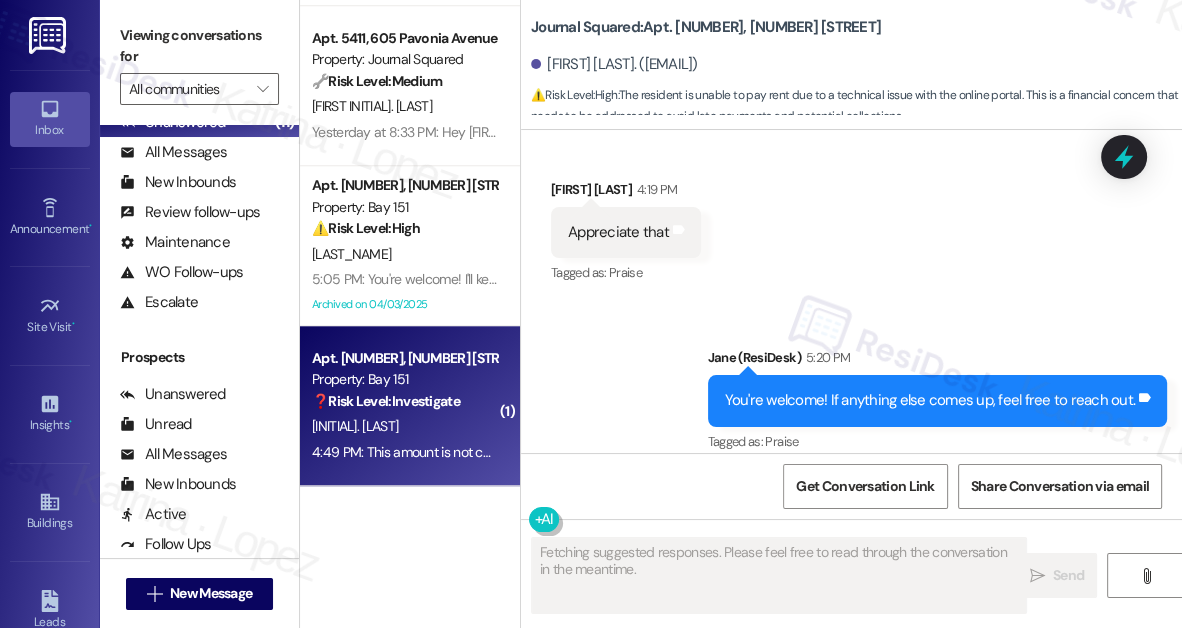 click on "S. Xu" at bounding box center (404, 426) 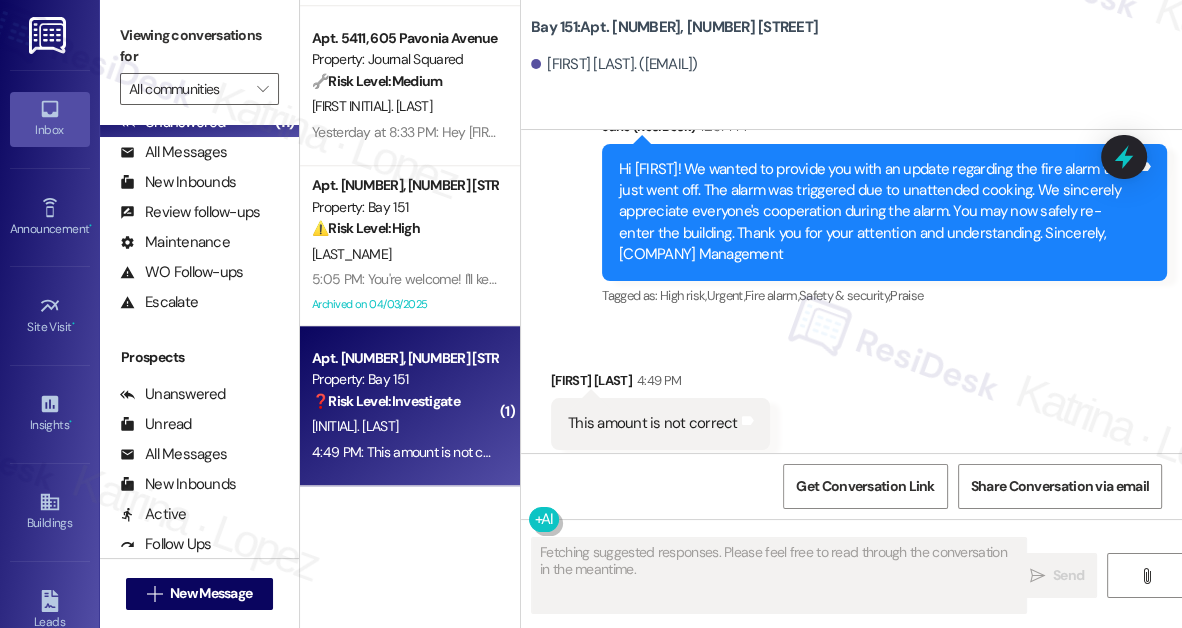scroll, scrollTop: 8712, scrollLeft: 0, axis: vertical 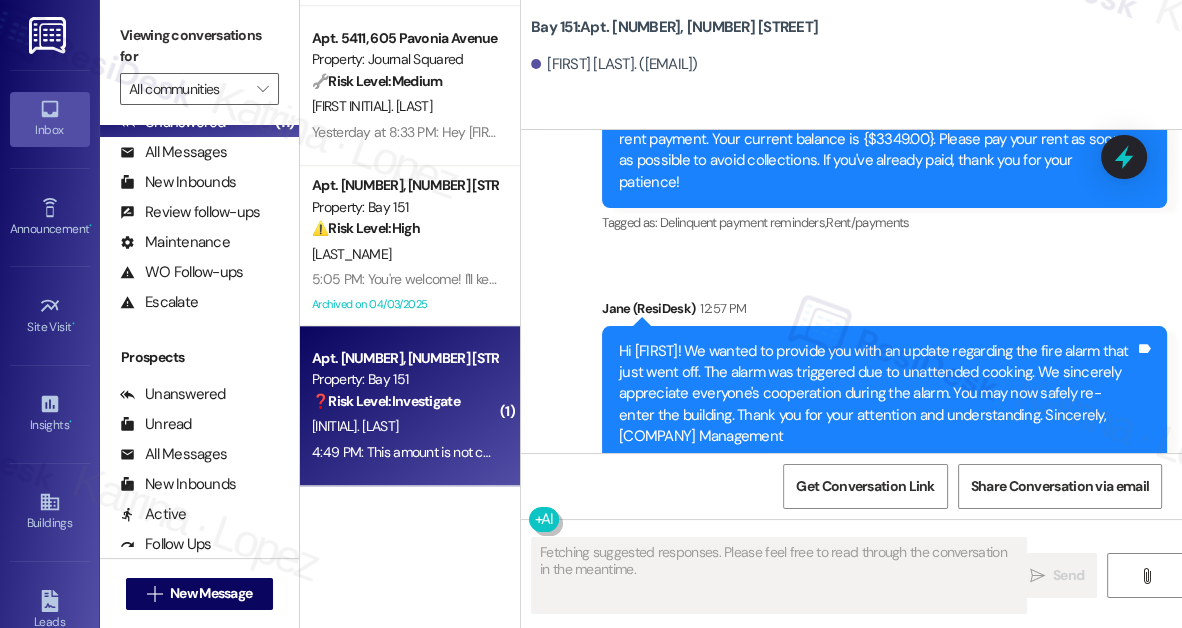 click on "Hi Shengkai! We wanted to provide you with an update regarding the fire alarm that just went off. The alarm was triggered due to unattended cooking. We sincerely appreciate everyone's cooperation during the alarm. You may now safely re-enter the building. Thank you for your attention and understanding. Sincerely, Bay151 Management" at bounding box center [877, 394] 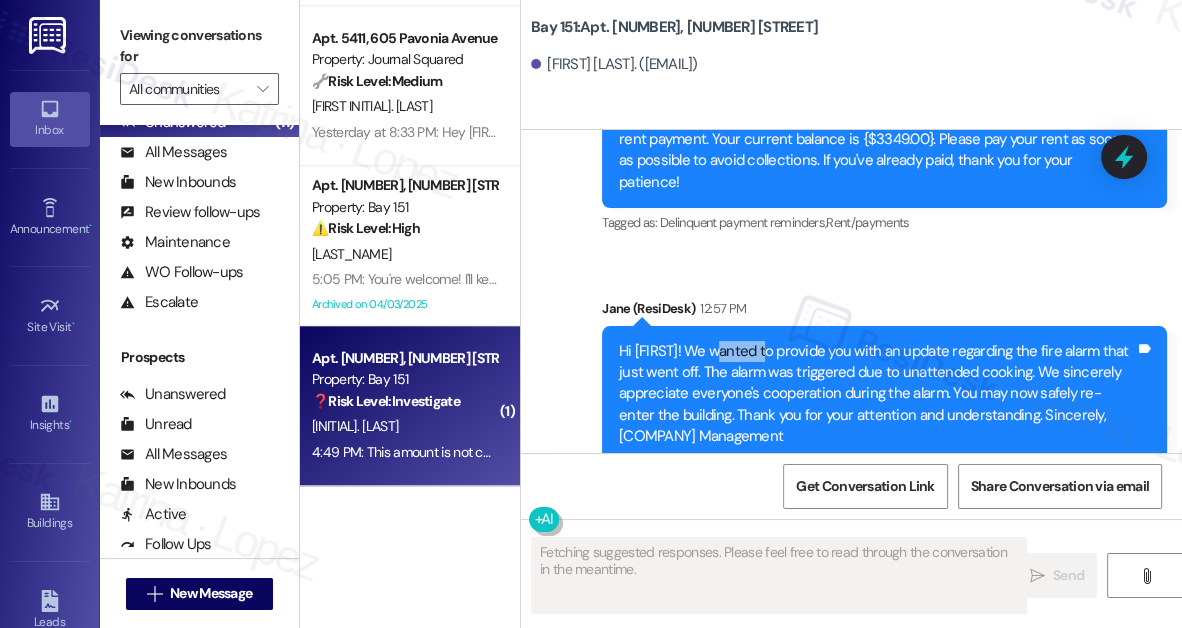 click on "Hi Shengkai! We wanted to provide you with an update regarding the fire alarm that just went off. The alarm was triggered due to unattended cooking. We sincerely appreciate everyone's cooperation during the alarm. You may now safely re-enter the building. Thank you for your attention and understanding. Sincerely, Bay151 Management" at bounding box center (877, 394) 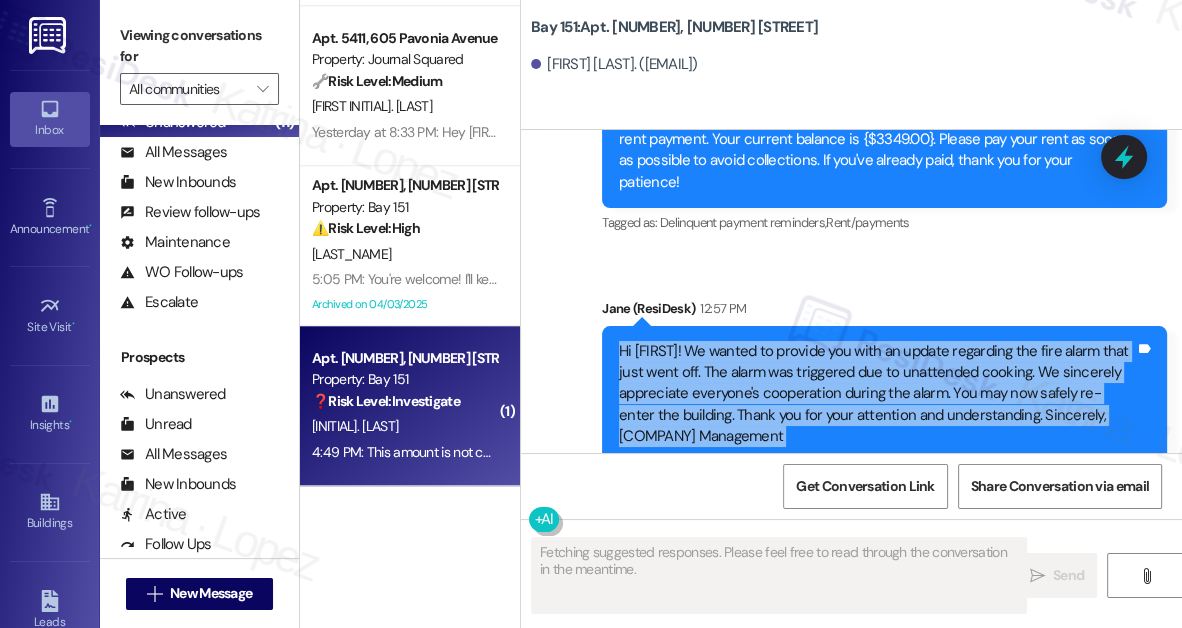 click on "Hi Shengkai! We wanted to provide you with an update regarding the fire alarm that just went off. The alarm was triggered due to unattended cooking. We sincerely appreciate everyone's cooperation during the alarm. You may now safely re-enter the building. Thank you for your attention and understanding. Sincerely, Bay151 Management" at bounding box center [877, 394] 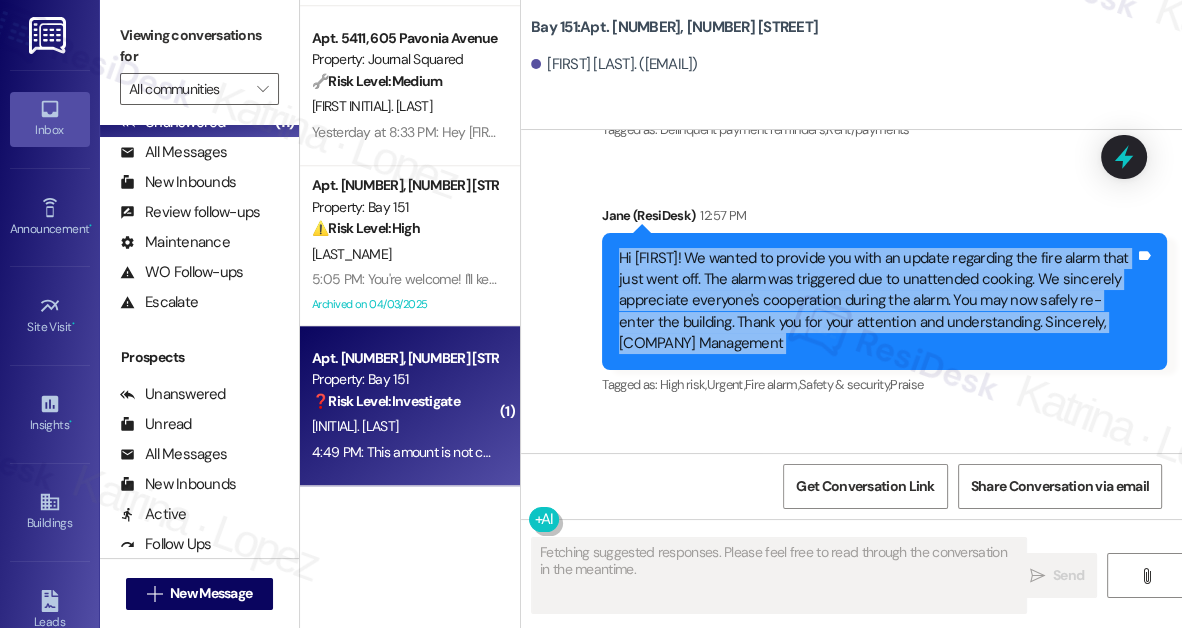 scroll, scrollTop: 8895, scrollLeft: 0, axis: vertical 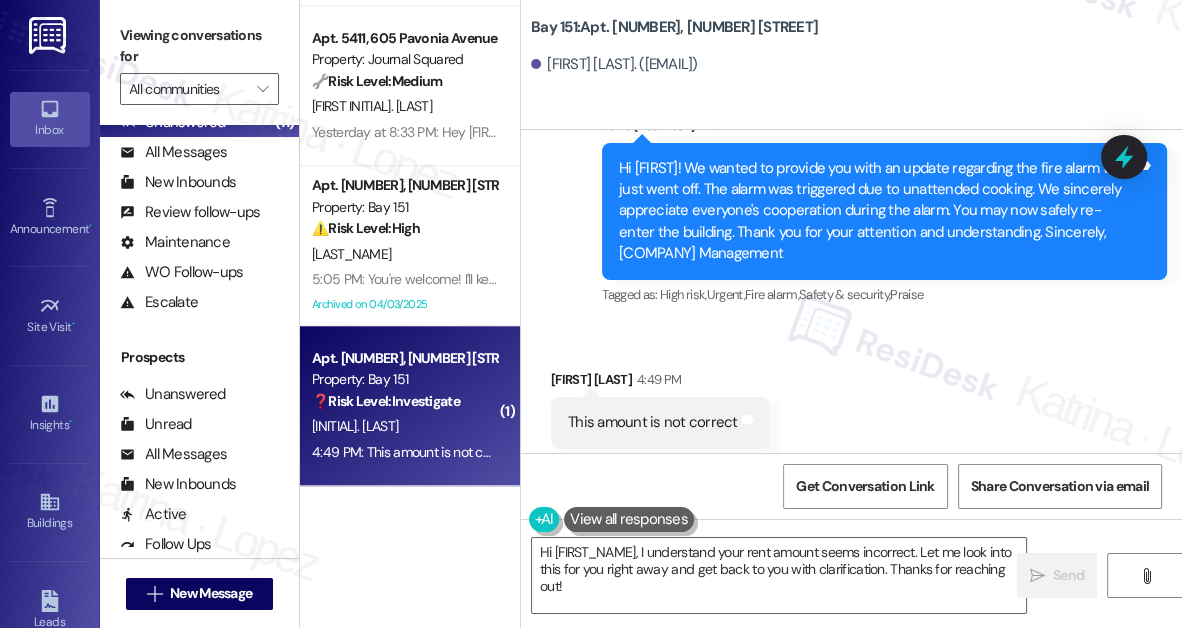 click on "This amount is not correct" at bounding box center (653, 422) 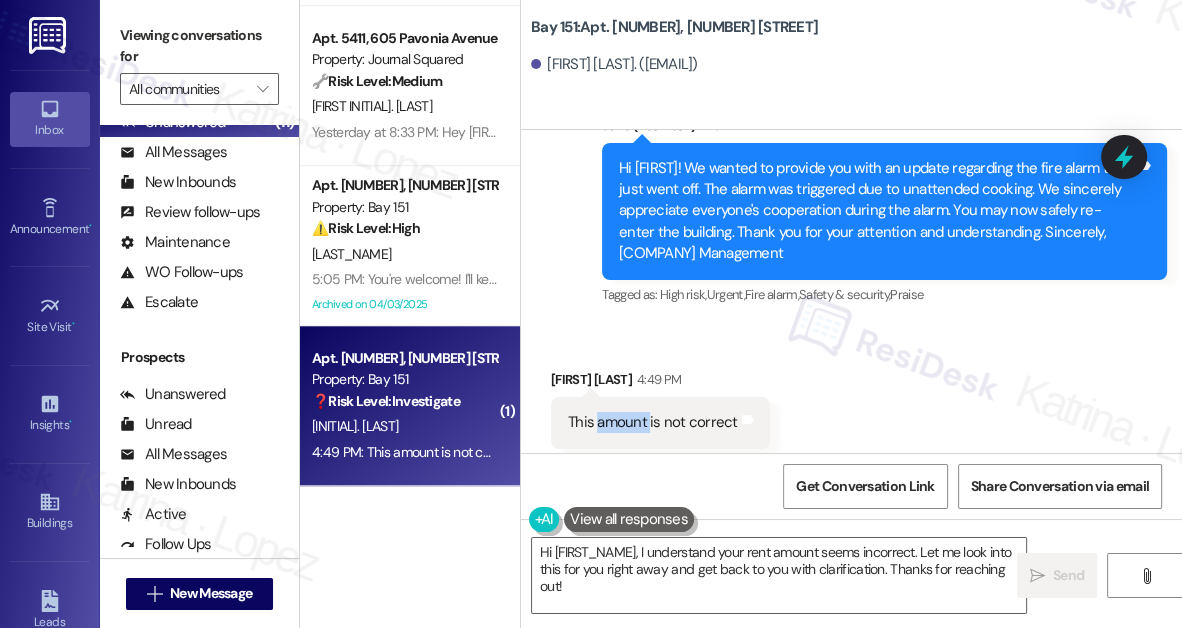 click on "This amount is not correct" at bounding box center (653, 422) 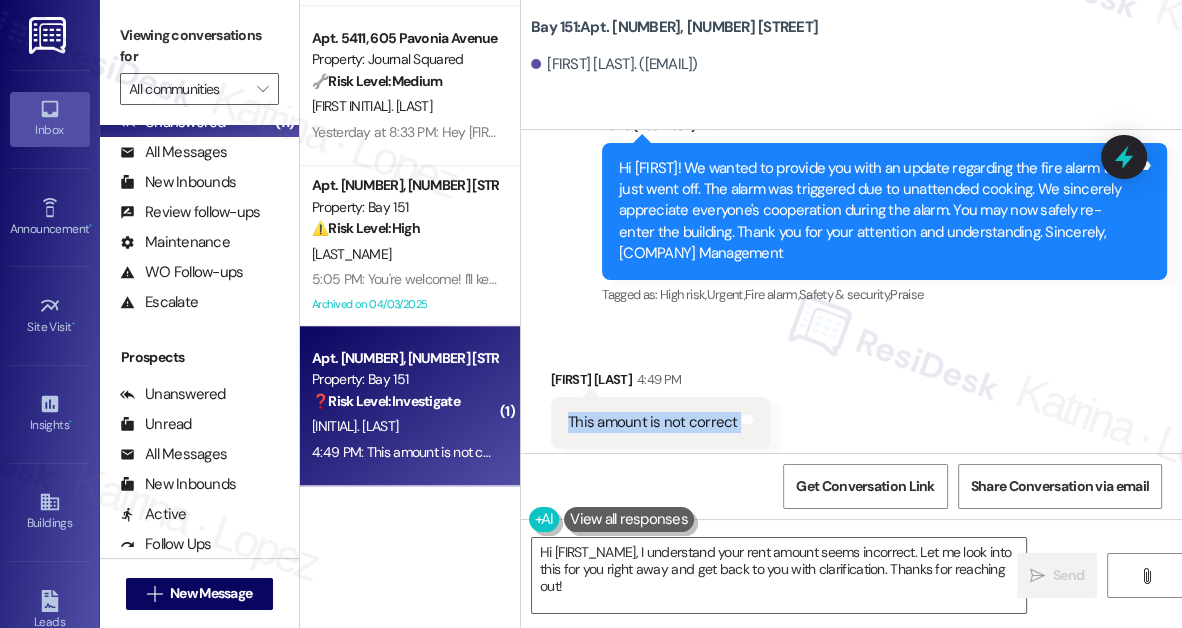 click on "This amount is not correct" at bounding box center (653, 422) 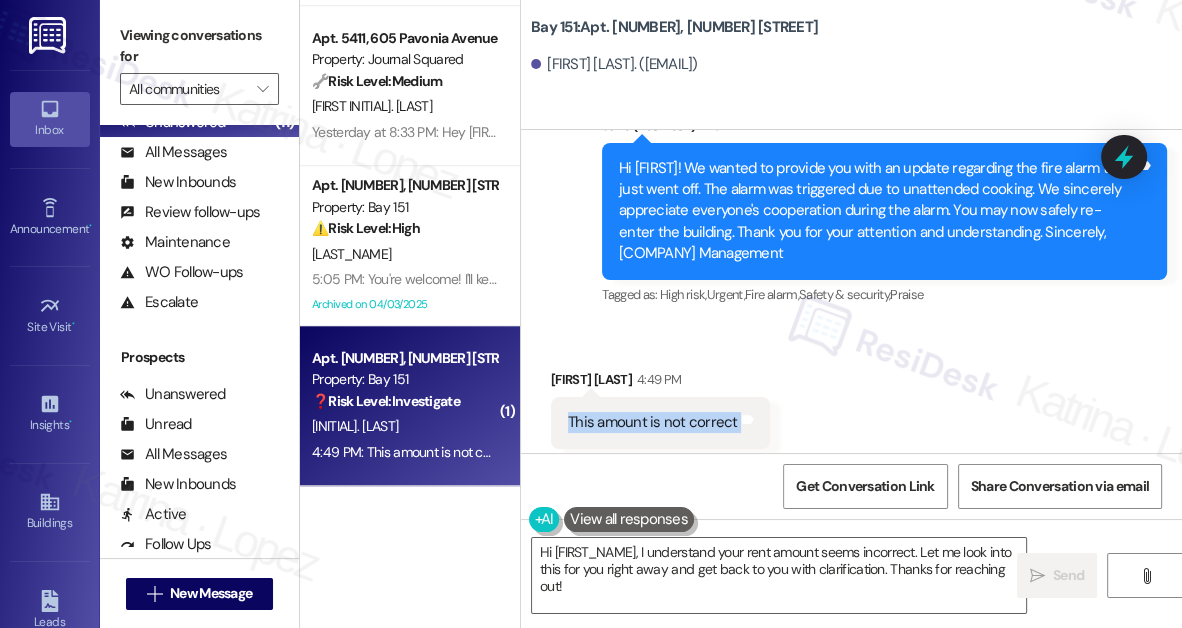 copy on "This amount is not correct  Tags and notes" 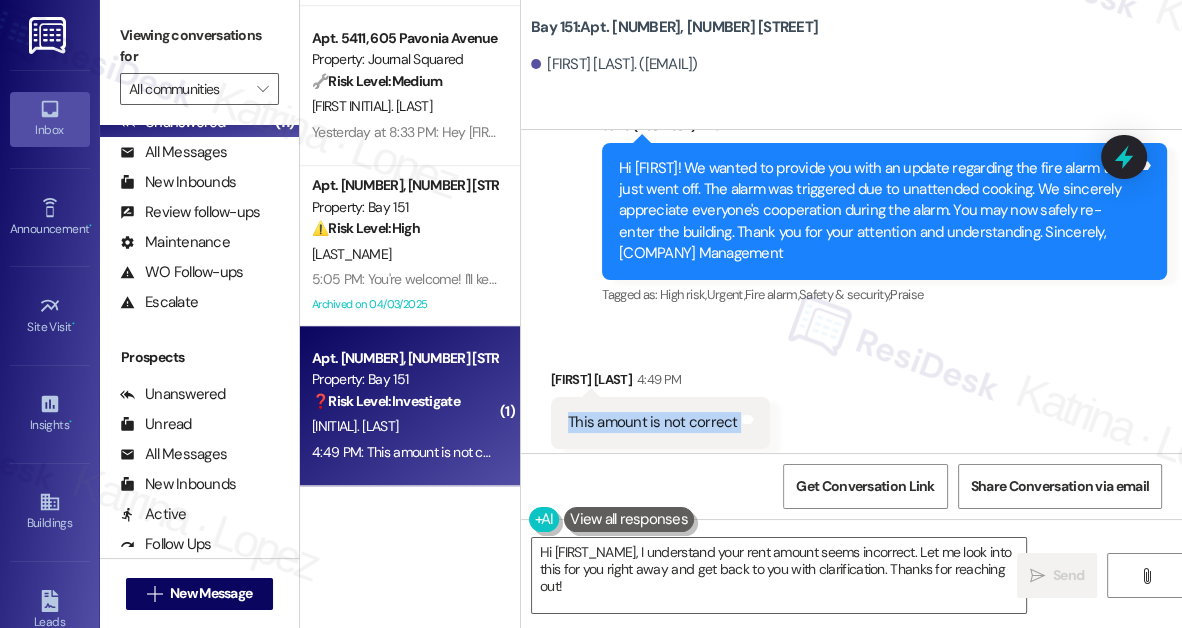 click on "Viewing conversations for" at bounding box center (199, 46) 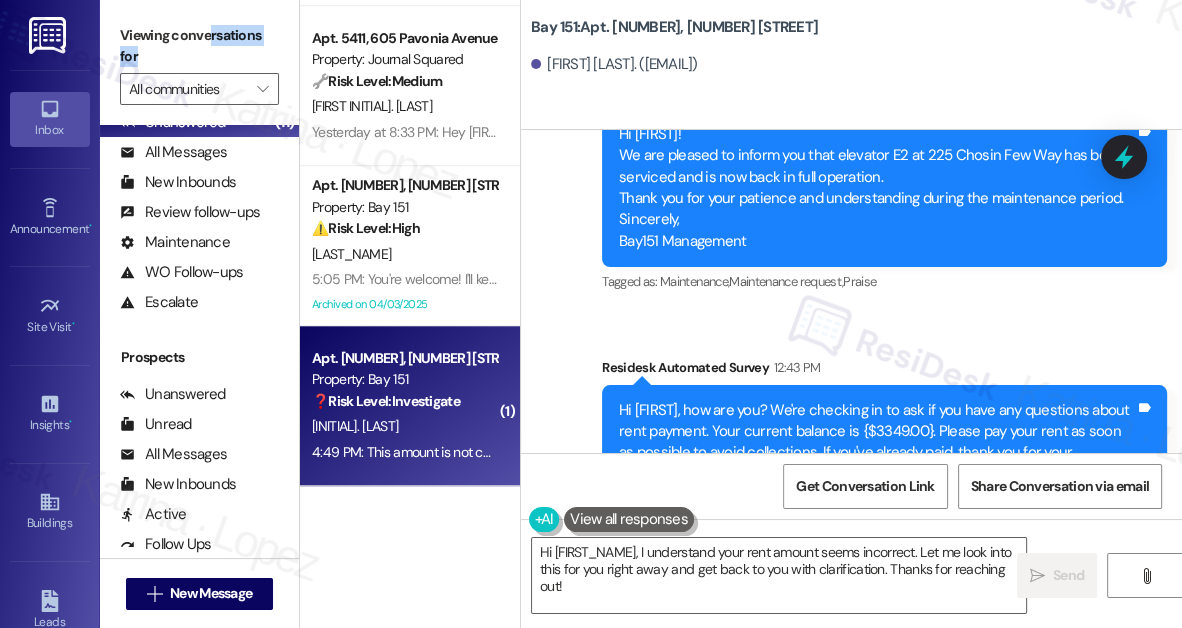 scroll, scrollTop: 8531, scrollLeft: 0, axis: vertical 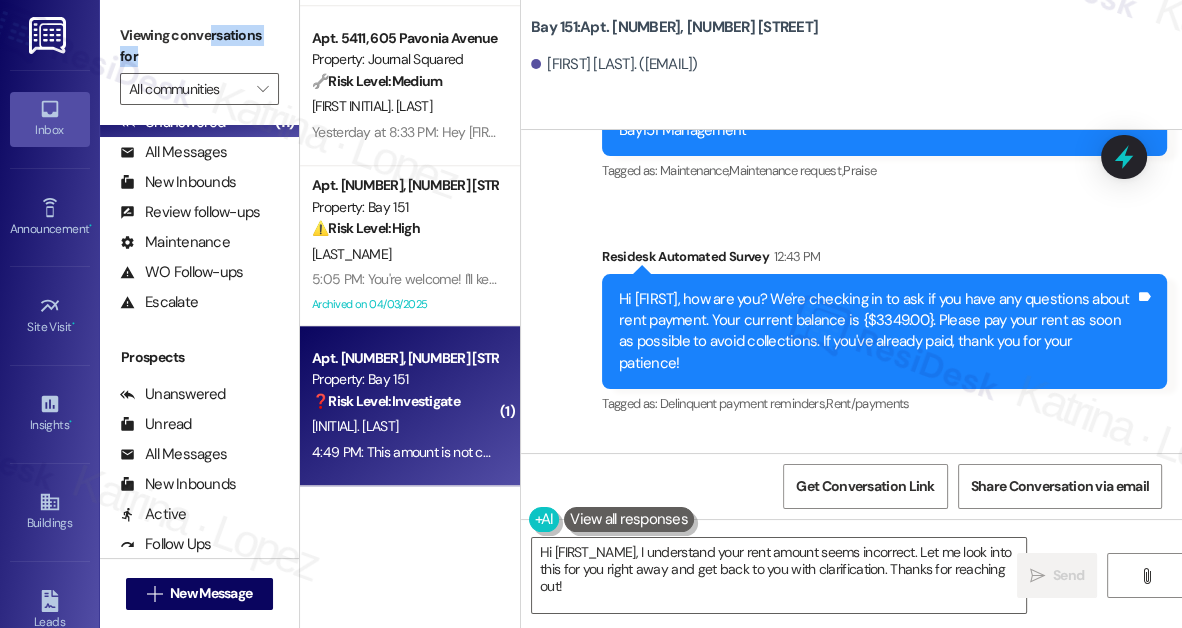 drag, startPoint x: 180, startPoint y: 36, endPoint x: 191, endPoint y: 35, distance: 11.045361 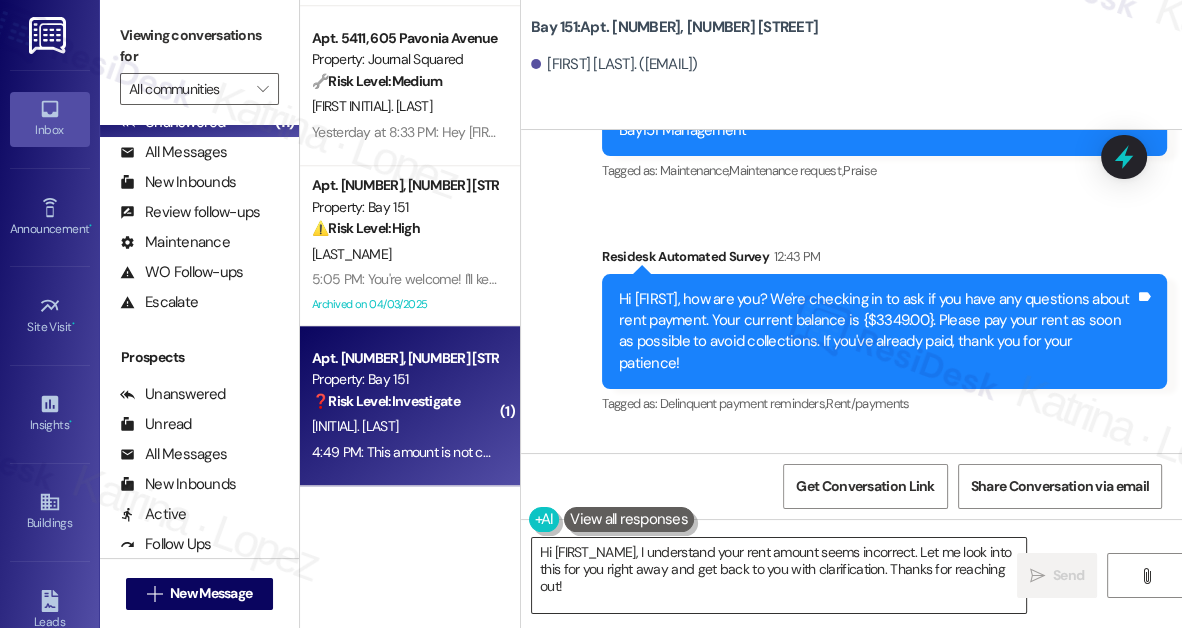 click on "Hi {{first_name}}, I understand your rent amount seems incorrect. Let me look into this for you right away and get back to you with clarification. Thanks for reaching out!" at bounding box center (779, 575) 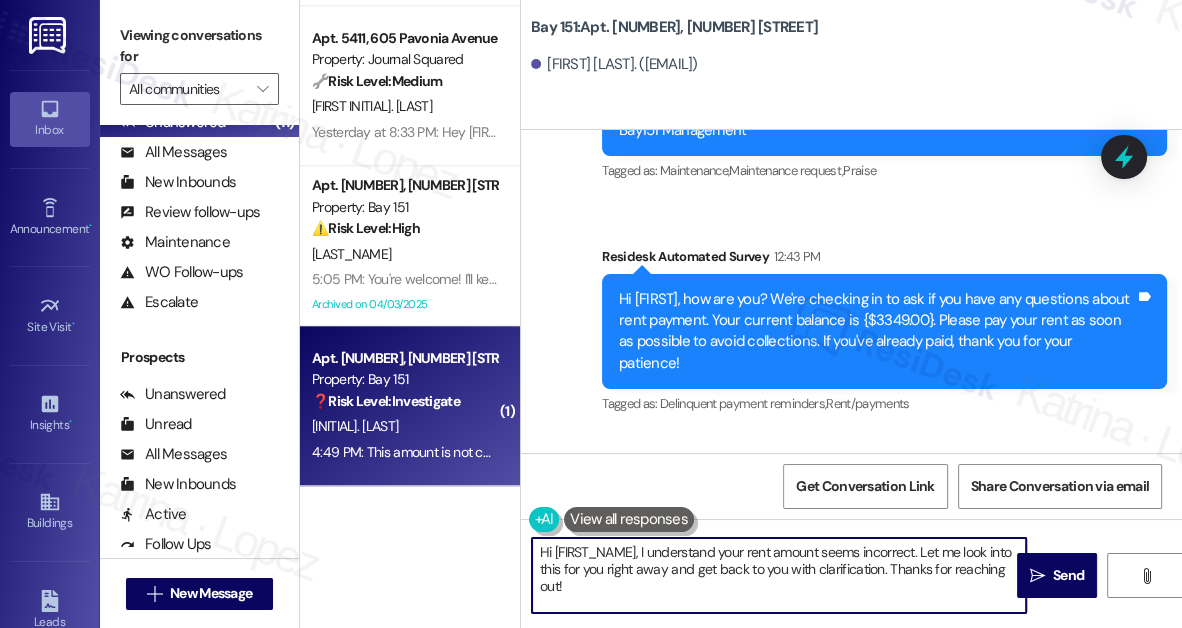 drag, startPoint x: 753, startPoint y: 554, endPoint x: 760, endPoint y: 562, distance: 10.630146 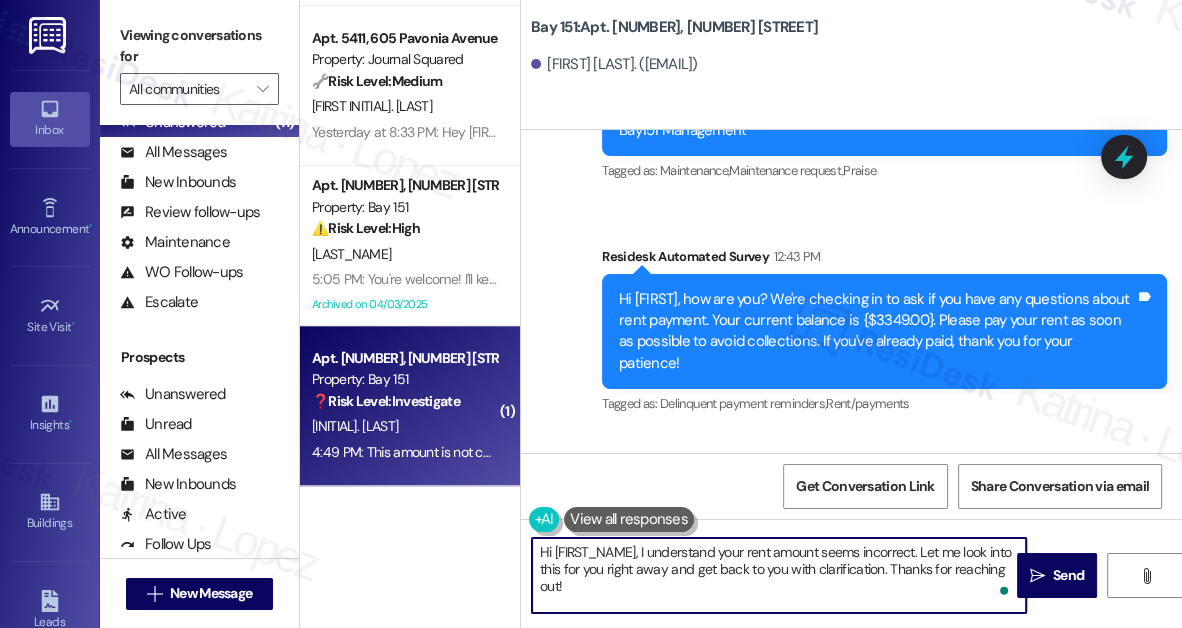 click on "Hi {{first_name}}, I understand your rent amount seems incorrect. Let me look into this for you right away and get back to you with clarification. Thanks for reaching out!" at bounding box center (779, 575) 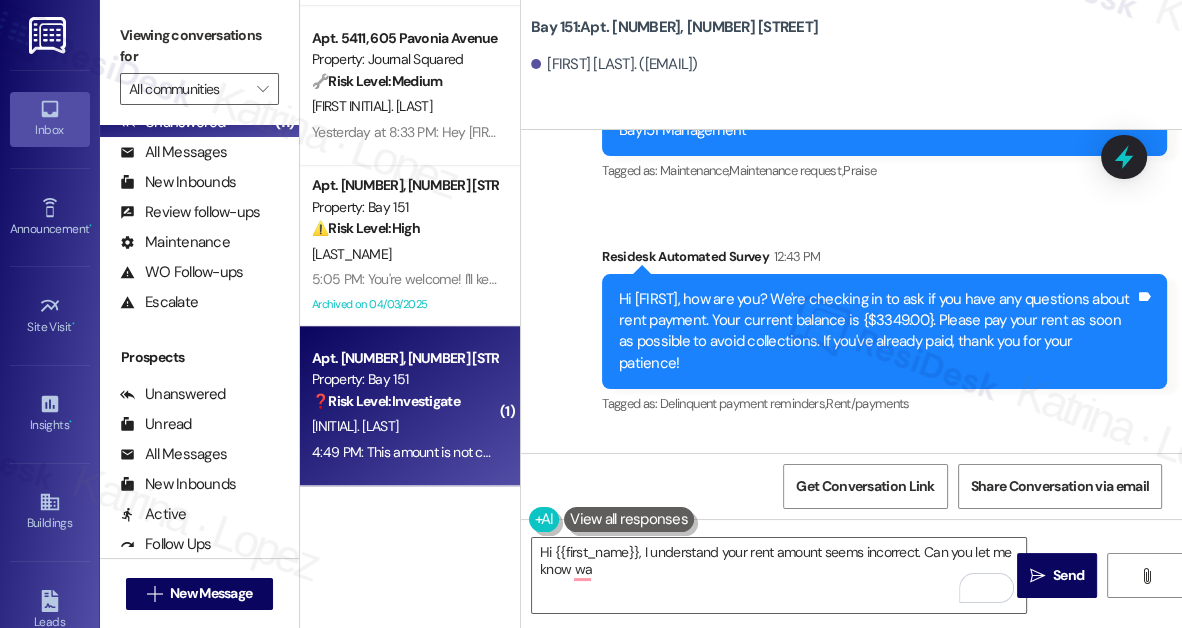 click on "Viewing conversations for" at bounding box center (199, 46) 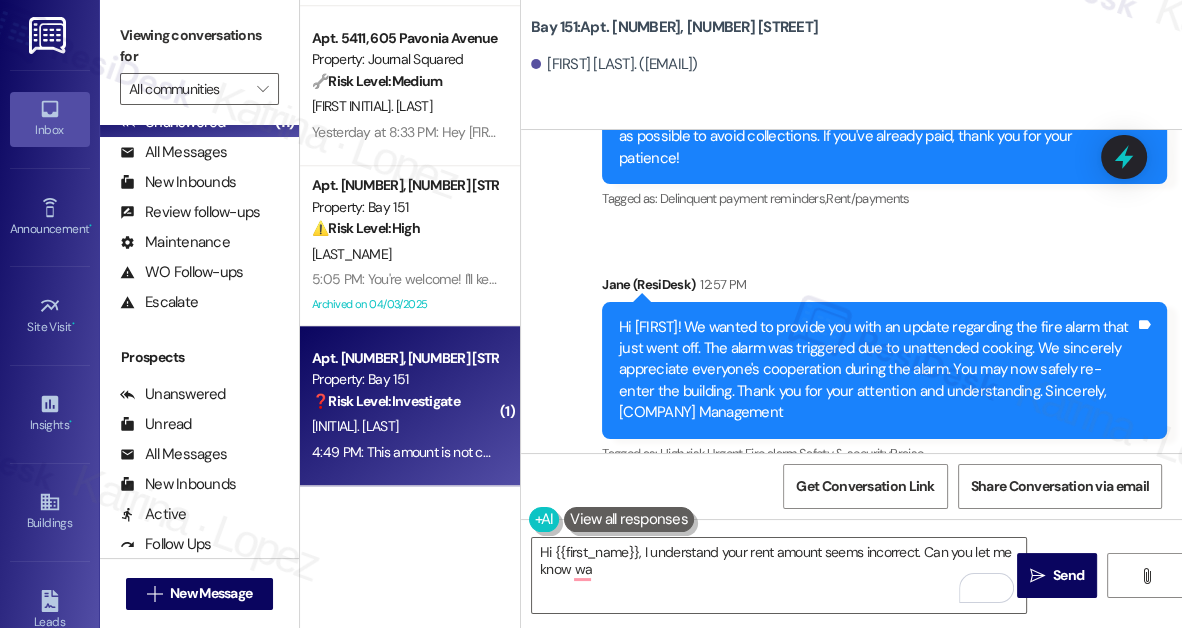 scroll, scrollTop: 8895, scrollLeft: 0, axis: vertical 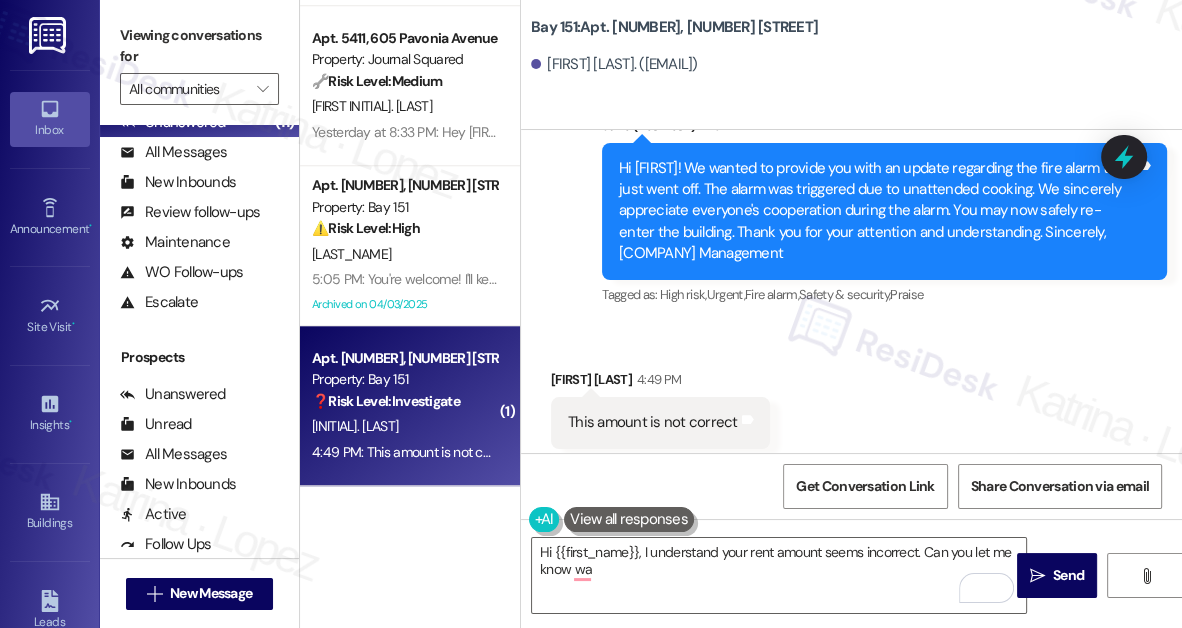 click on "This amount is not correct  Tags and notes" at bounding box center [660, 422] 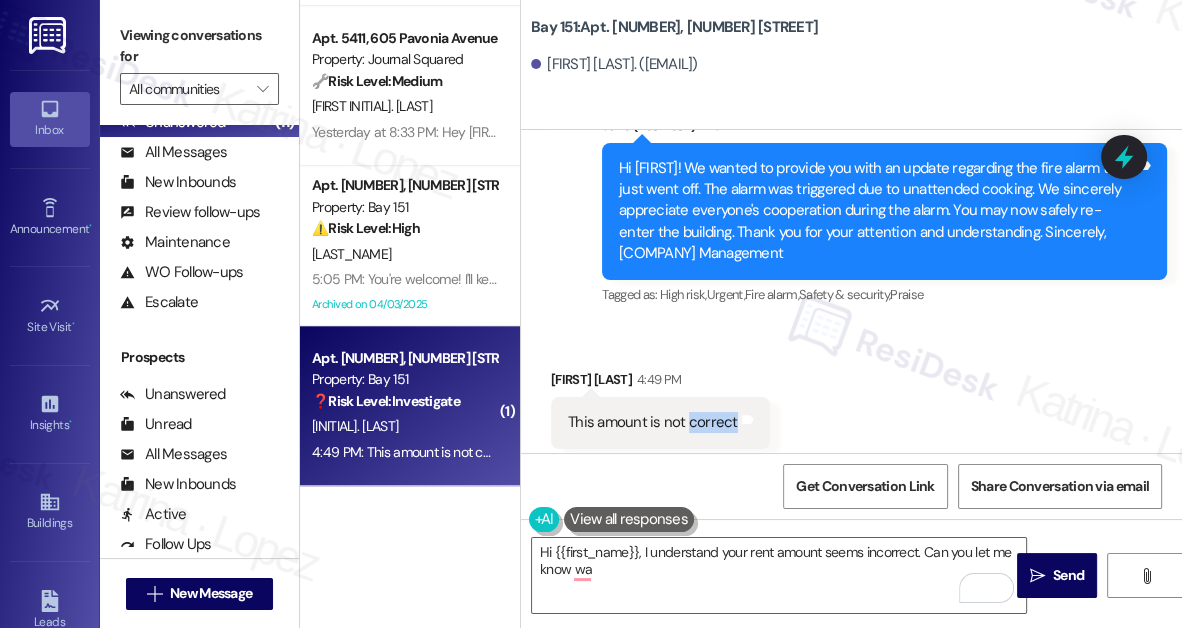 click on "This amount is not correct  Tags and notes" at bounding box center [660, 422] 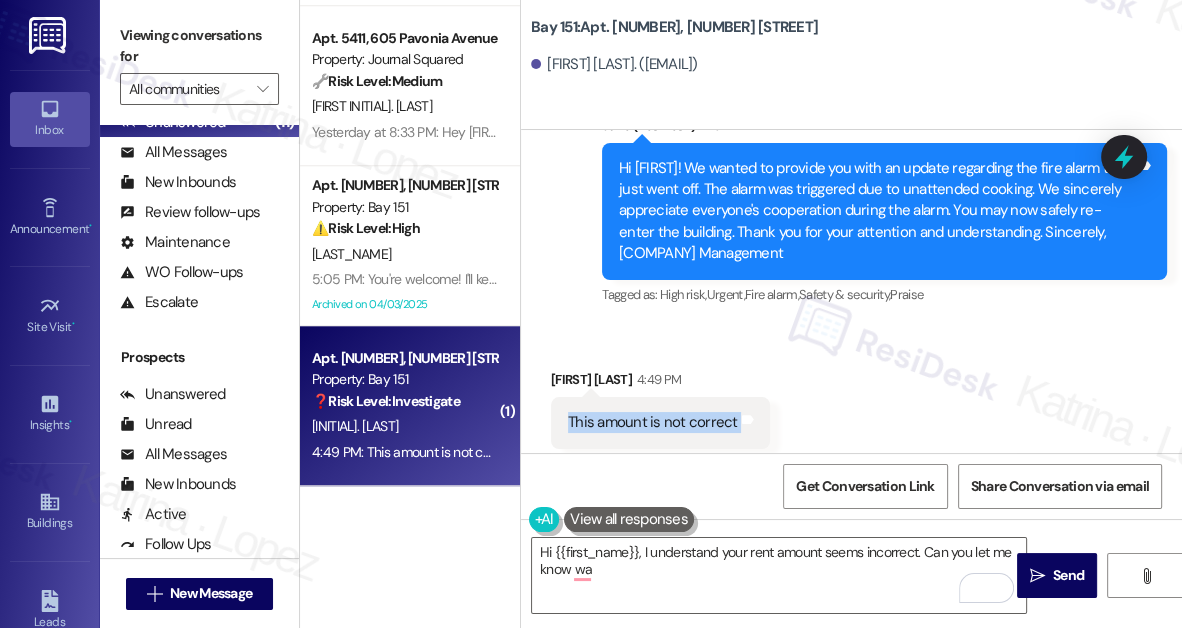 click on "This amount is not correct  Tags and notes" at bounding box center [660, 422] 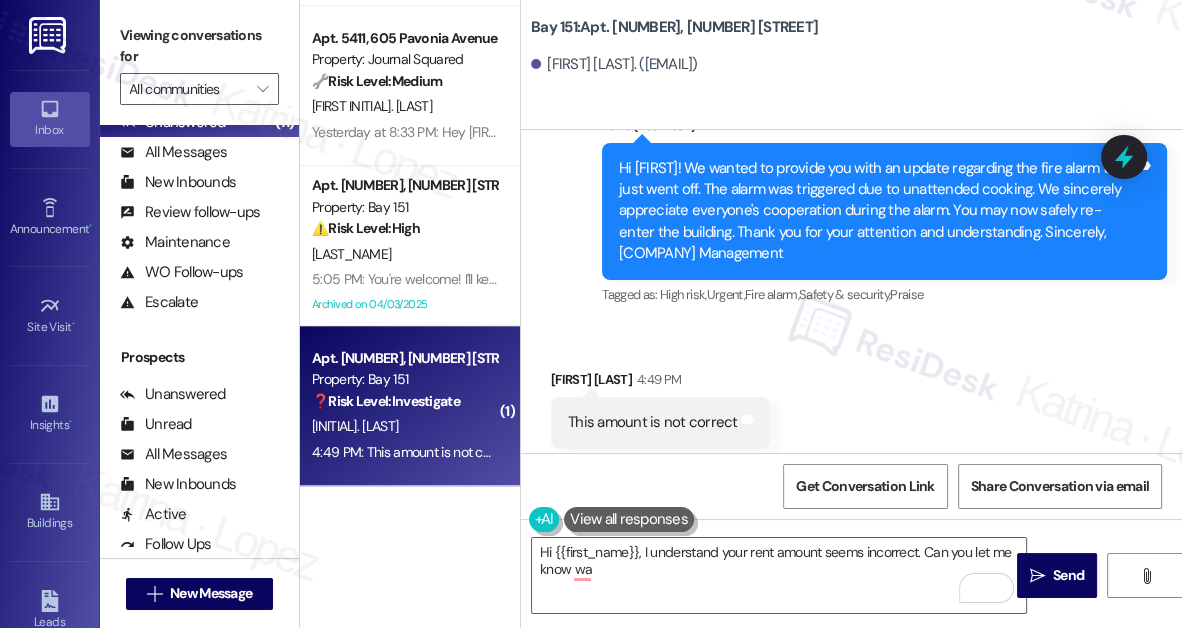 click on "Viewing conversations for" at bounding box center [199, 46] 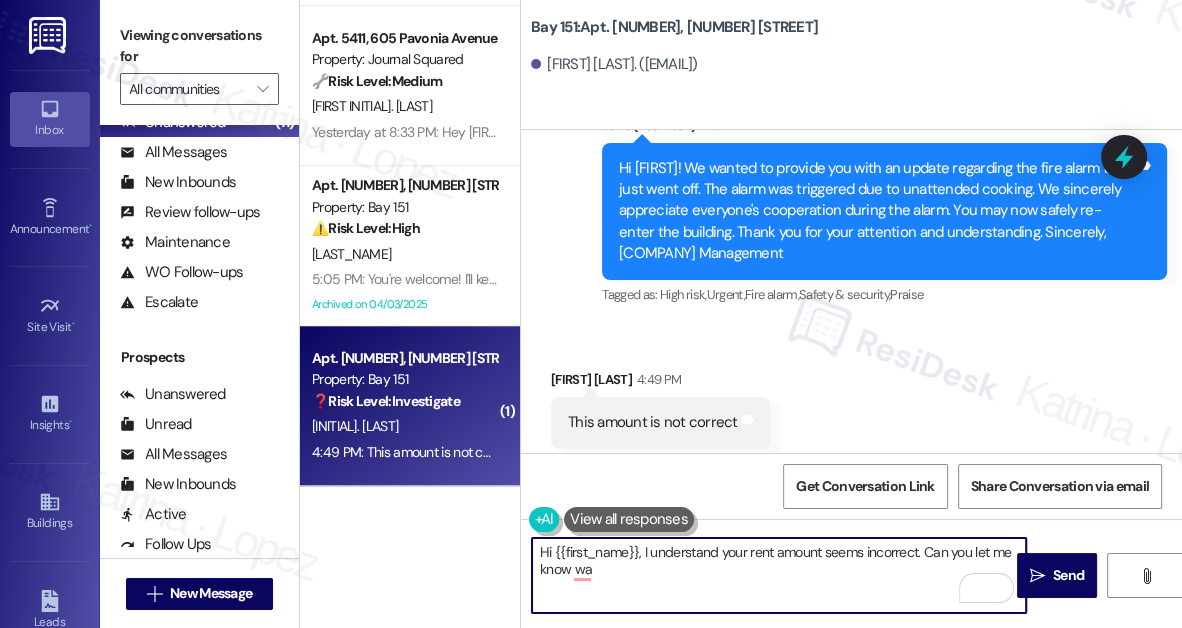 click on "Hi {{first_name}}, I understand your rent amount seems incorrect. Can you let me know wa" at bounding box center [779, 575] 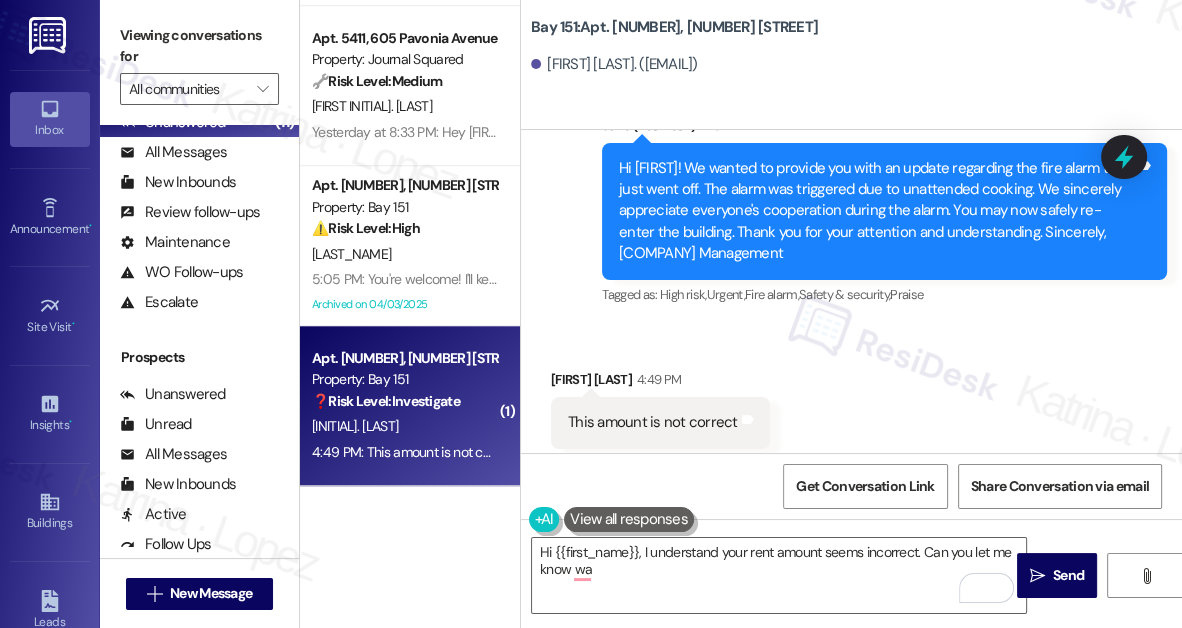 click on "Viewing conversations for" at bounding box center (199, 46) 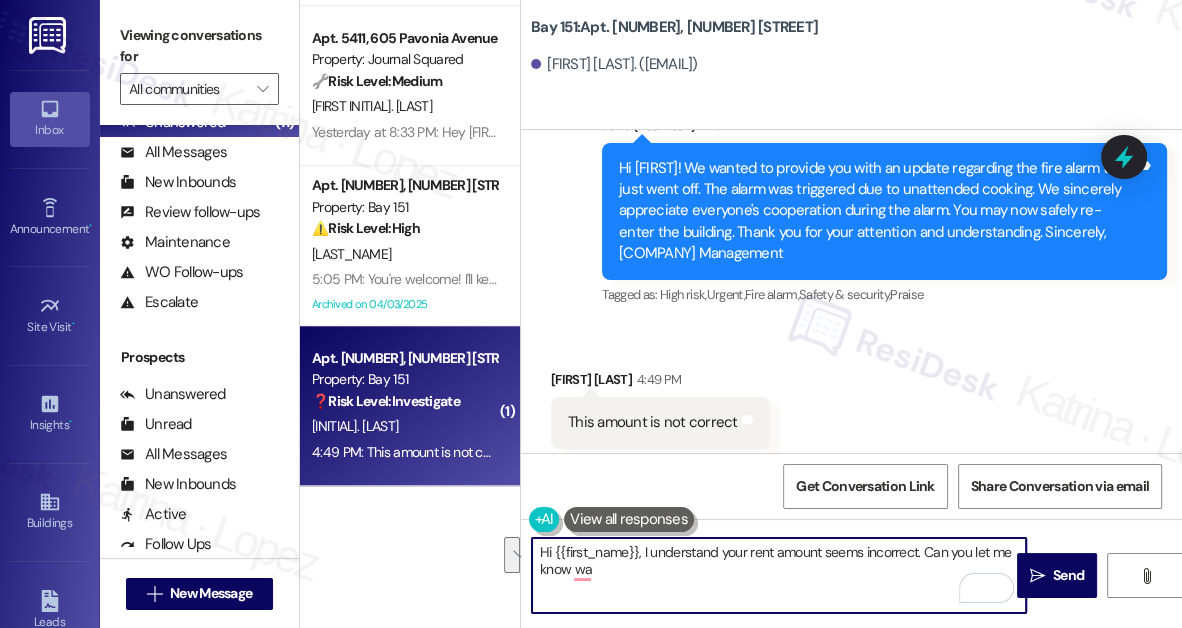 drag, startPoint x: 622, startPoint y: 580, endPoint x: 927, endPoint y: 546, distance: 306.88922 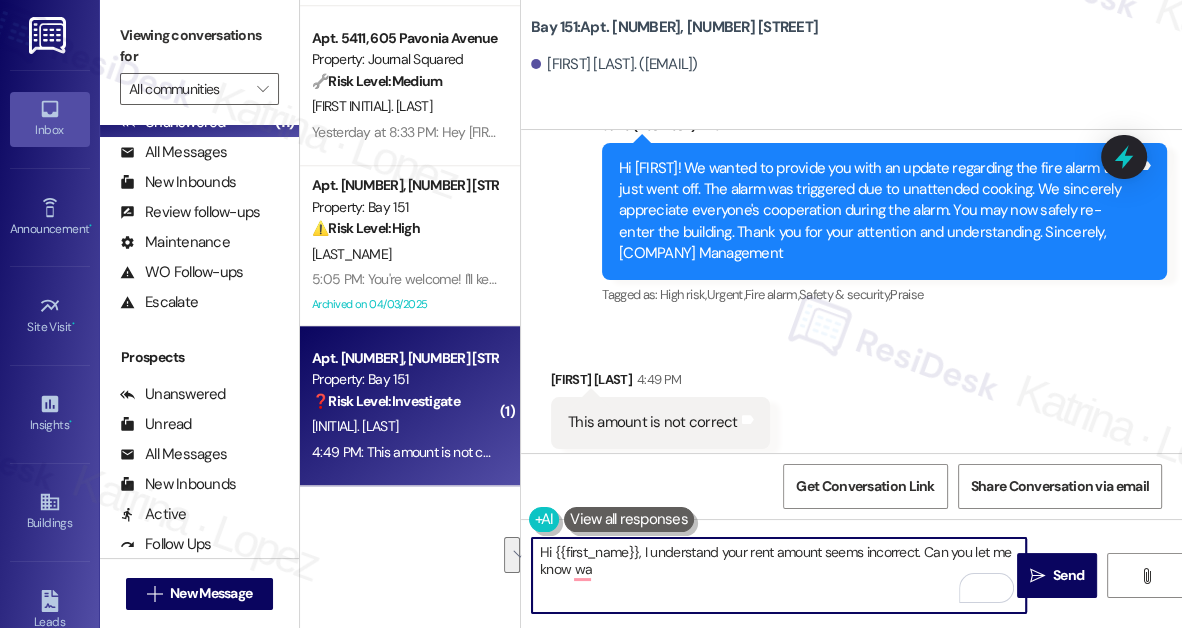 click on "Hi {{first_name}}, I understand your rent amount seems incorrect. Can you let me know wa" at bounding box center (779, 575) 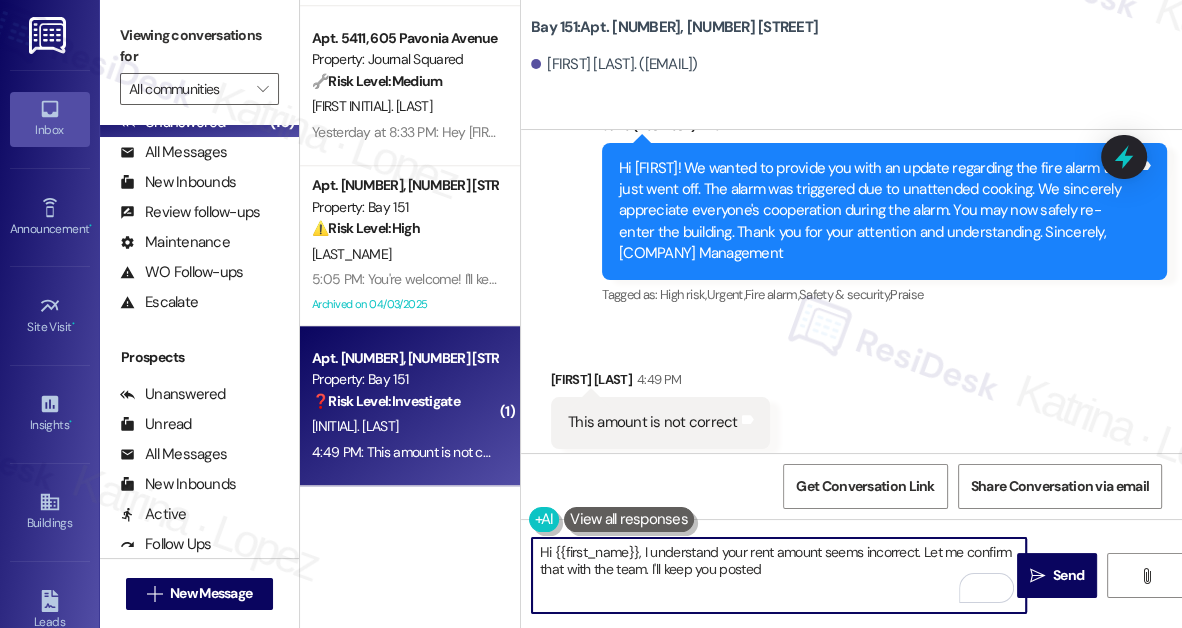 click on "Hi {{first_name}}, I understand your rent amount seems incorrect. Let me confirm that with the team. I'll keep you posted" at bounding box center (779, 575) 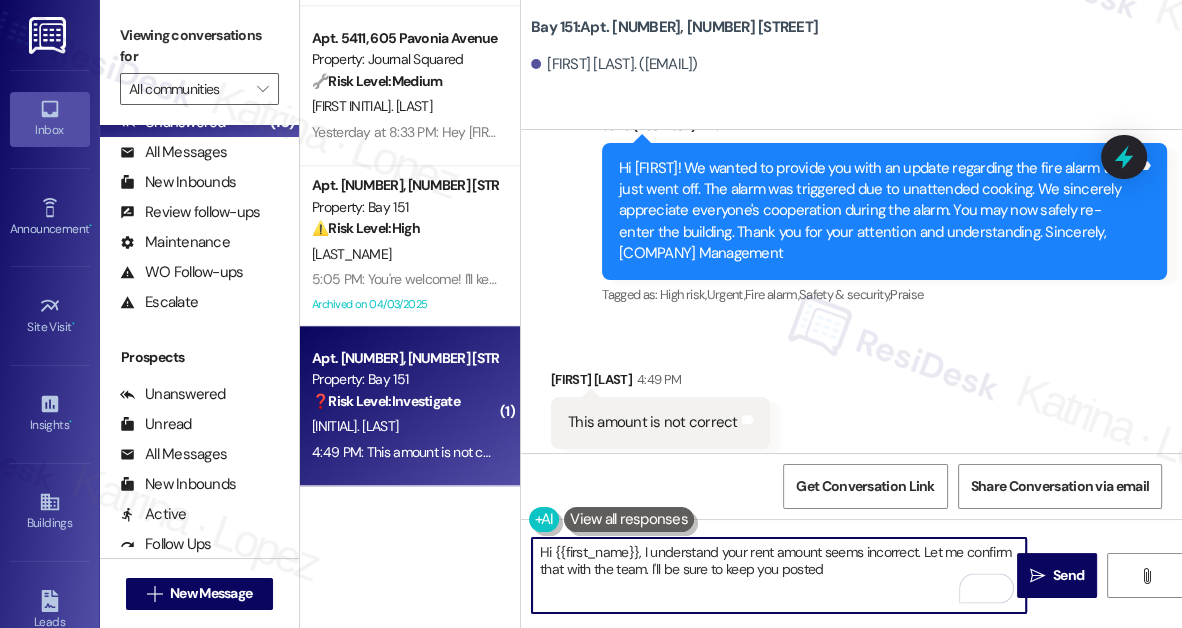 click on "Hi {{first_name}}, I understand your rent amount seems incorrect. Let me confirm that with the team. I'll be sure to keep you posted" at bounding box center (779, 575) 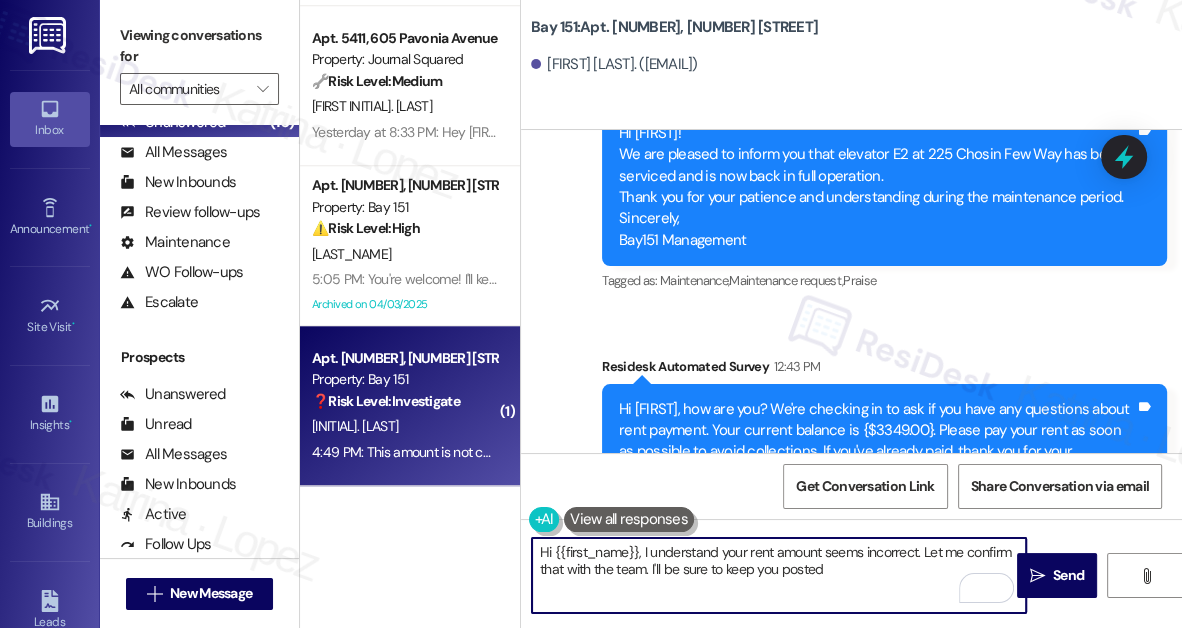 scroll, scrollTop: 8531, scrollLeft: 0, axis: vertical 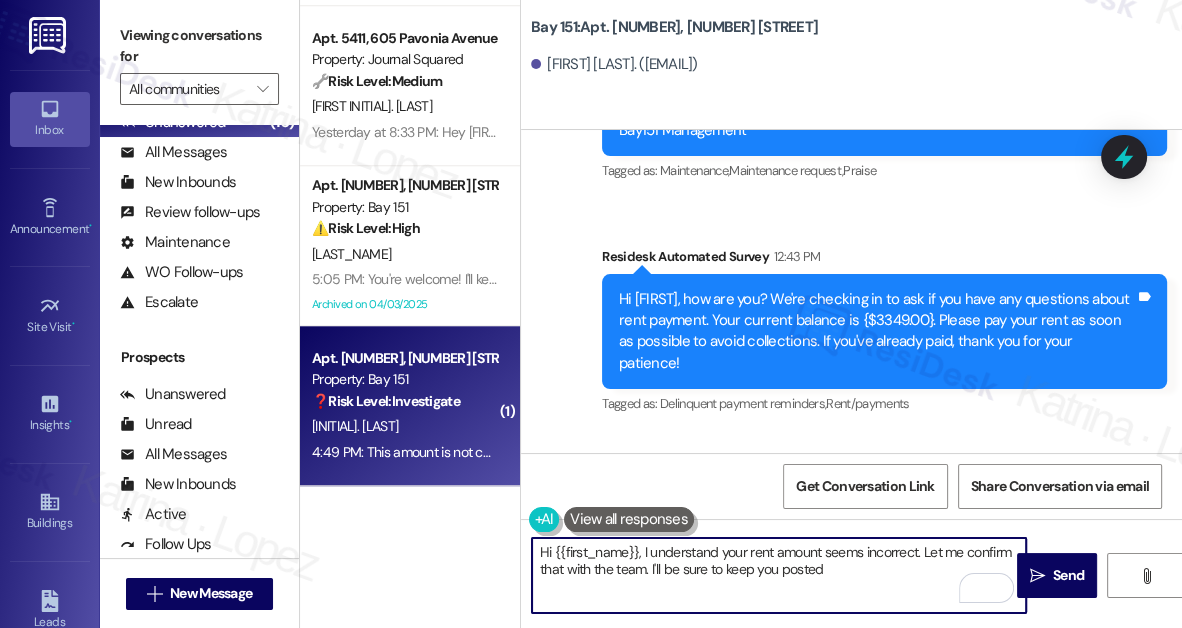 type on "Hi {{first_name}}, I understand your rent amount seems incorrect. Let me confirm that with the team. I'll be sure to keep you posted" 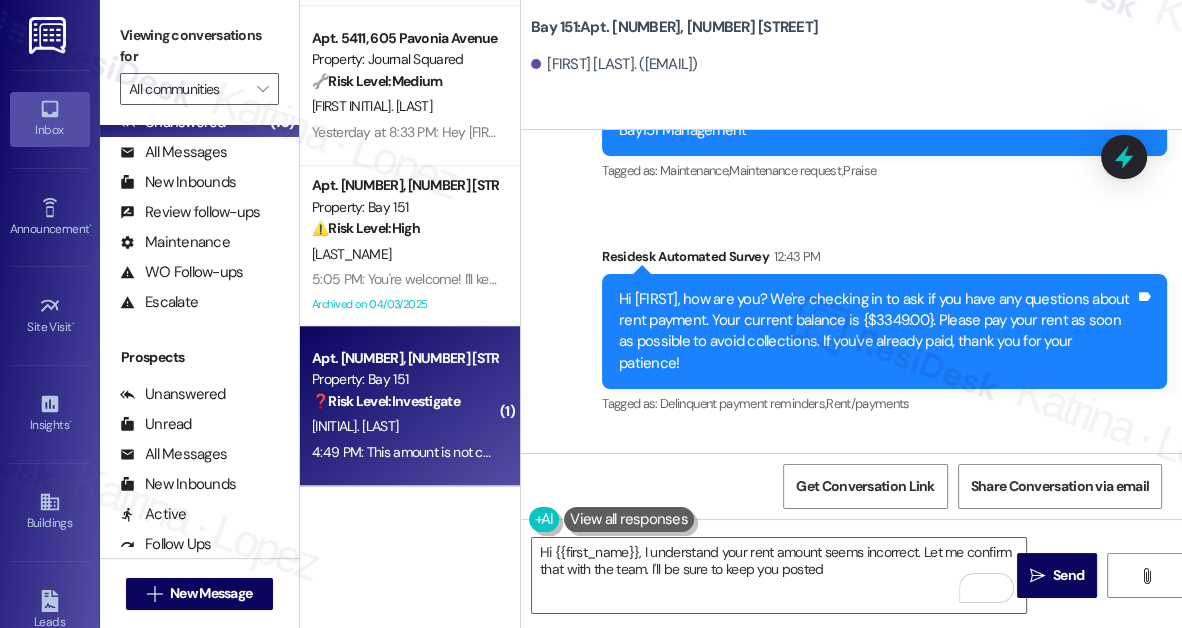 click on "Hi Shengkai, how are you? We're checking in to ask if you have any questions about rent payment. Your current balance is {$3349.00}. Please pay your rent as soon as possible to avoid collections. If you've already paid, thank you for your patience!" at bounding box center [877, 332] 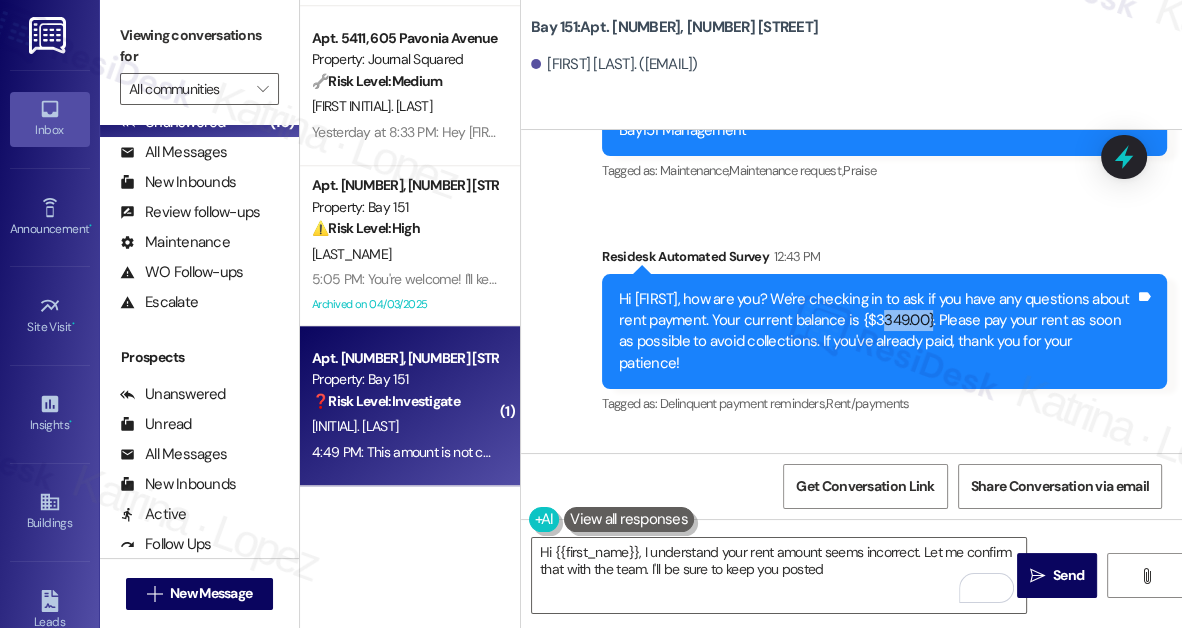 click on "Hi Shengkai, how are you? We're checking in to ask if you have any questions about rent payment. Your current balance is {$3349.00}. Please pay your rent as soon as possible to avoid collections. If you've already paid, thank you for your patience!" at bounding box center (877, 332) 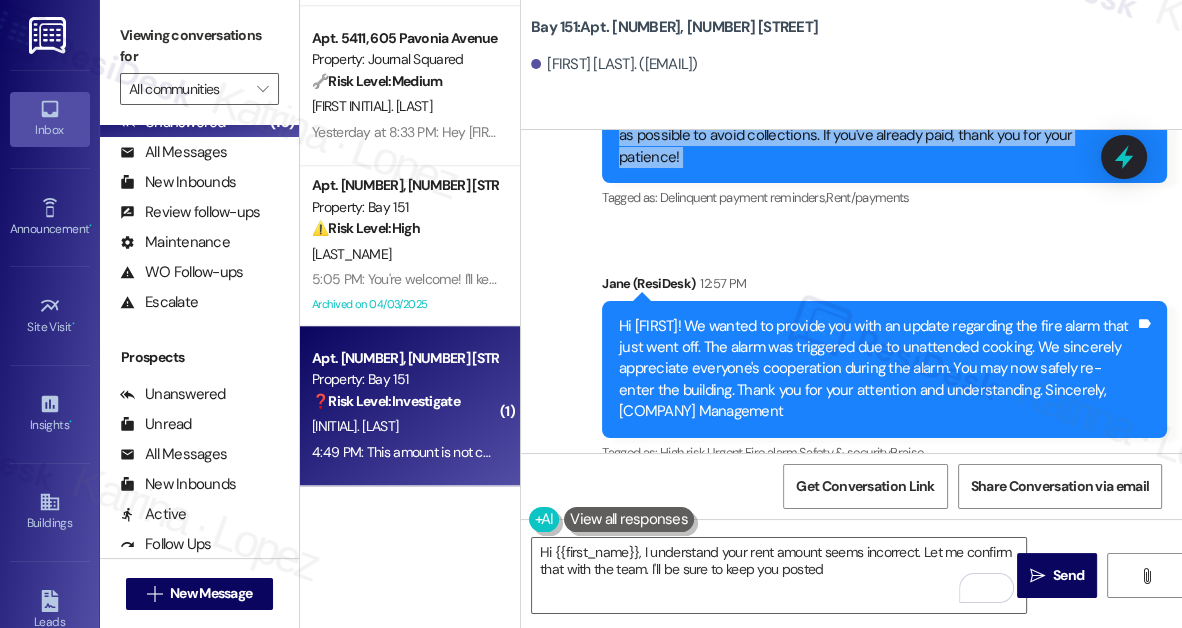 scroll, scrollTop: 8895, scrollLeft: 0, axis: vertical 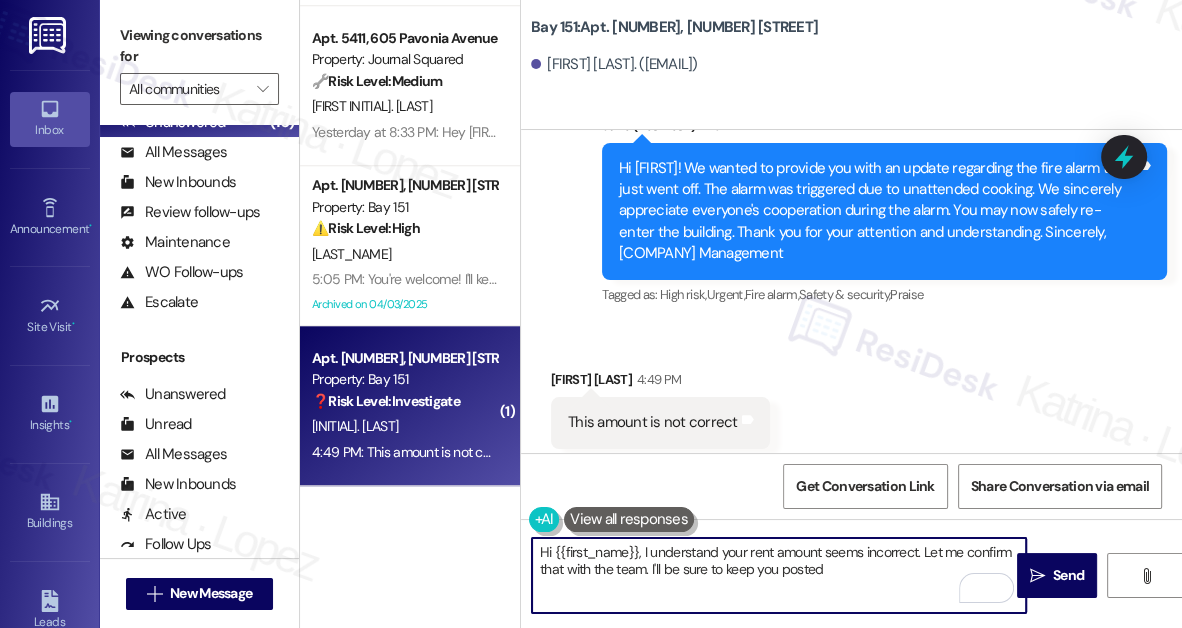 click on "Hi {{first_name}}, I understand your rent amount seems incorrect. Let me confirm that with the team. I'll be sure to keep you posted" at bounding box center [779, 575] 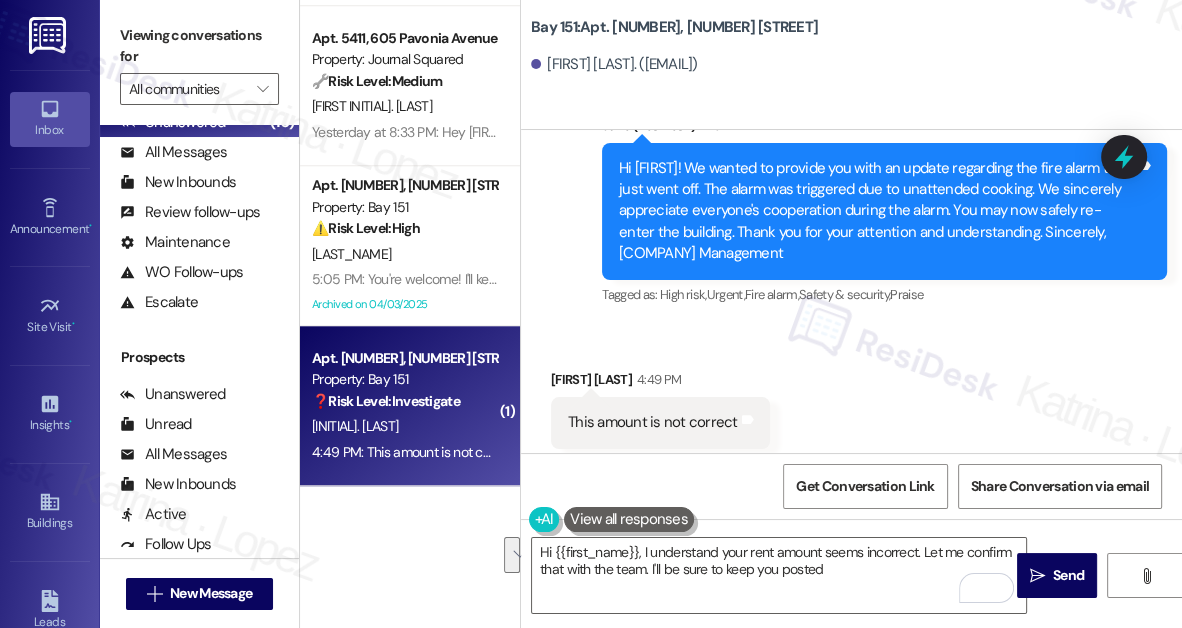 click on "Viewing conversations for" at bounding box center [199, 46] 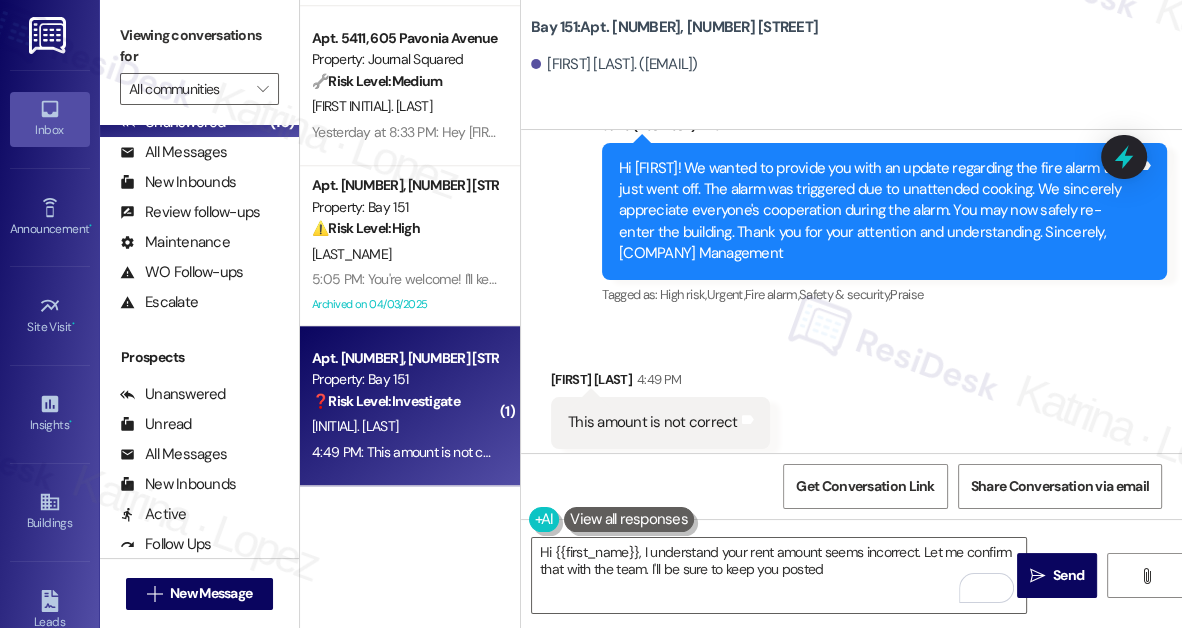 click on "Viewing conversations for" at bounding box center [199, 46] 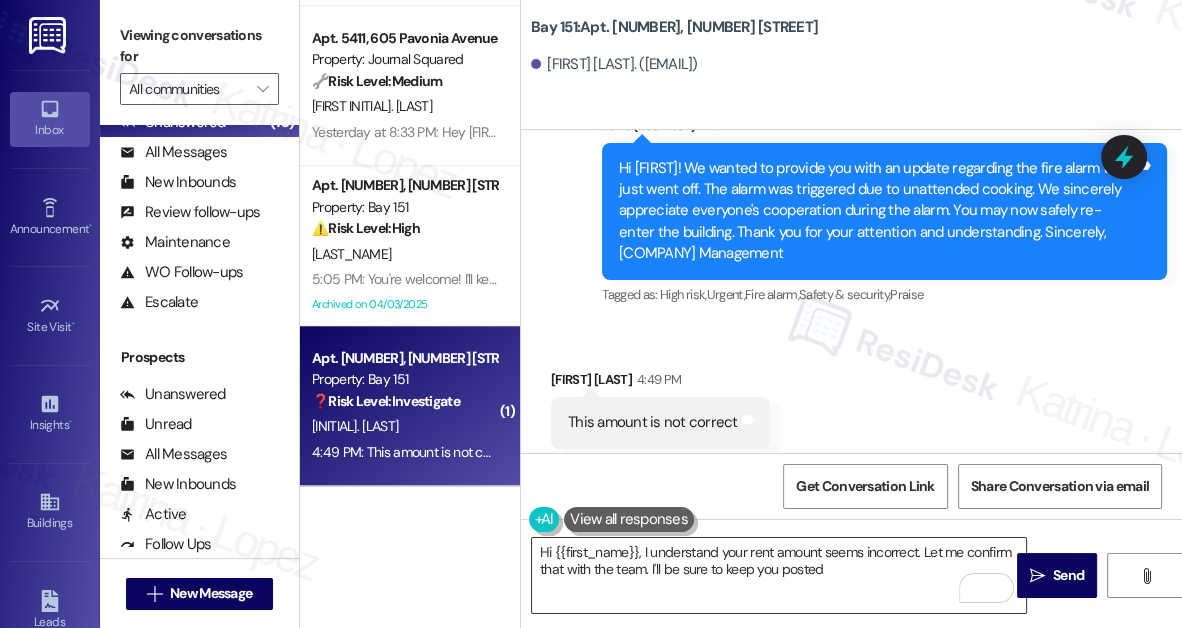 click on "Hi {{first_name}}, I understand your rent amount seems incorrect. Let me confirm that with the team. I'll be sure to keep you posted" at bounding box center (779, 575) 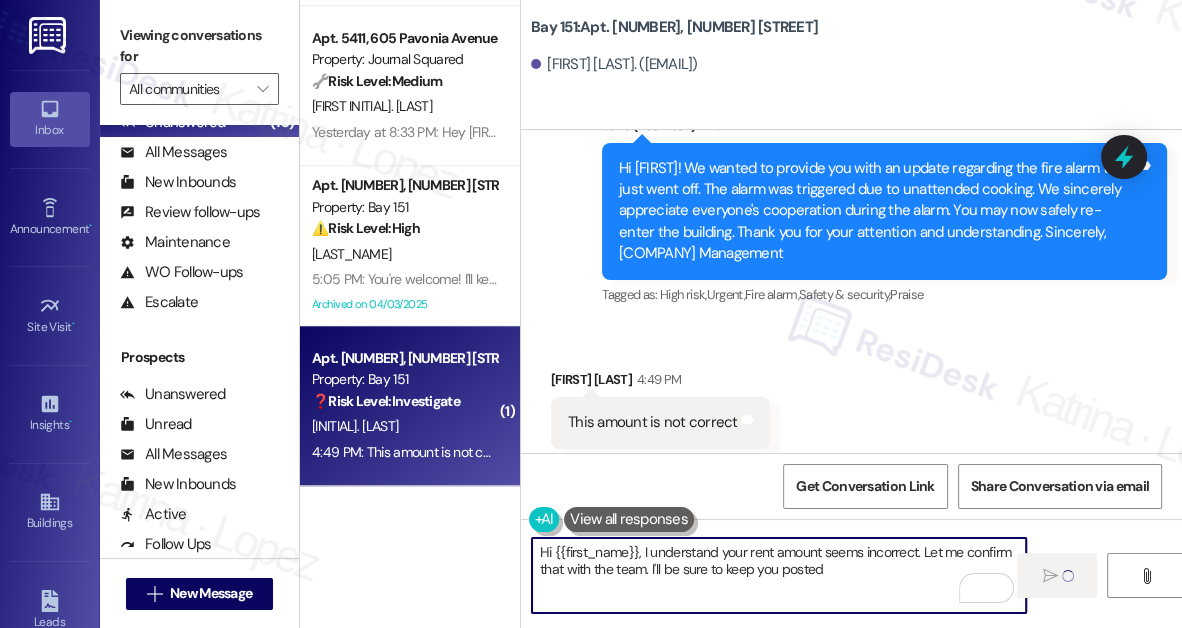 type 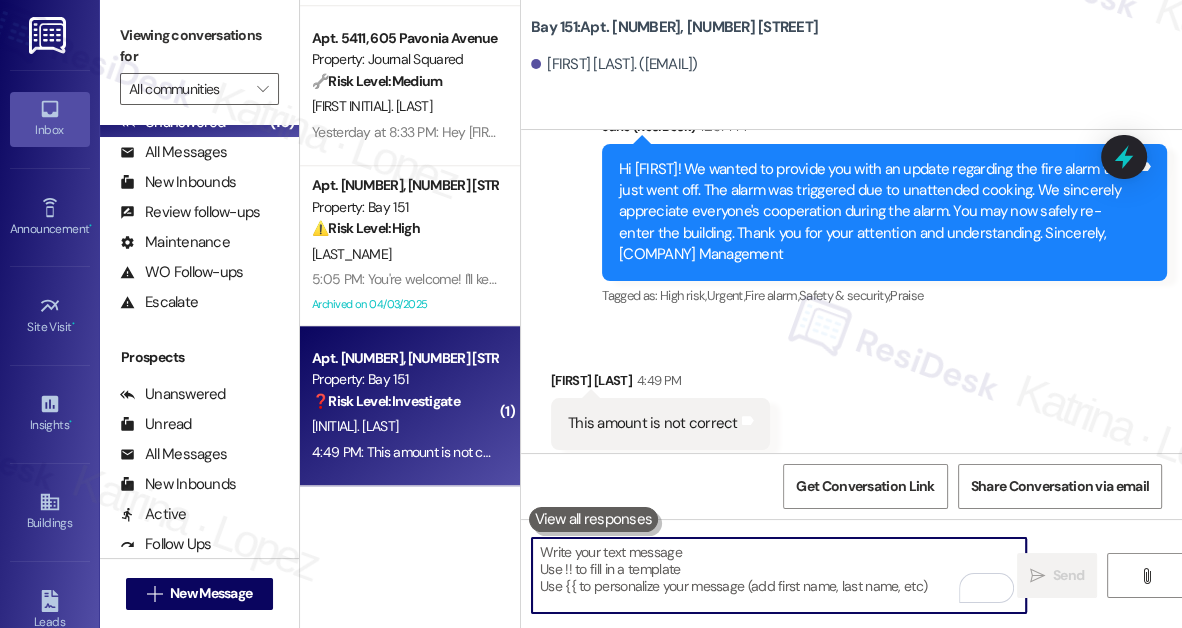 click on "Received via SMS Shengkai Xu 4:49 PM This amount is not correct  Tags and notes Tagged as:   Billing discrepancy Click to highlight conversations about Billing discrepancy" at bounding box center [851, 409] 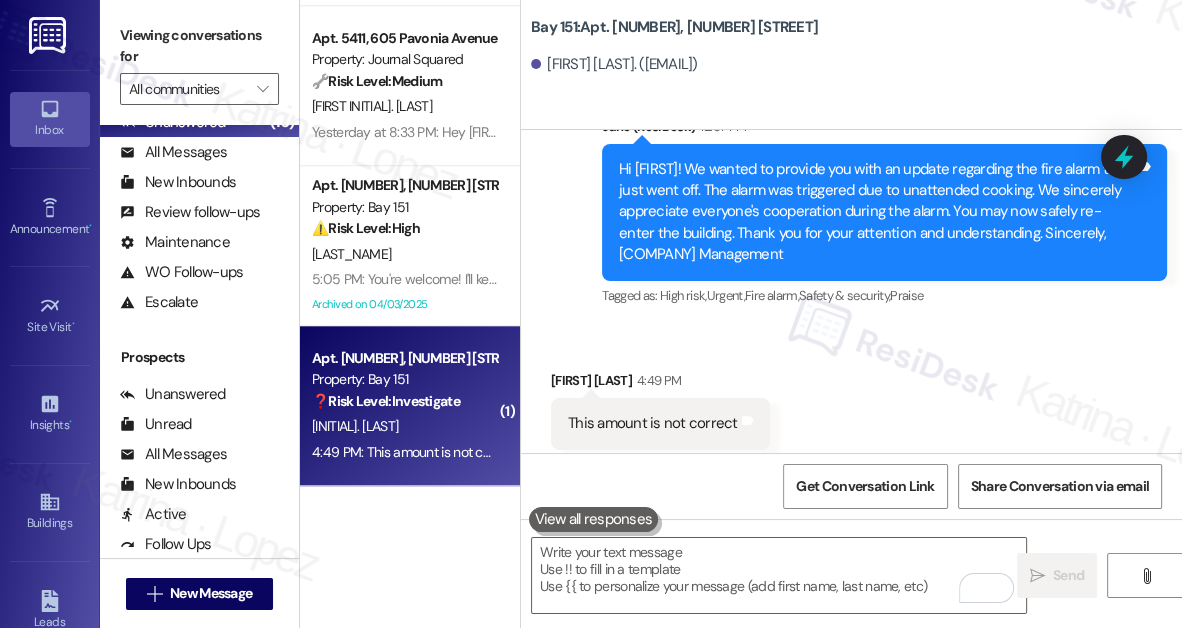 scroll, scrollTop: 9056, scrollLeft: 0, axis: vertical 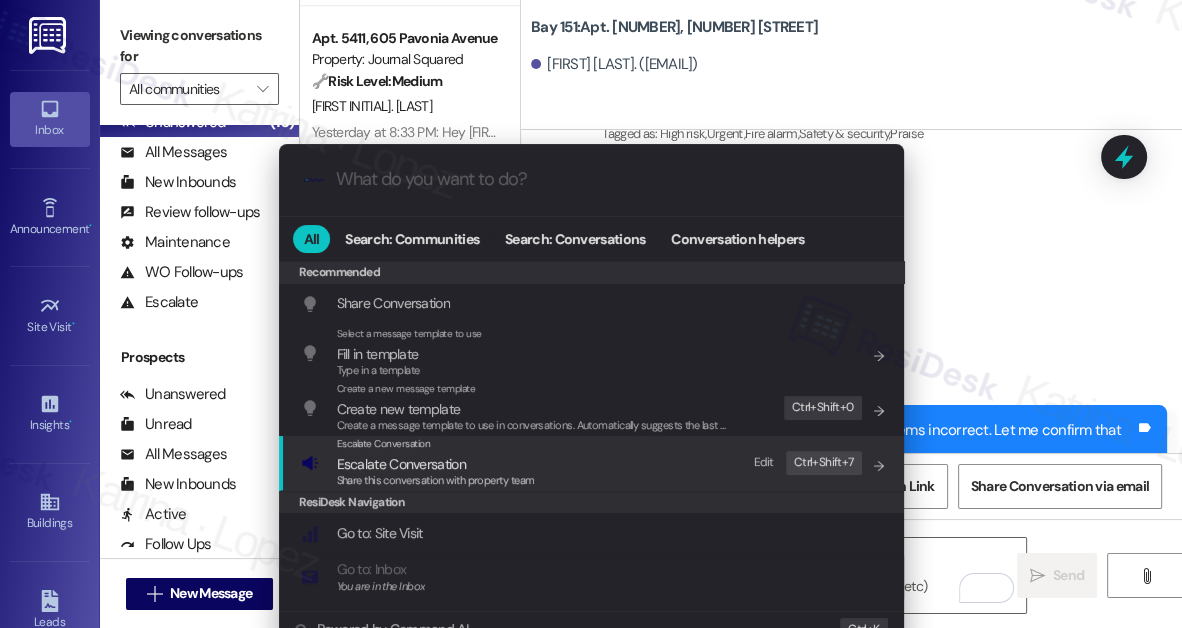 click on "Escalate Conversation Escalate Conversation Share this conversation with property team Edit Ctrl+ Shift+ 7" at bounding box center (593, 463) 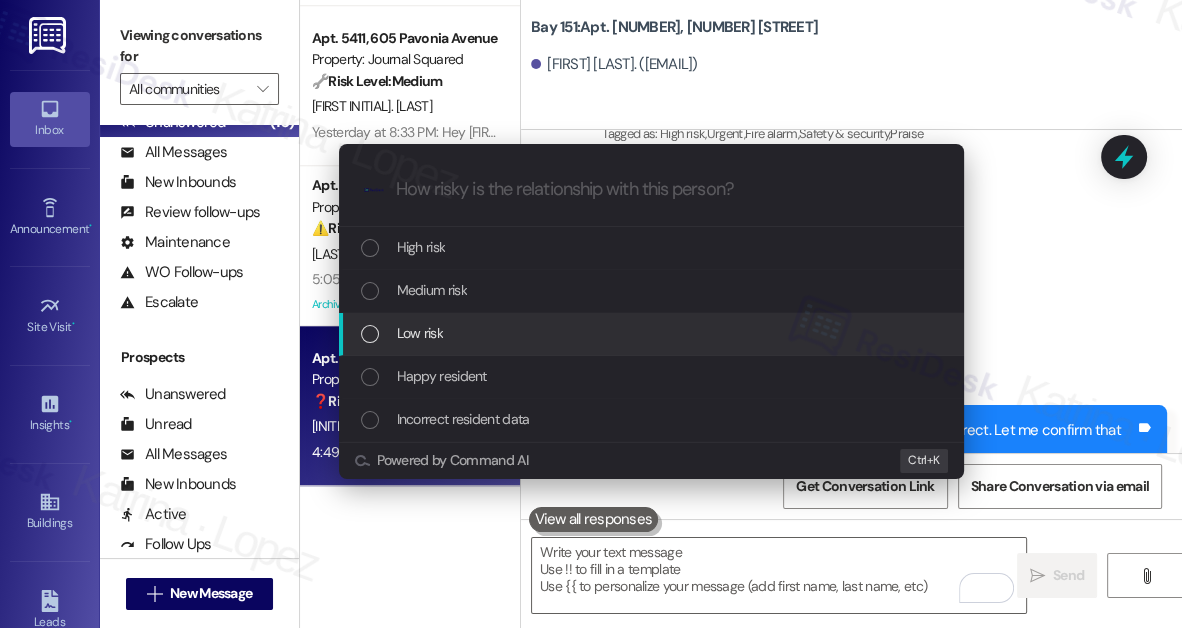 click on "Low risk" at bounding box center (653, 333) 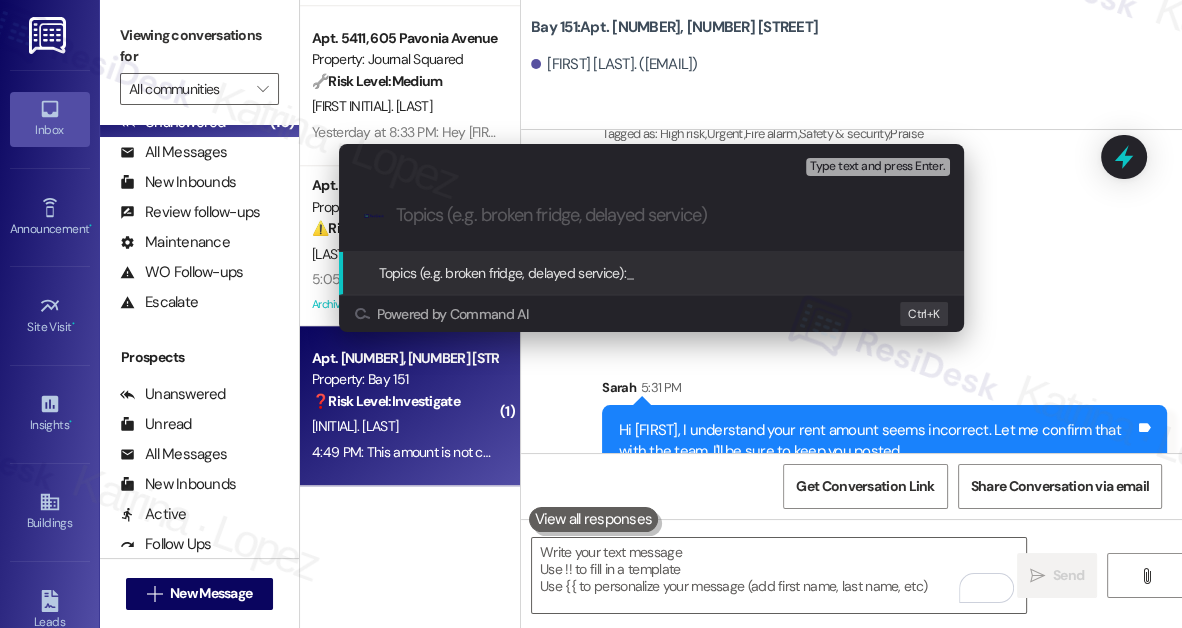 click on "Escalate Conversation Low risk Topics (e.g. broken fridge, delayed service) Any messages to highlight in the email? Type text and press Enter. .cls-1{fill:#0a055f;}.cls-2{fill:#0cc4c4;} resideskLogoBlueOrange Topics (e.g. broken fridge, delayed service):  _ Powered by Command AI Ctrl+ K" at bounding box center [591, 314] 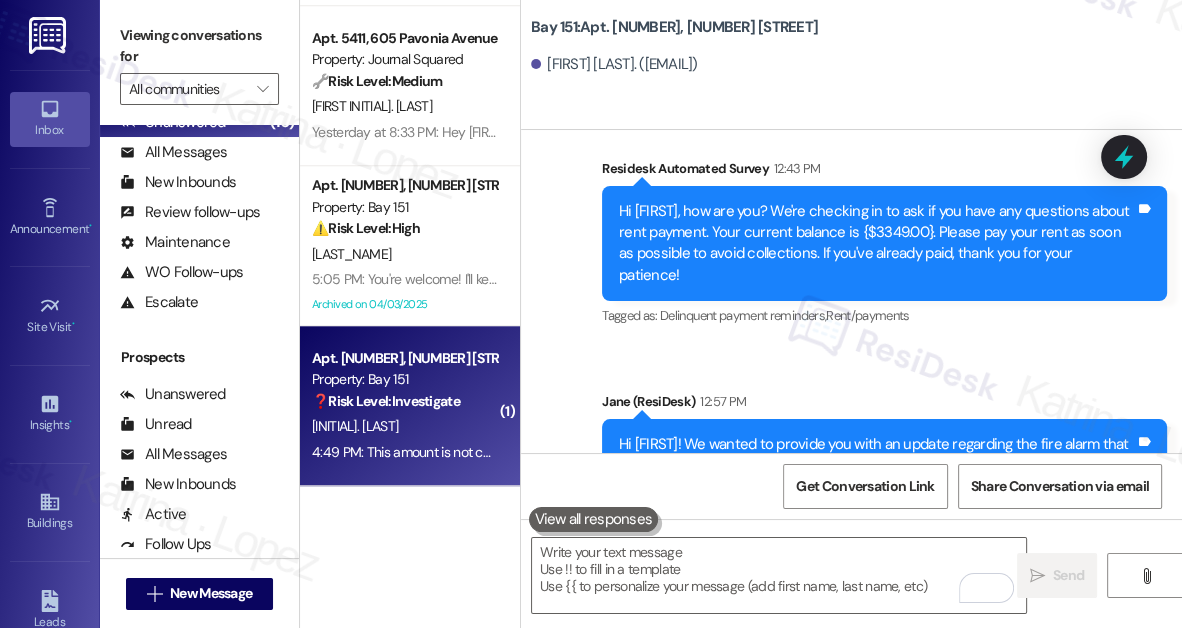 scroll, scrollTop: 8601, scrollLeft: 0, axis: vertical 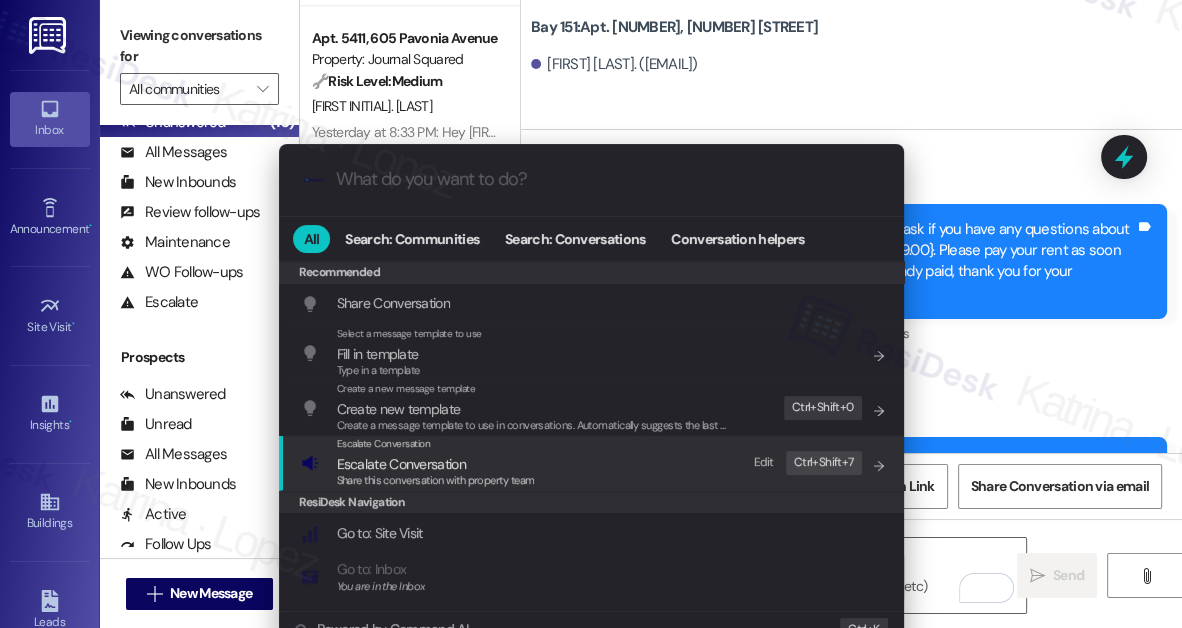 click on "Escalate Conversation Escalate Conversation Share this conversation with property team Edit Ctrl+ Shift+ 7" at bounding box center [593, 463] 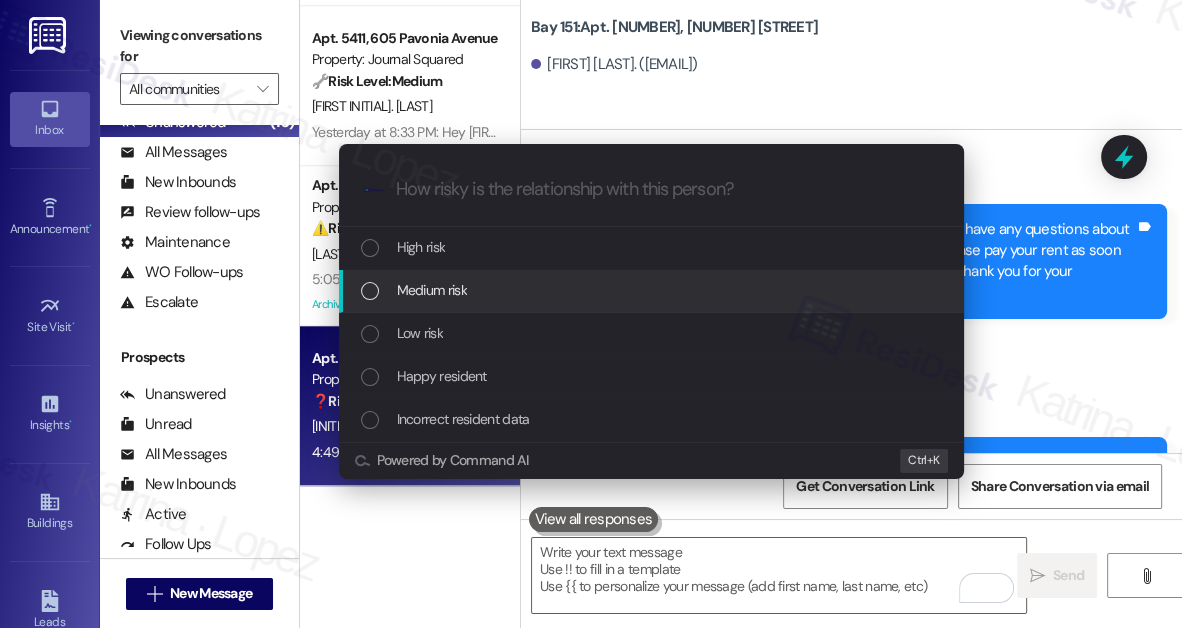 click on "Medium risk" at bounding box center (653, 290) 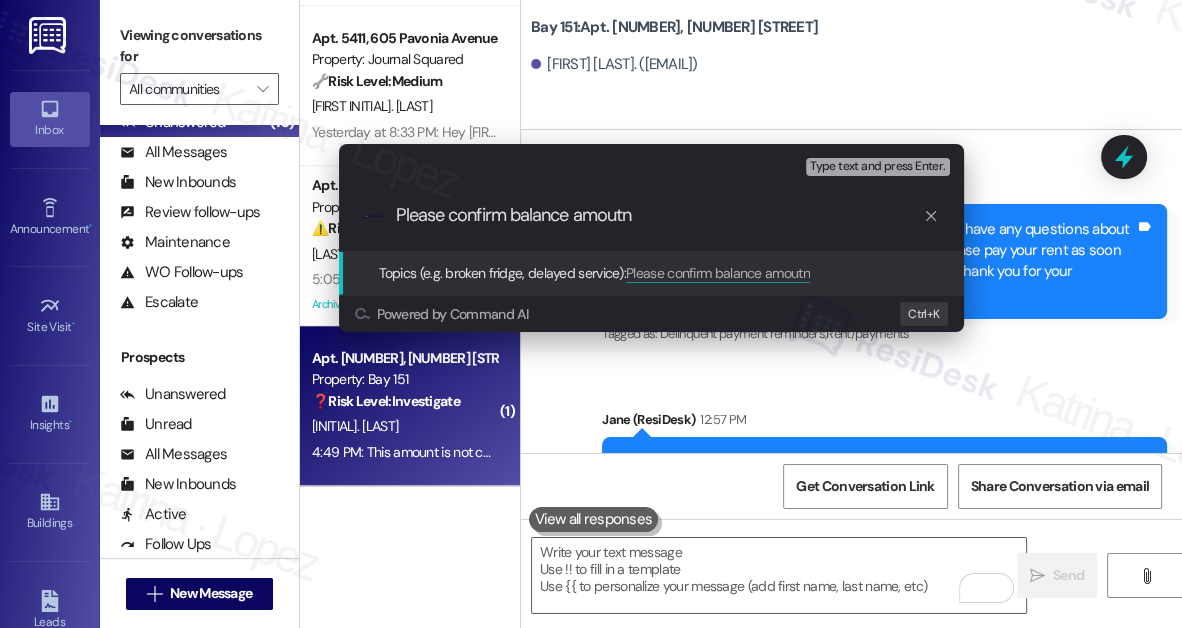 type on "Please confirm balance amoutn" 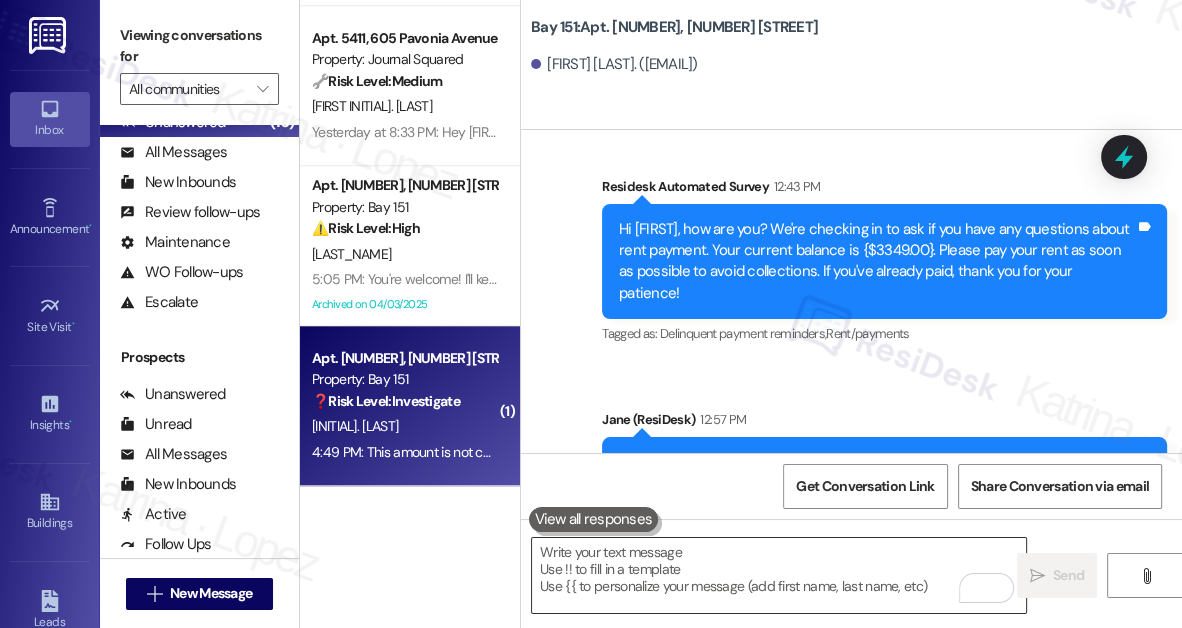 click at bounding box center (779, 575) 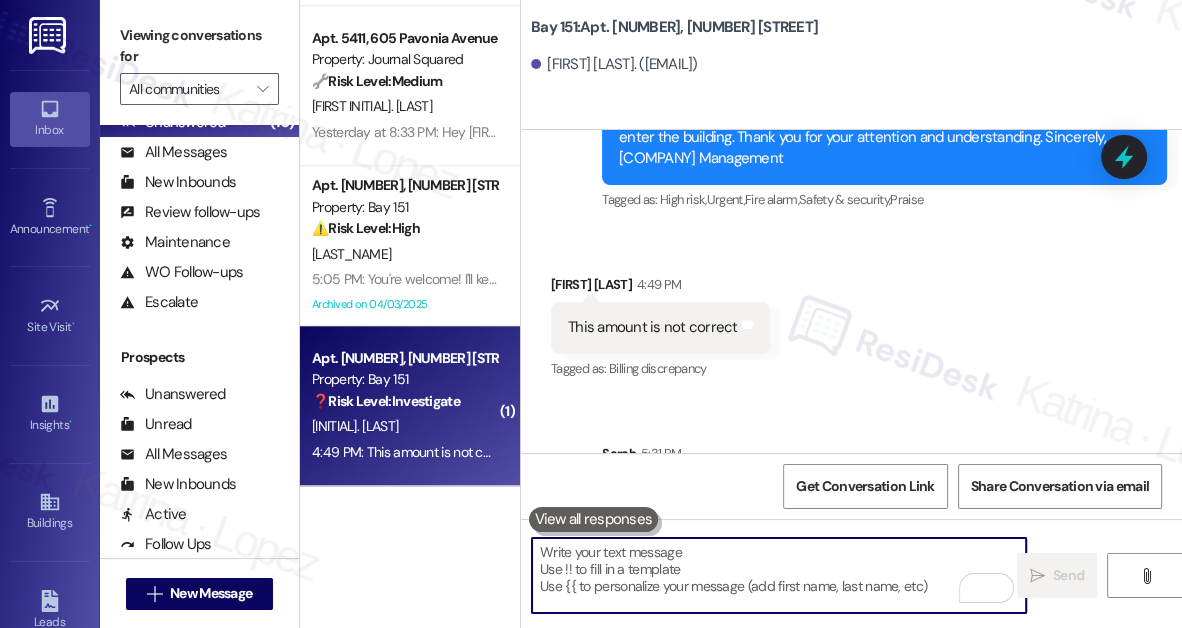 scroll, scrollTop: 9056, scrollLeft: 0, axis: vertical 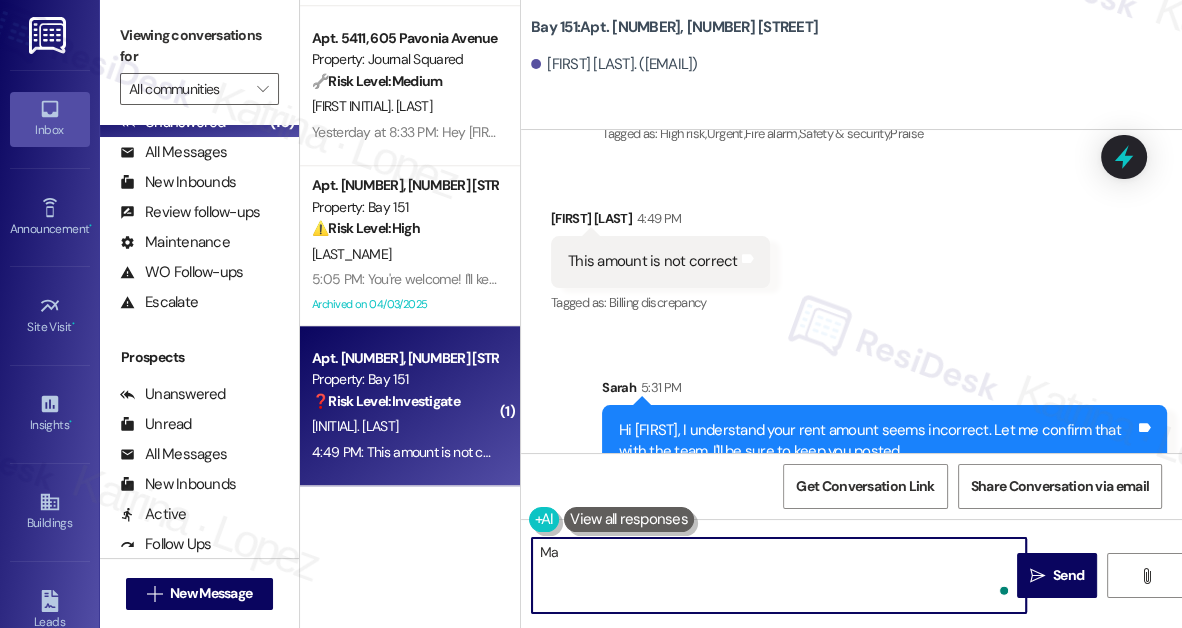 type on "M" 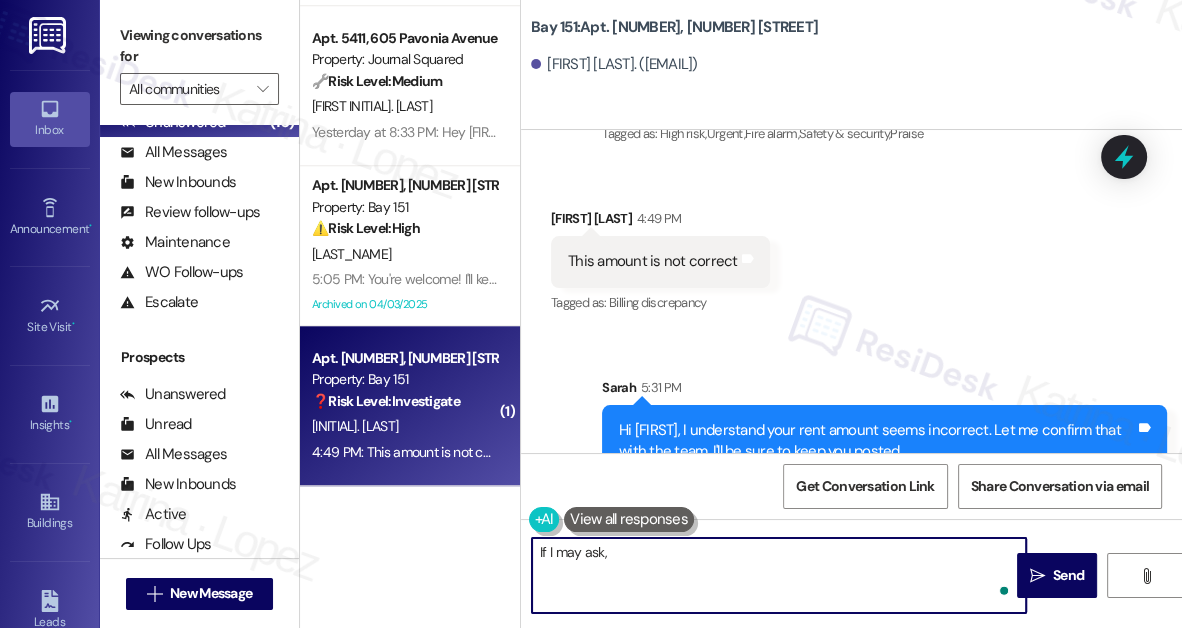 paste on "What you believe the correct amount should be?" 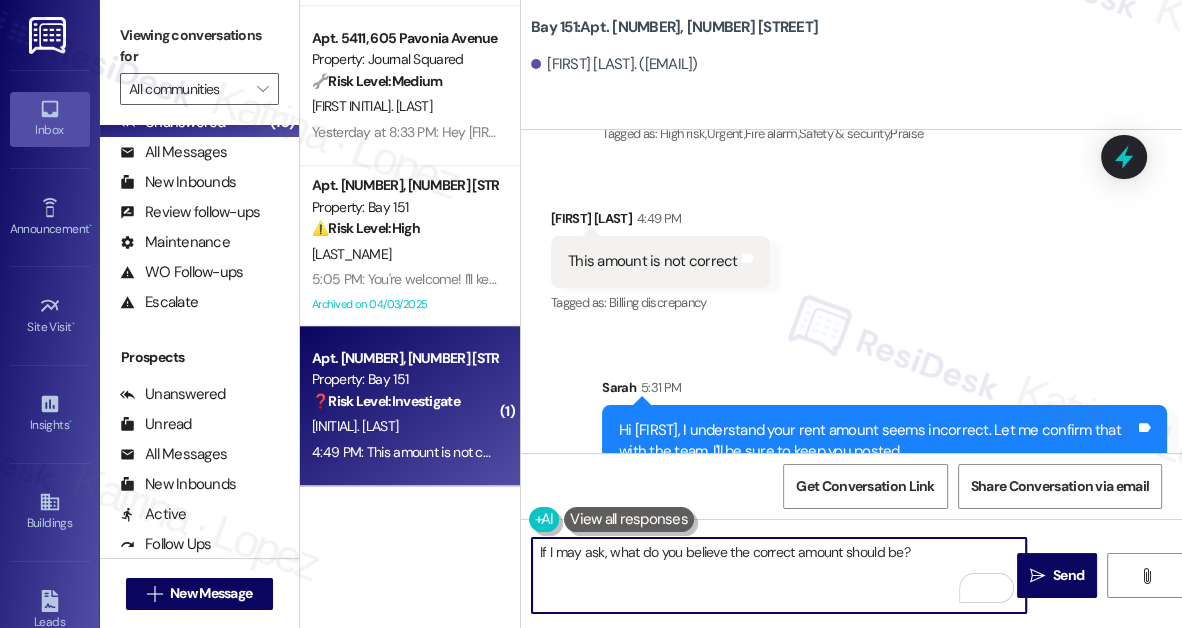 type on "If I may ask, what do you believe the correct amount should be?" 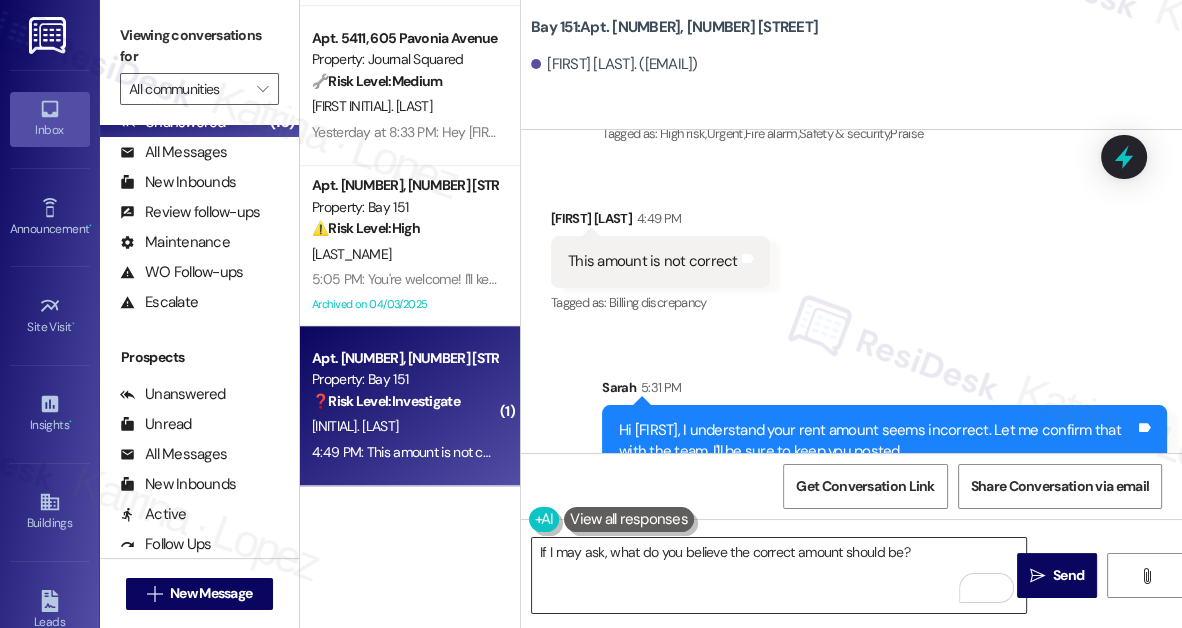 click on "If I may ask, what do you believe the correct amount should be?" at bounding box center (779, 575) 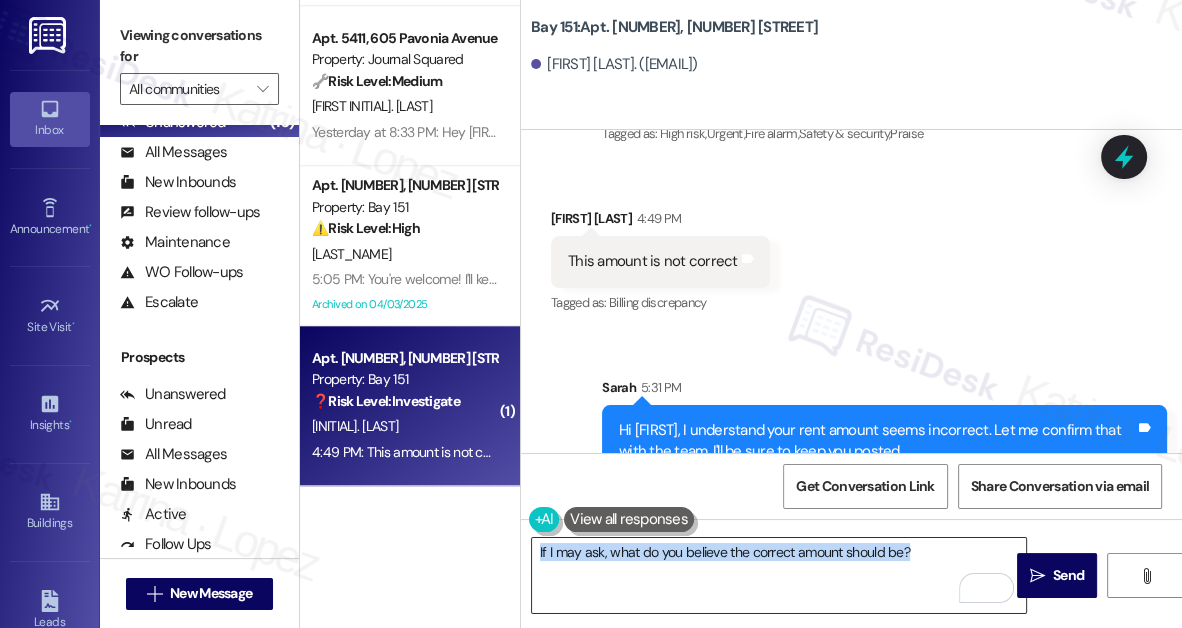 click on "If I may ask, what do you believe the correct amount should be?" at bounding box center (779, 575) 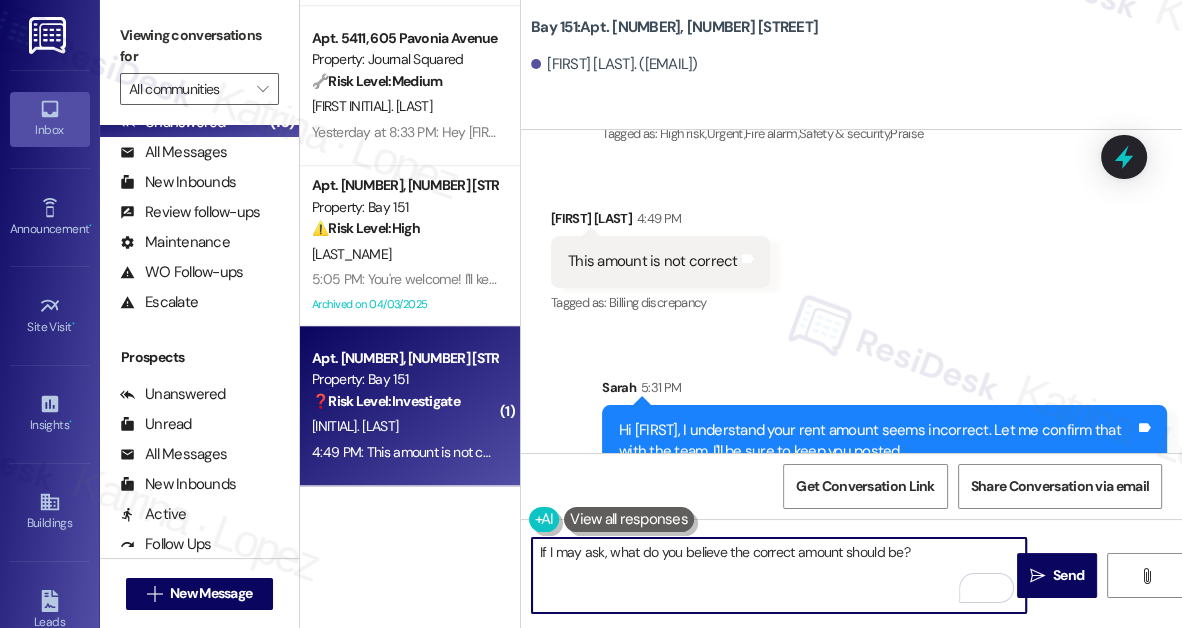 click on "If I may ask, what do you believe the correct amount should be?" at bounding box center (779, 575) 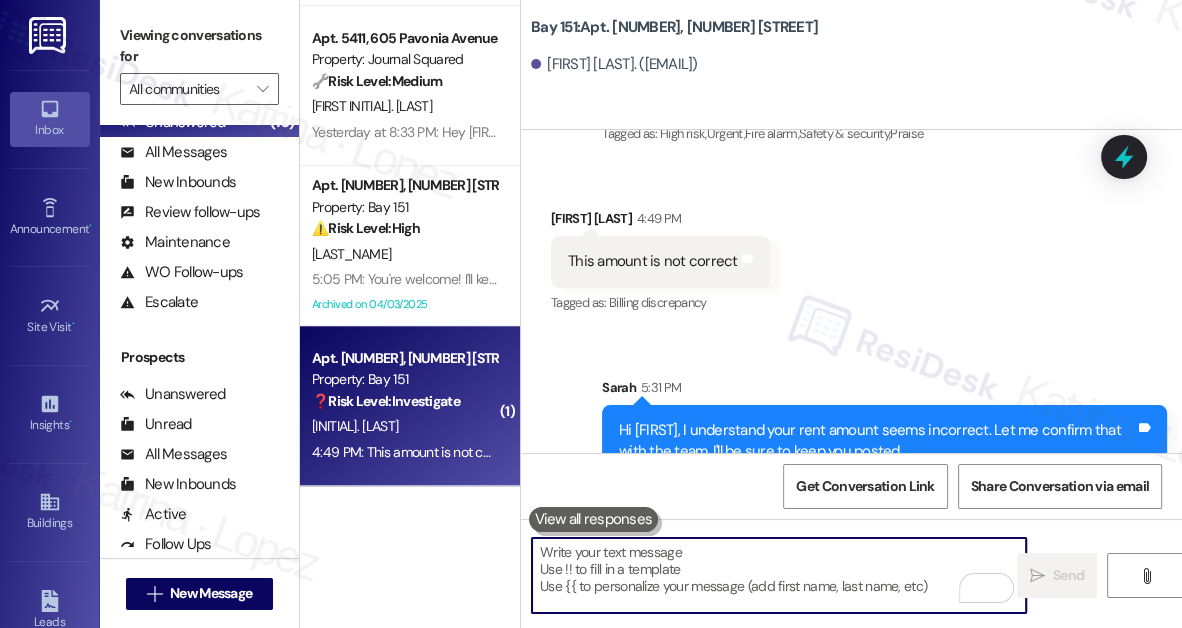 type 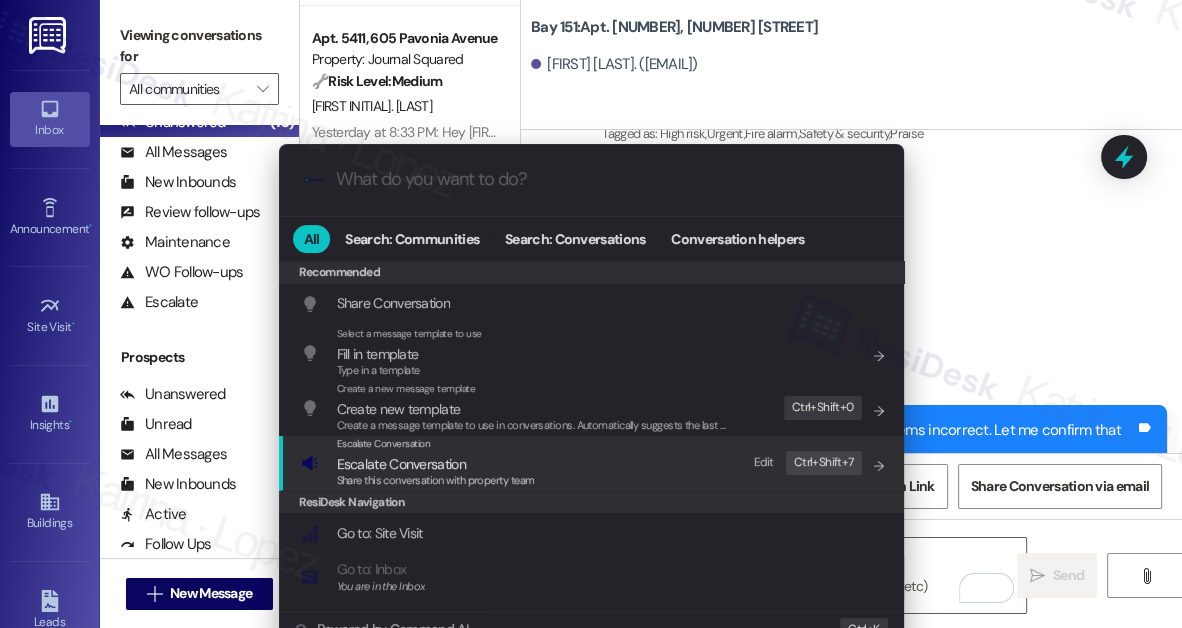 click on "Escalate Conversation Escalate Conversation Share this conversation with property team Edit Ctrl+ Shift+ 7" at bounding box center [593, 463] 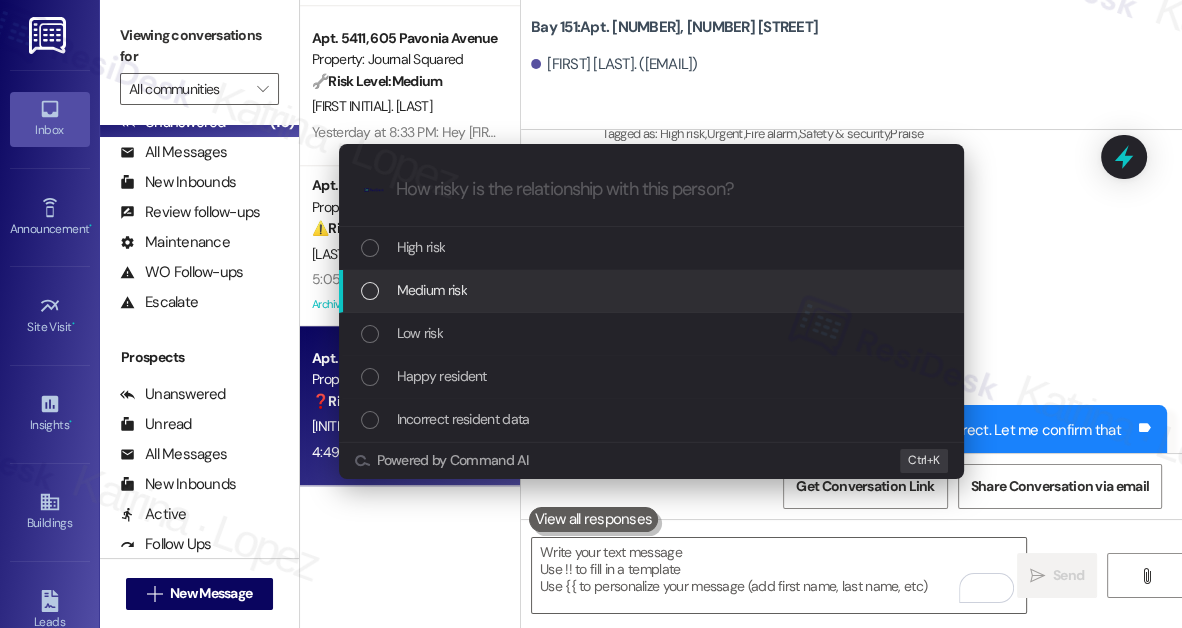 click on "Medium risk" at bounding box center (651, 291) 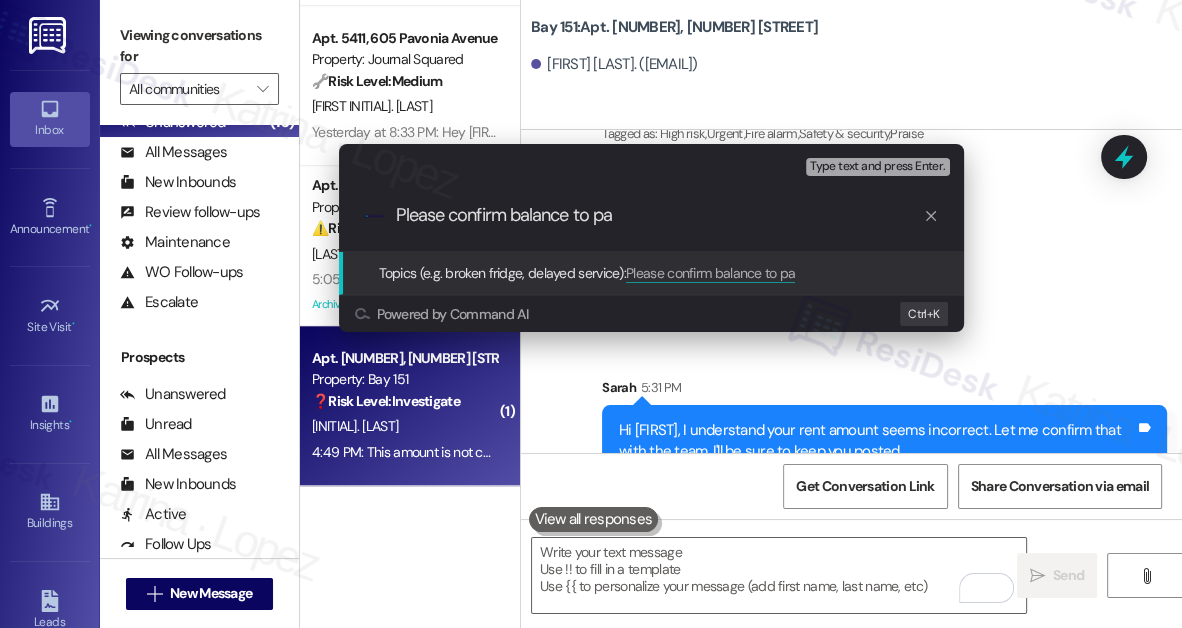type on "Please confirm balance to pay" 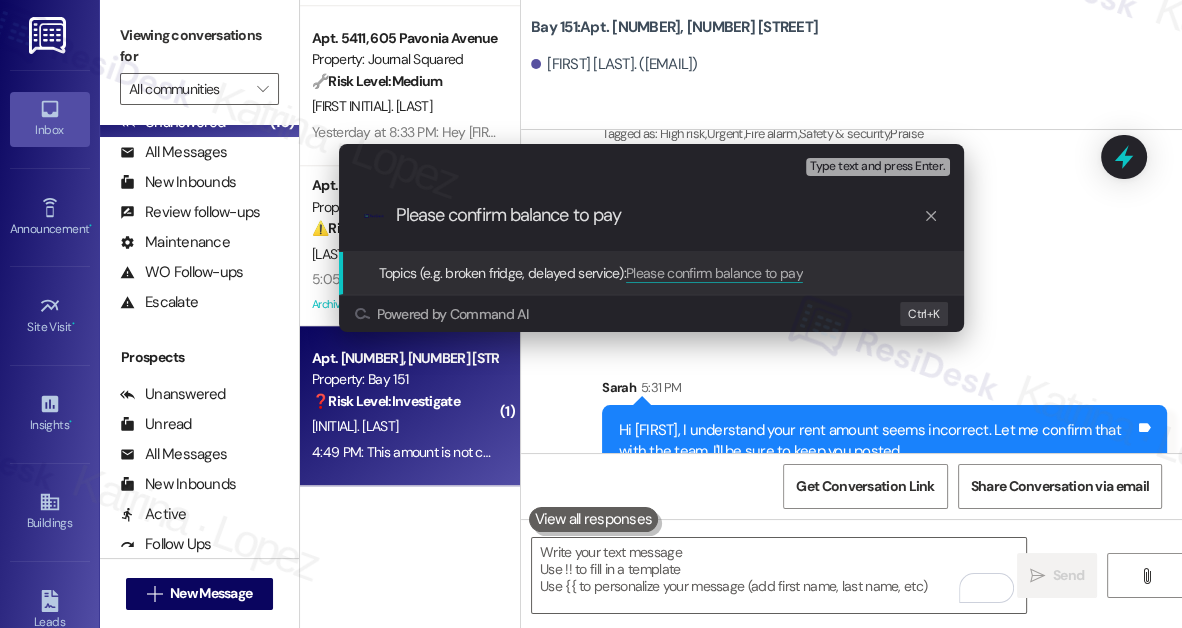 type 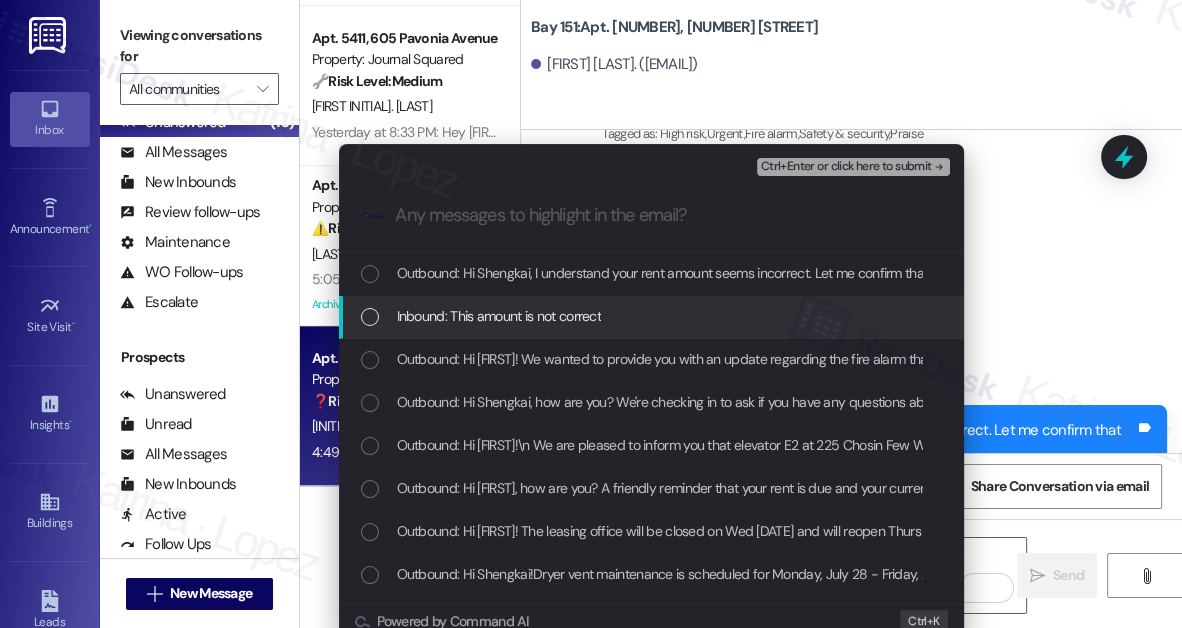 click on "Inbound: This amount is not correct" at bounding box center [499, 316] 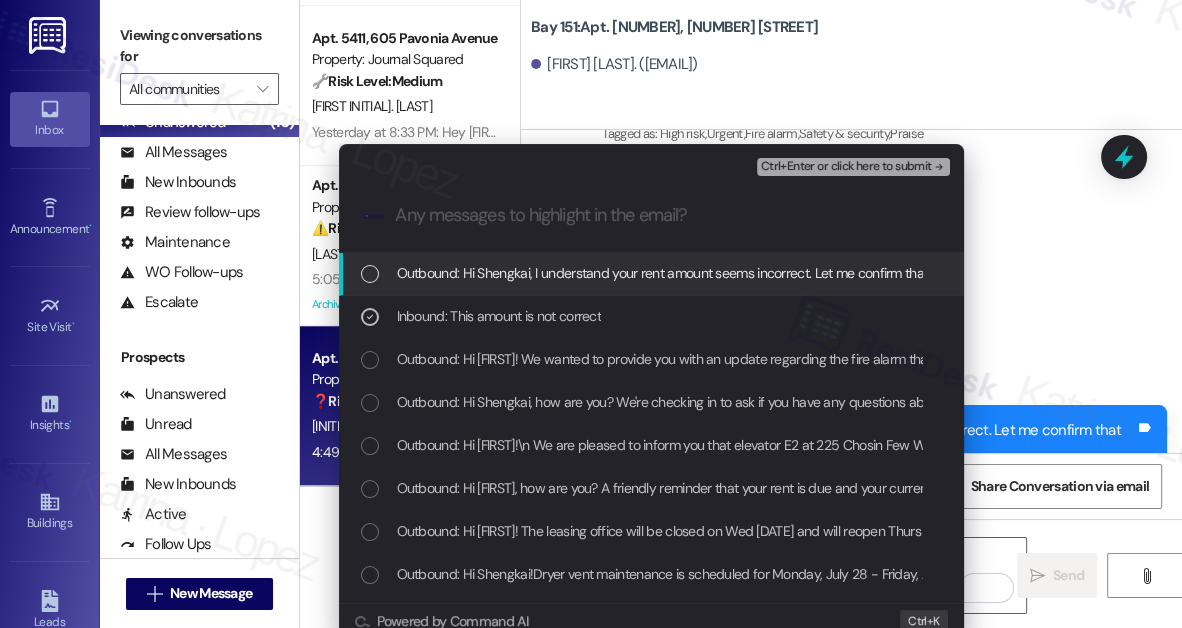 click on "Ctrl+Enter or click here to submit" at bounding box center [846, 167] 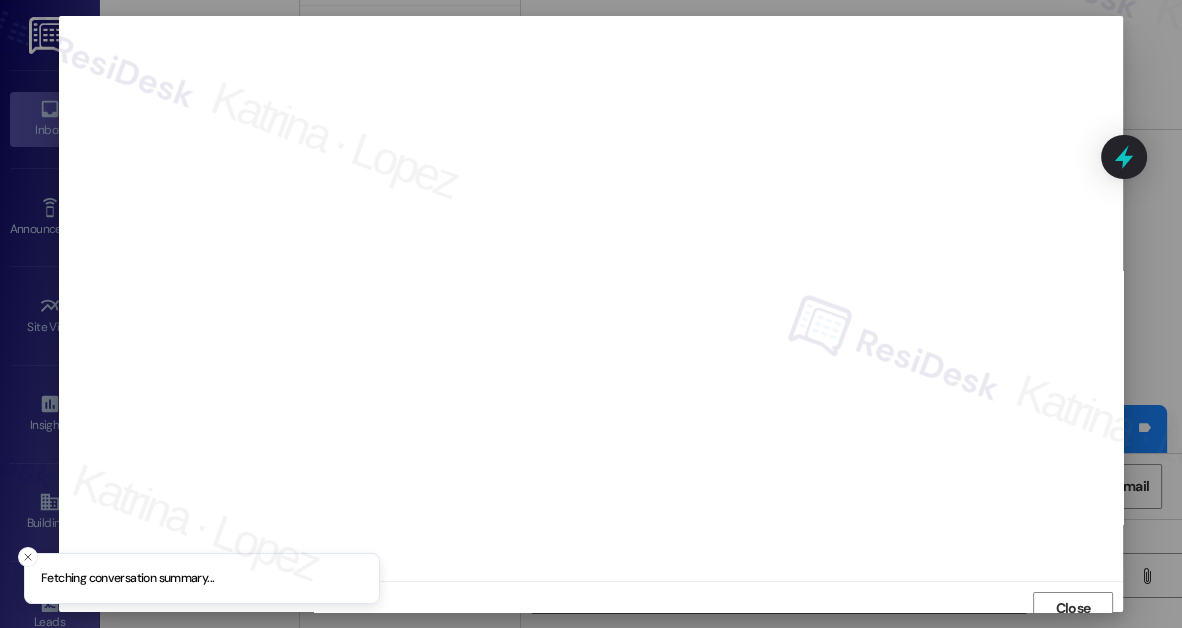 scroll, scrollTop: 11, scrollLeft: 0, axis: vertical 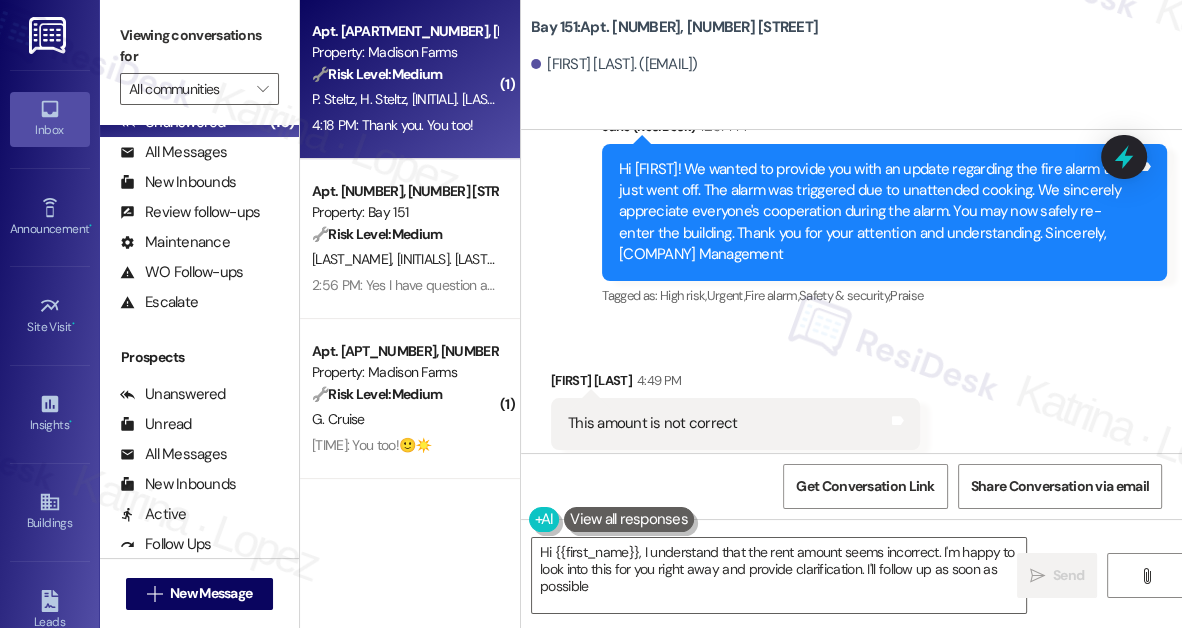 type on "Hi {{first_name}}, I understand that the rent amount seems incorrect. I'm happy to look into this for you right away and provide clarification. I'll follow up as soon as possible!" 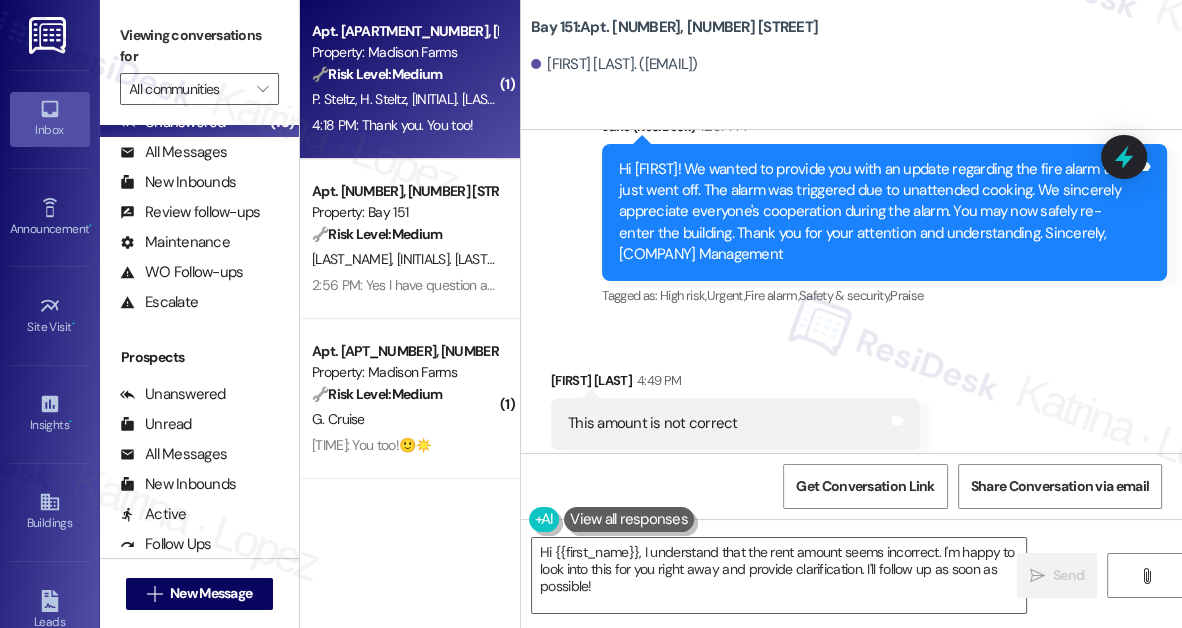 click on "4:18 PM: Thank you. You too! 4:18 PM: Thank you. You too!" at bounding box center [404, 125] 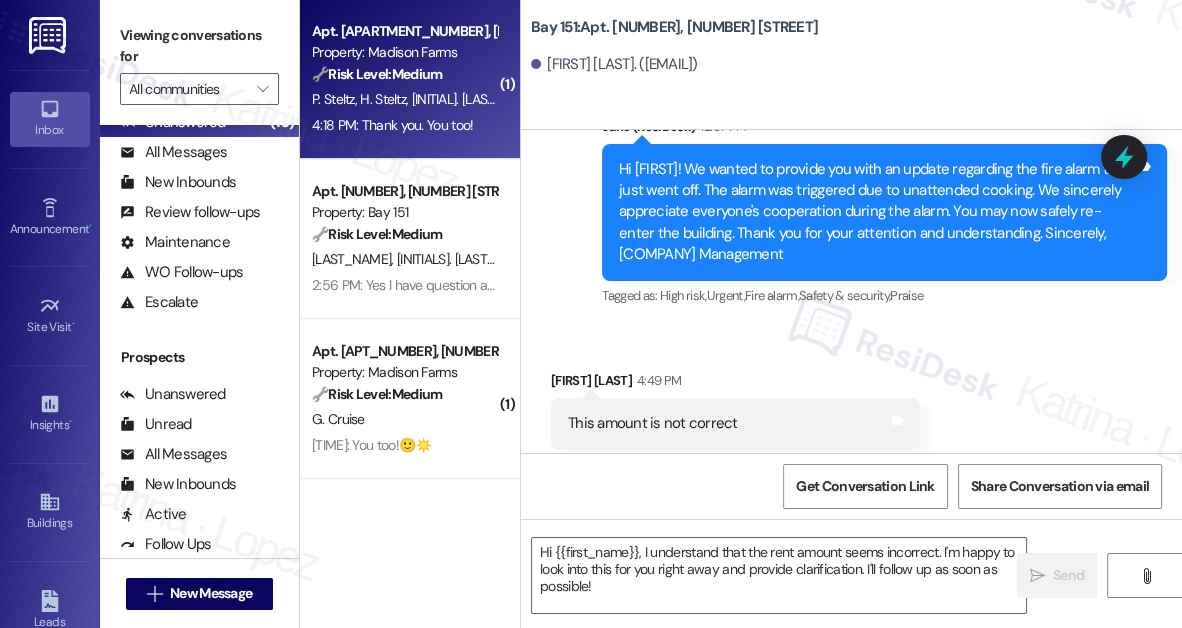 type on "Fetching suggested responses. Please feel free to read through the conversation in the meantime." 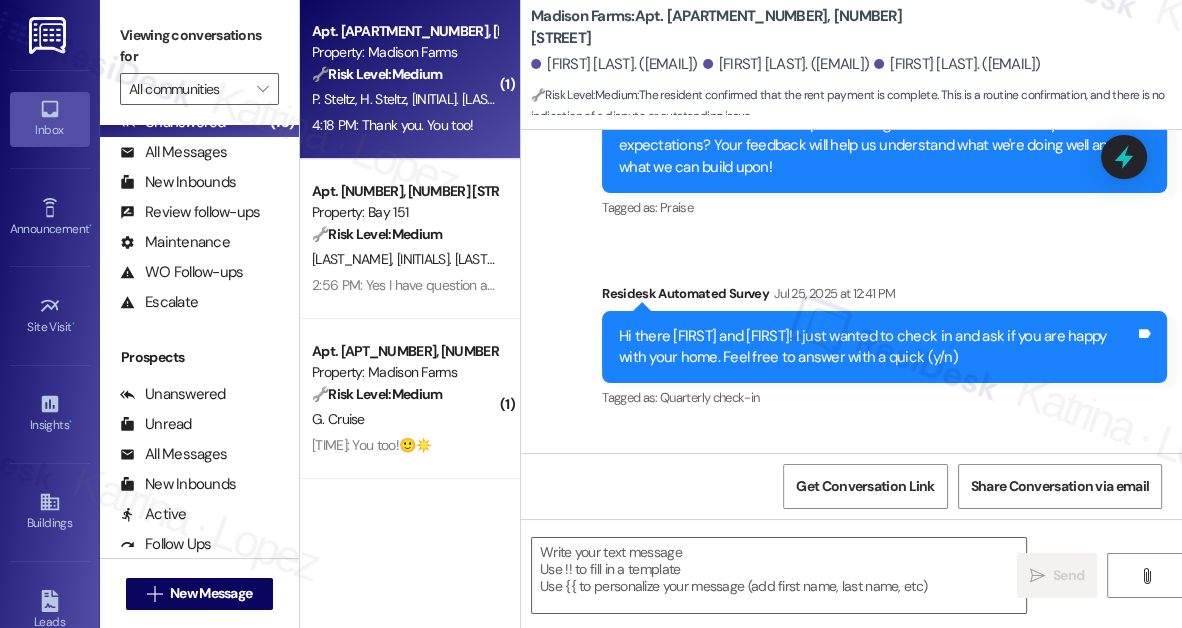 type on "Fetching suggested responses. Please feel free to read through the conversation in the meantime." 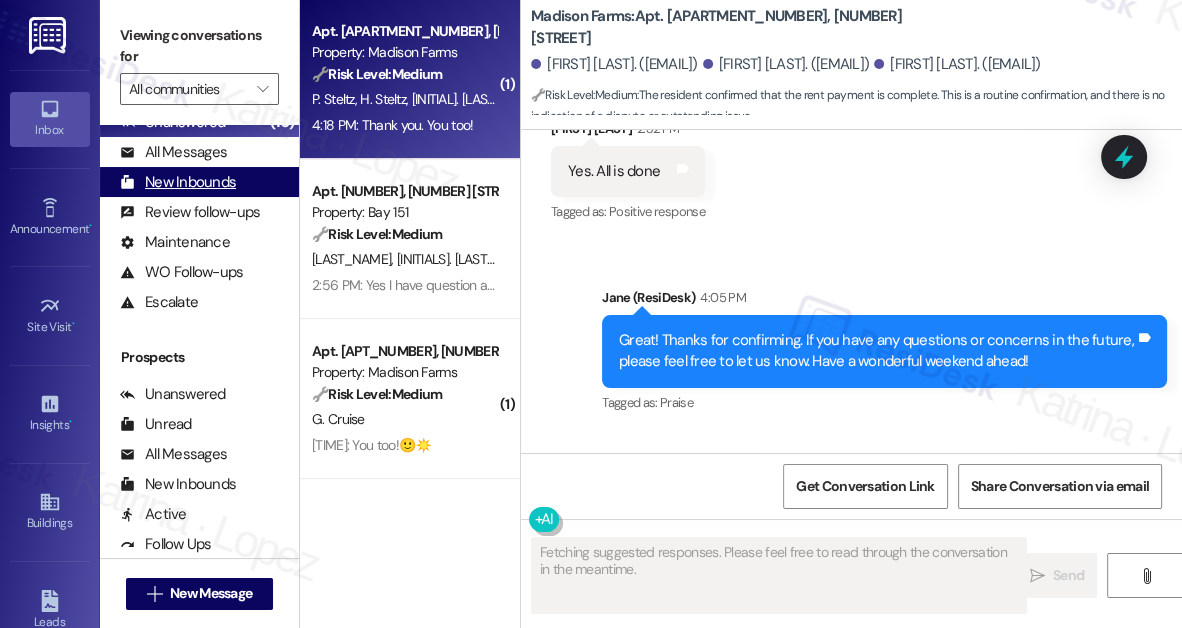 scroll, scrollTop: 2641, scrollLeft: 0, axis: vertical 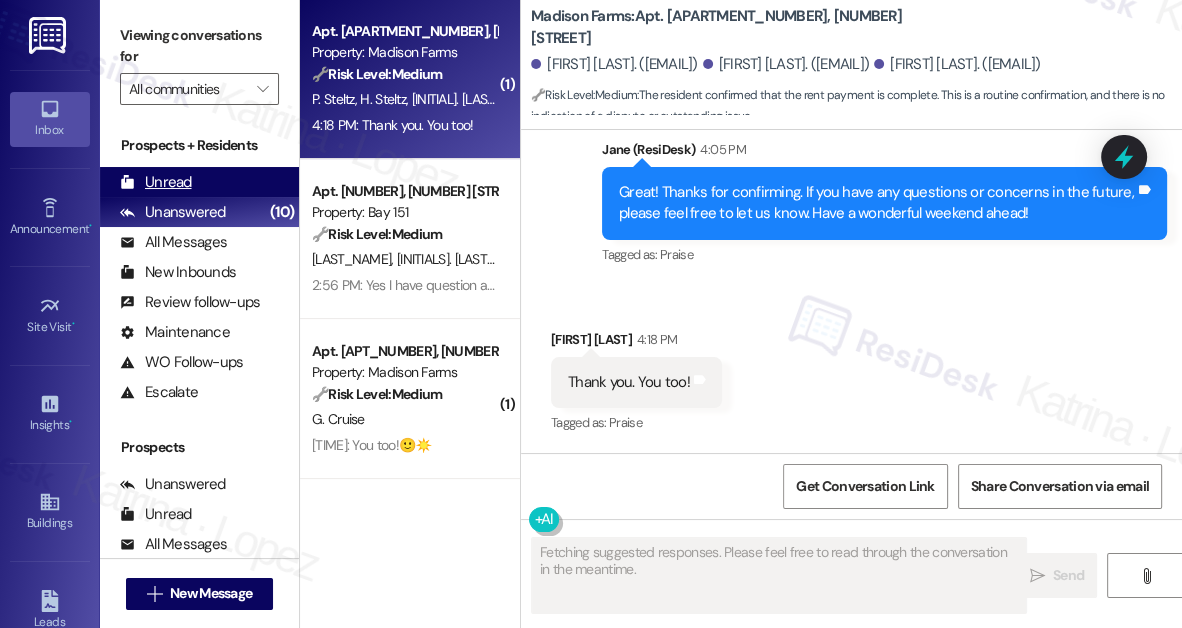 type 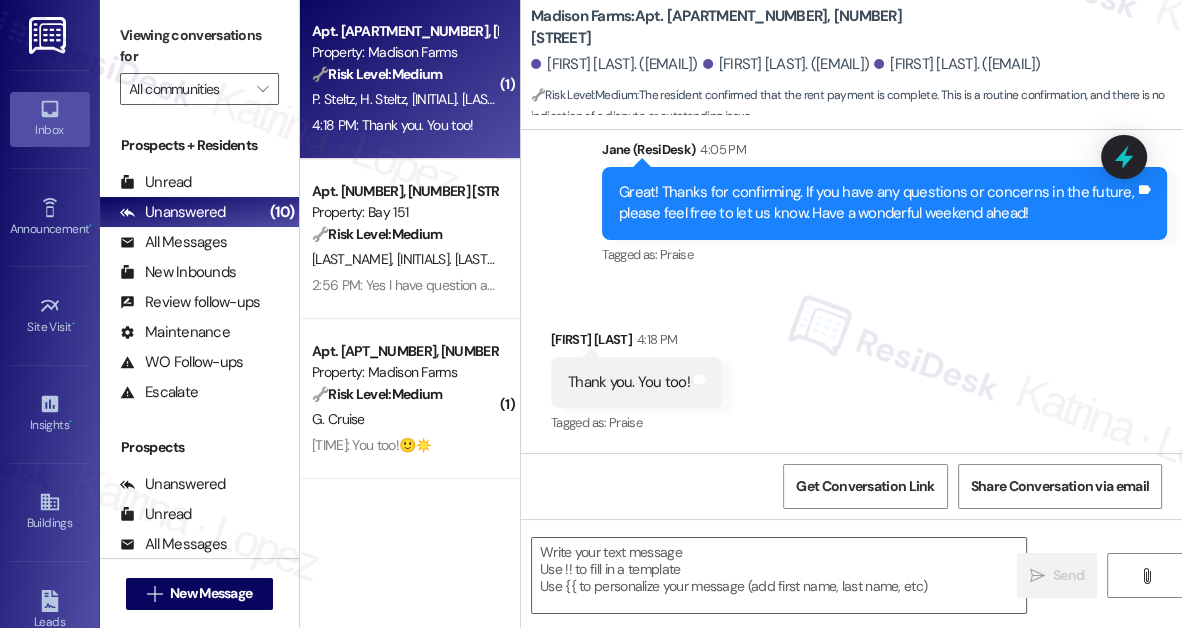 scroll, scrollTop: 866, scrollLeft: 0, axis: vertical 